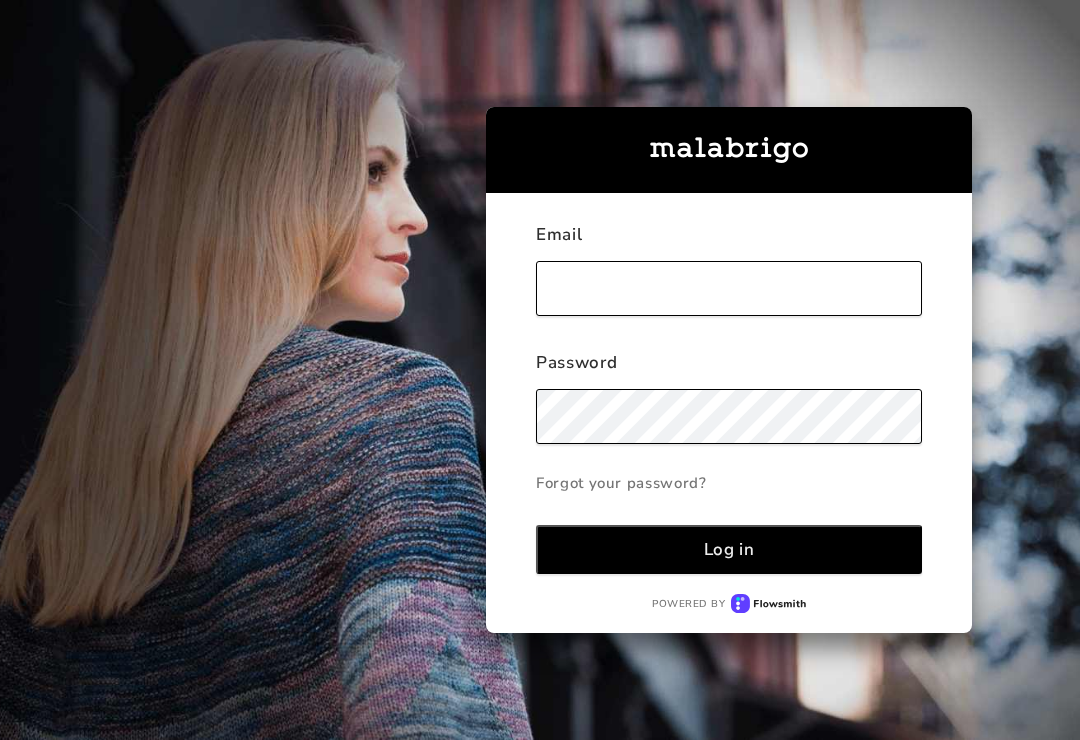 scroll, scrollTop: 0, scrollLeft: 0, axis: both 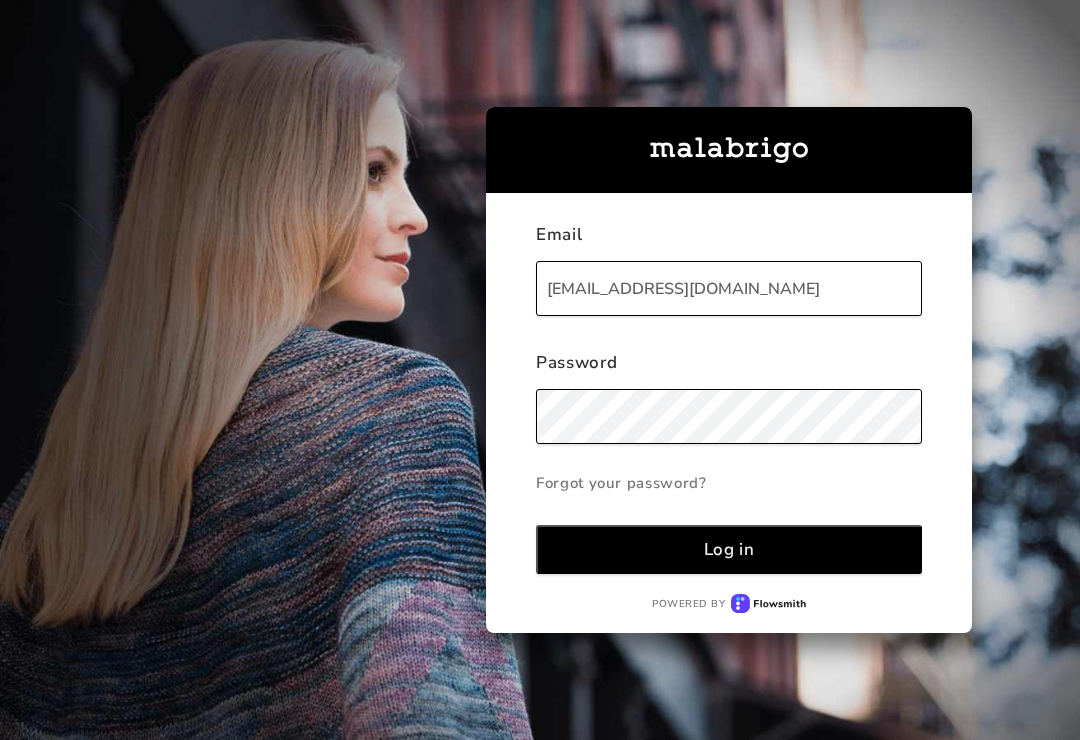 click on "Log in" at bounding box center (729, 549) 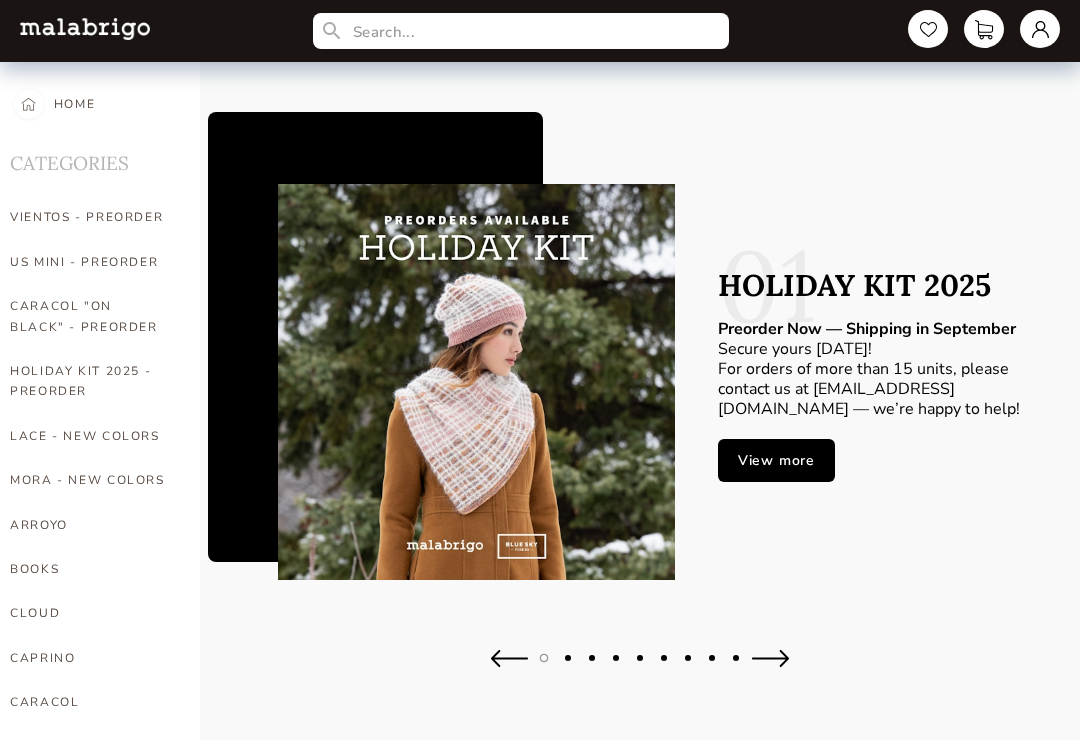 click on "VIENTOS - PREORDER" at bounding box center [90, 217] 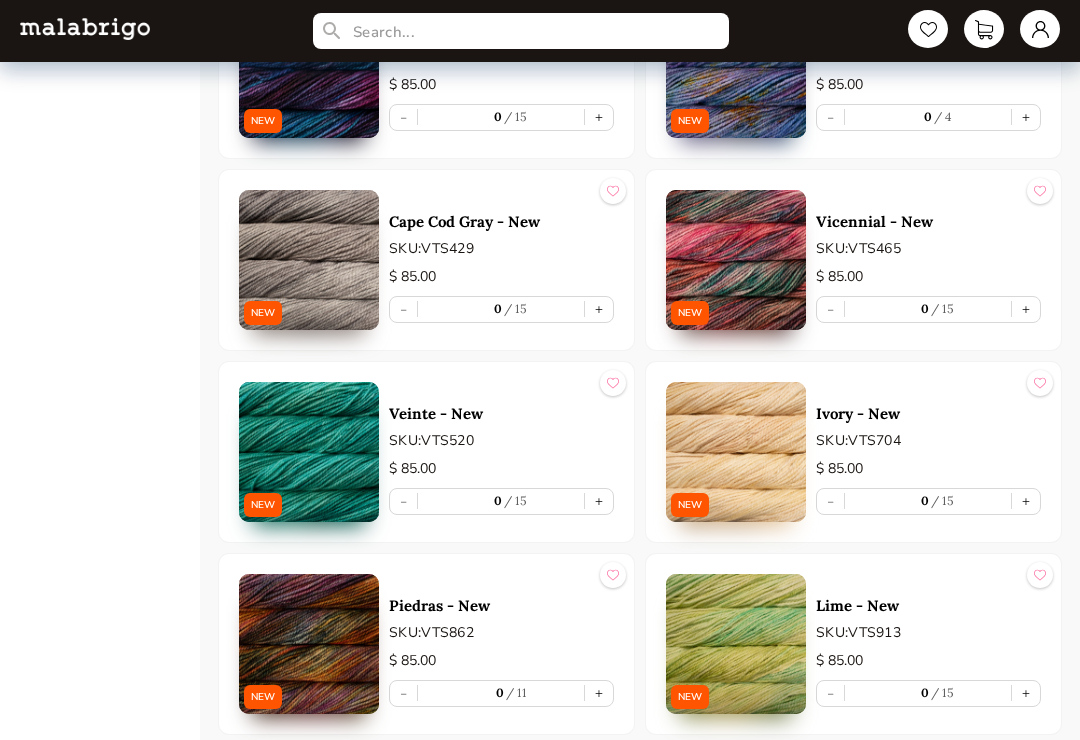scroll, scrollTop: 4800, scrollLeft: 0, axis: vertical 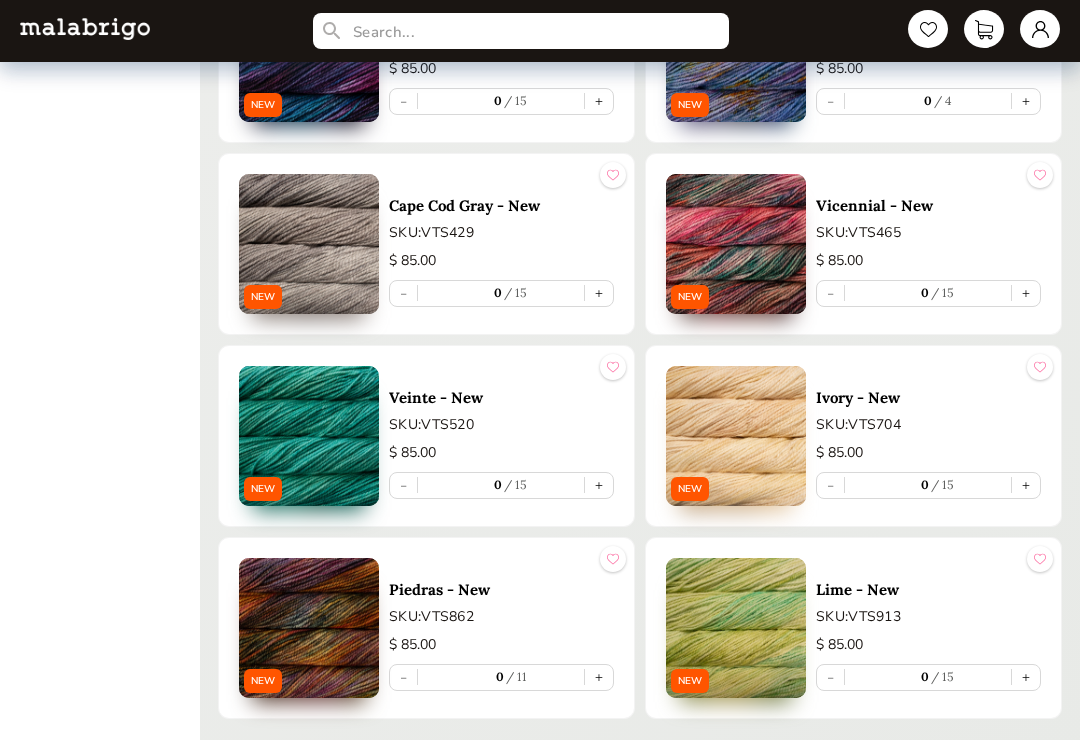 select on "INDEX" 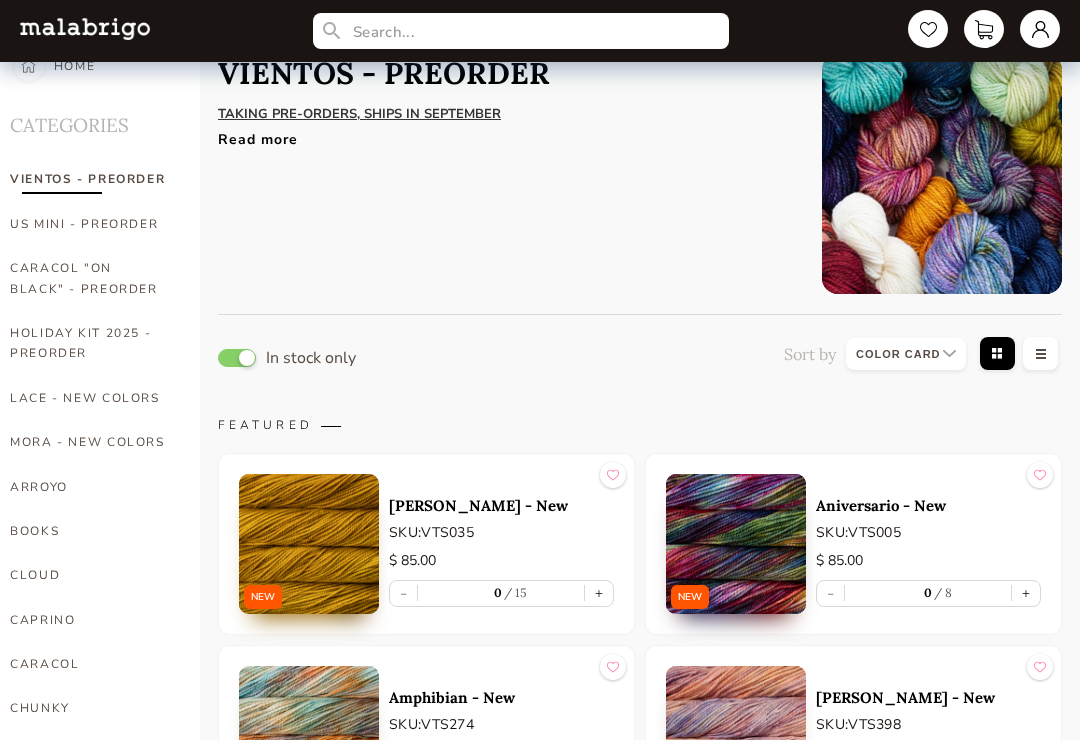 scroll, scrollTop: 37, scrollLeft: 0, axis: vertical 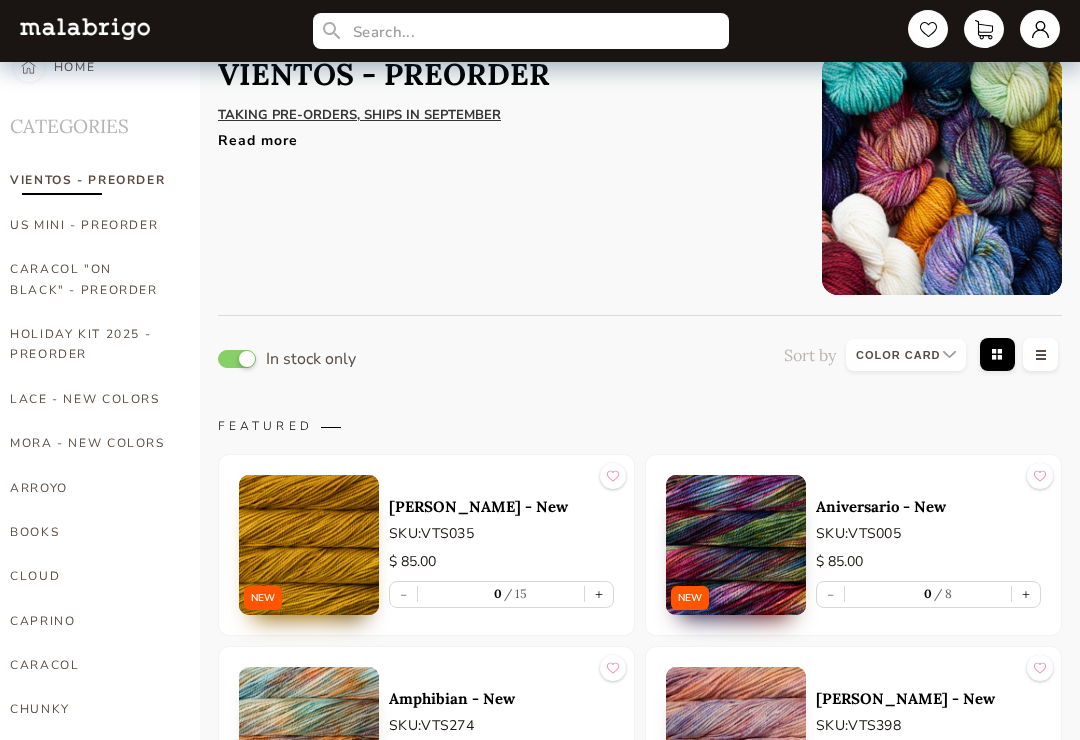 click on "US MINI - PREORDER" at bounding box center (90, 225) 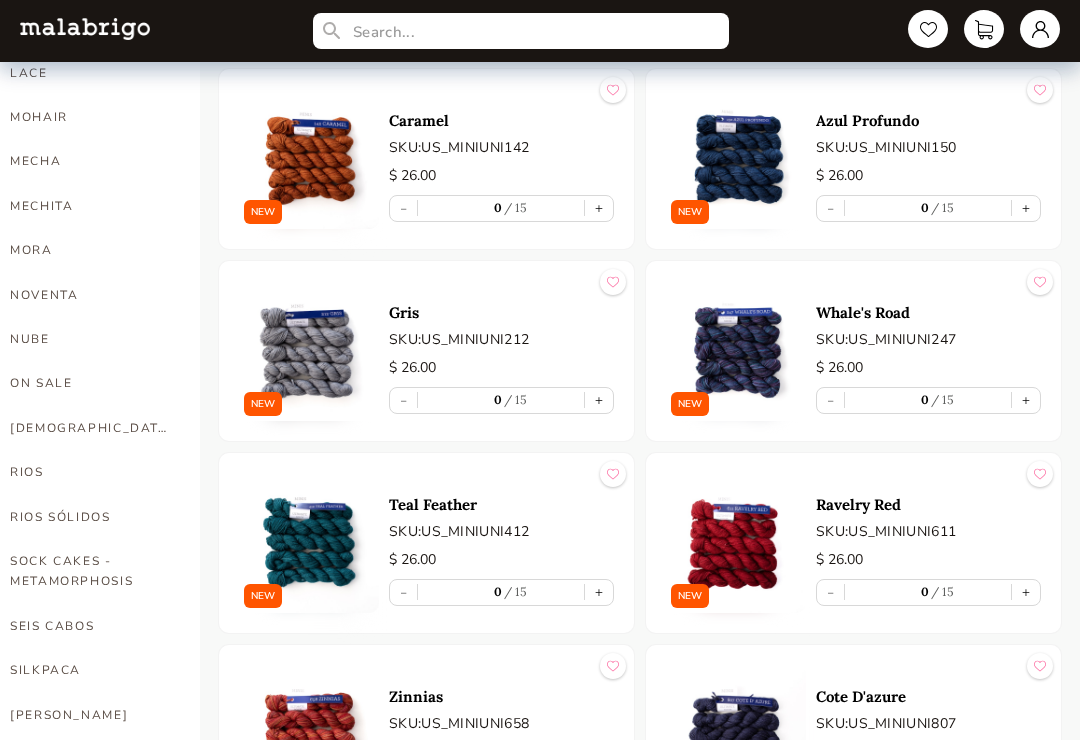 scroll, scrollTop: 807, scrollLeft: 0, axis: vertical 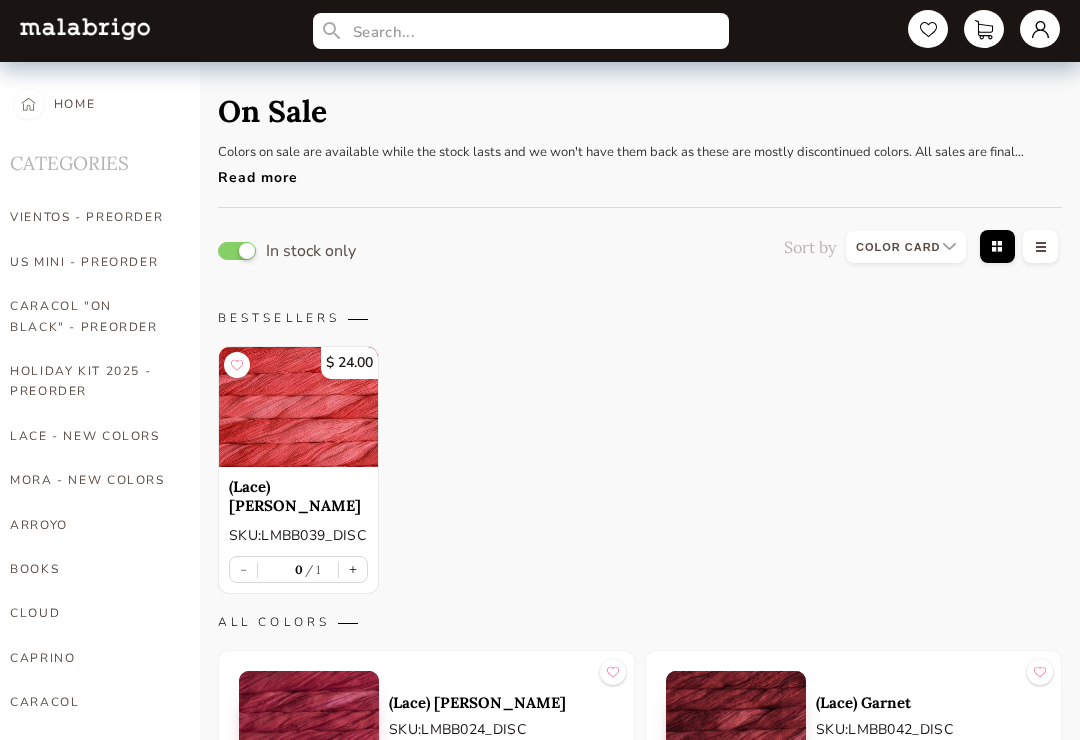 click on "HOLIDAY KIT 2025 - PREORDER" at bounding box center [90, 381] 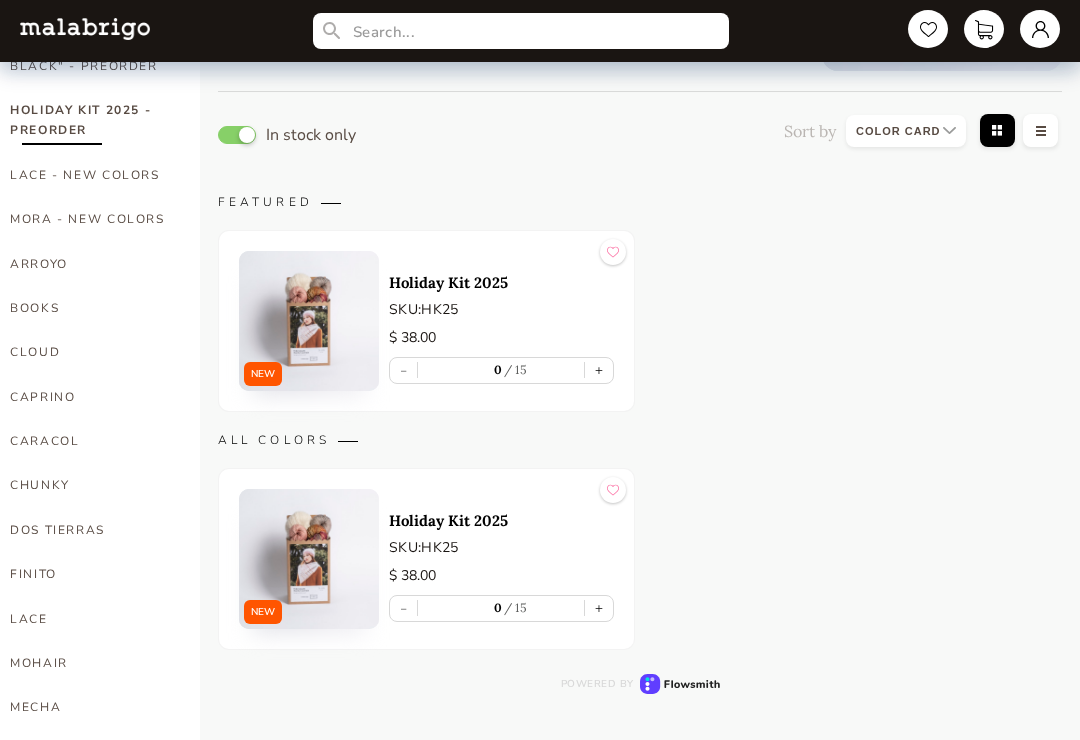 scroll, scrollTop: 290, scrollLeft: 0, axis: vertical 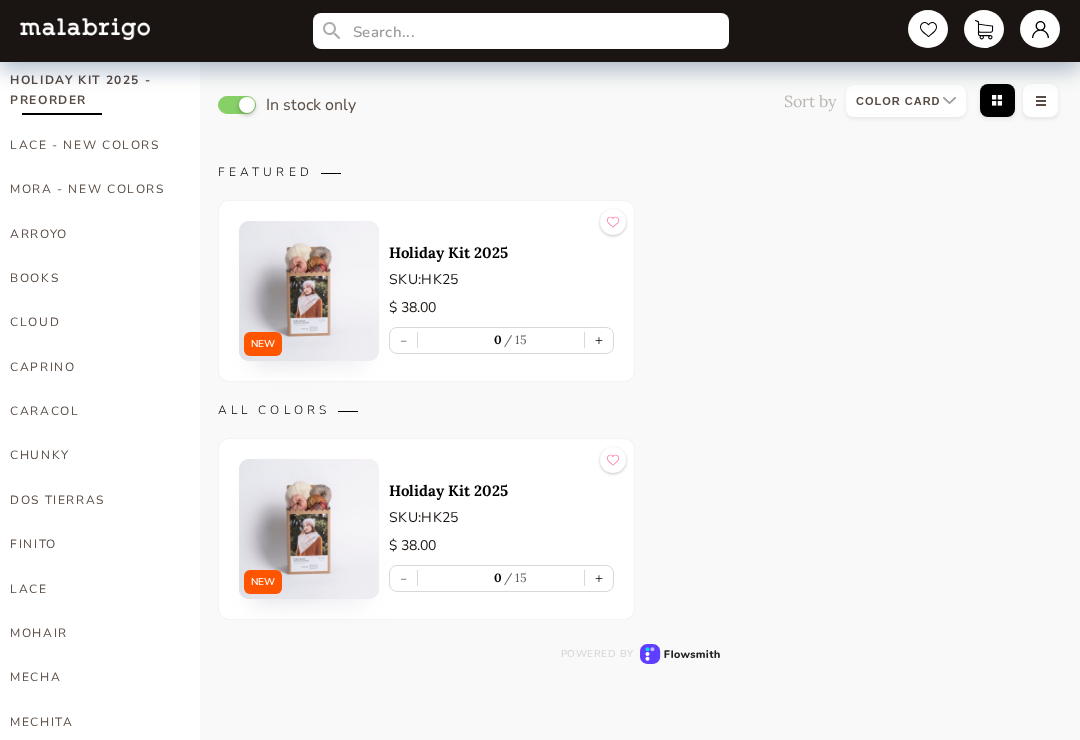 click at bounding box center [309, 292] 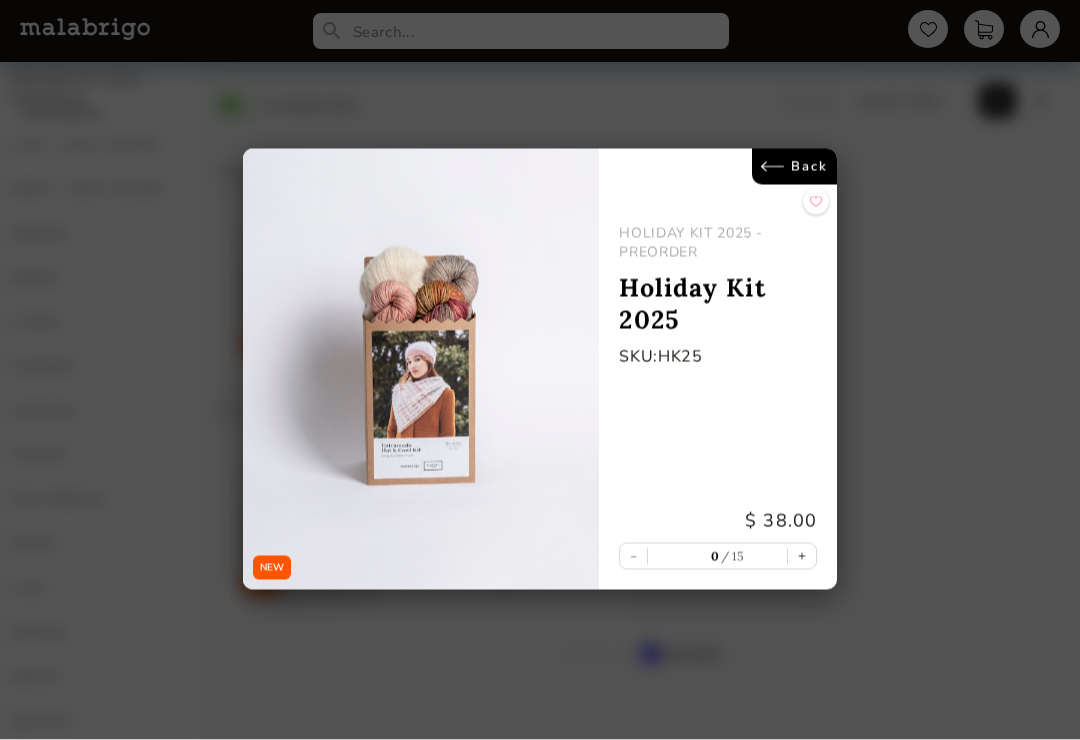 scroll, scrollTop: 291, scrollLeft: 0, axis: vertical 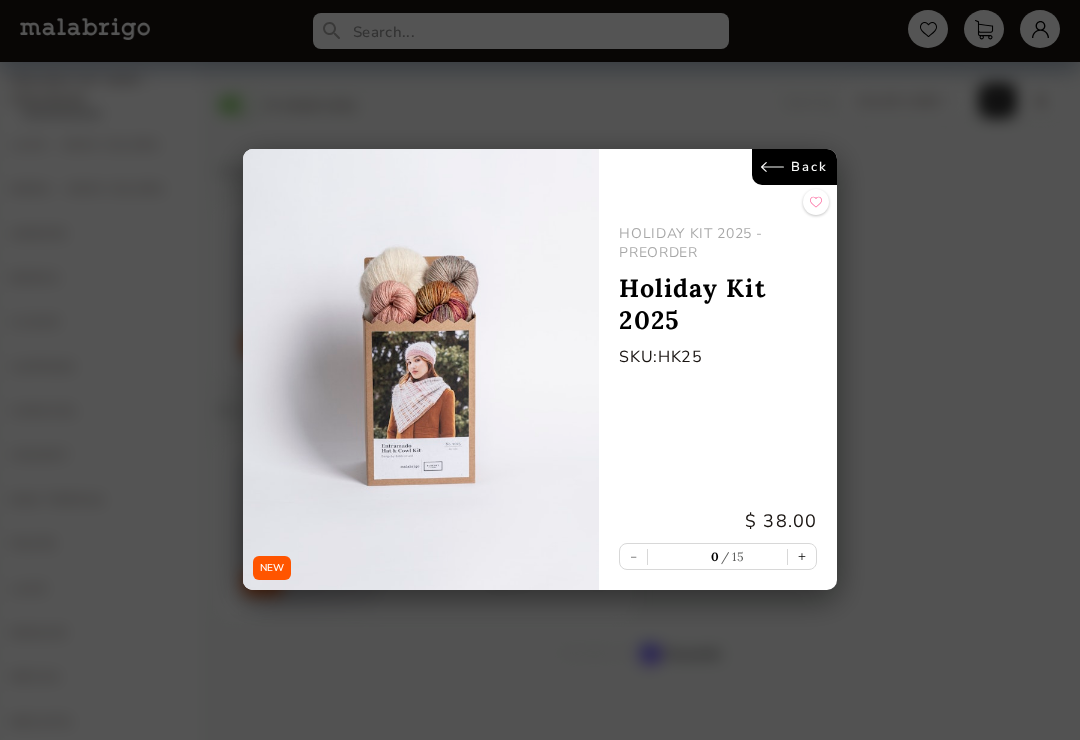 click at bounding box center (421, 369) 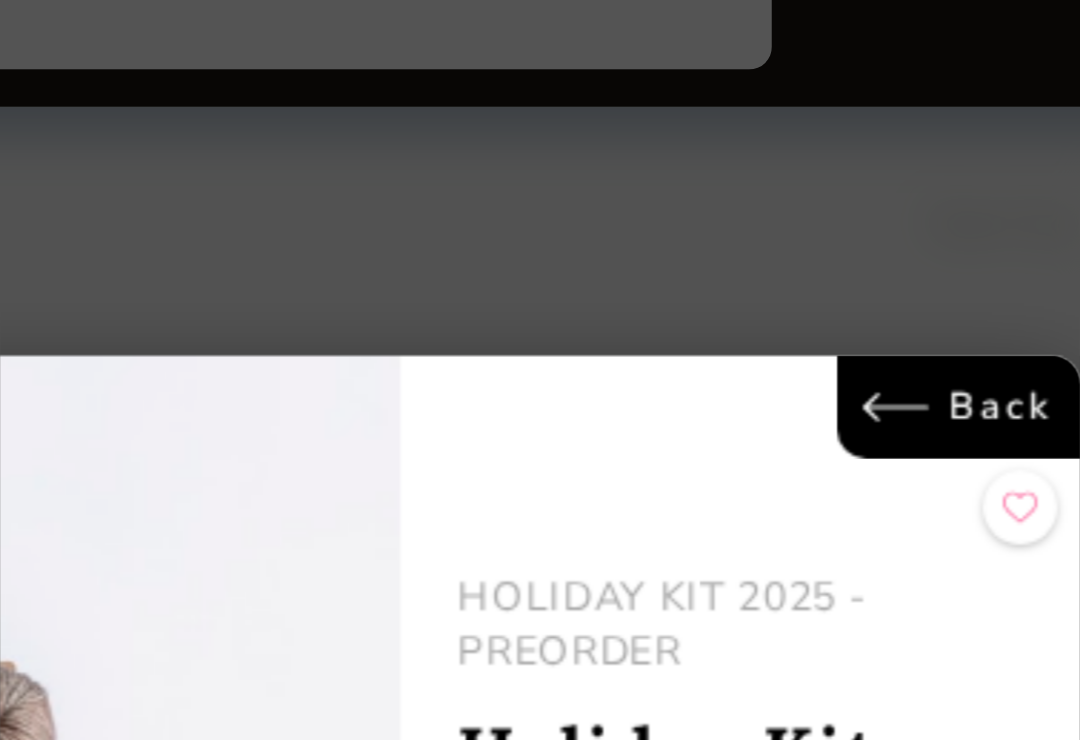 select on "INDEX" 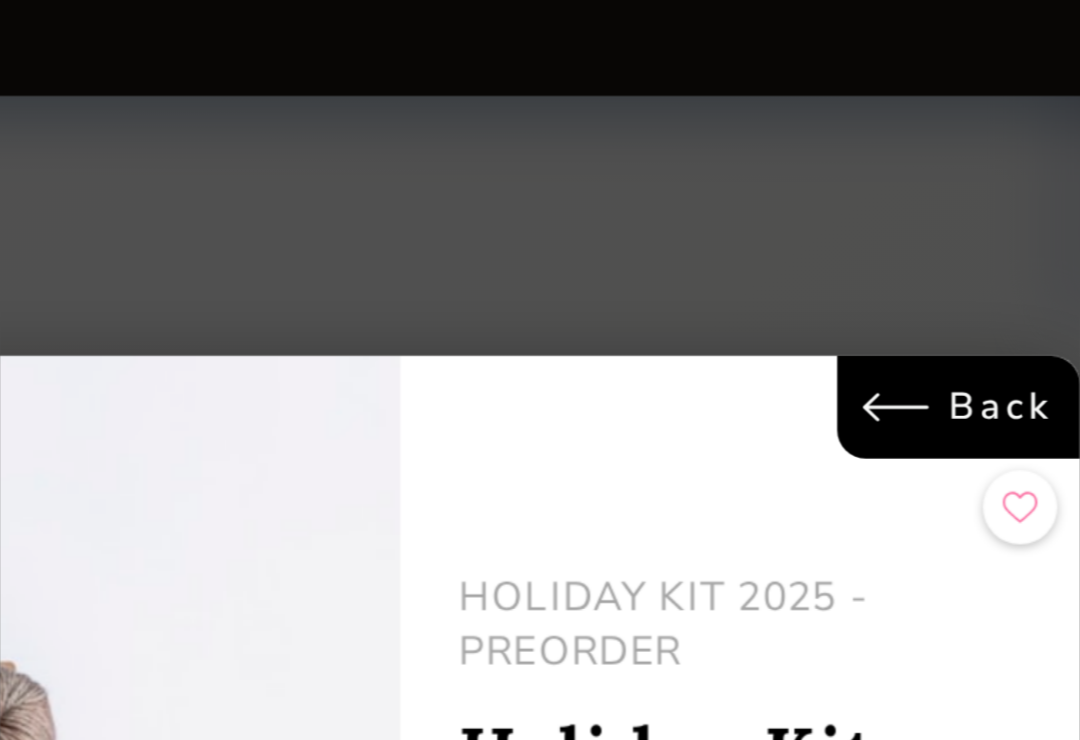 scroll, scrollTop: 193, scrollLeft: 0, axis: vertical 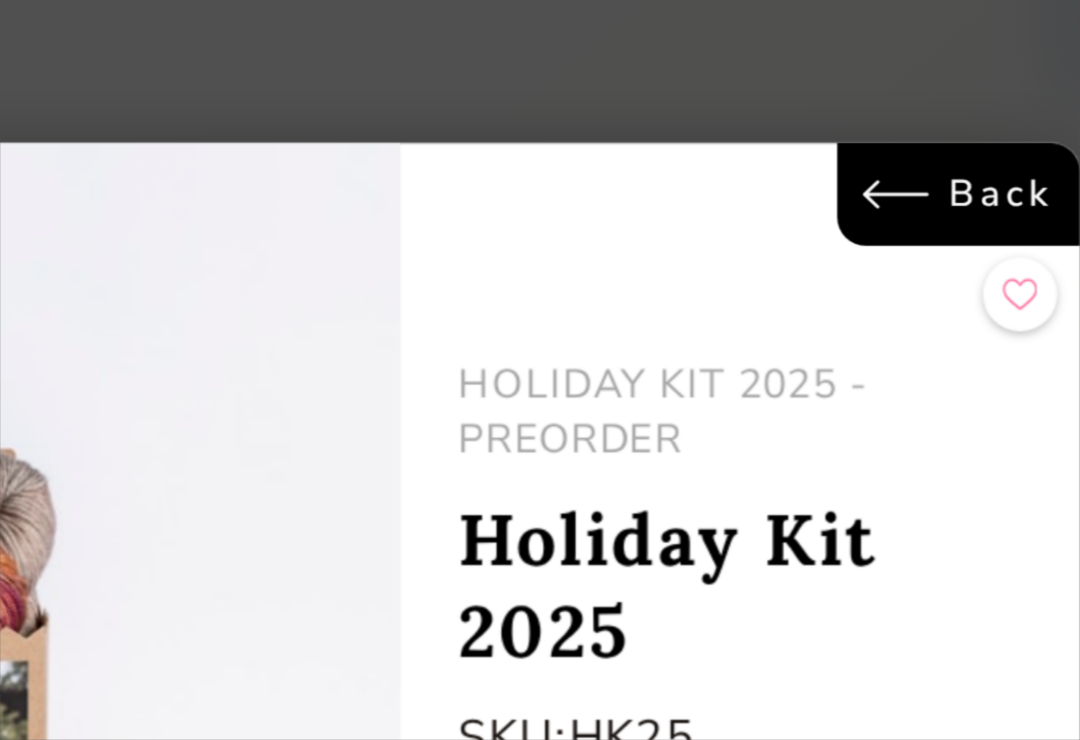 click on "Back" at bounding box center (794, 167) 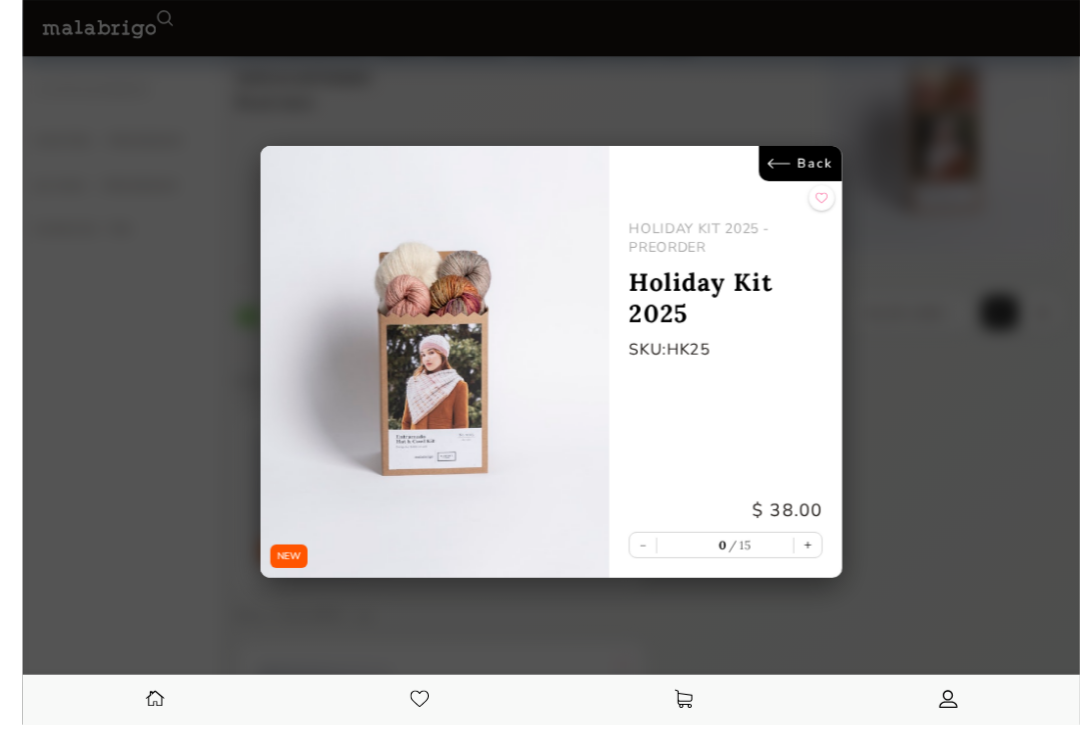 select on "INDEX" 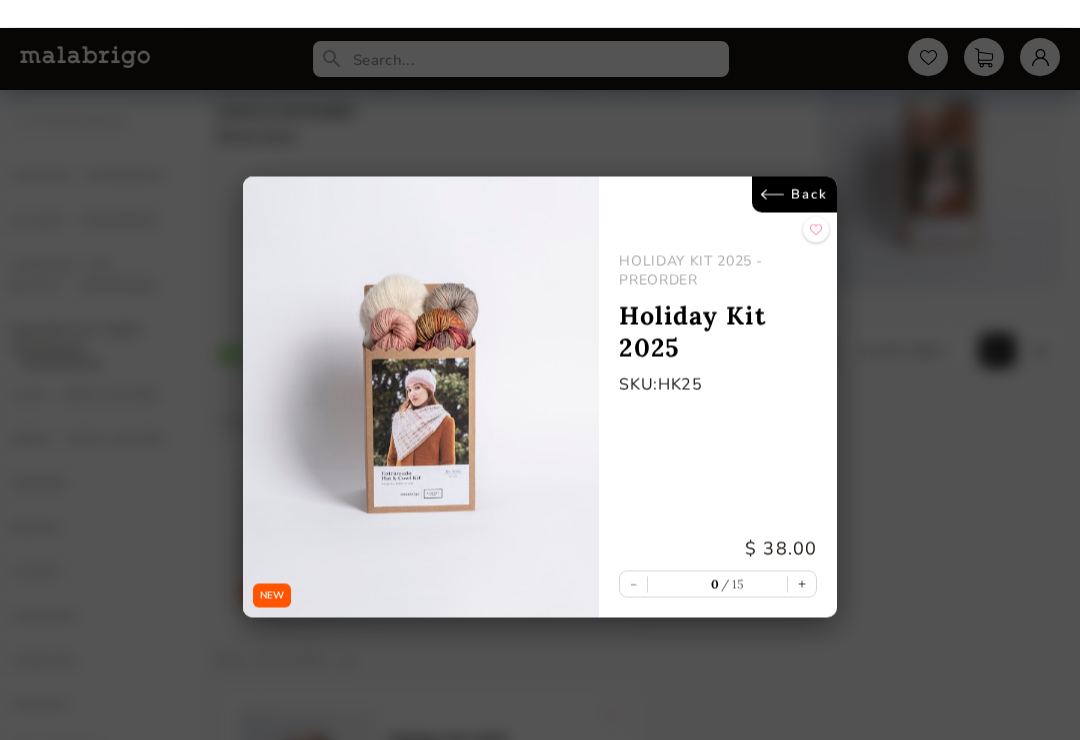 scroll, scrollTop: 0, scrollLeft: 0, axis: both 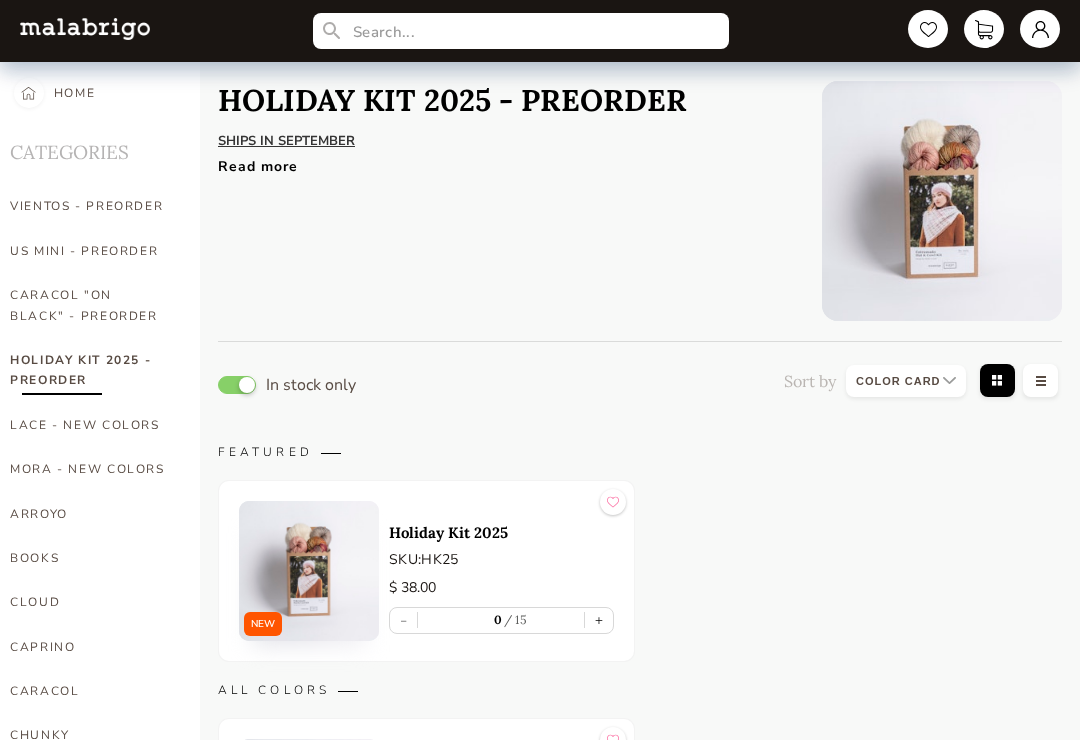 click on "CARACOL "ON BLACK" - PREORDER" at bounding box center [90, 305] 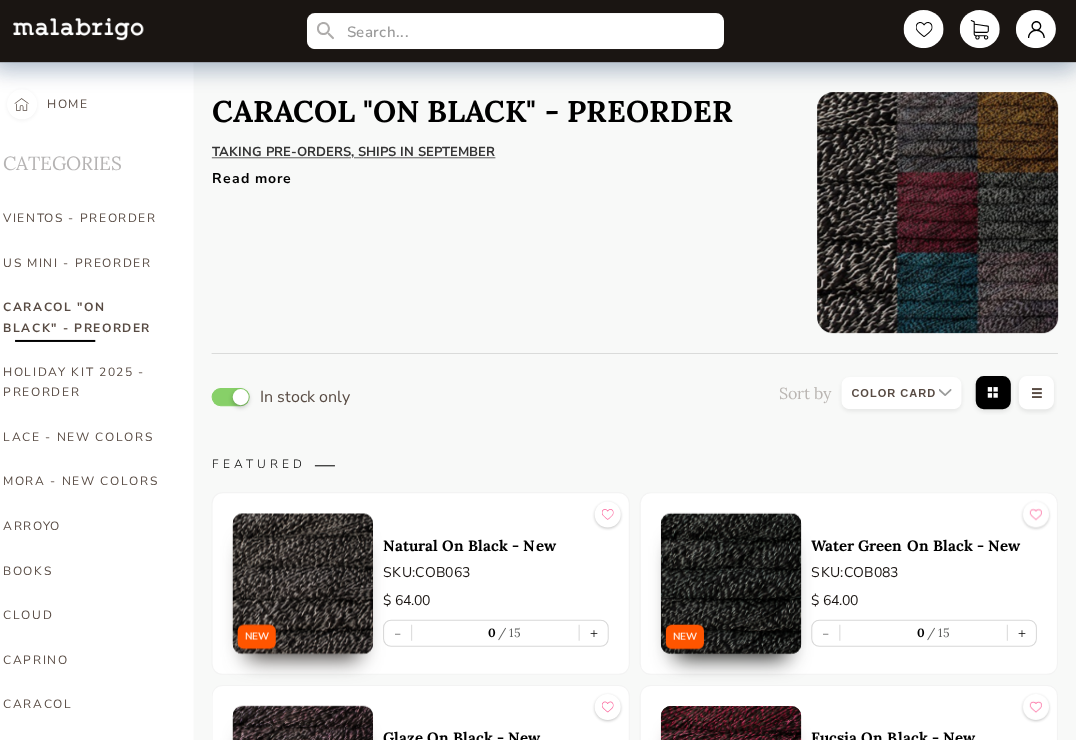scroll, scrollTop: 0, scrollLeft: 0, axis: both 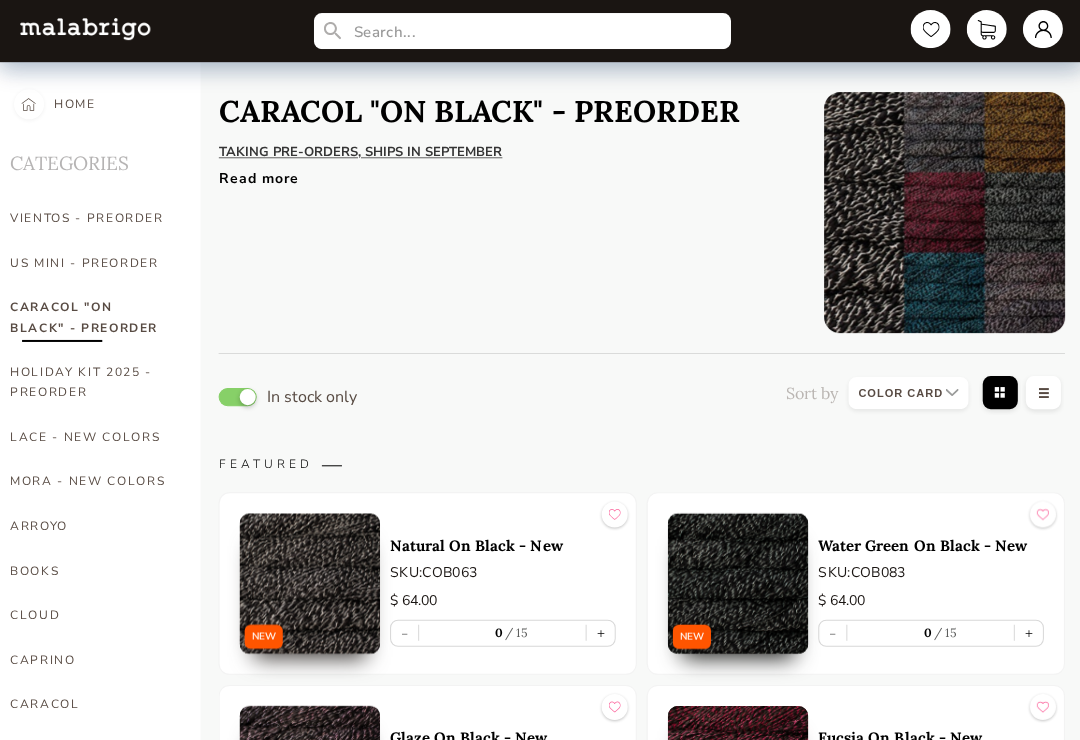 click on "BOOKS" at bounding box center (90, 569) 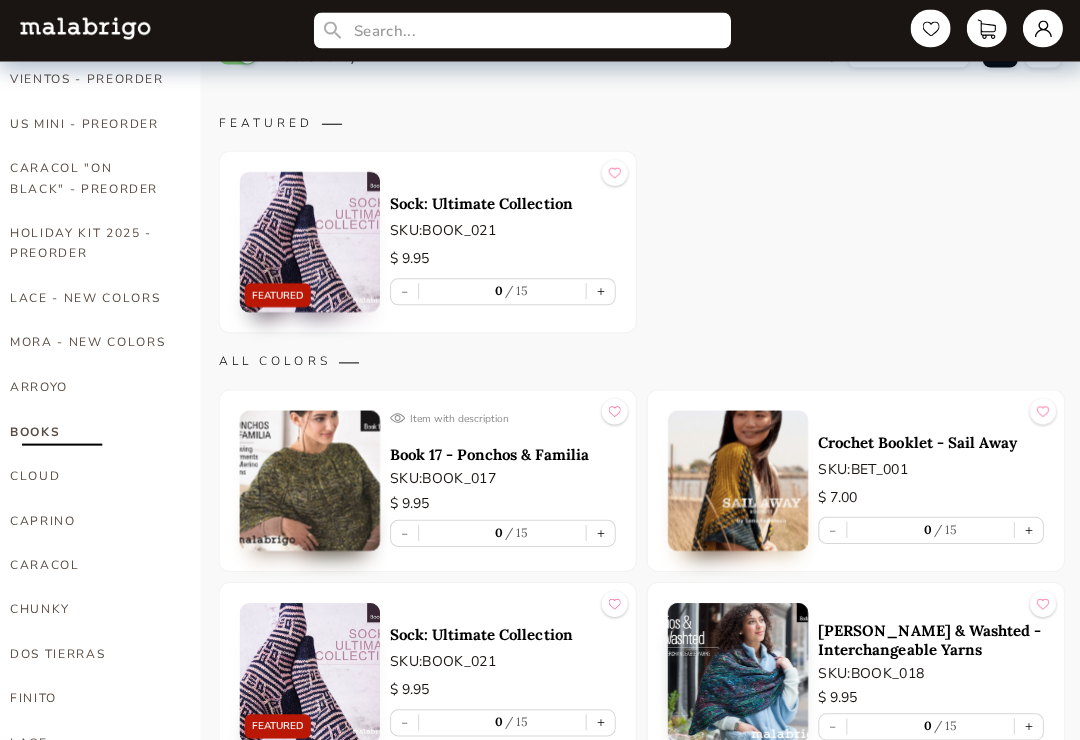 scroll, scrollTop: 0, scrollLeft: 0, axis: both 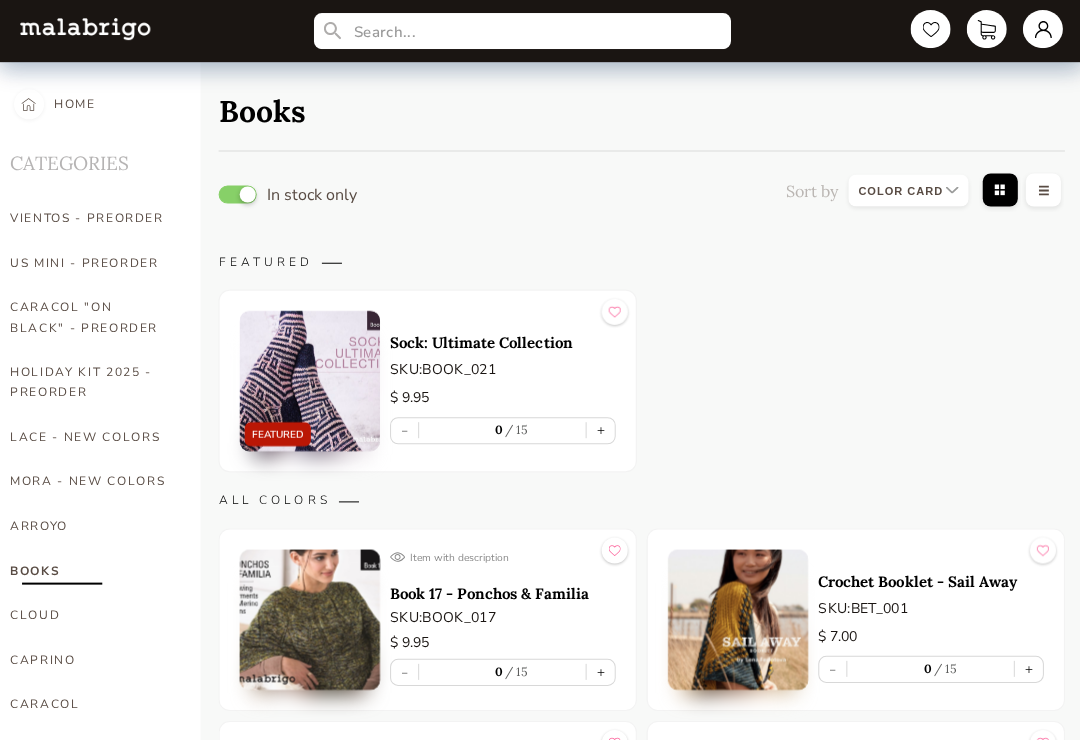 click on "VIENTOS - PREORDER" at bounding box center (90, 217) 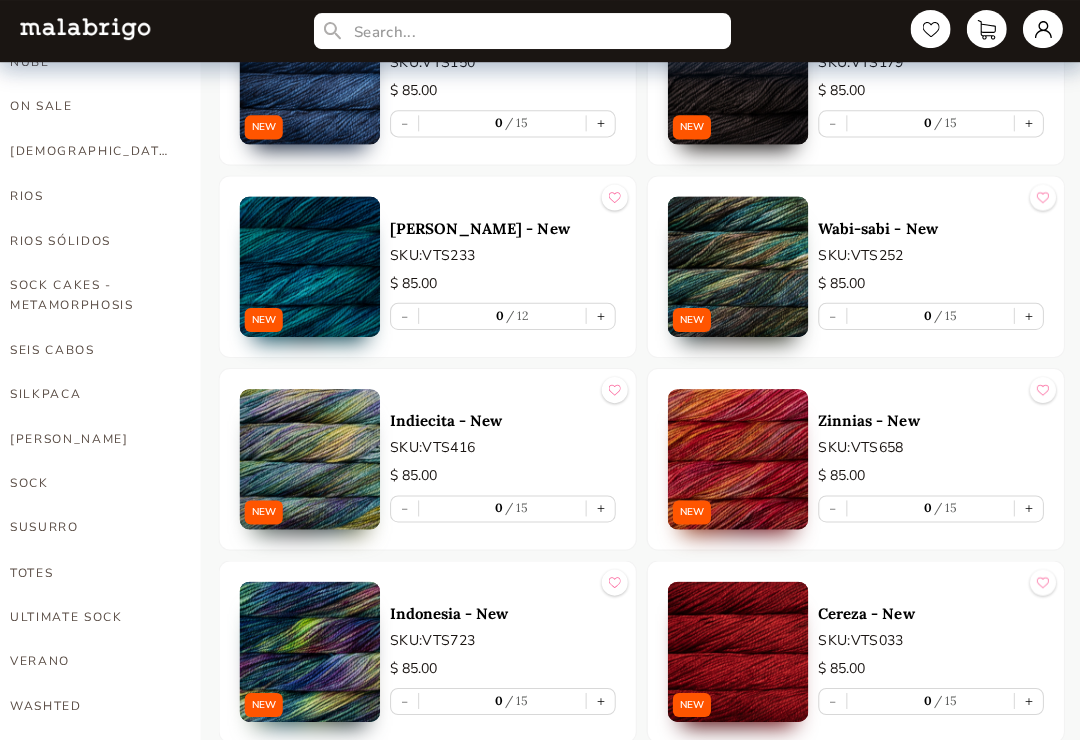 scroll, scrollTop: 1086, scrollLeft: 0, axis: vertical 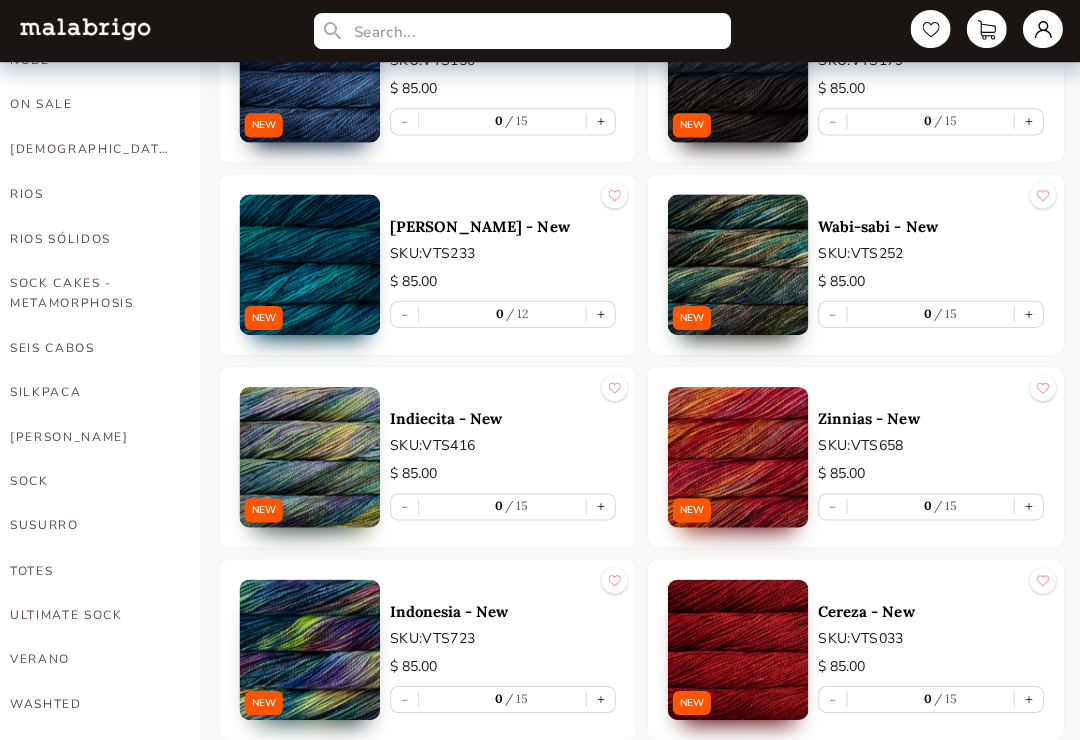 click on "SOCK" at bounding box center (90, 480) 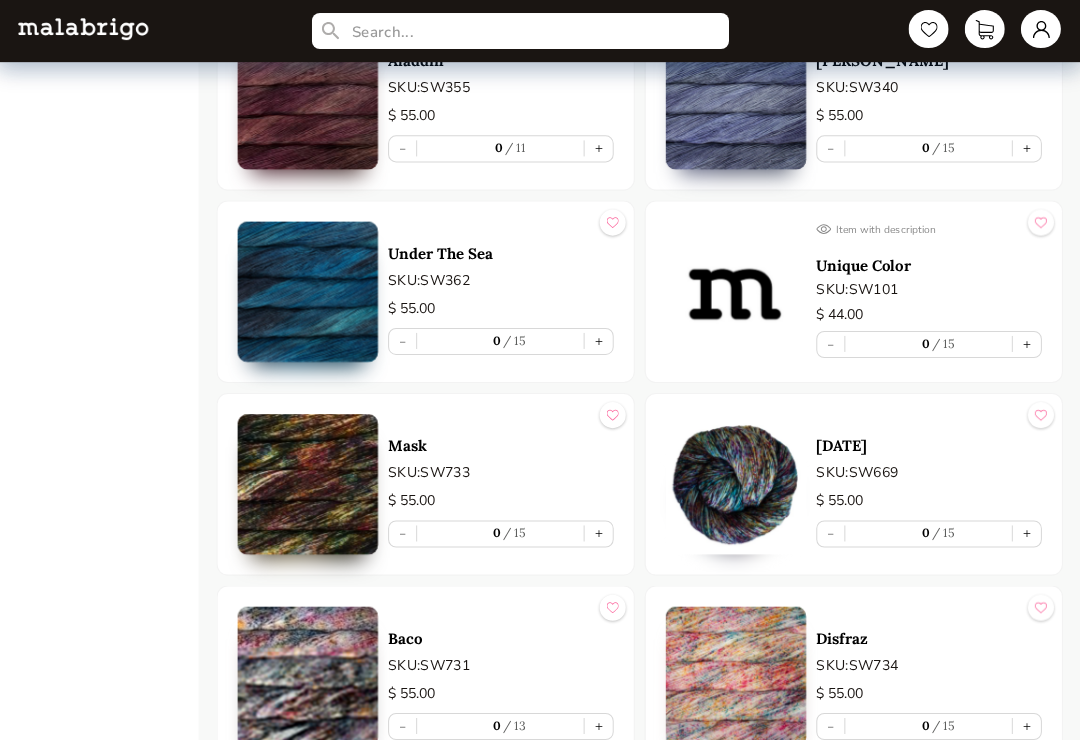scroll, scrollTop: 1795, scrollLeft: 0, axis: vertical 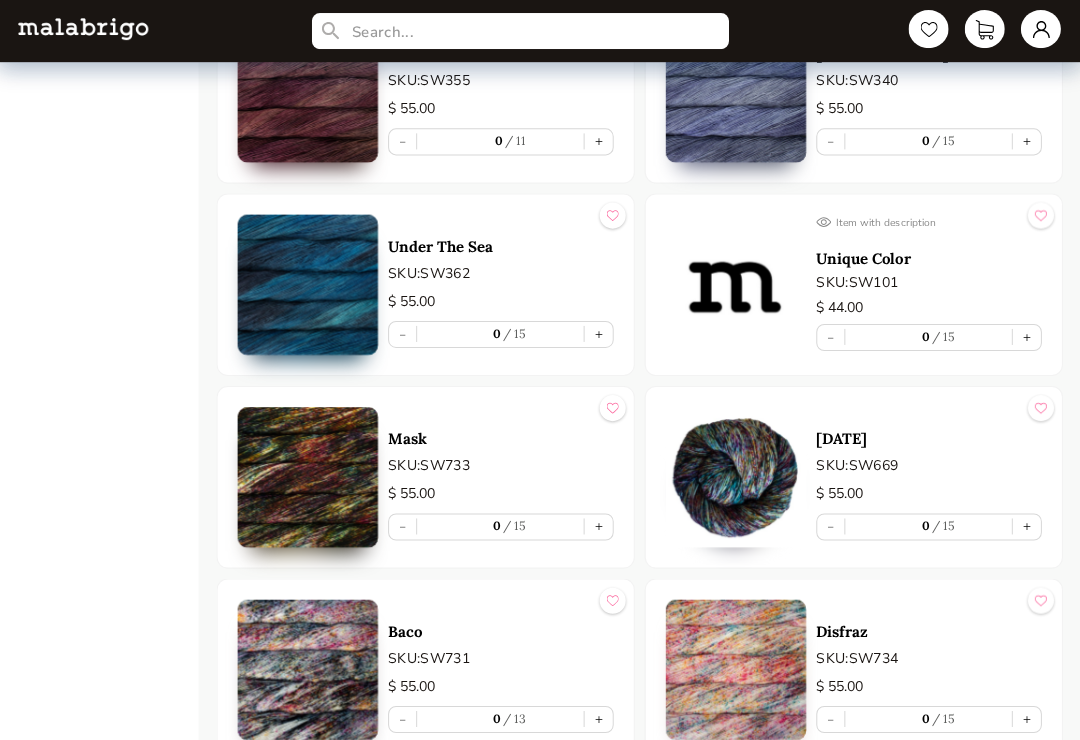 click on "+" at bounding box center (599, 525) 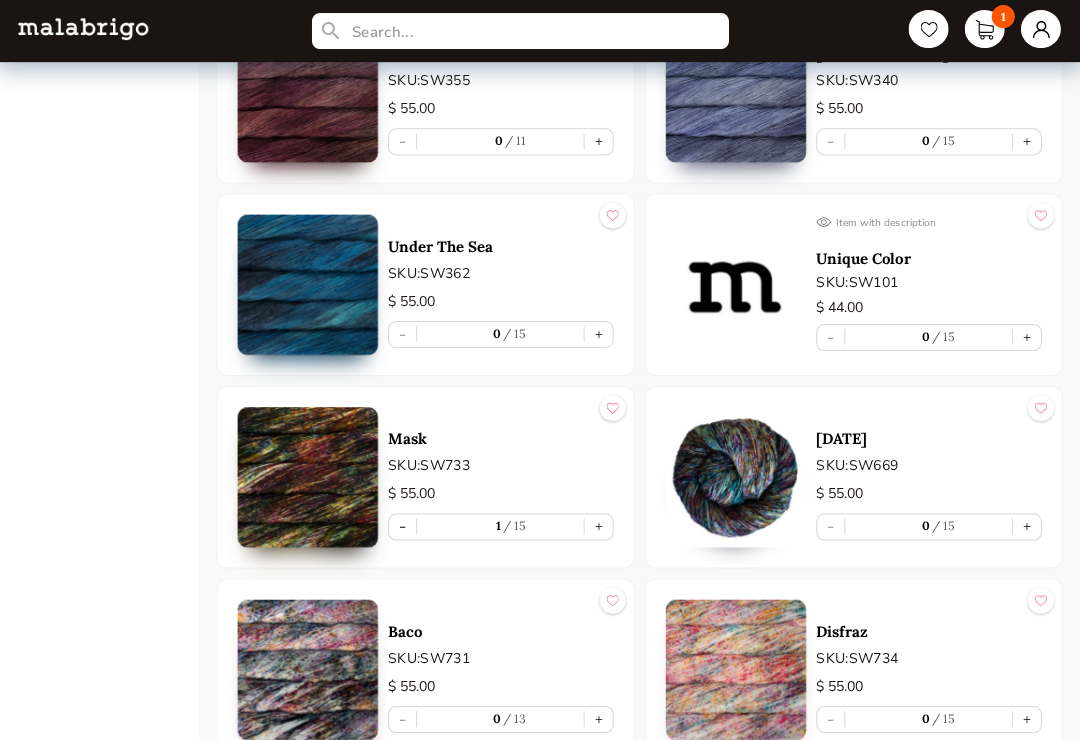 type on "1" 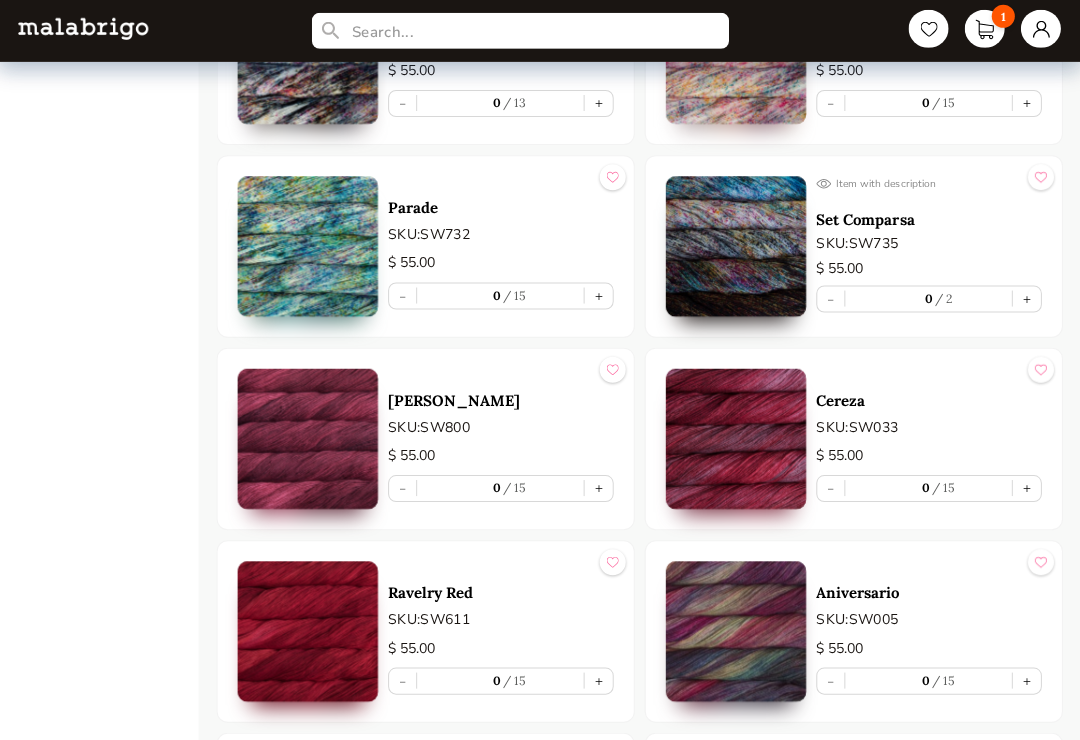 scroll, scrollTop: 2414, scrollLeft: 0, axis: vertical 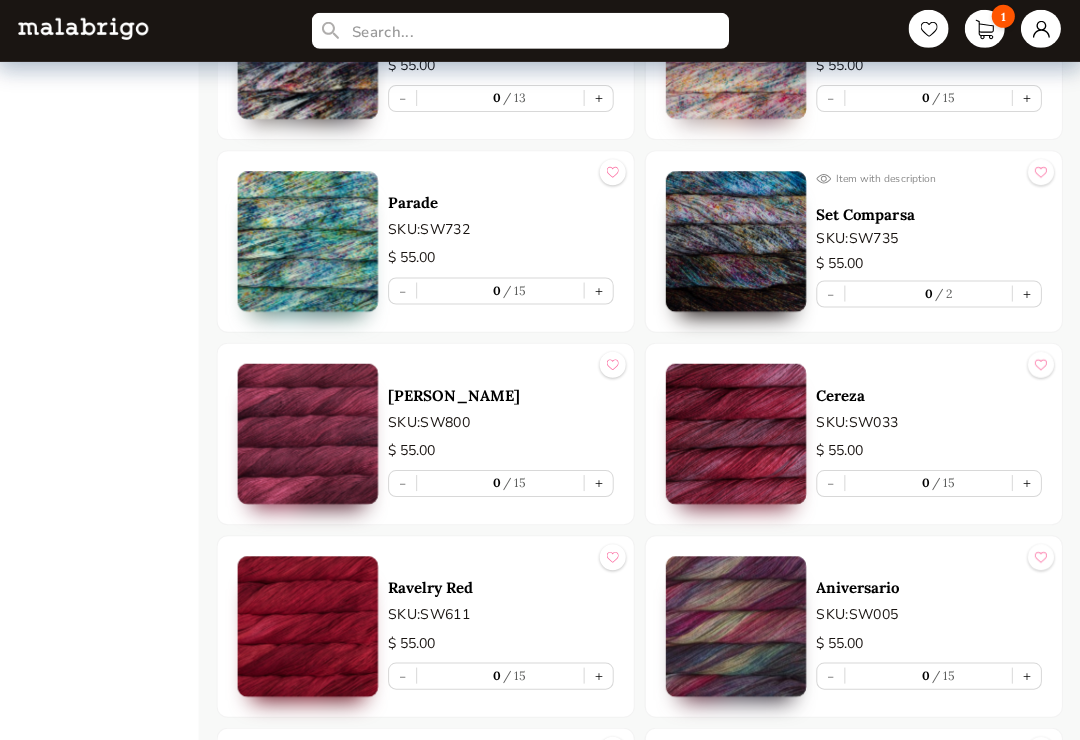 click on "+" at bounding box center (1026, 674) 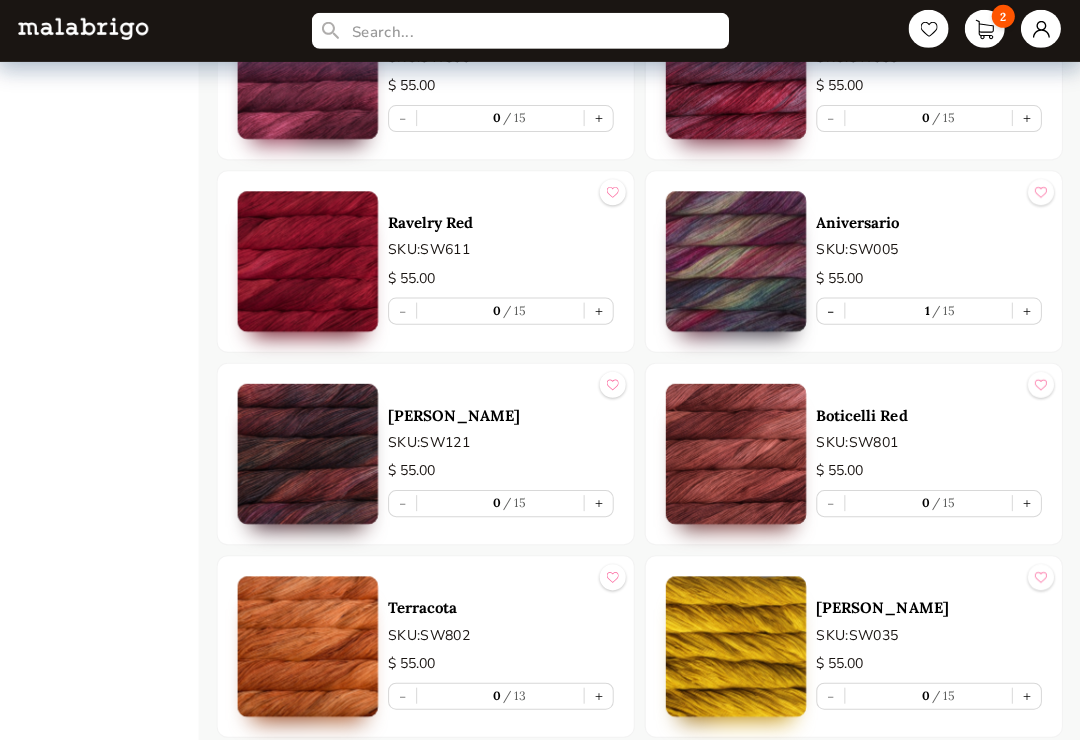 scroll, scrollTop: 2781, scrollLeft: 0, axis: vertical 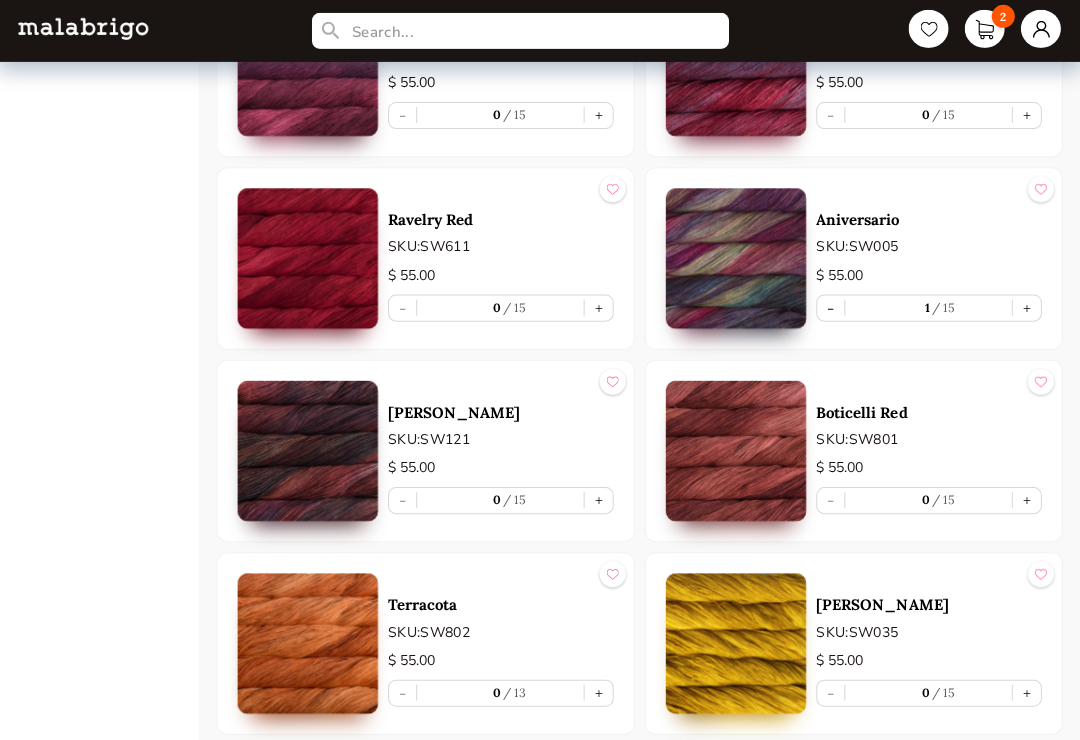 click on "+" at bounding box center [599, 499] 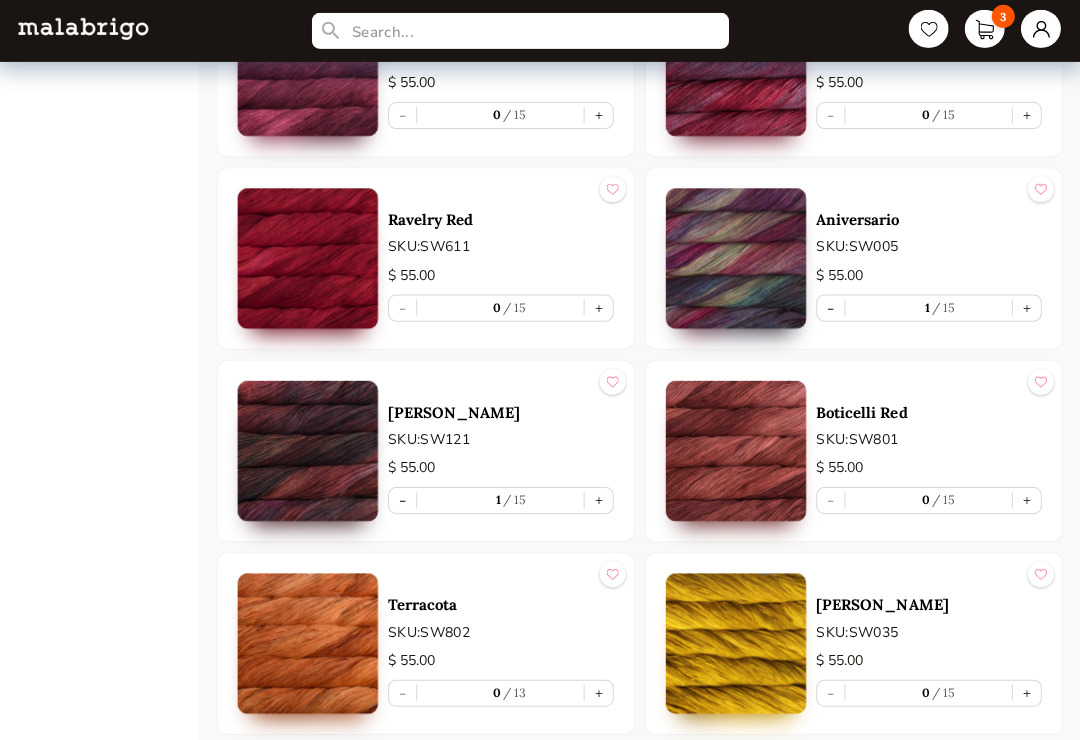 type on "1" 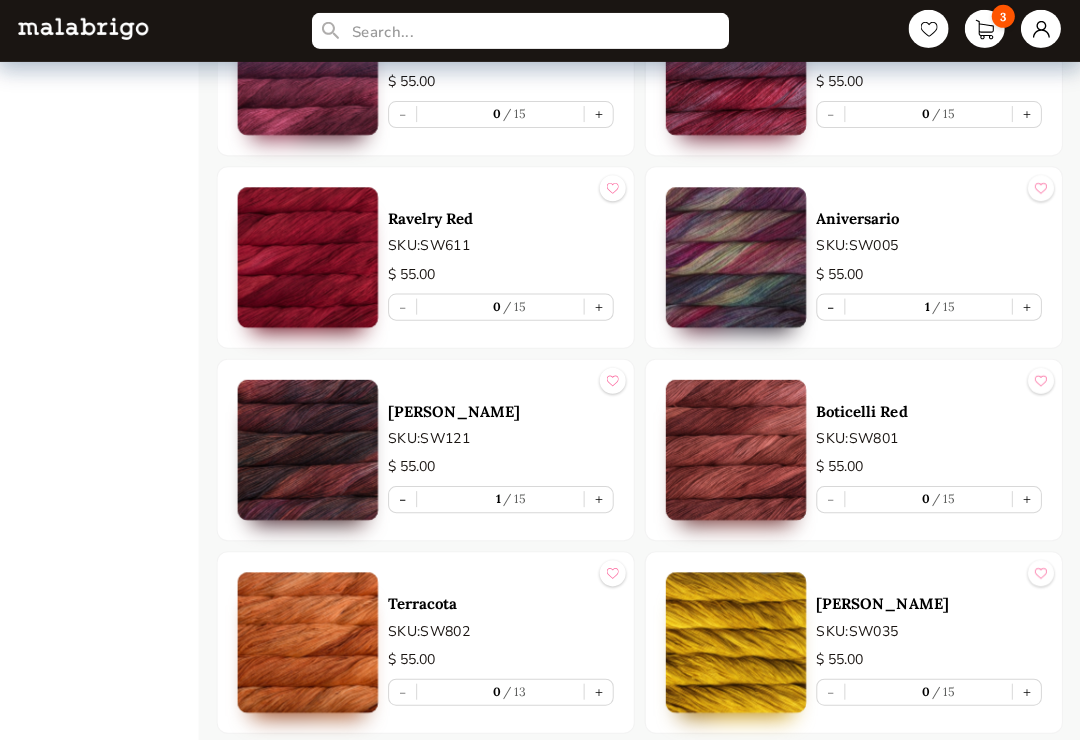 click on "+" at bounding box center [1026, 690] 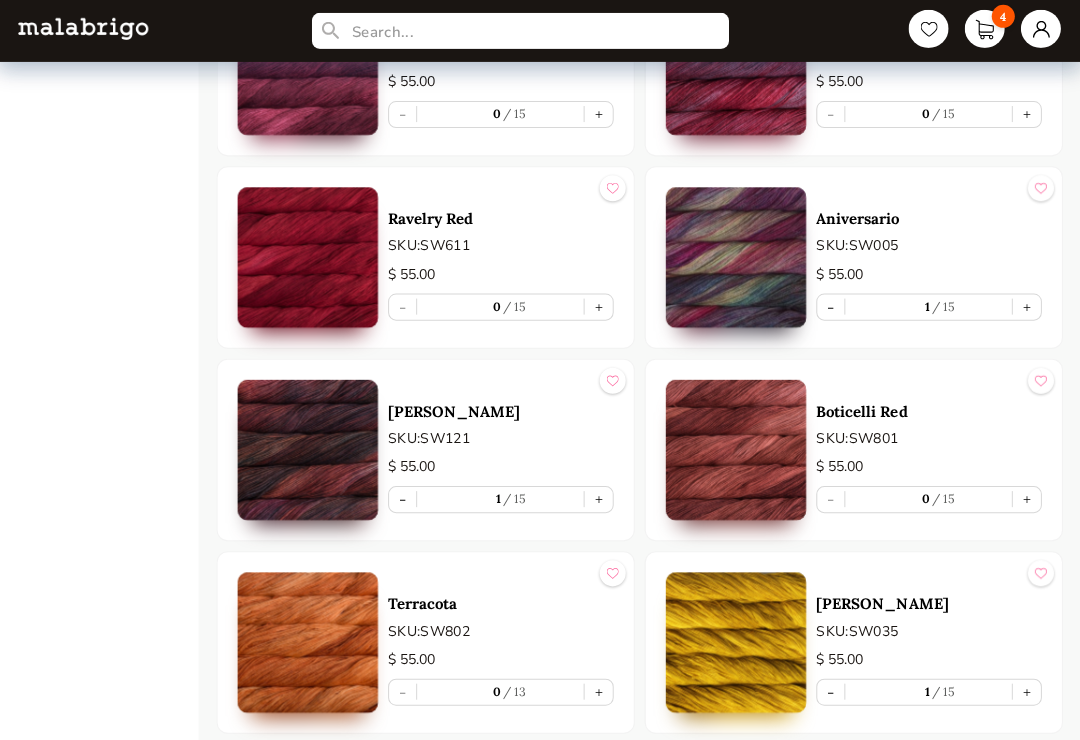 type on "1" 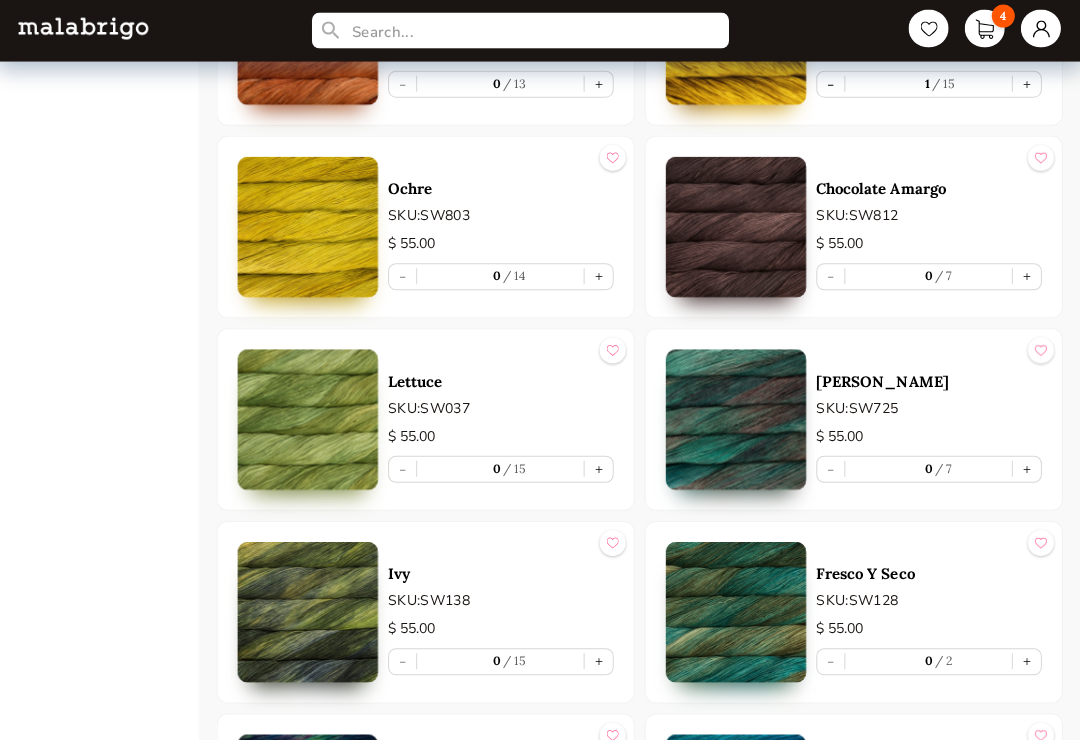 scroll, scrollTop: 3389, scrollLeft: 0, axis: vertical 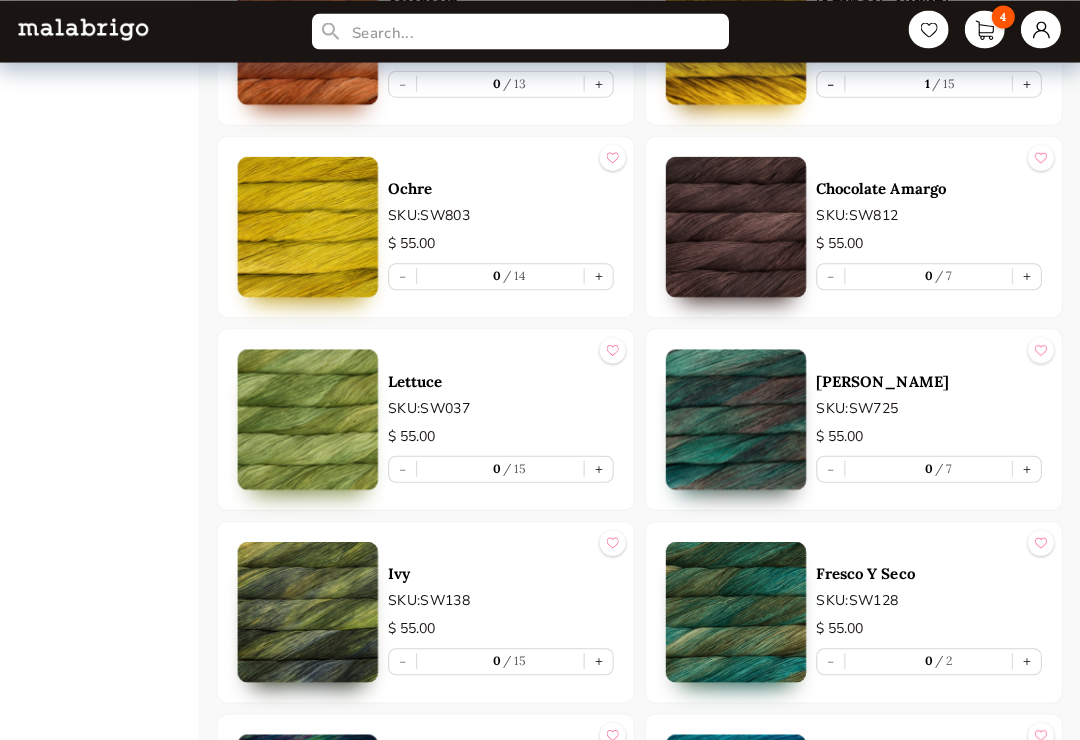 click on "+" at bounding box center (599, 467) 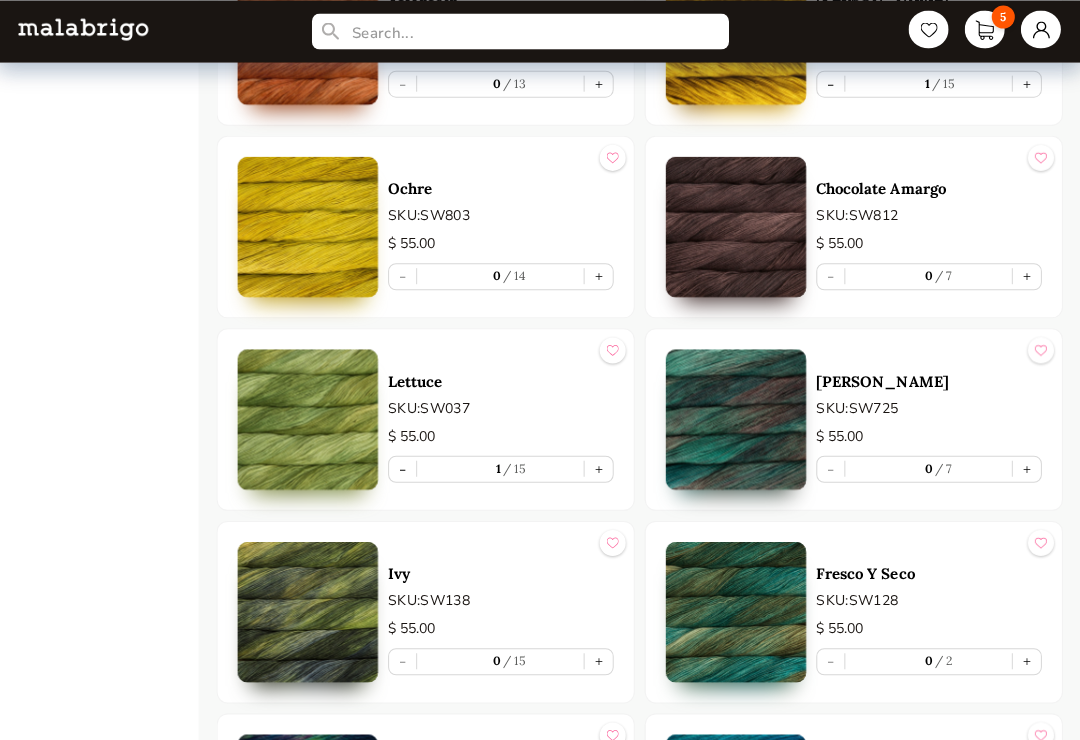 type on "1" 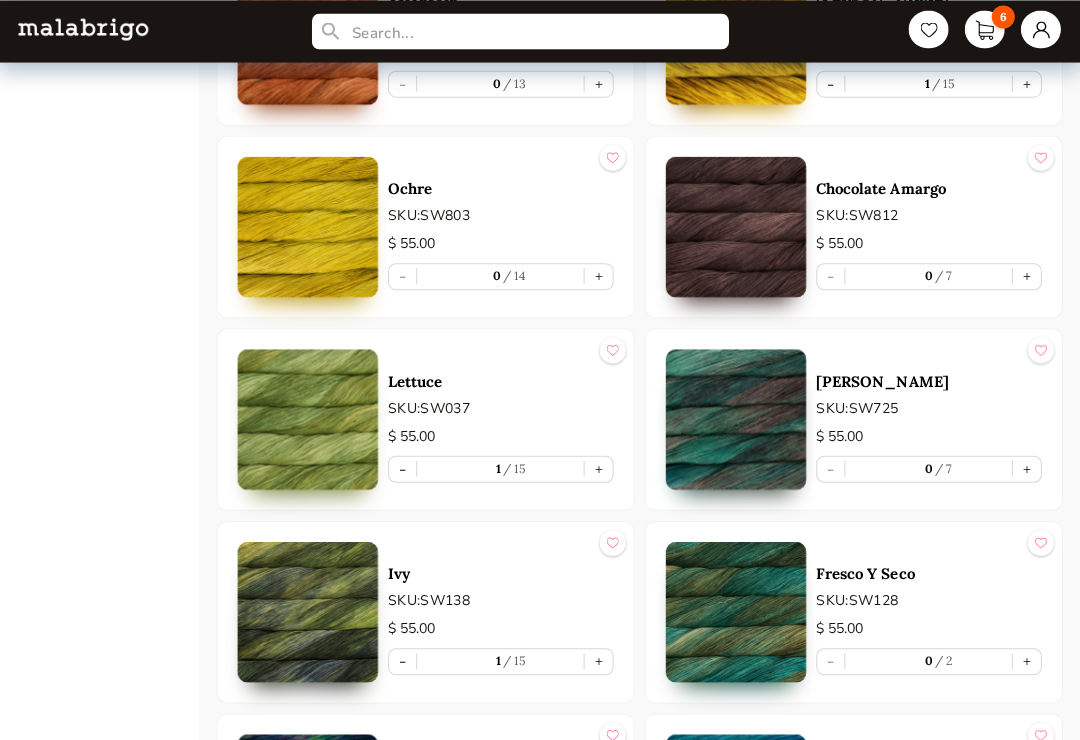 click on "+" at bounding box center [1026, 659] 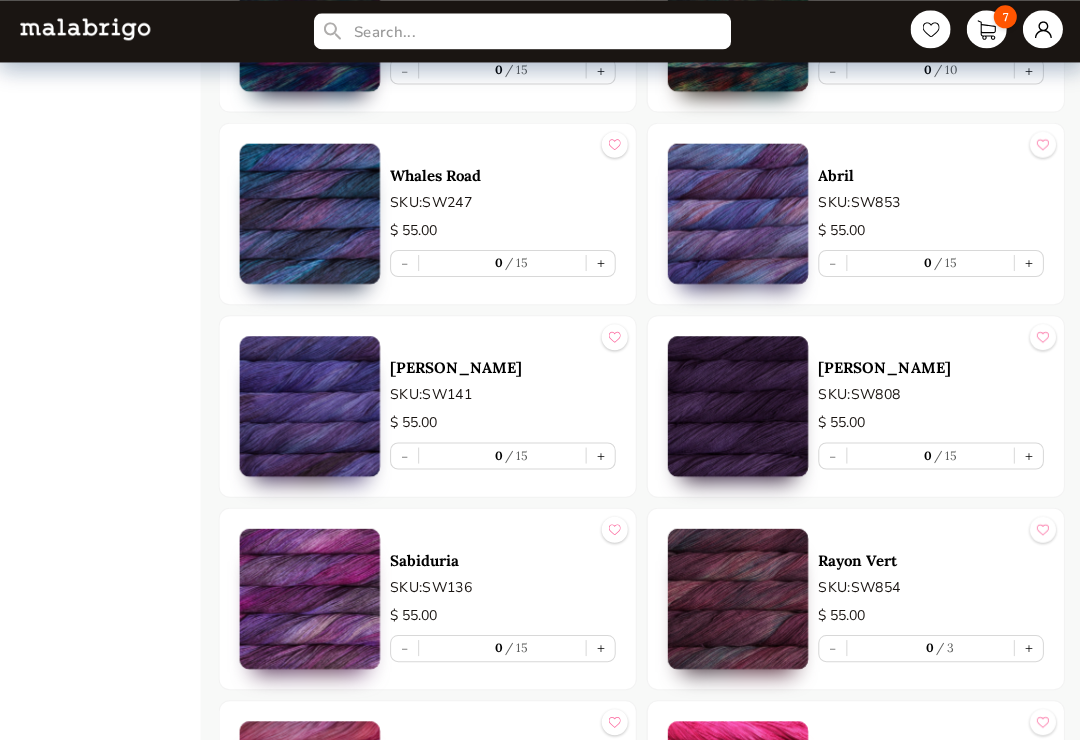 scroll, scrollTop: 5130, scrollLeft: 0, axis: vertical 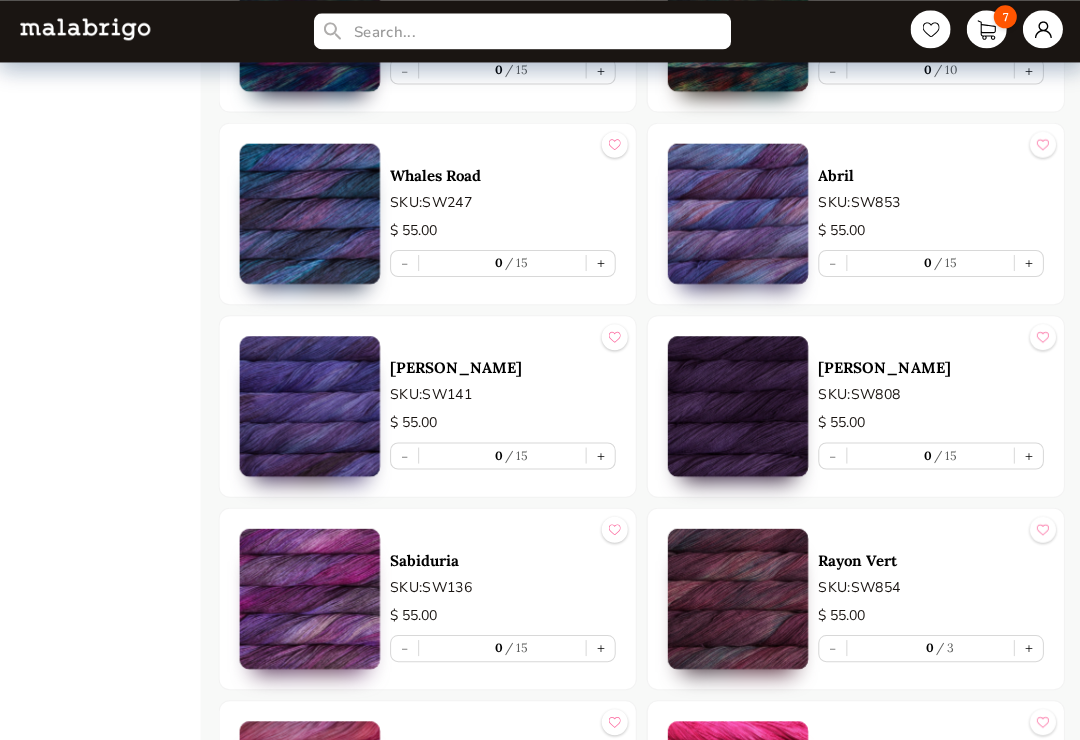 click on "+" at bounding box center [1026, 454] 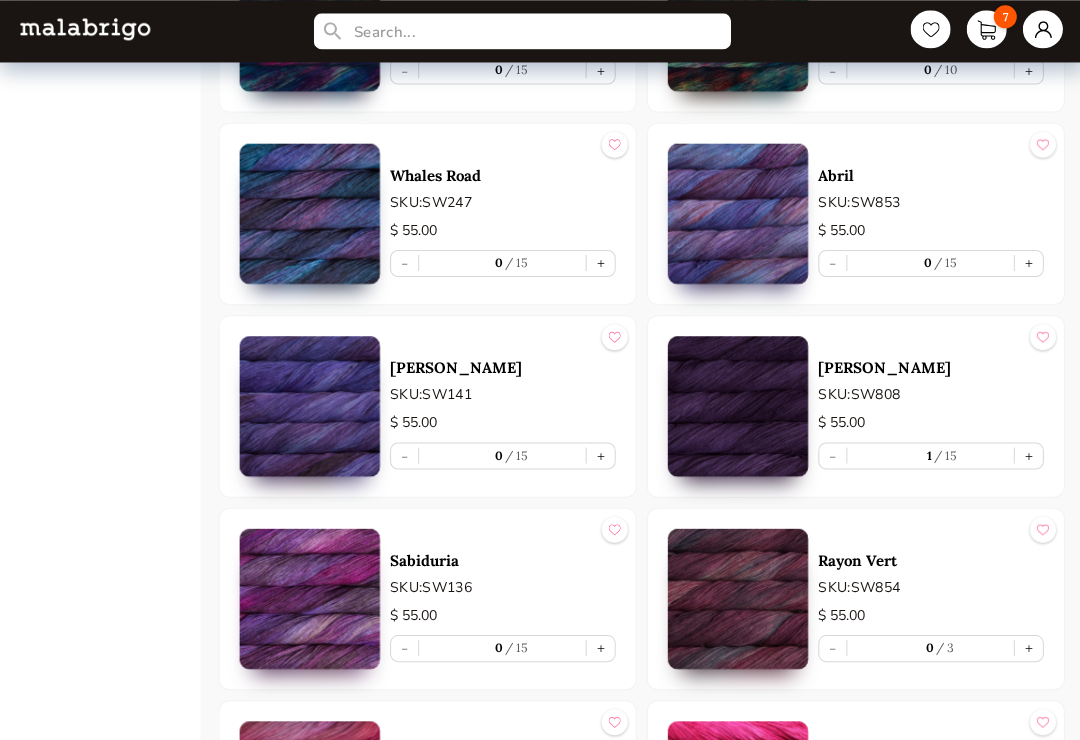 scroll, scrollTop: 5131, scrollLeft: 0, axis: vertical 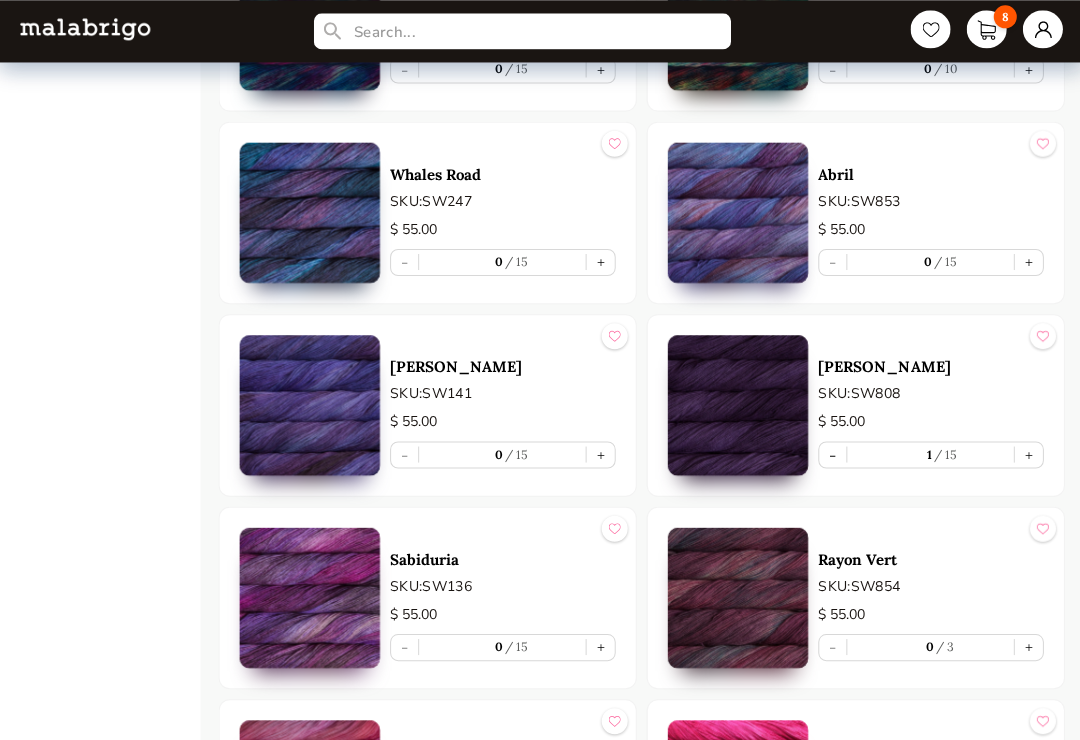 click on "+" at bounding box center [599, 645] 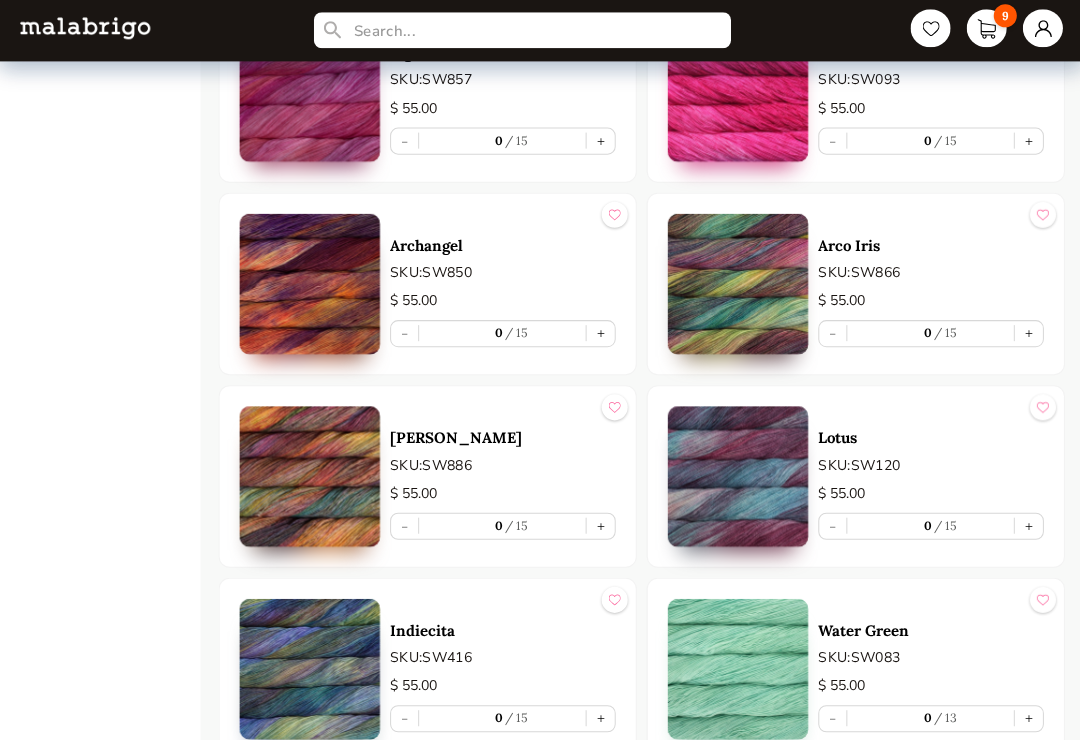 scroll, scrollTop: 5828, scrollLeft: 0, axis: vertical 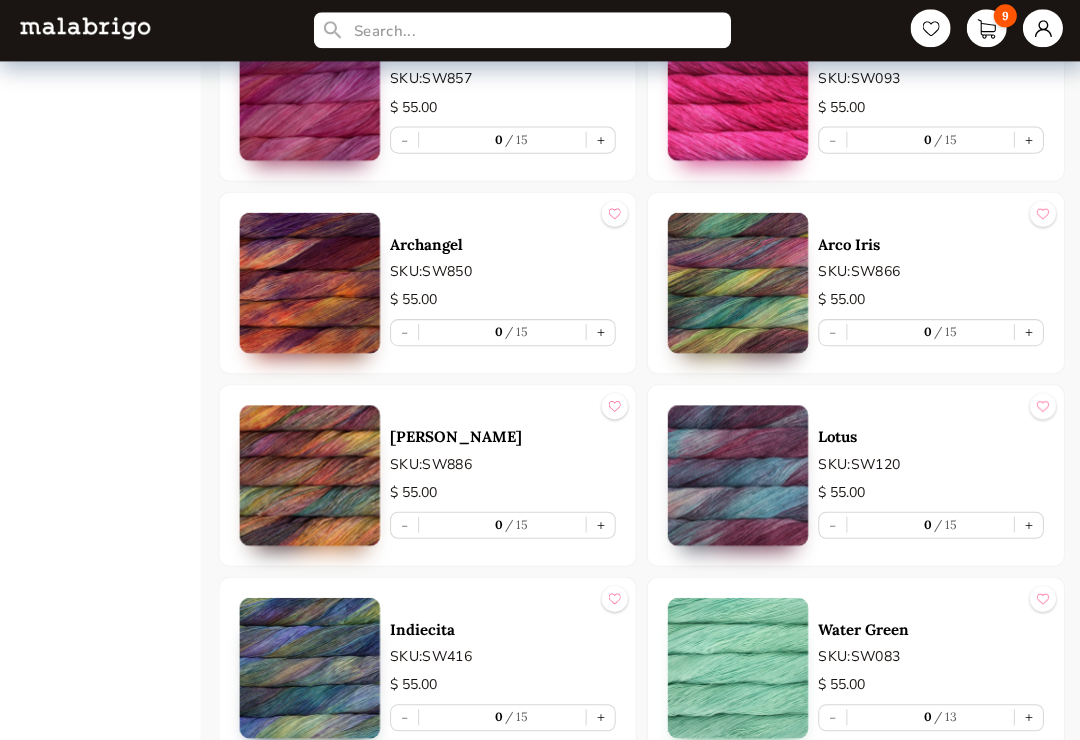 click on "+" at bounding box center (1026, 524) 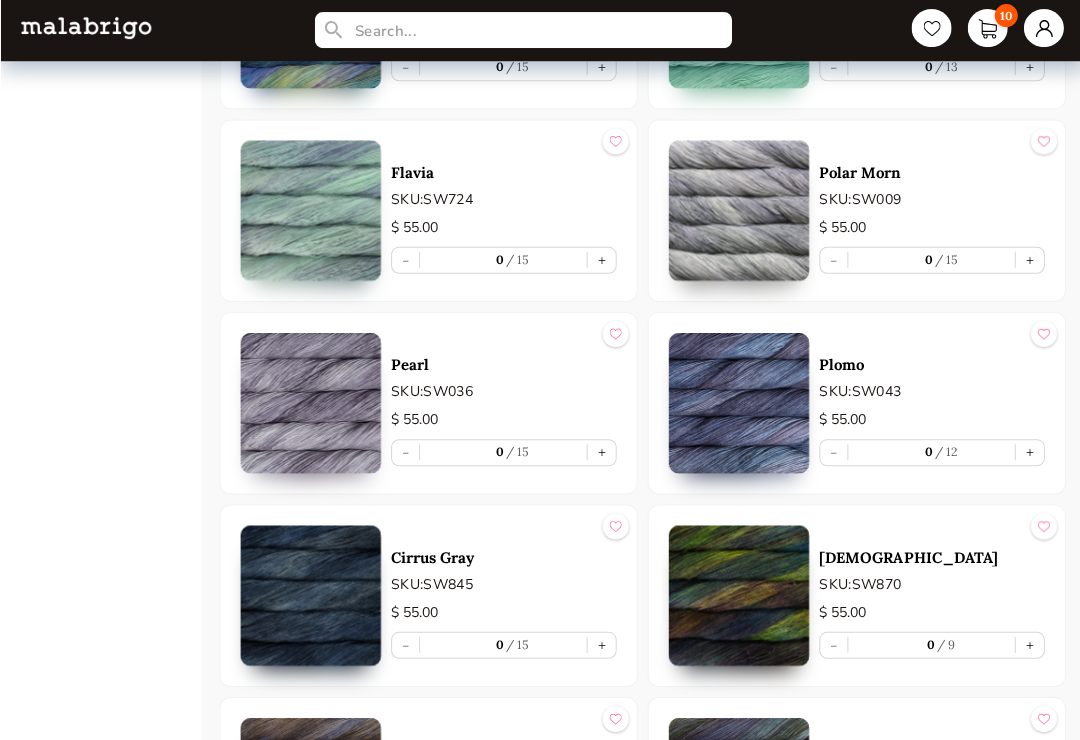 scroll, scrollTop: 6477, scrollLeft: 0, axis: vertical 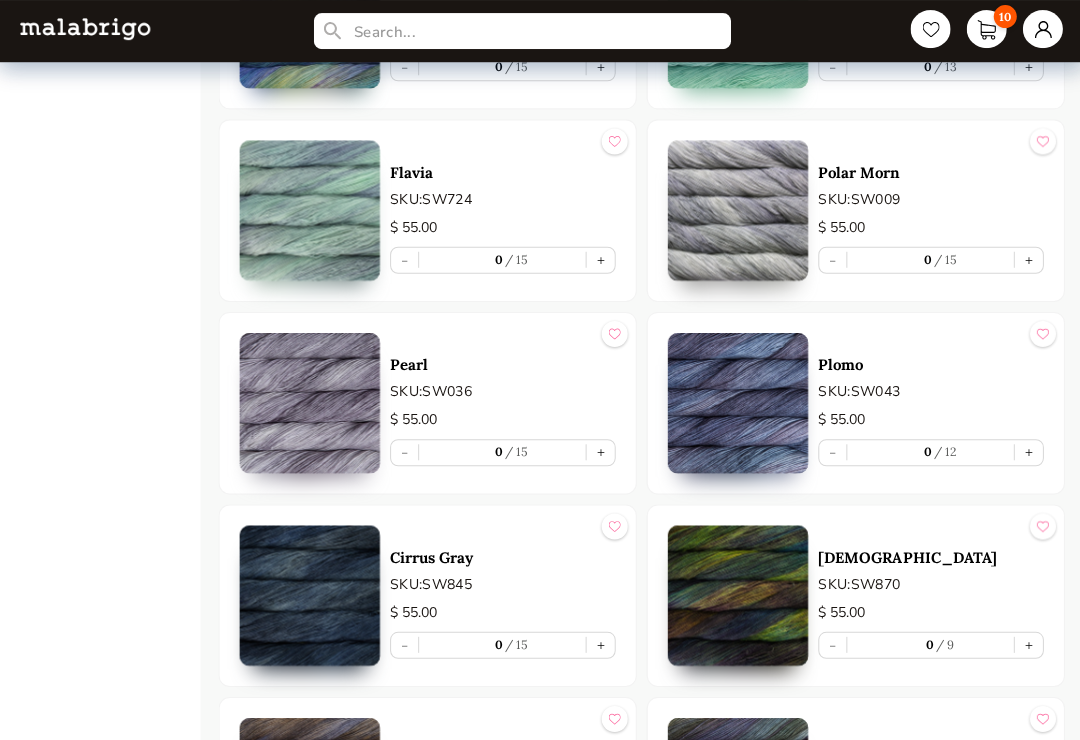 click on "+" at bounding box center [1026, 451] 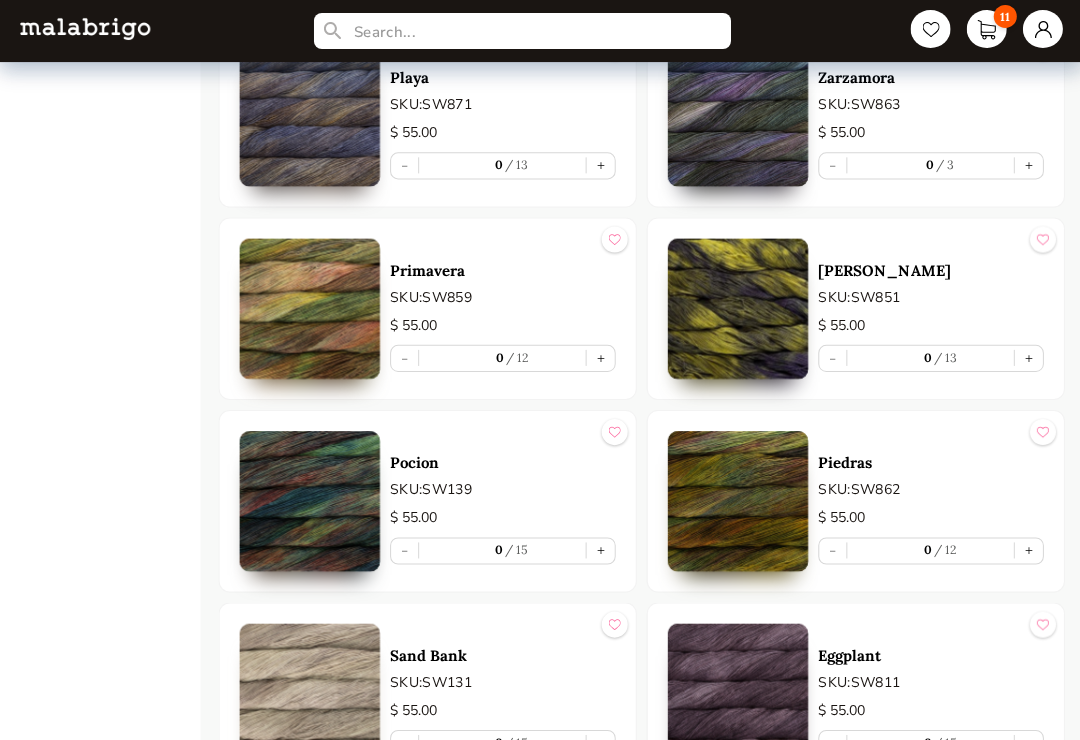 scroll, scrollTop: 7153, scrollLeft: 0, axis: vertical 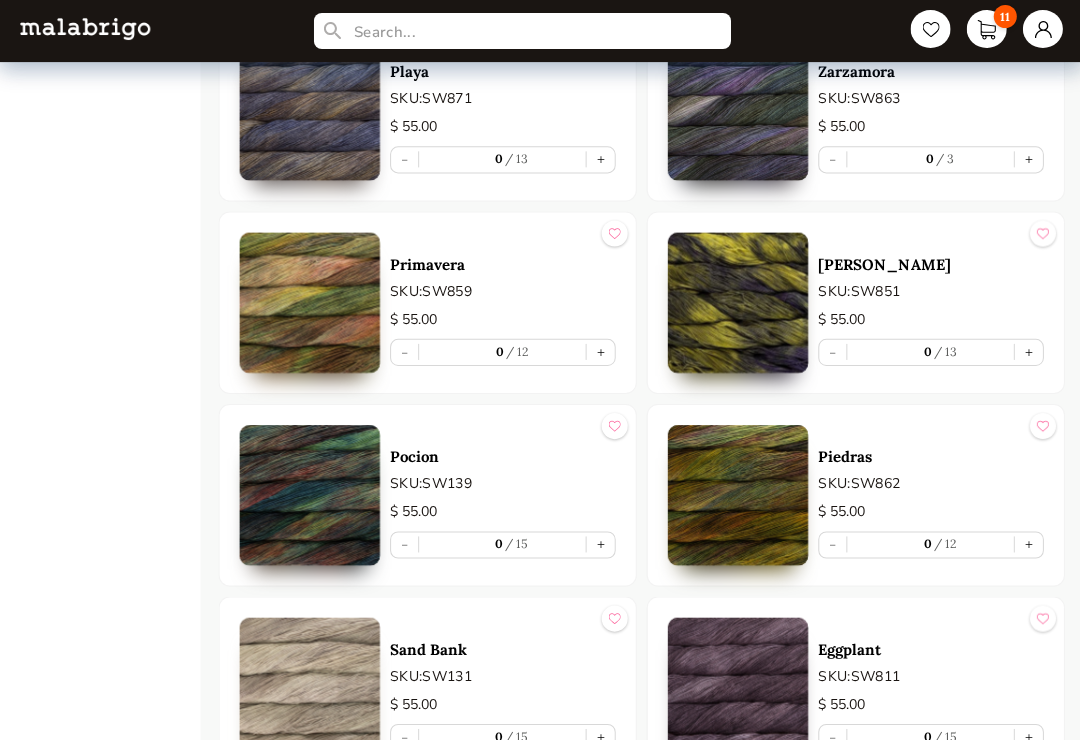 click on "+" at bounding box center [1026, 543] 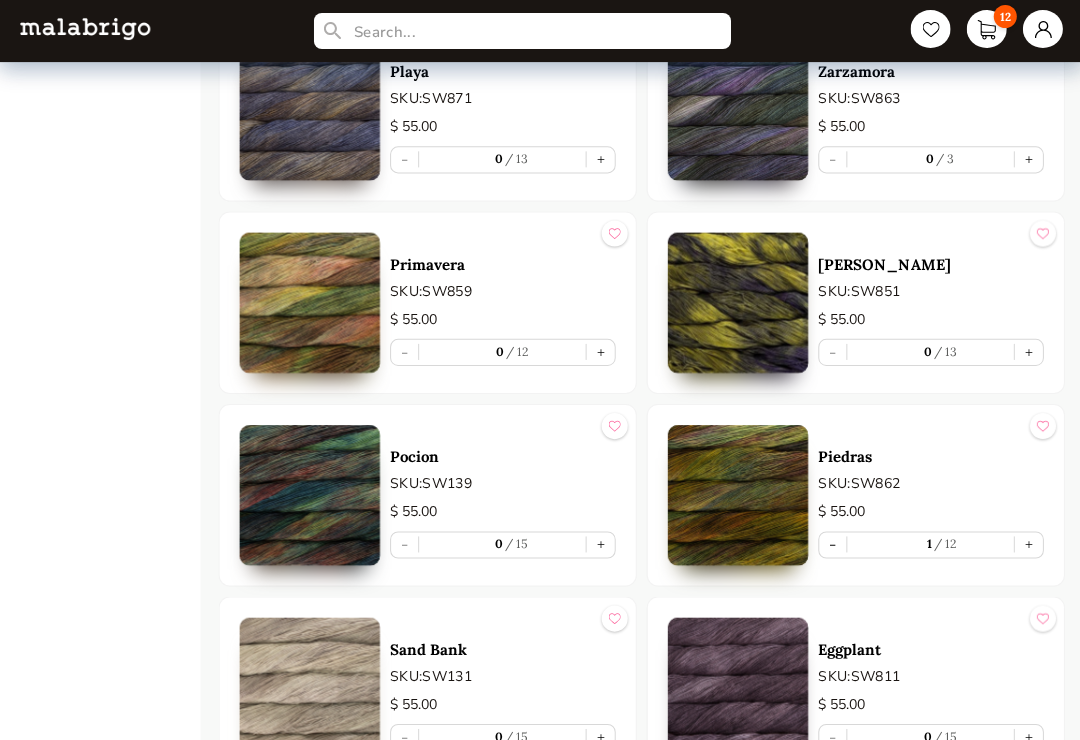 click on "+" at bounding box center (1026, 543) 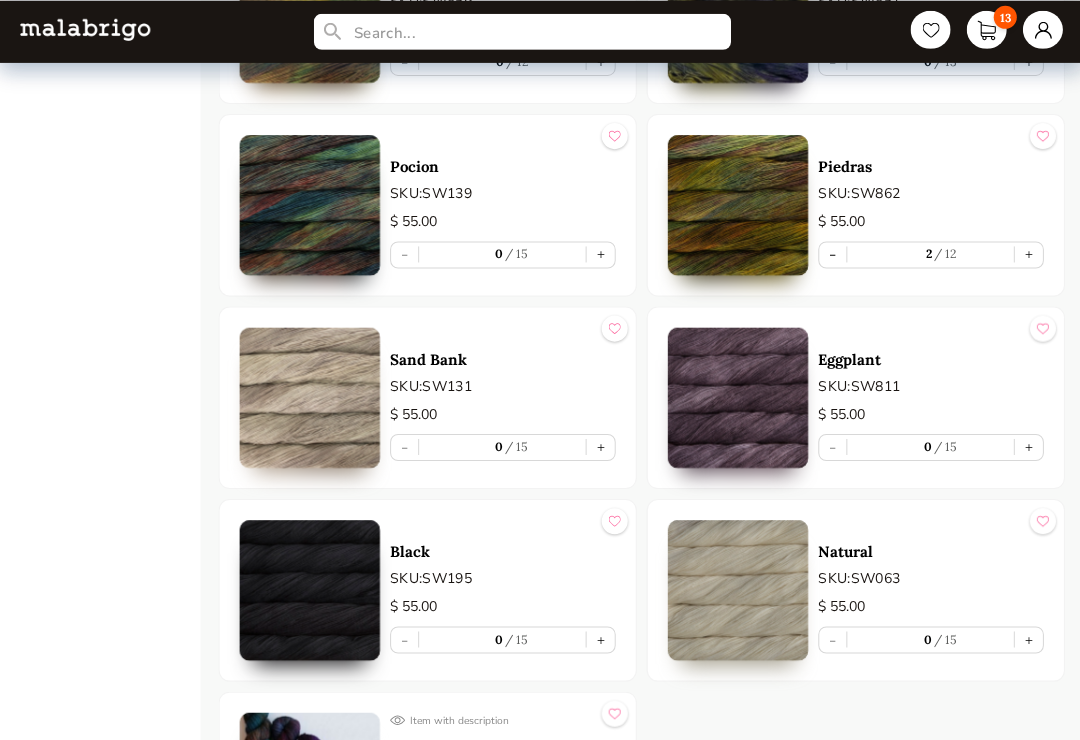 scroll, scrollTop: 7457, scrollLeft: 0, axis: vertical 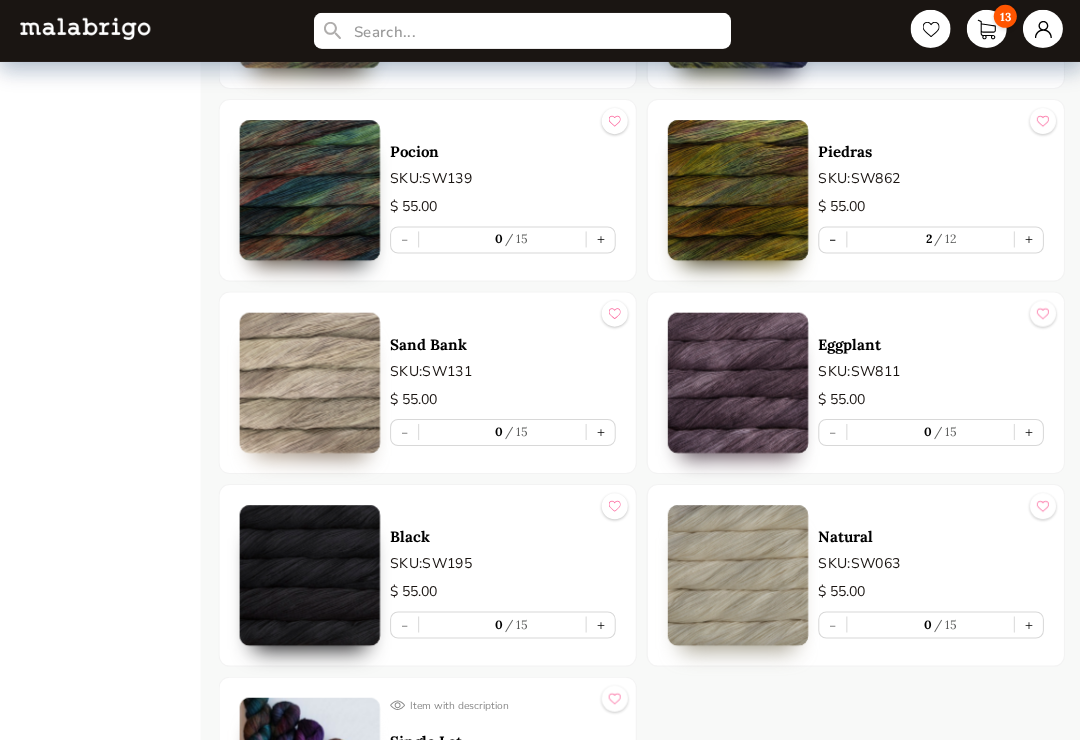 click on "+" at bounding box center (599, 623) 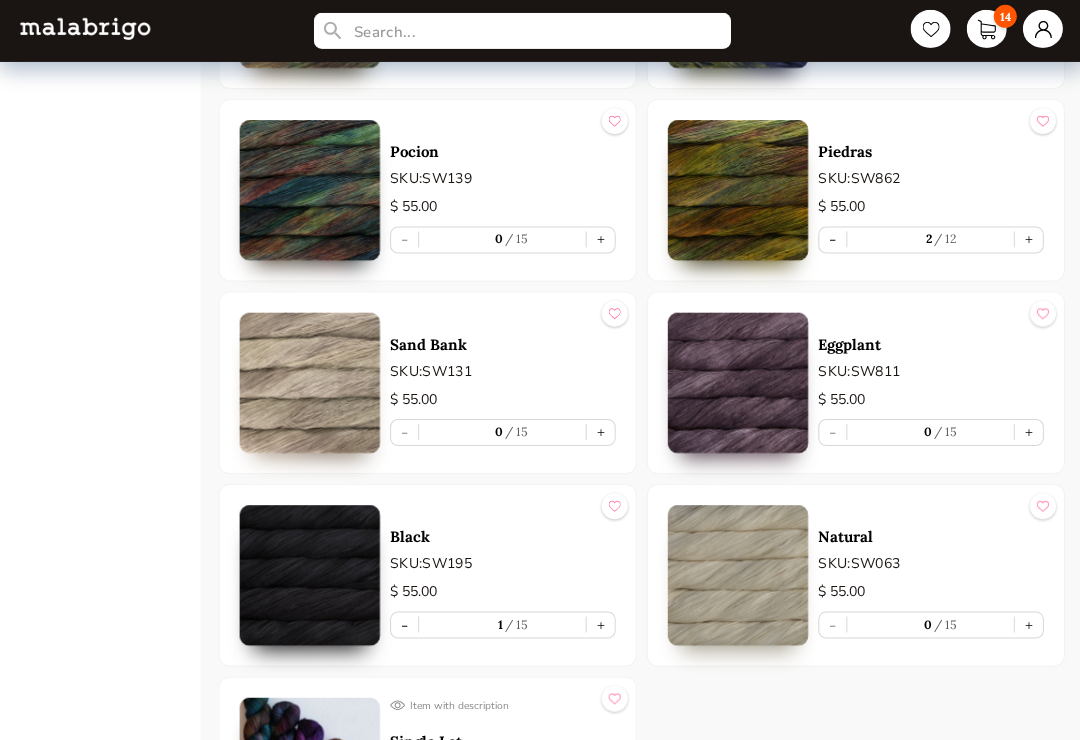 click on "+" at bounding box center (599, 623) 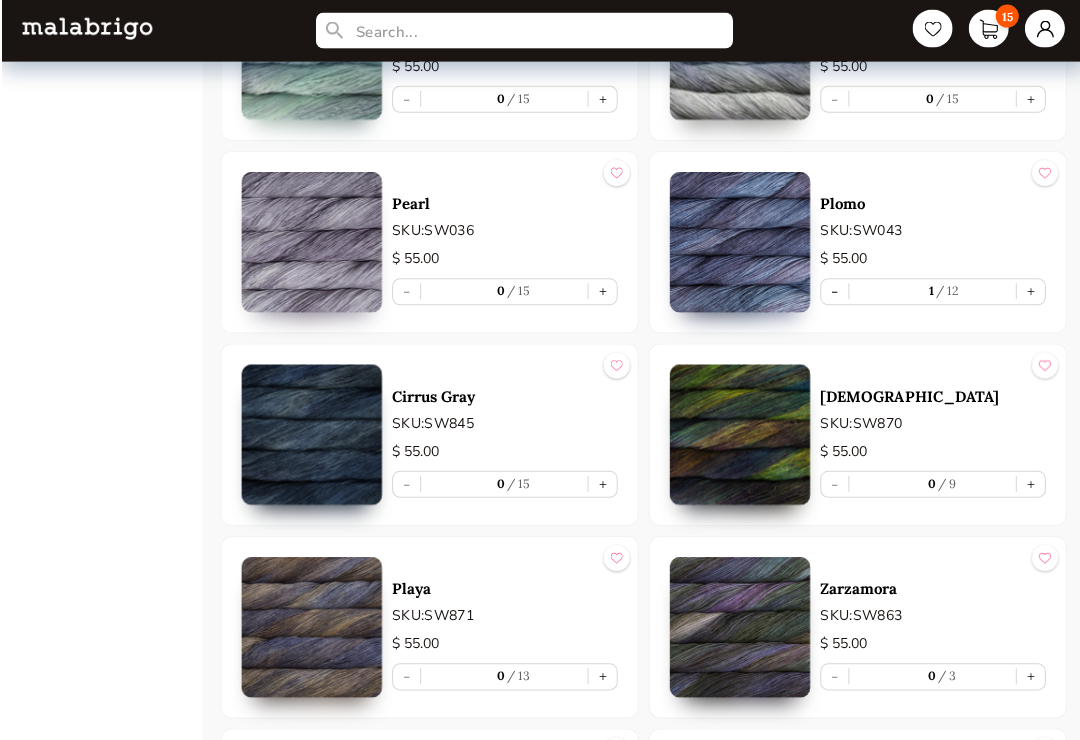 scroll, scrollTop: 6638, scrollLeft: 0, axis: vertical 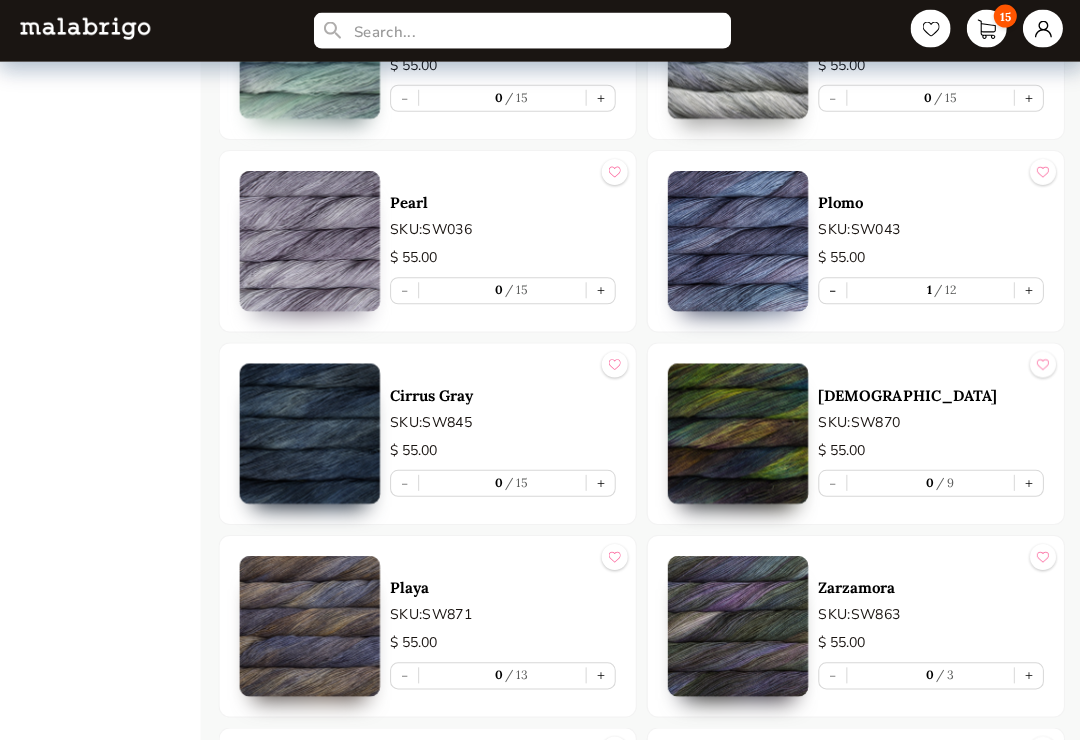click on "+" at bounding box center [1026, 290] 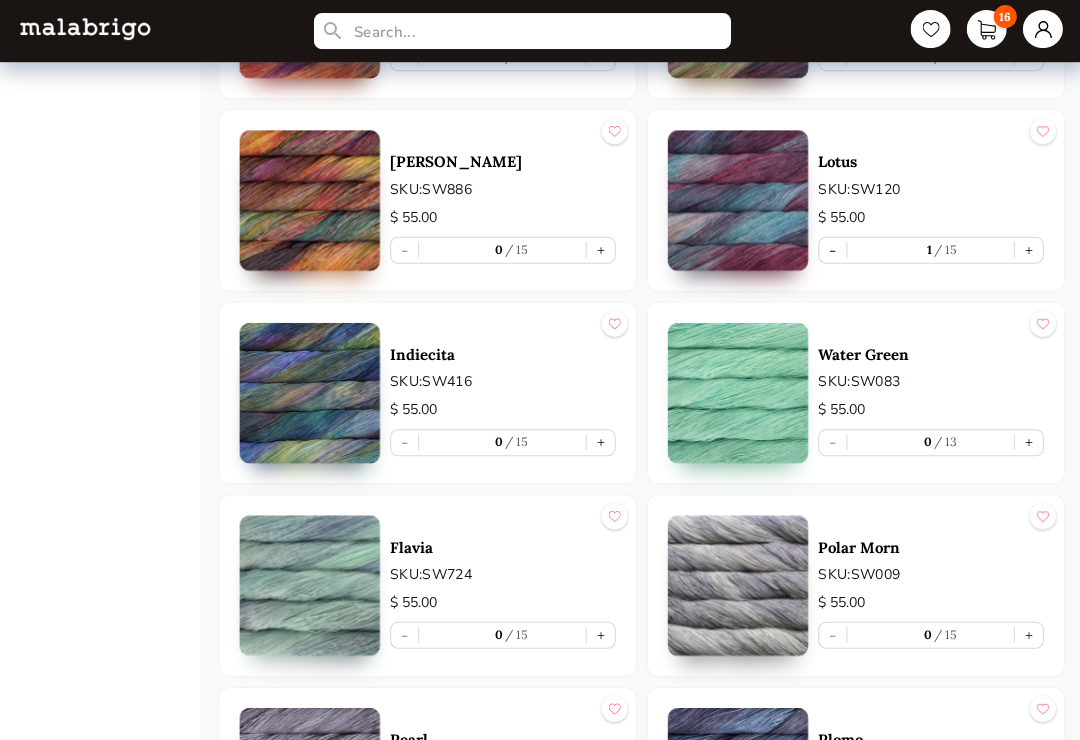 scroll, scrollTop: 6083, scrollLeft: 0, axis: vertical 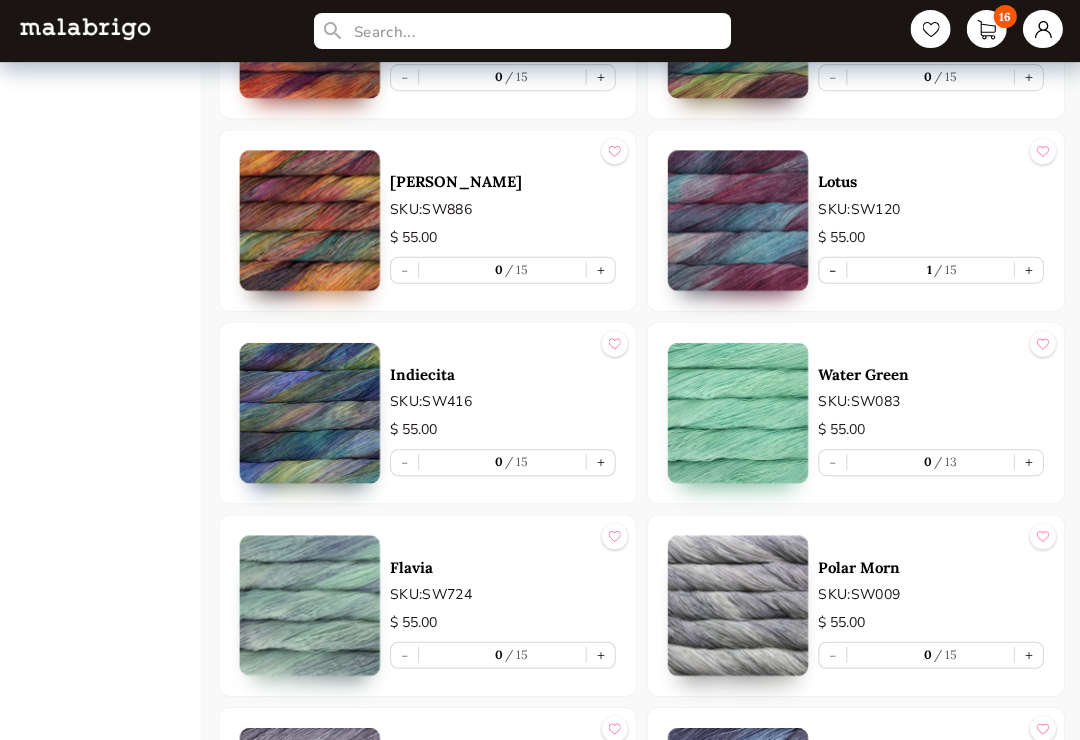 click on "+" at bounding box center [1026, 269] 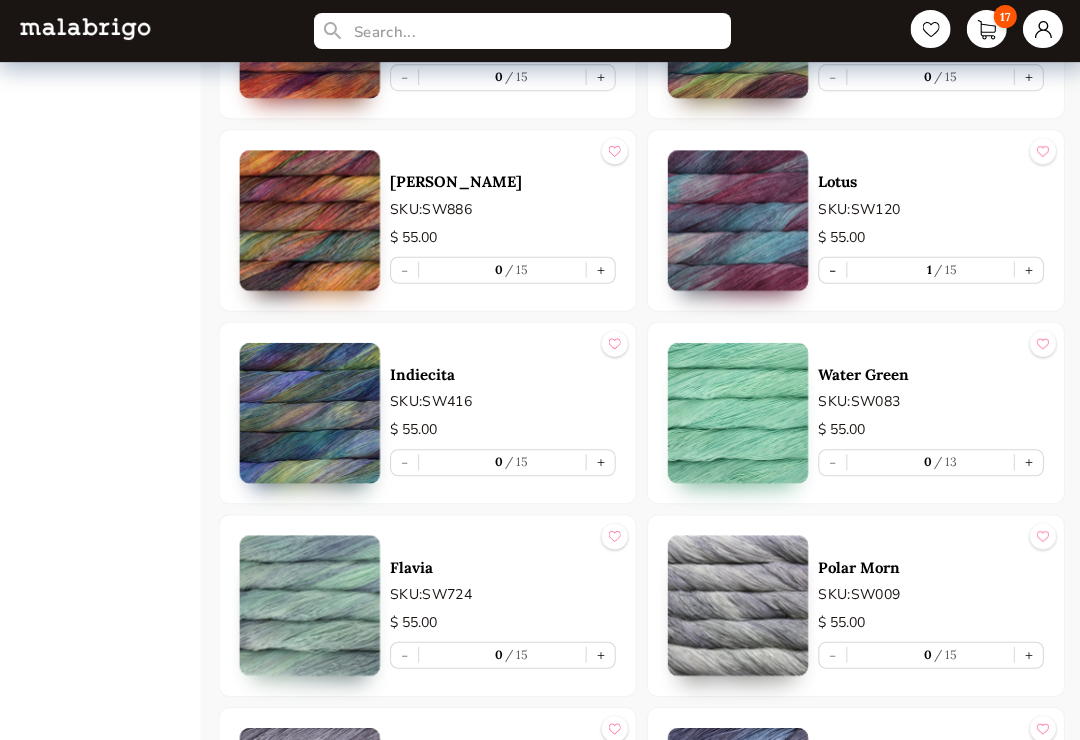 type on "2" 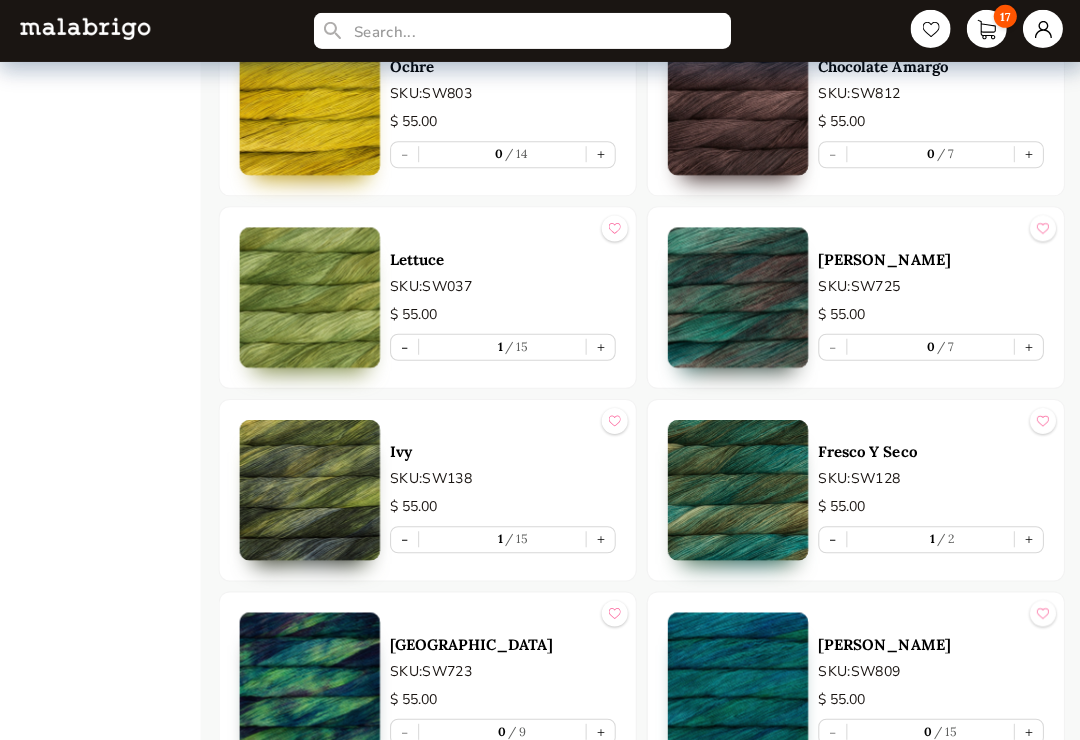scroll, scrollTop: 3496, scrollLeft: 0, axis: vertical 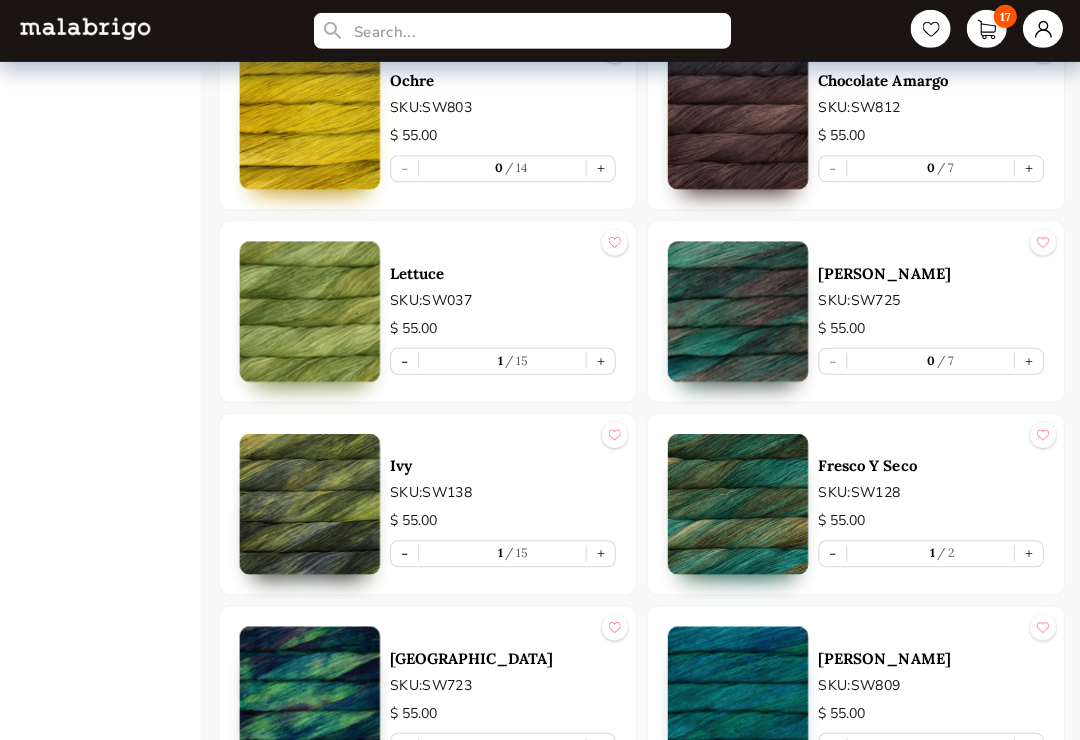 click on "+" at bounding box center [599, 360] 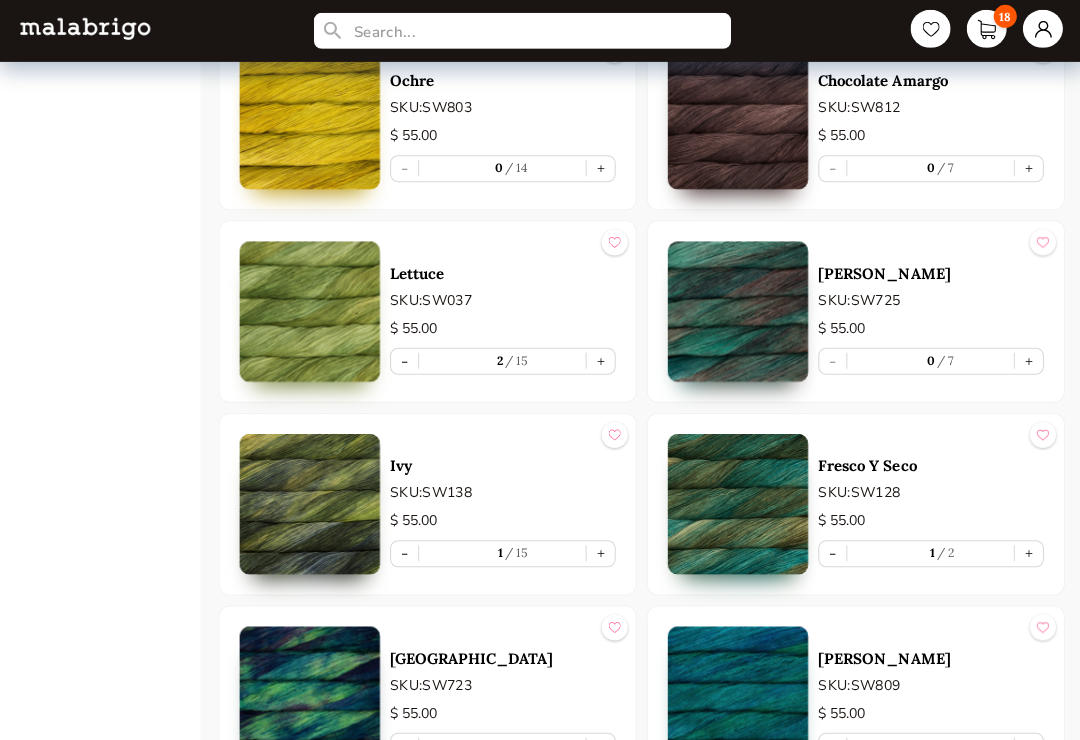 click on "+" at bounding box center (599, 552) 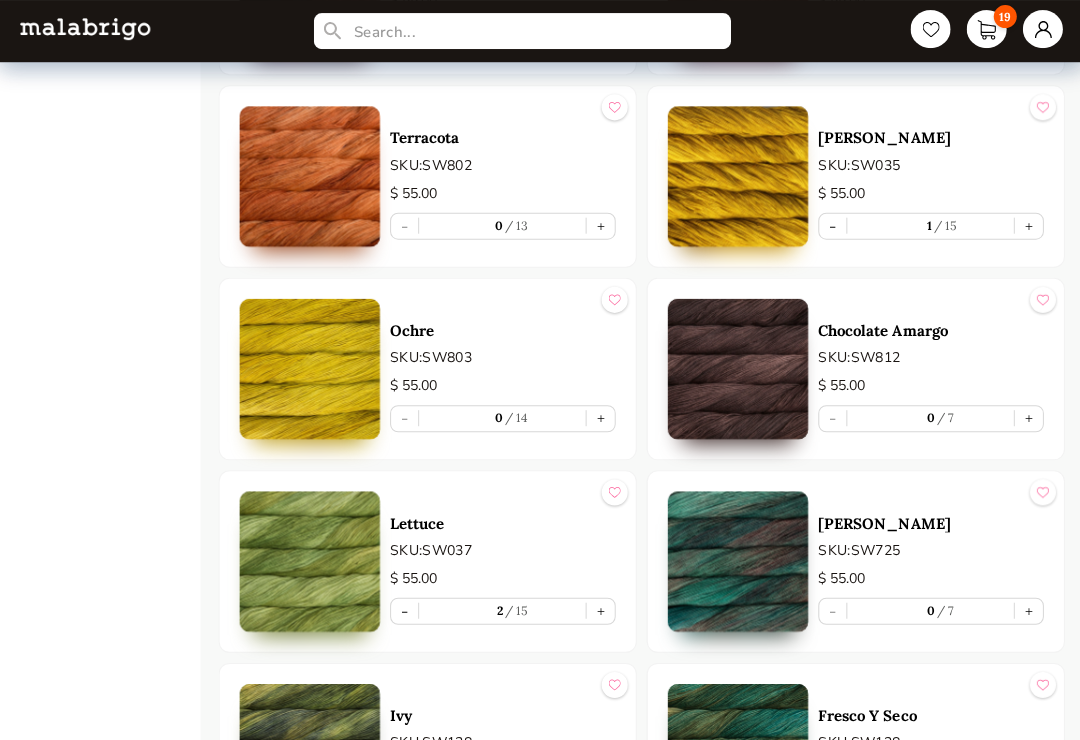 scroll, scrollTop: 3234, scrollLeft: 0, axis: vertical 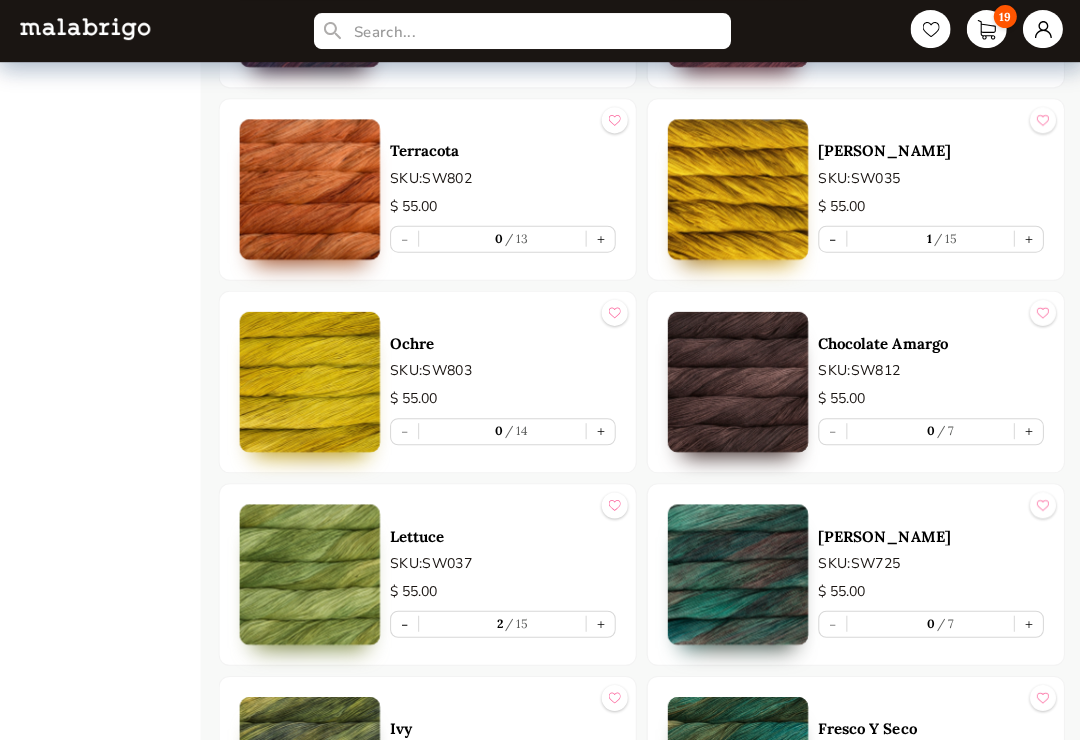 click on "+" at bounding box center (1026, 238) 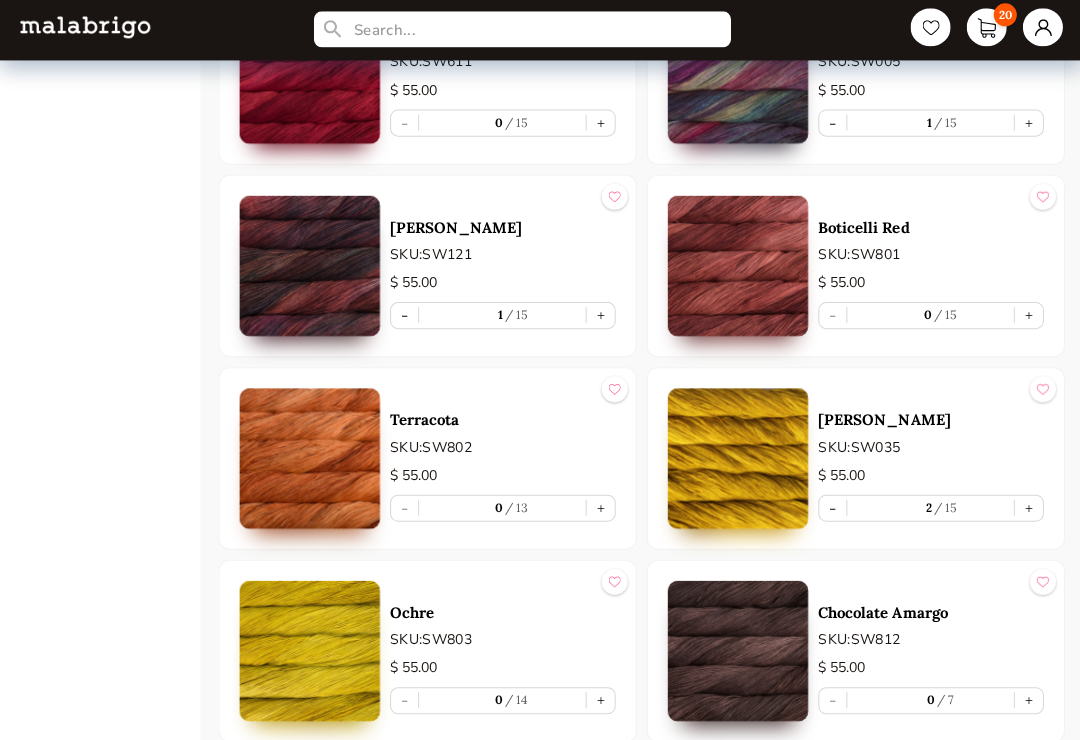 scroll, scrollTop: 2967, scrollLeft: 0, axis: vertical 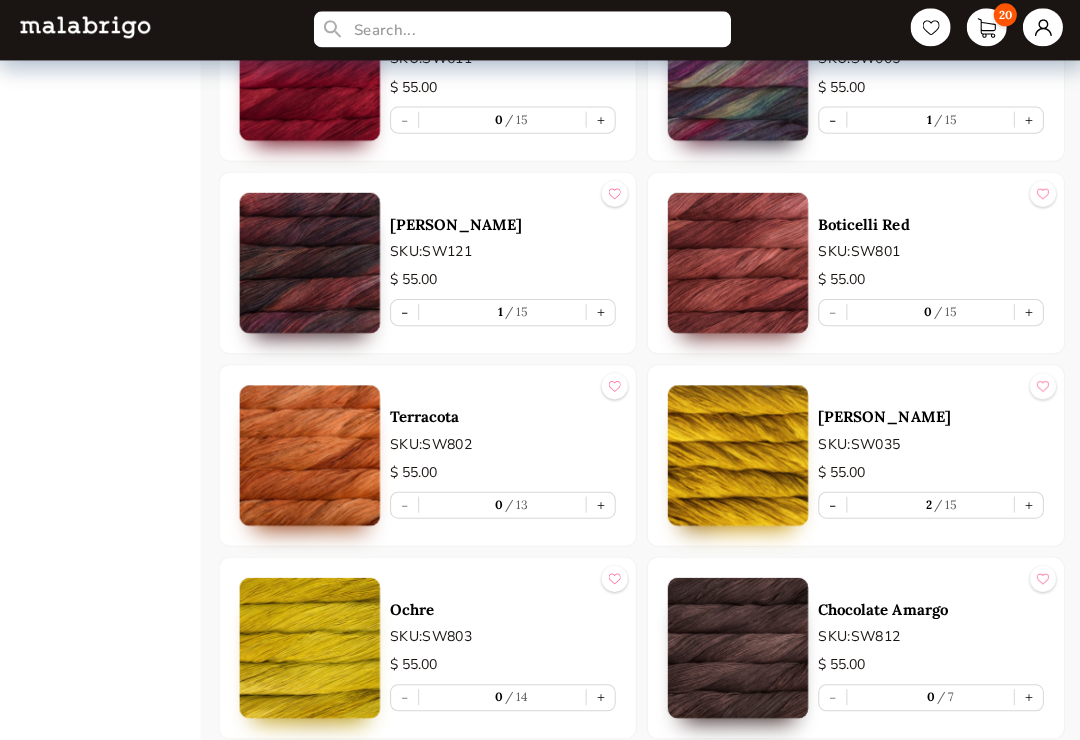 click on "+" at bounding box center (599, 313) 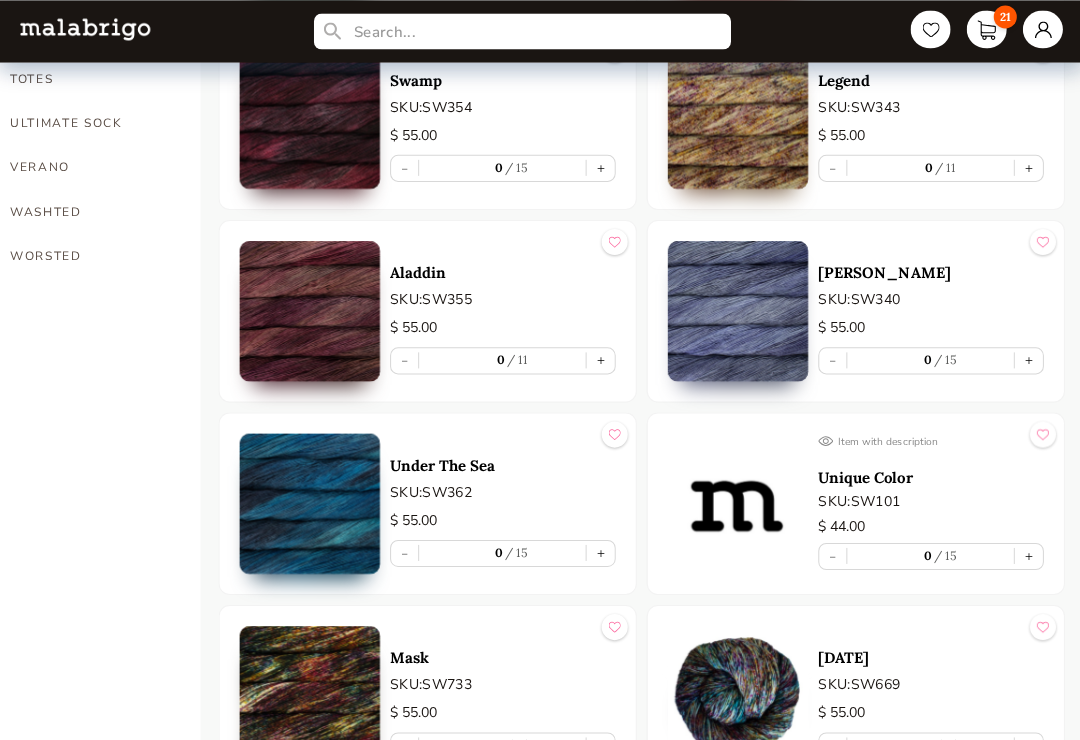 scroll, scrollTop: 1574, scrollLeft: 0, axis: vertical 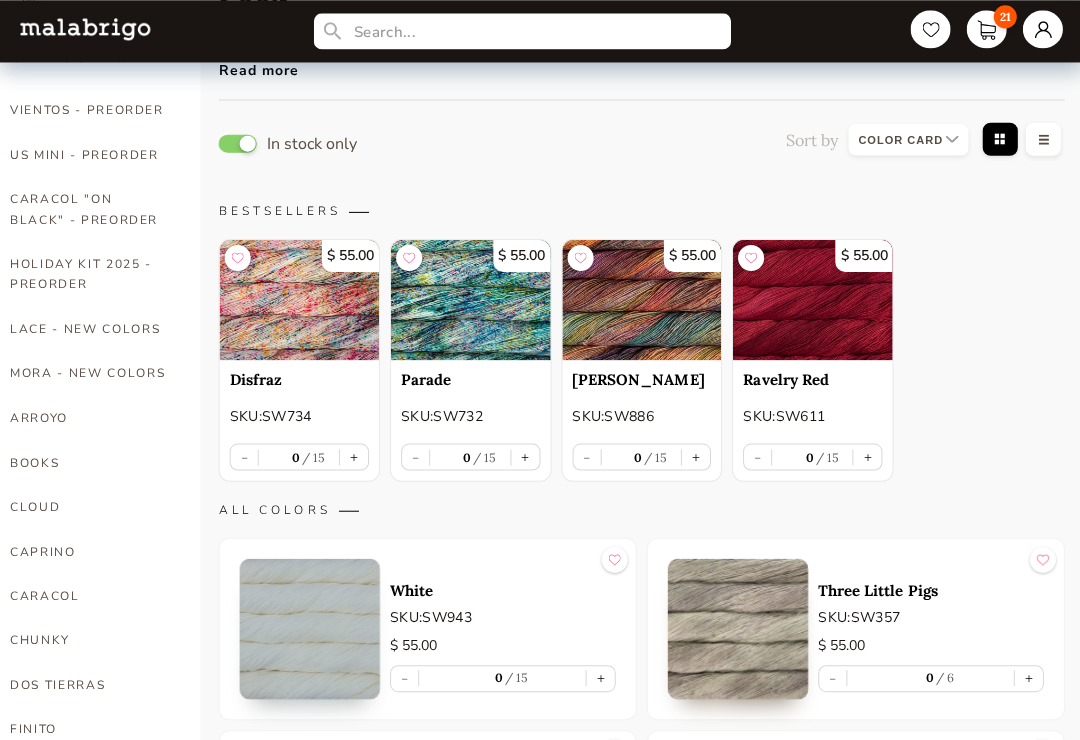 click on "+" at bounding box center [353, 455] 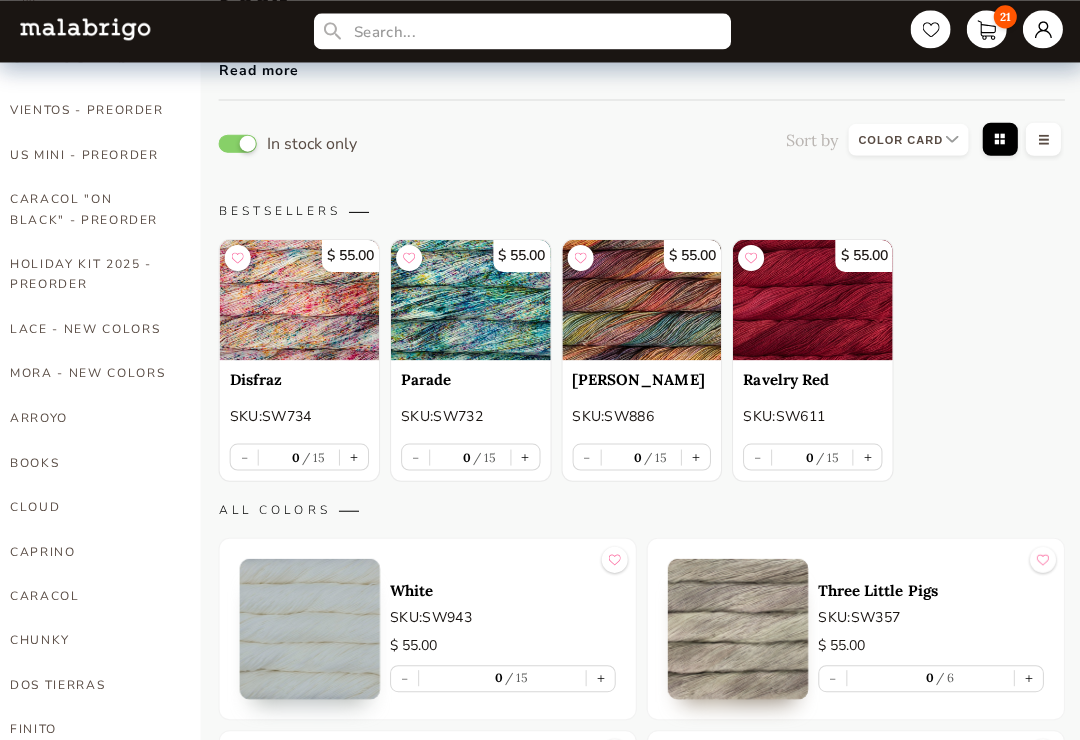 type on "1" 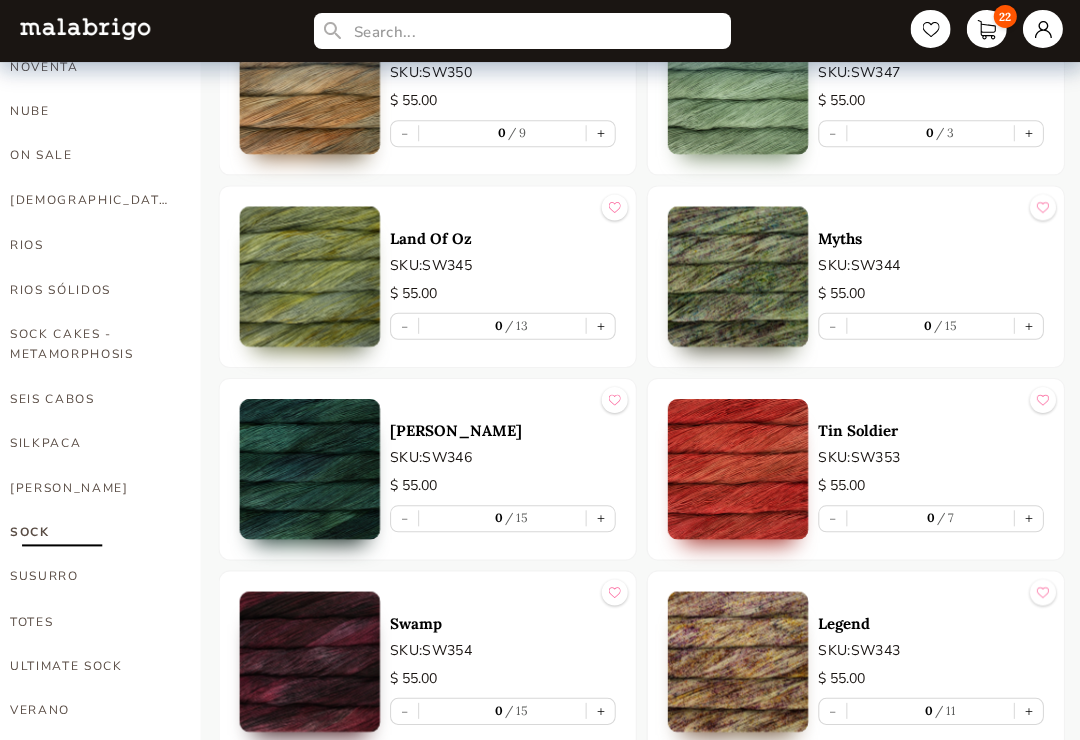 scroll, scrollTop: 1036, scrollLeft: 0, axis: vertical 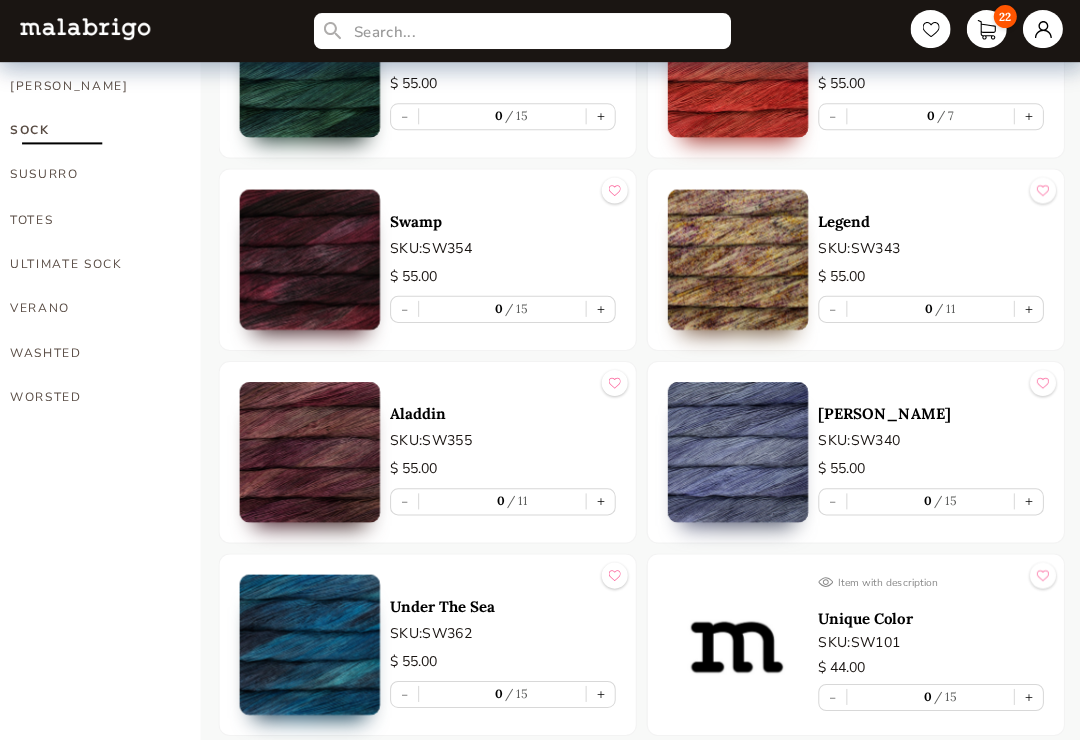 click on "+" at bounding box center [599, 500] 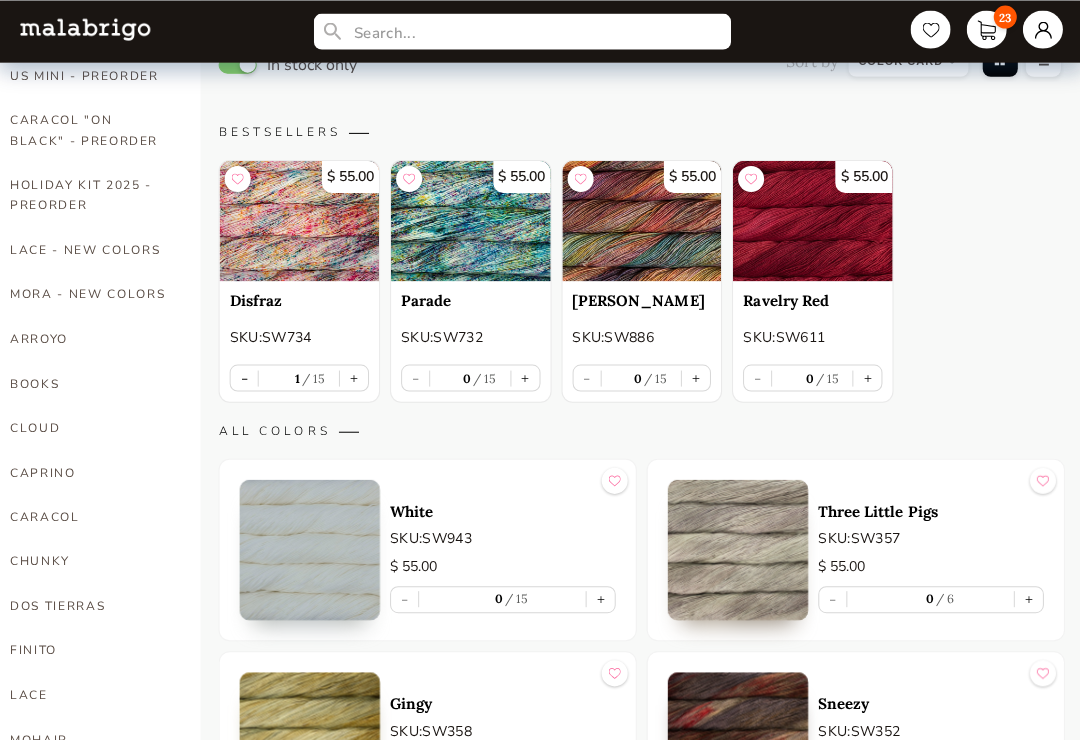 scroll, scrollTop: 186, scrollLeft: 0, axis: vertical 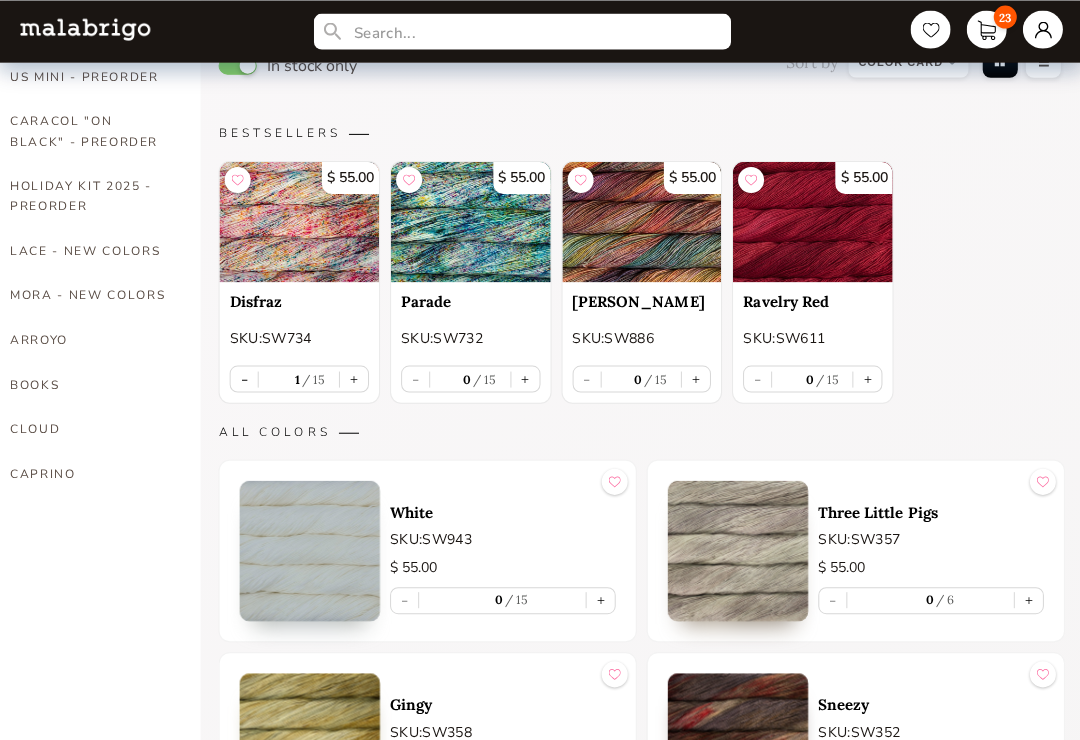 select on "INDEX" 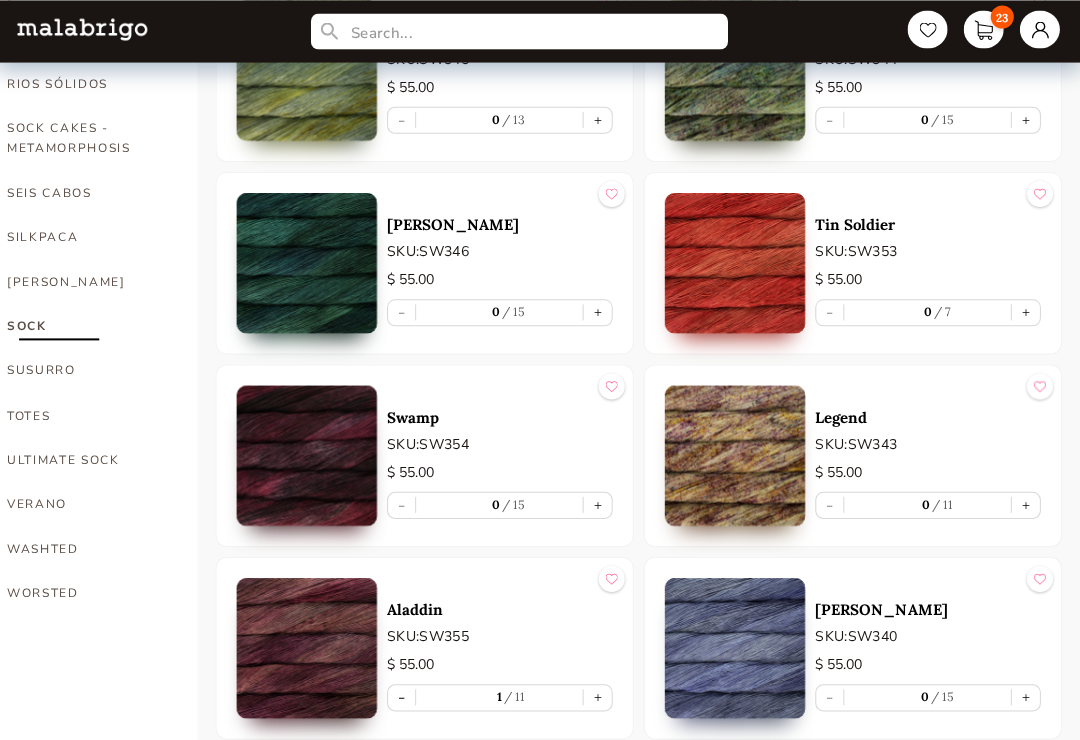 scroll, scrollTop: 1241, scrollLeft: 0, axis: vertical 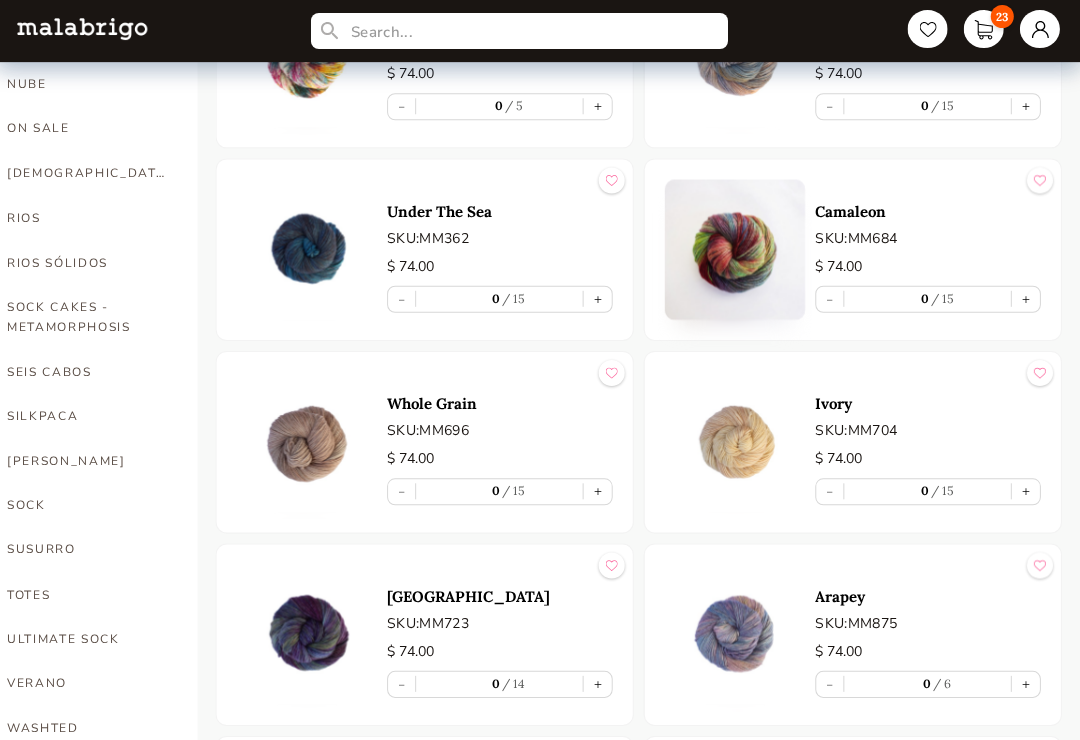 click on "+" at bounding box center (599, 298) 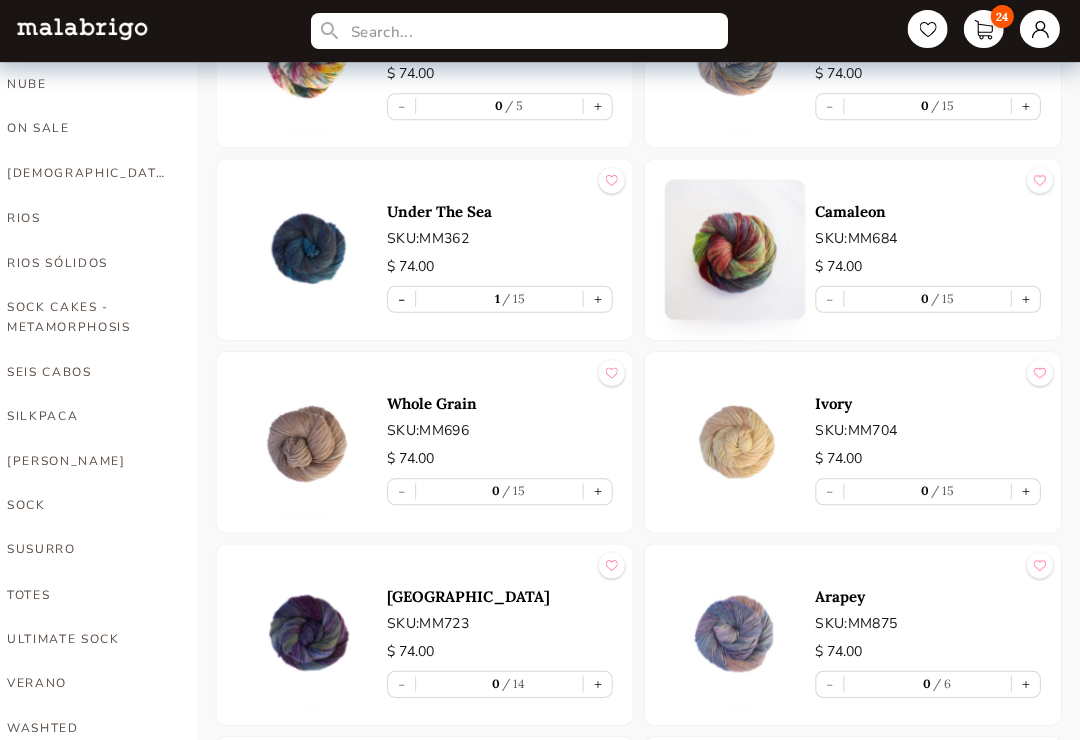 type on "1" 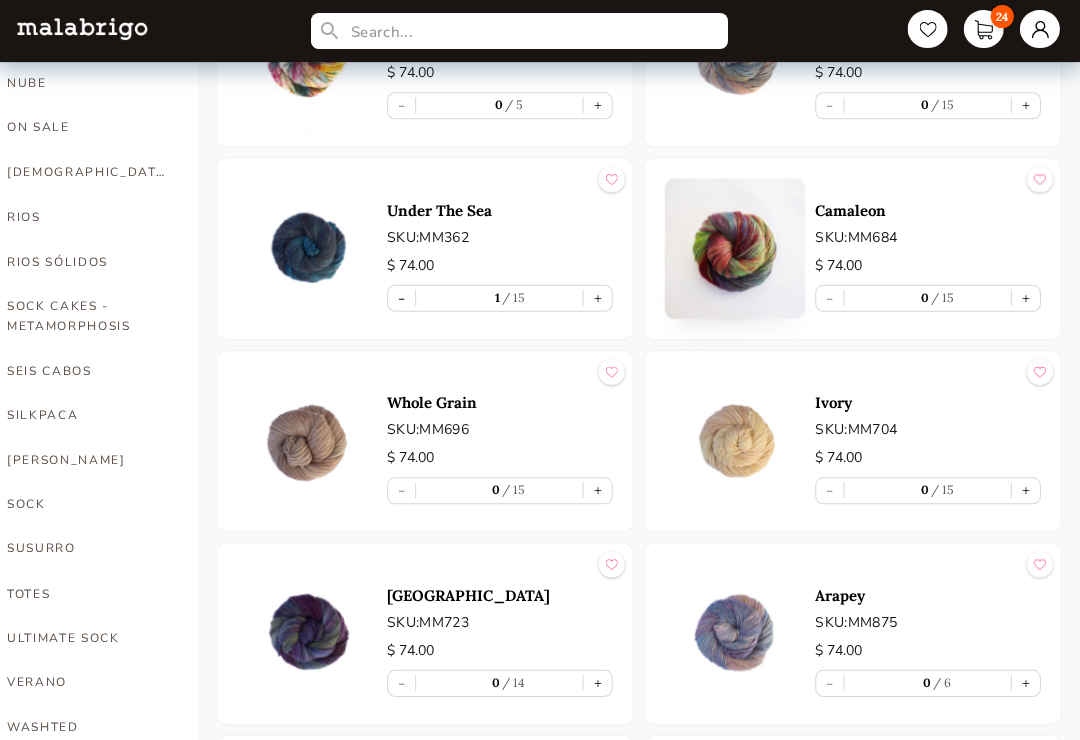 click on "+" at bounding box center [1026, 681] 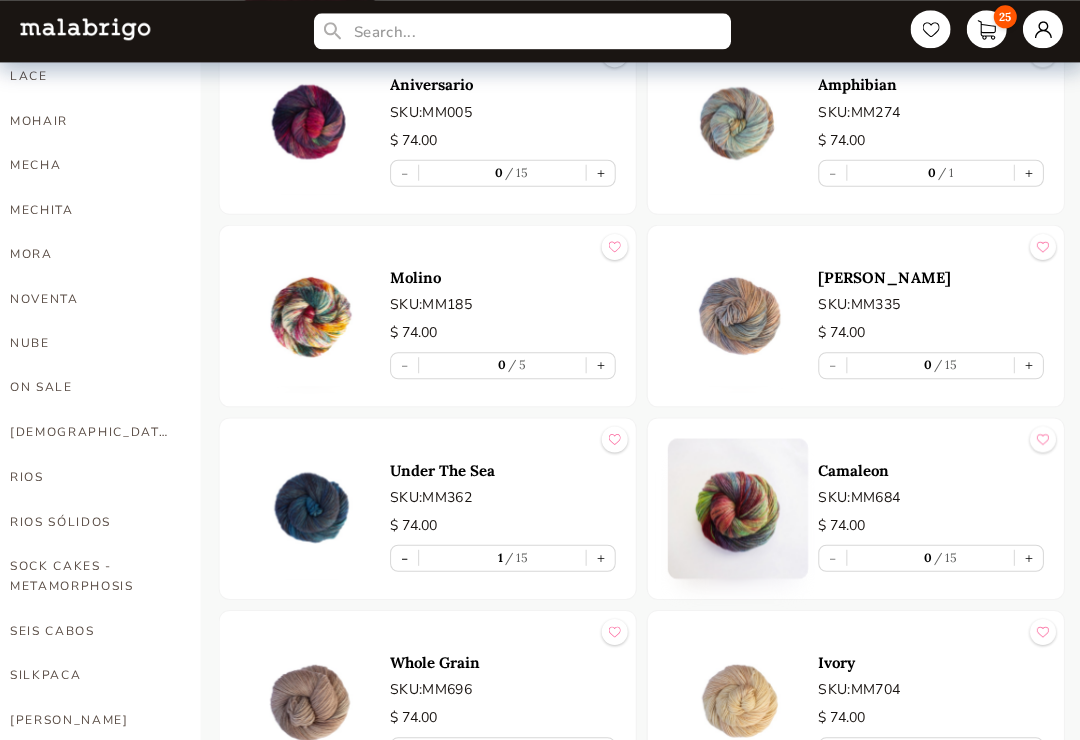scroll, scrollTop: 743, scrollLeft: 0, axis: vertical 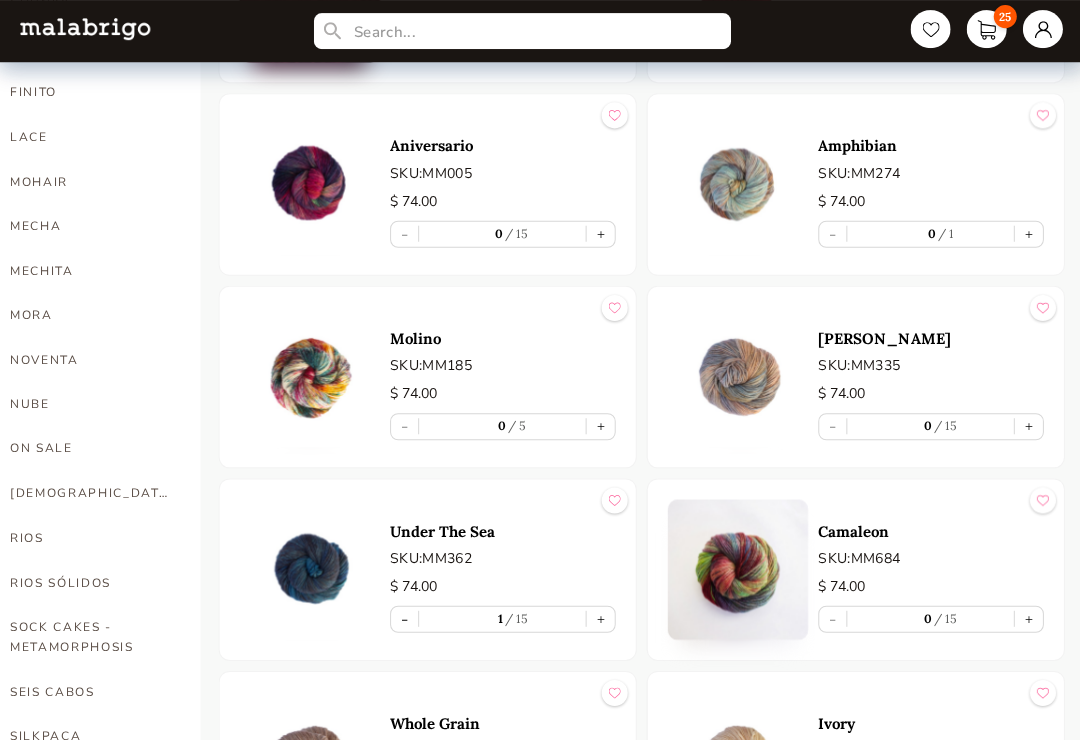 click on "+" at bounding box center [1026, 233] 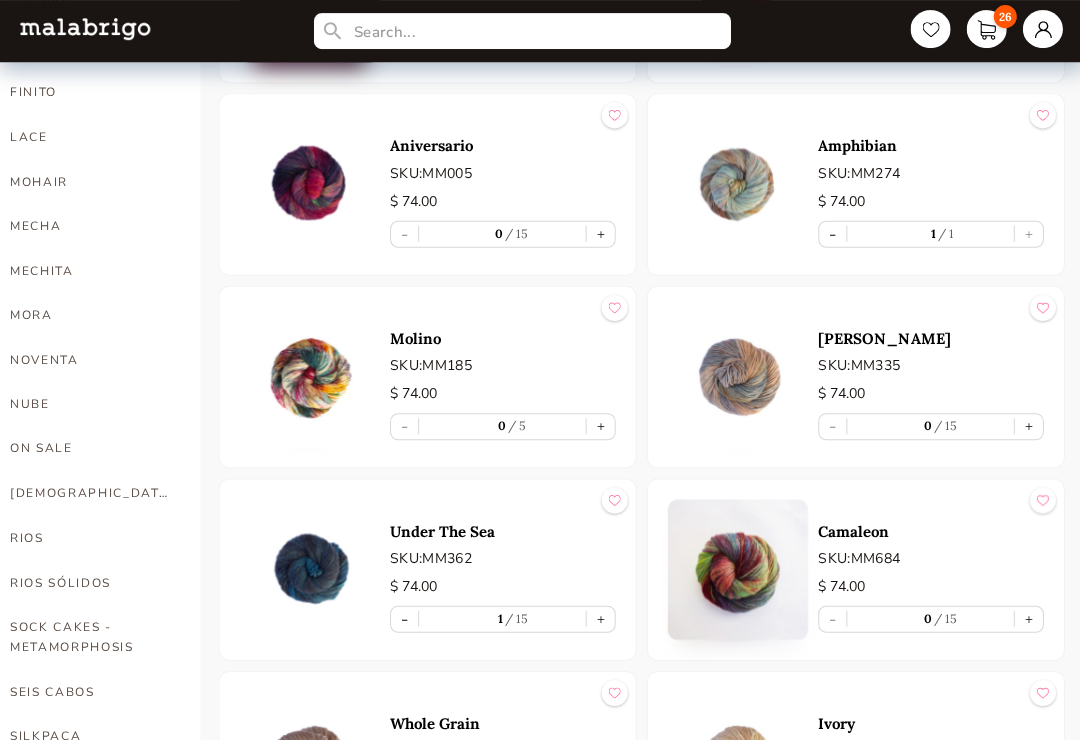 type on "1" 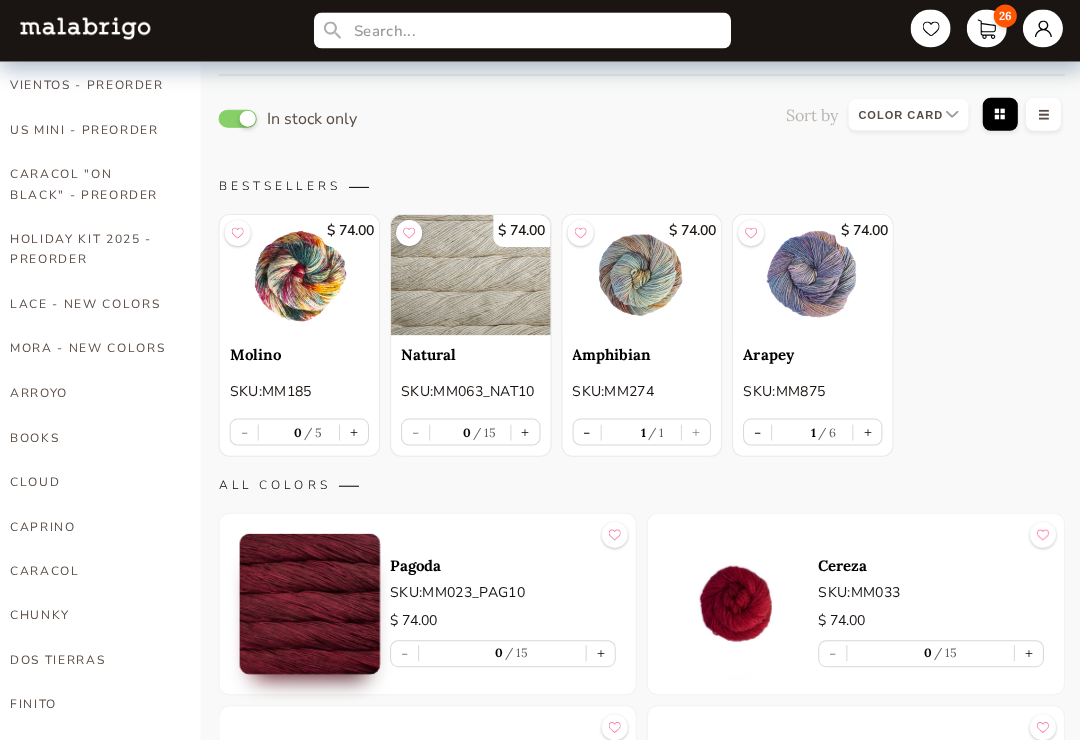 scroll, scrollTop: 108, scrollLeft: 0, axis: vertical 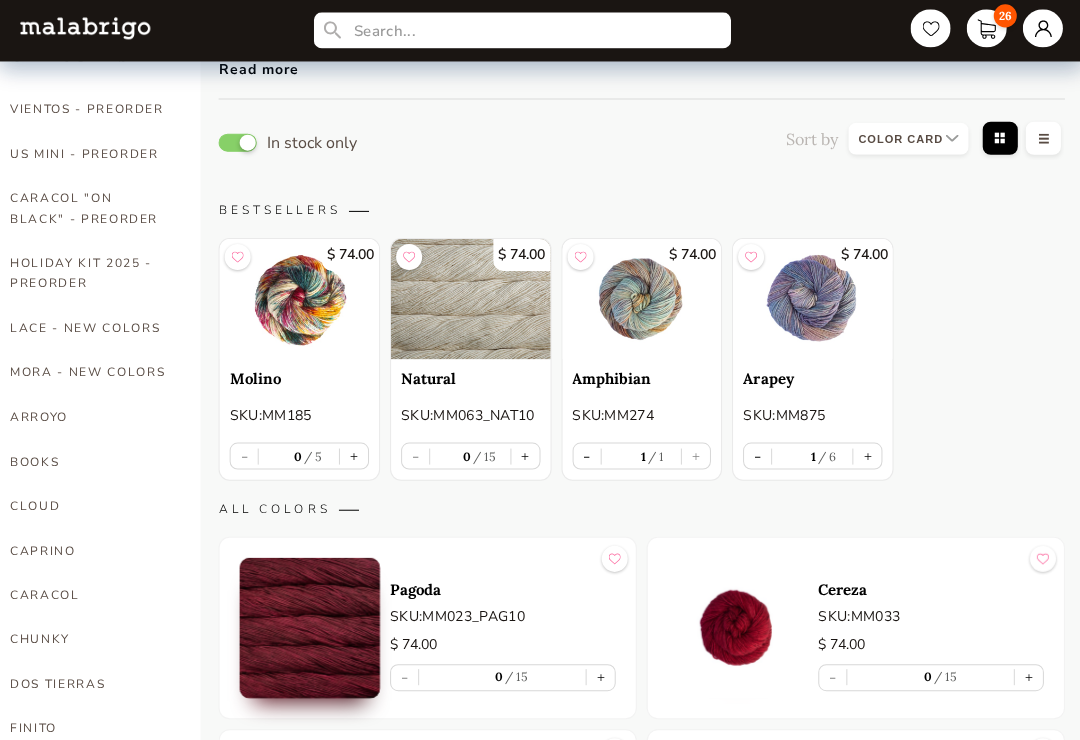 click on "+" at bounding box center (353, 455) 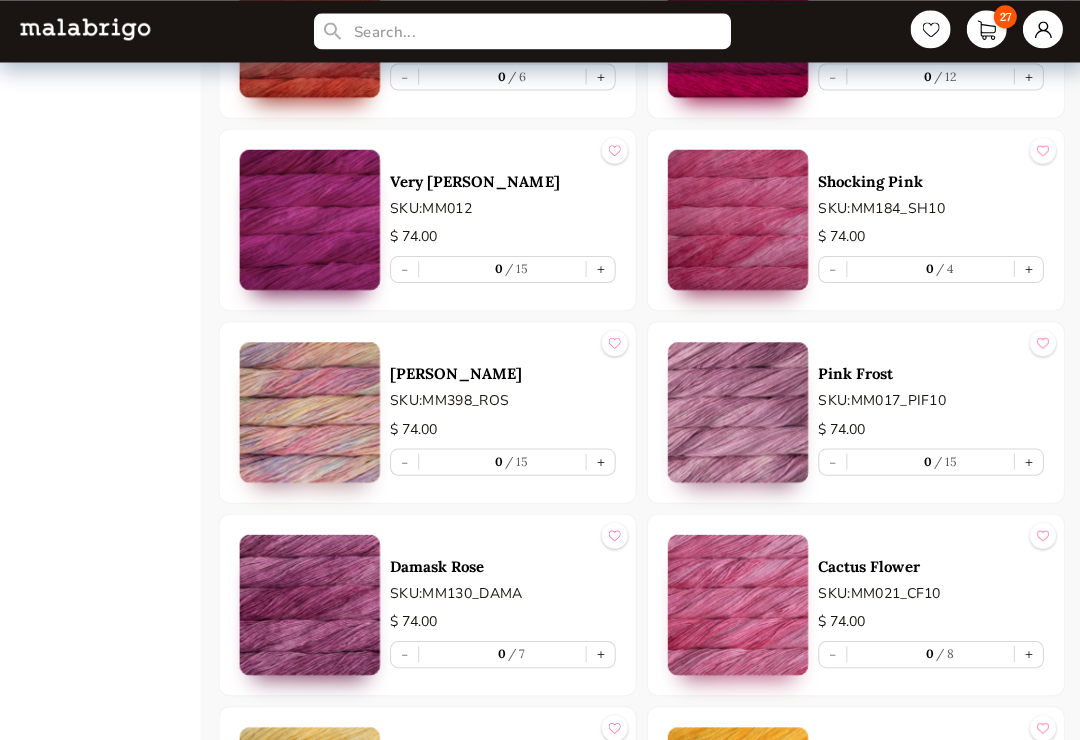 scroll, scrollTop: 2629, scrollLeft: 0, axis: vertical 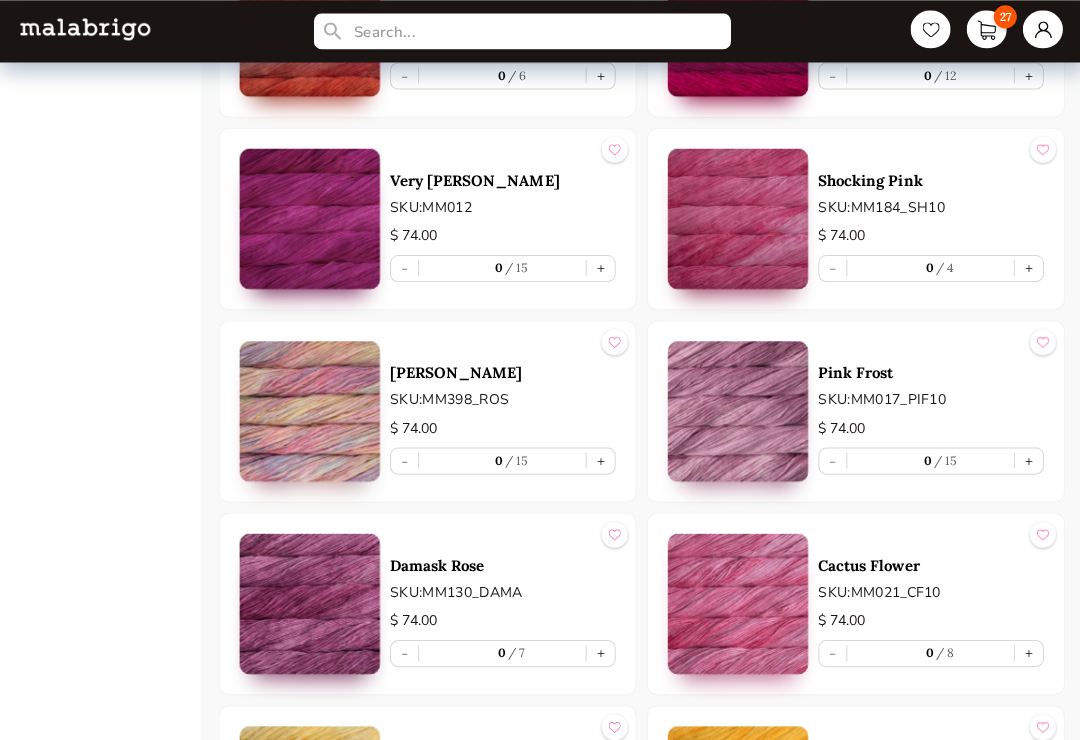 select on "INDEX" 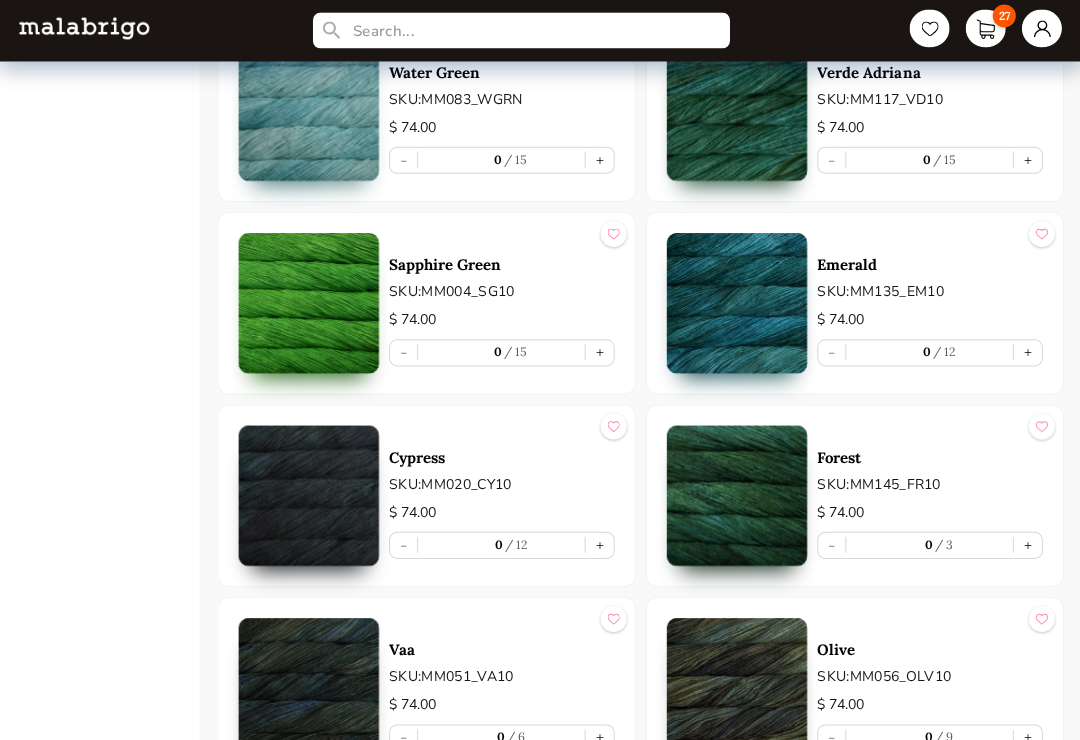 scroll, scrollTop: 4038, scrollLeft: 0, axis: vertical 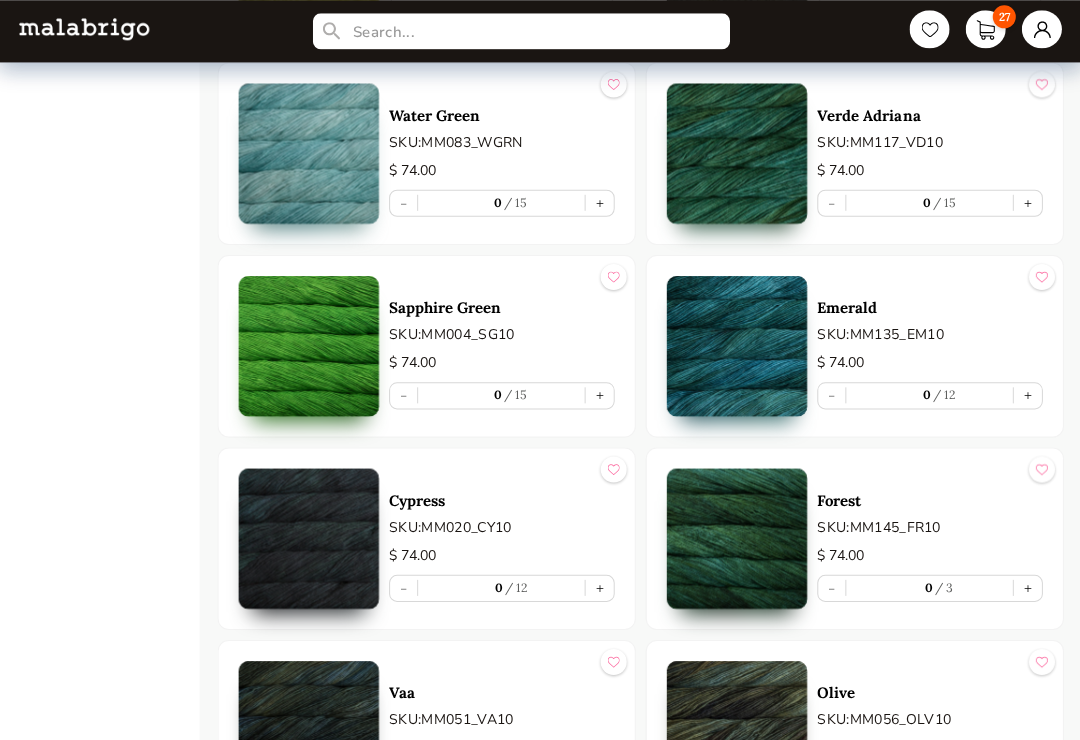 click on "+" at bounding box center [1026, 202] 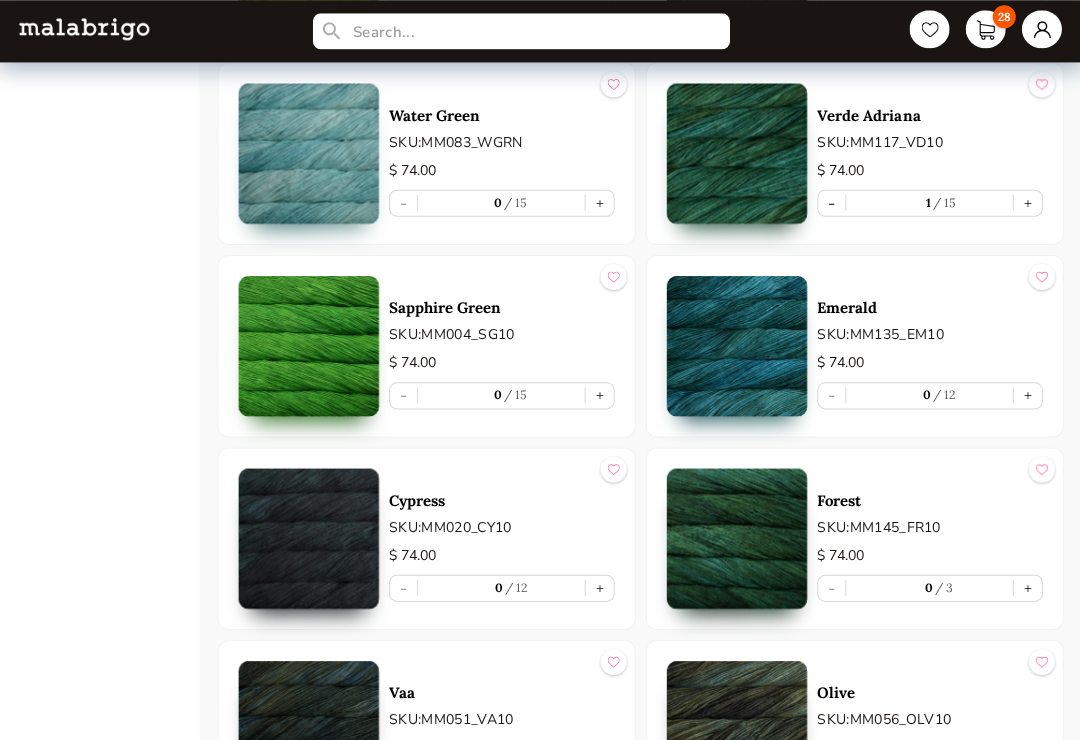type on "1" 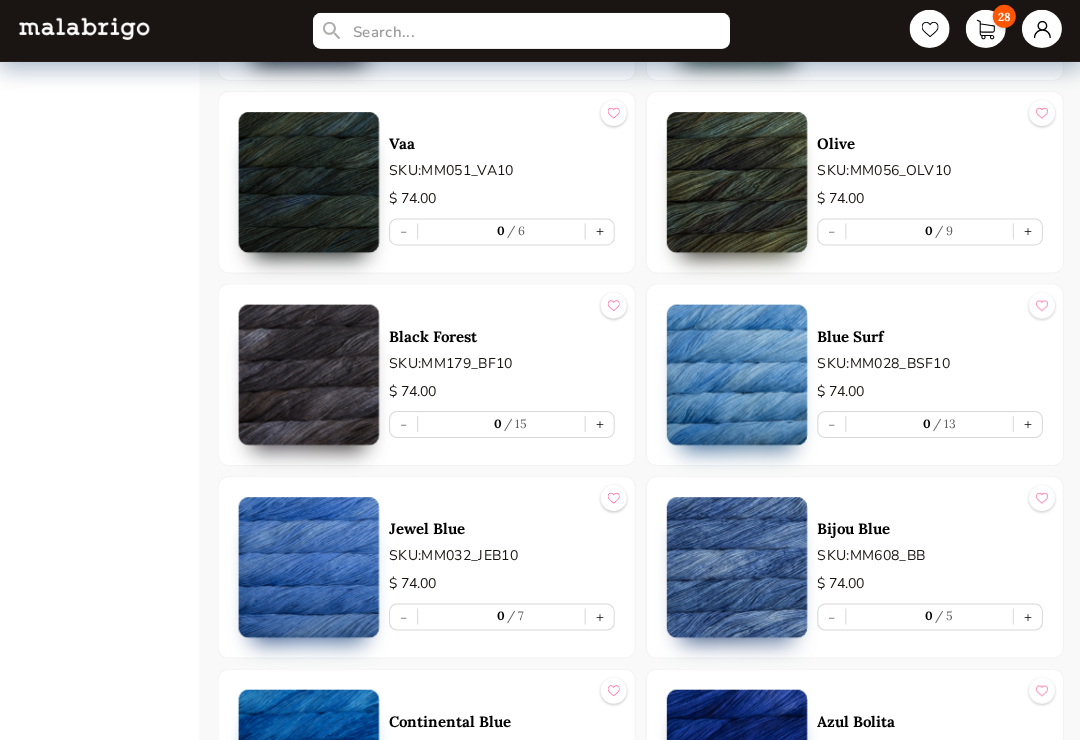scroll, scrollTop: 4588, scrollLeft: 0, axis: vertical 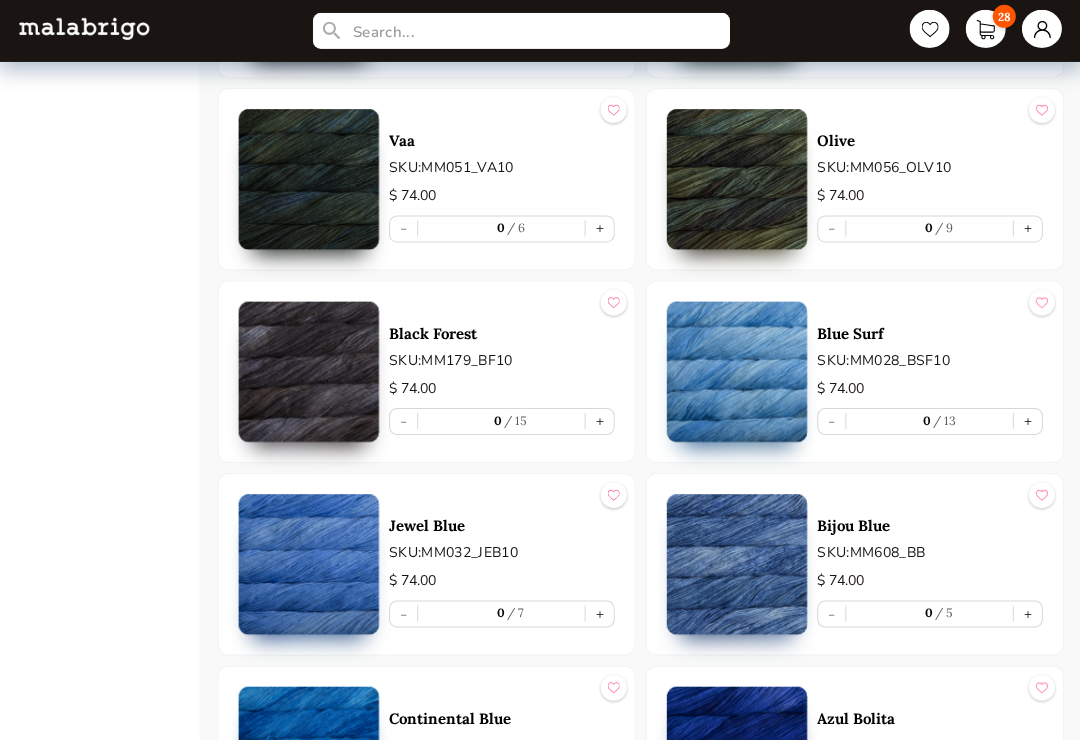 click on "+" at bounding box center [599, 612] 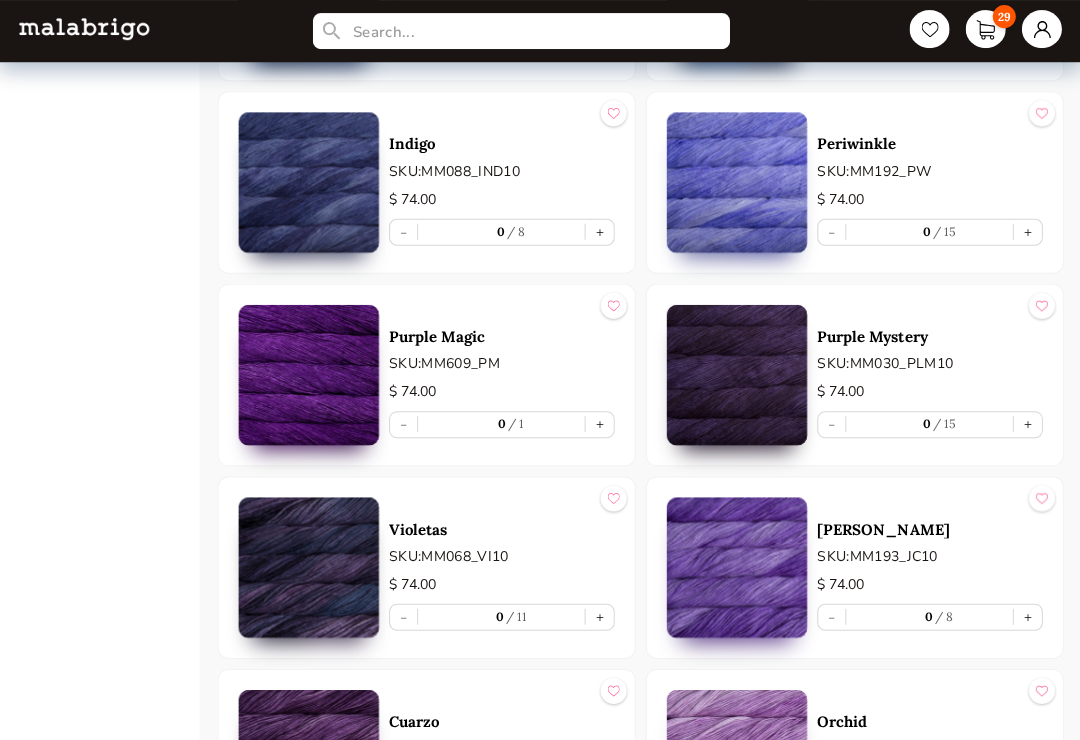 scroll, scrollTop: 6120, scrollLeft: 0, axis: vertical 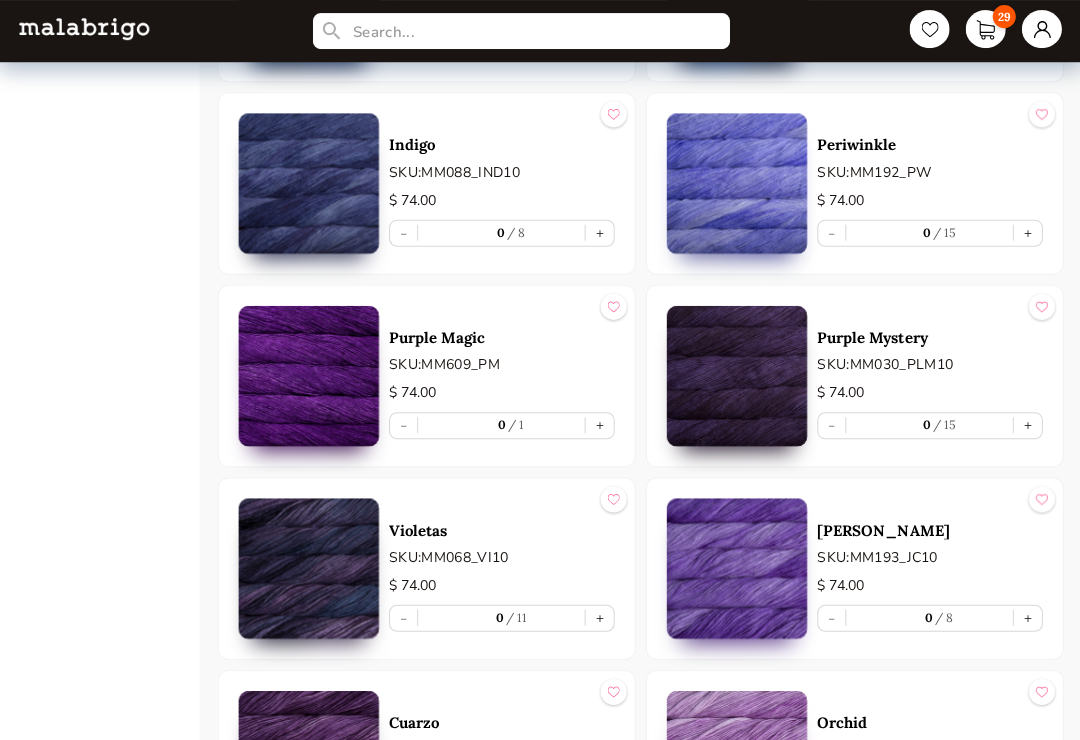 click on "+" at bounding box center (1026, 232) 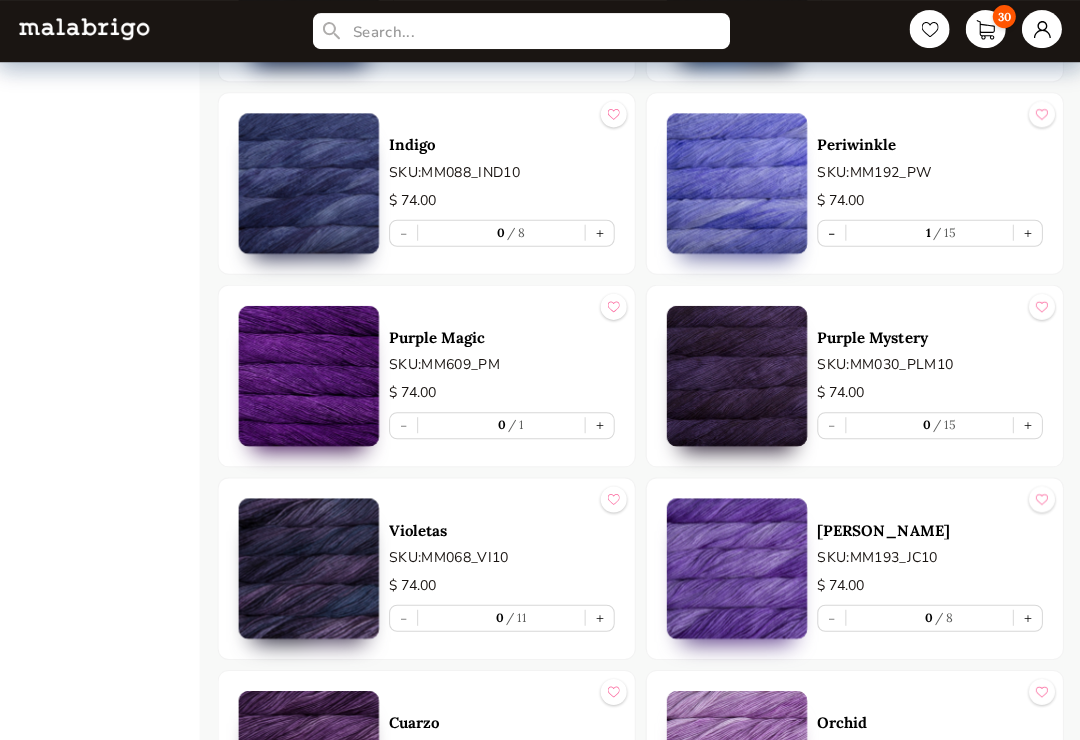 type on "1" 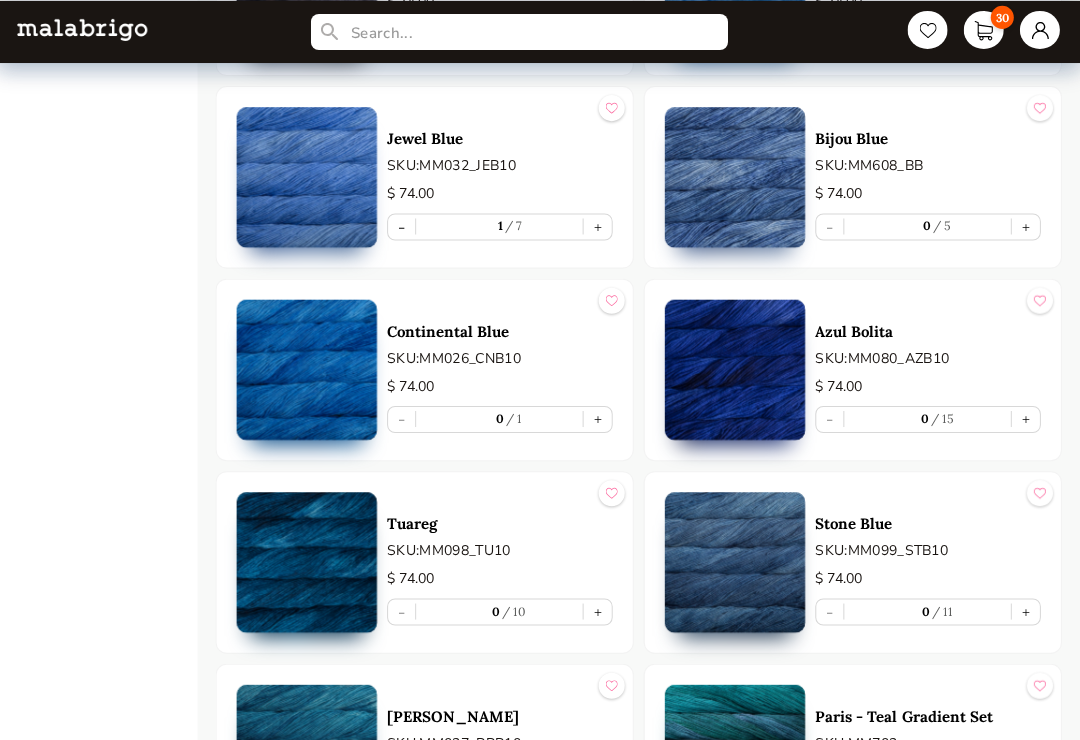 scroll, scrollTop: 4973, scrollLeft: 0, axis: vertical 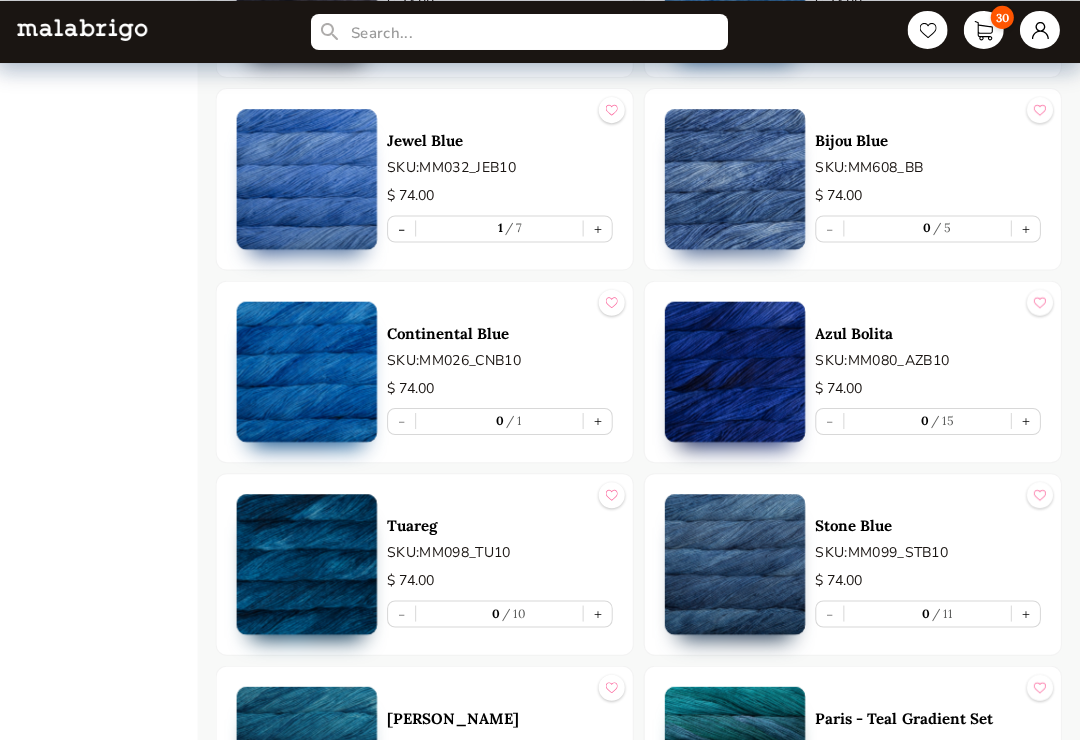 click on "+" at bounding box center [1026, 227] 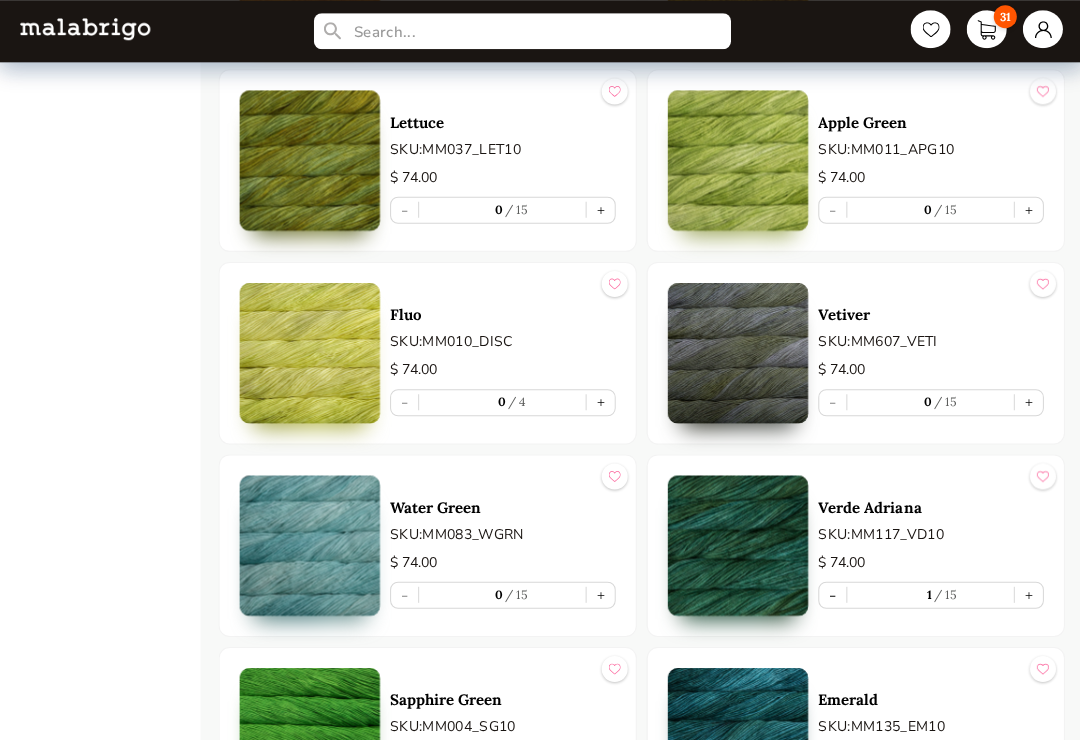 scroll, scrollTop: 3646, scrollLeft: 0, axis: vertical 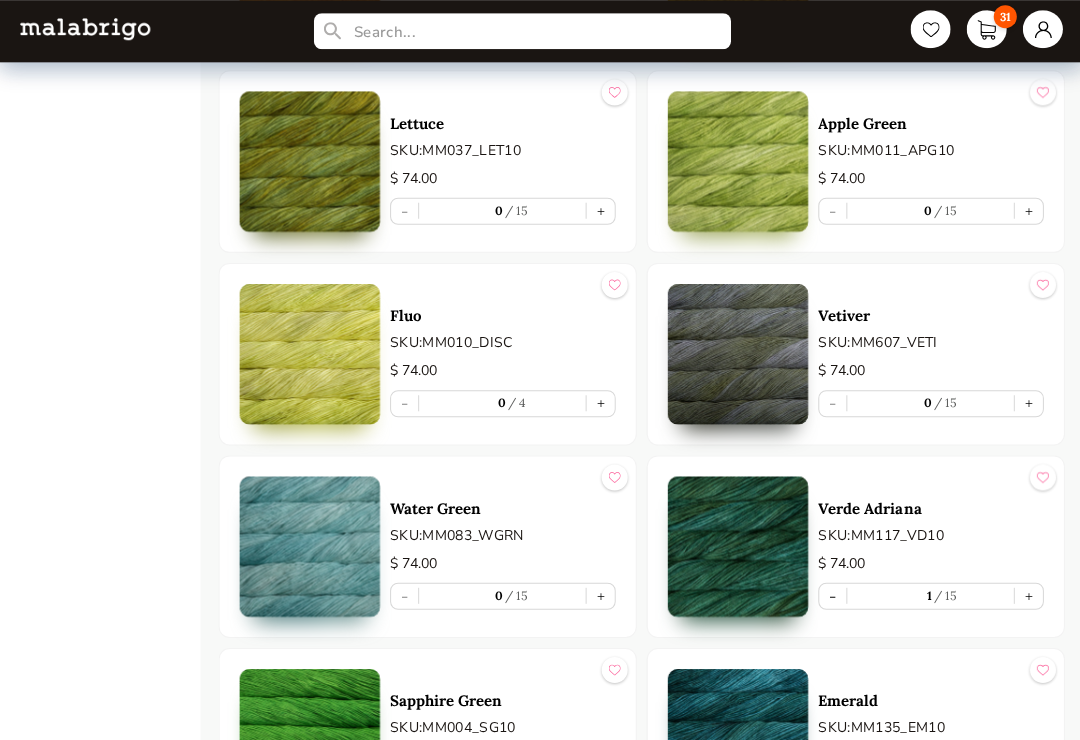 click on "+" at bounding box center [1026, 402] 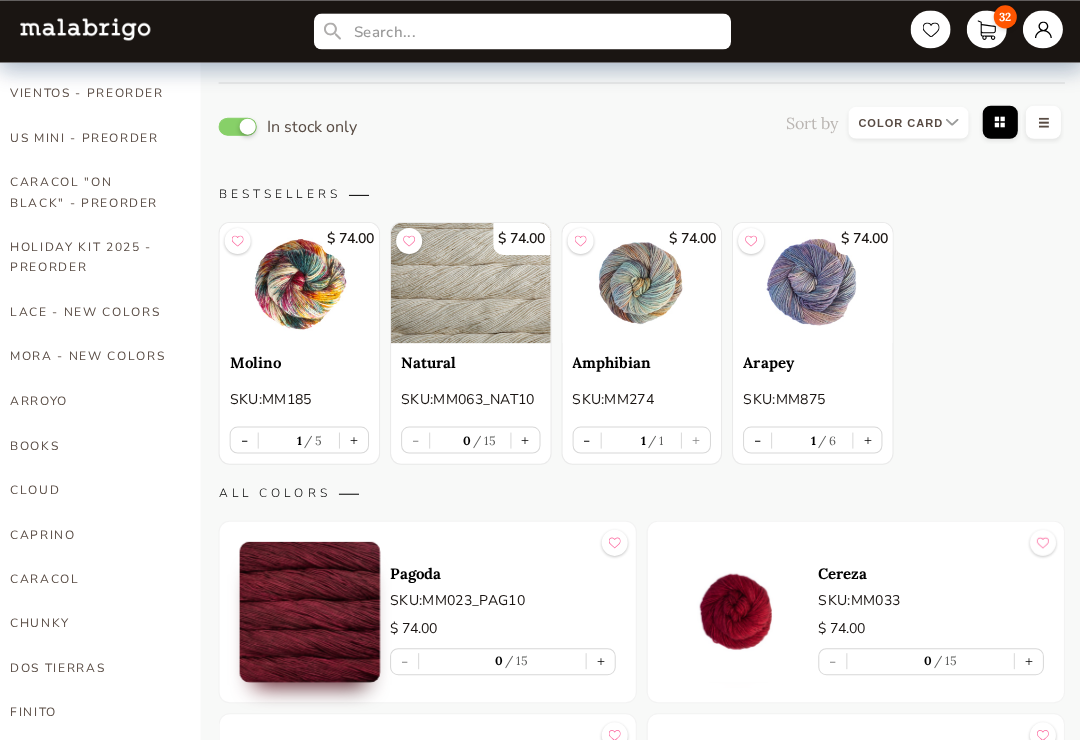 scroll, scrollTop: 124, scrollLeft: 0, axis: vertical 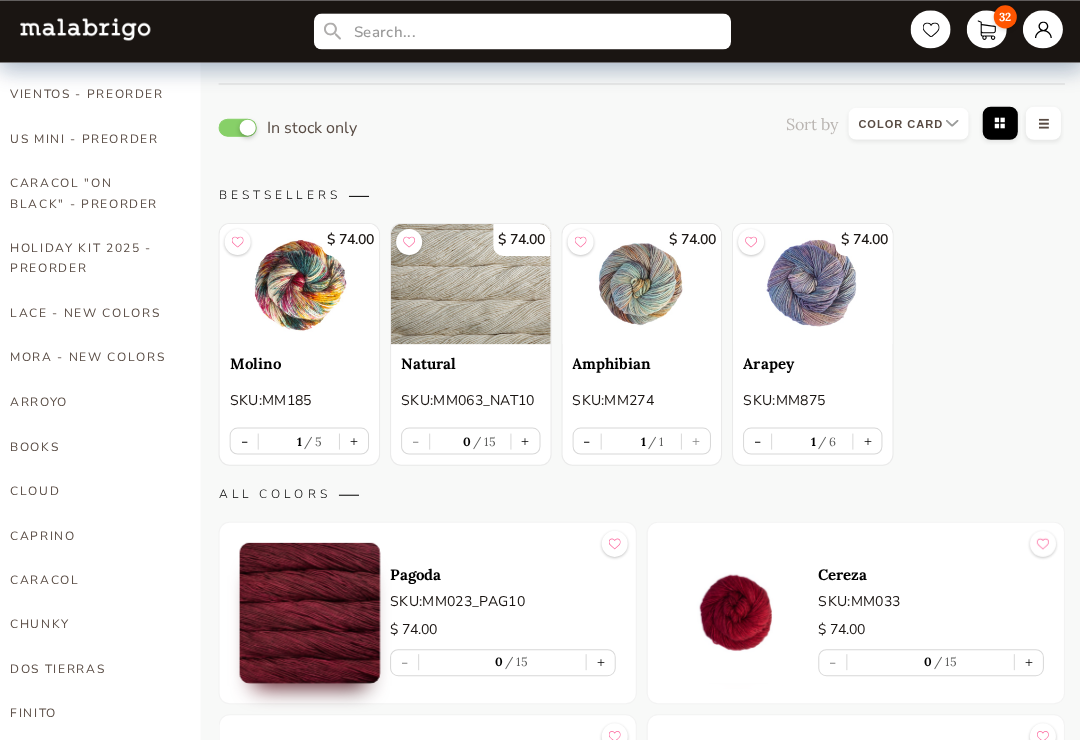 click on "+" at bounding box center [524, 439] 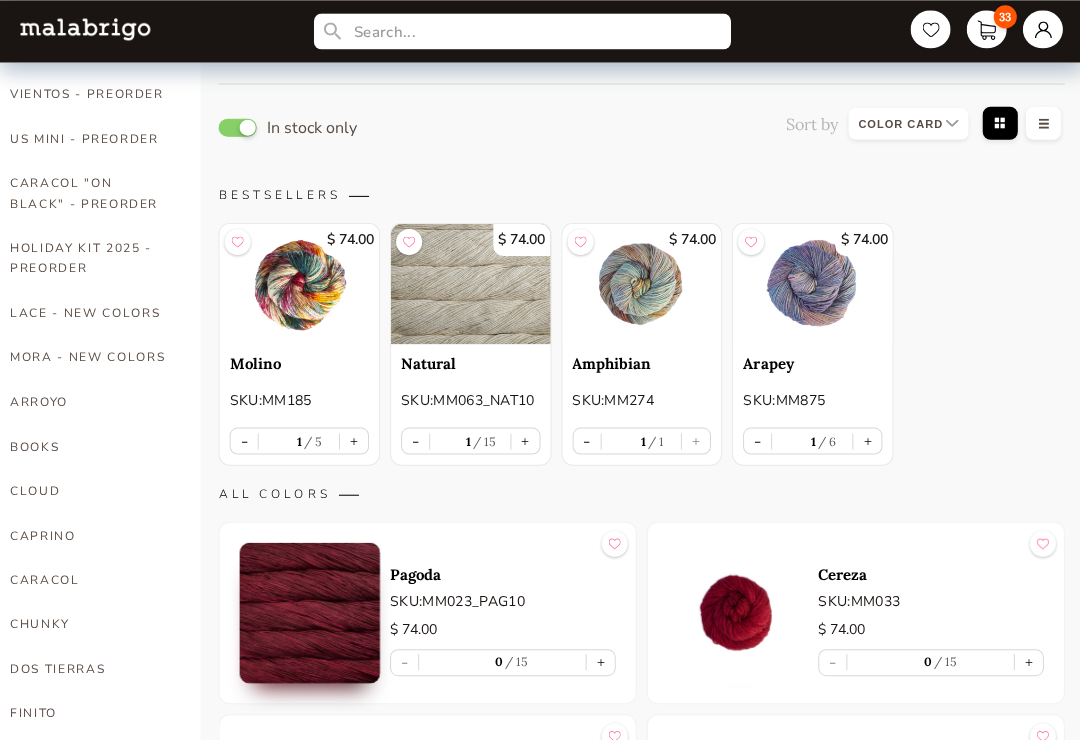 type on "1" 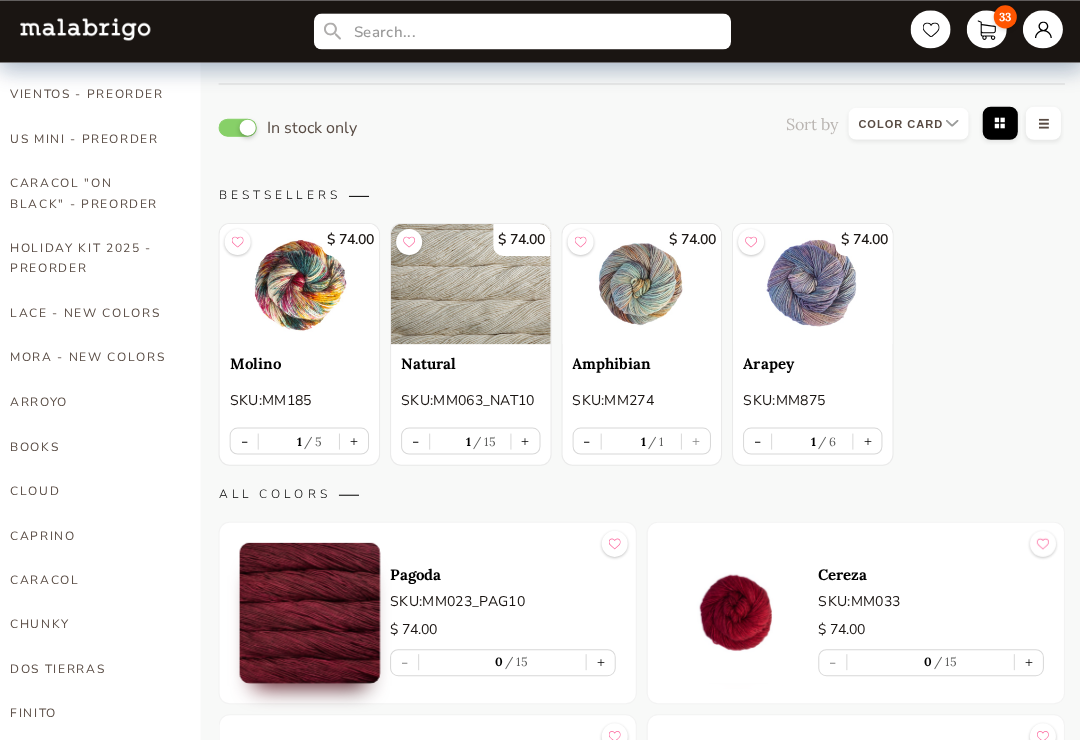 type on "1" 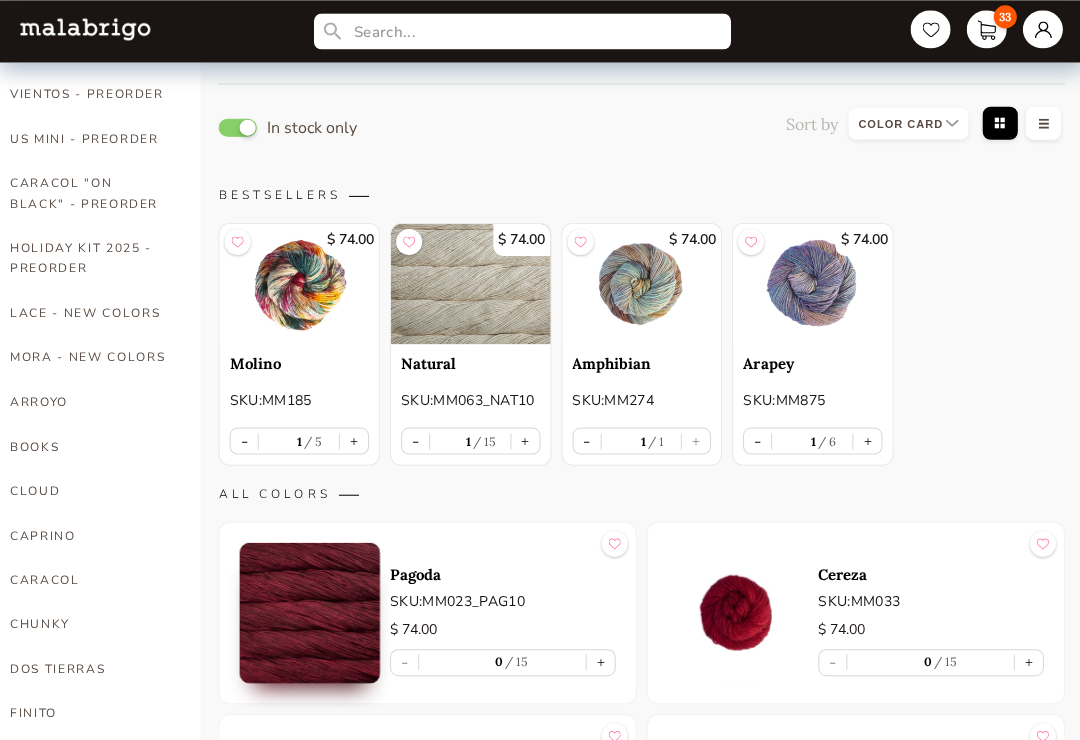 click on "+" at bounding box center [524, 439] 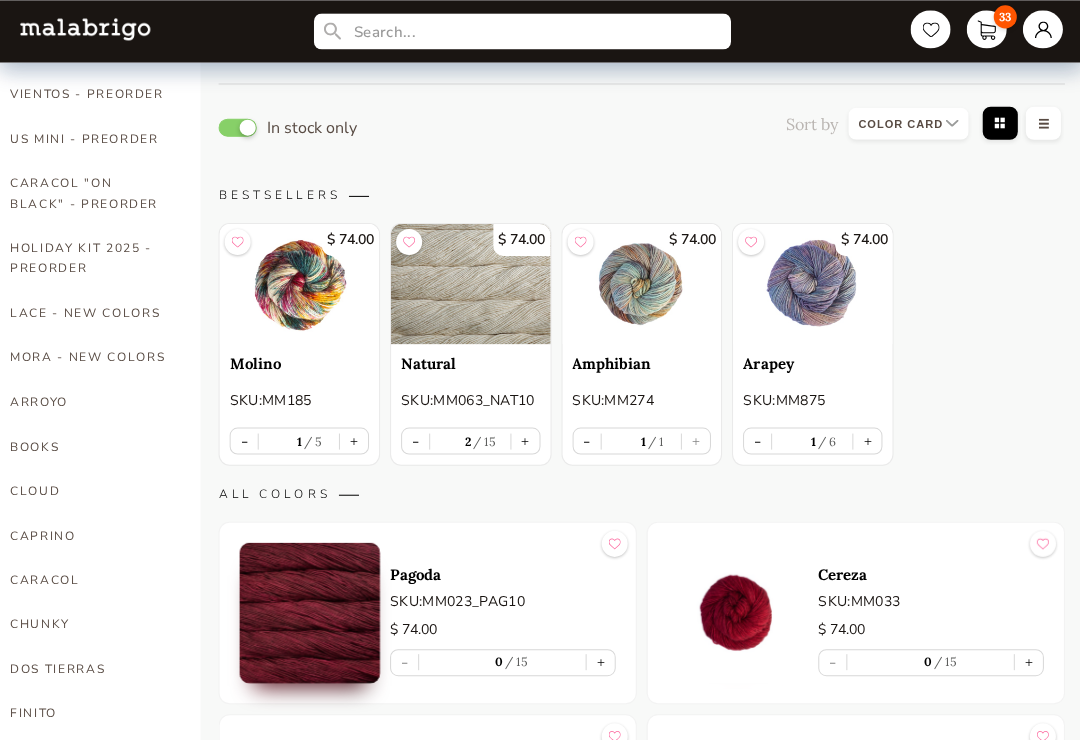 type on "2" 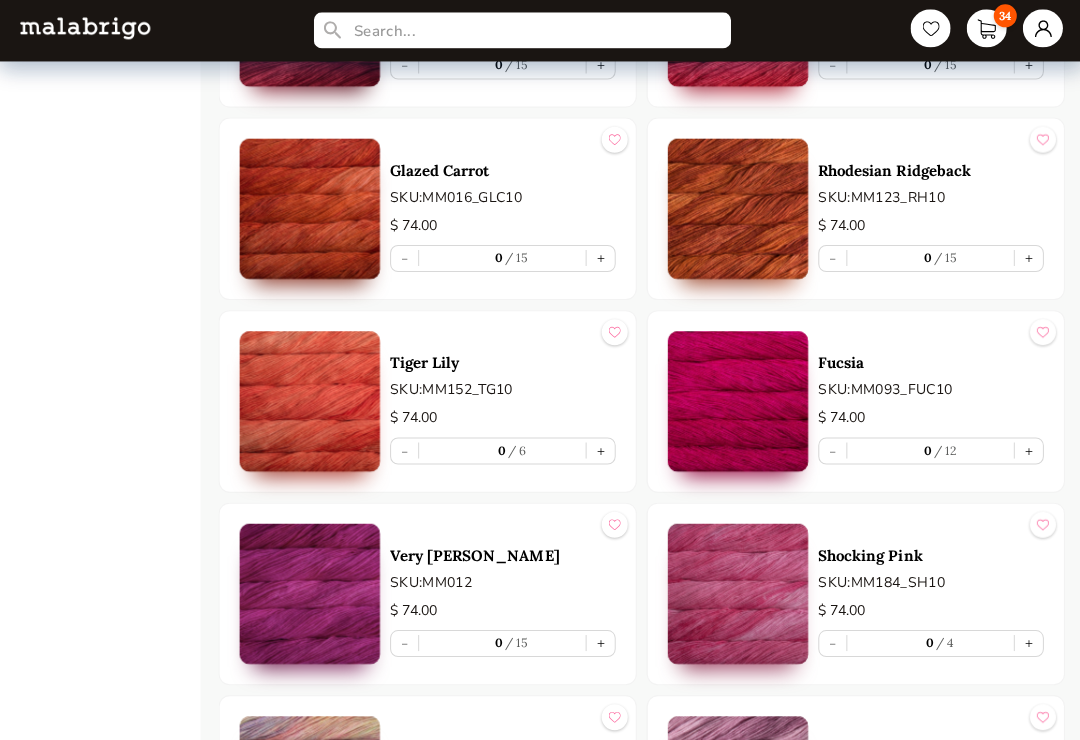 scroll, scrollTop: 2255, scrollLeft: 0, axis: vertical 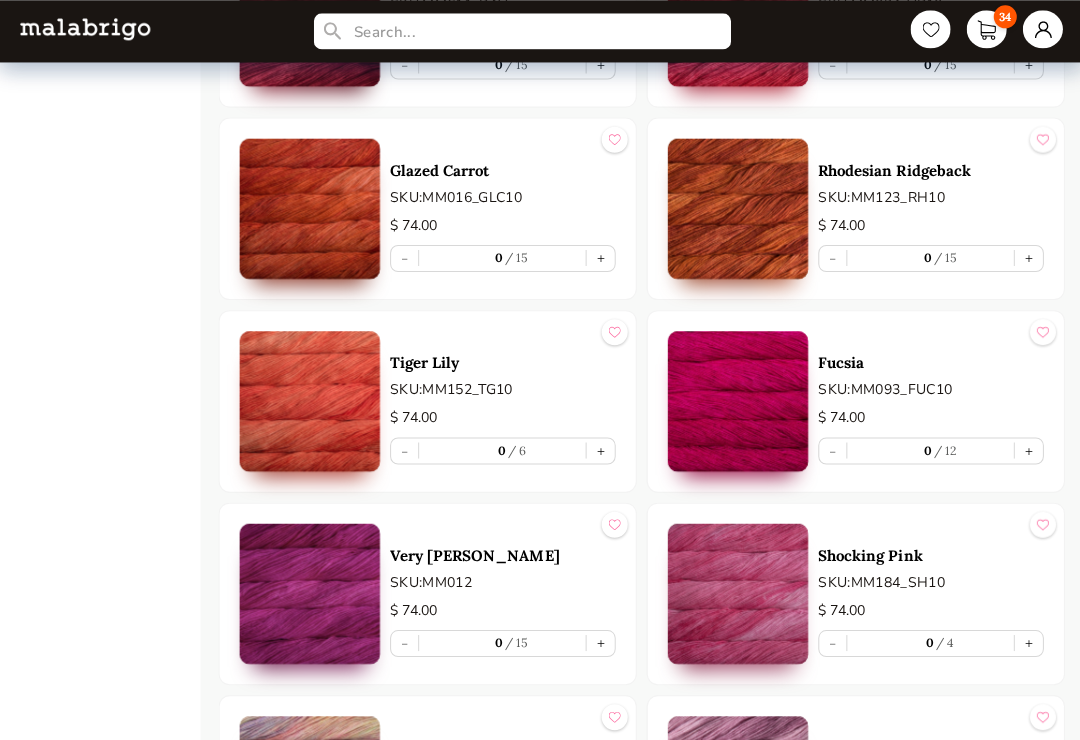 click on "+" at bounding box center [1026, 449] 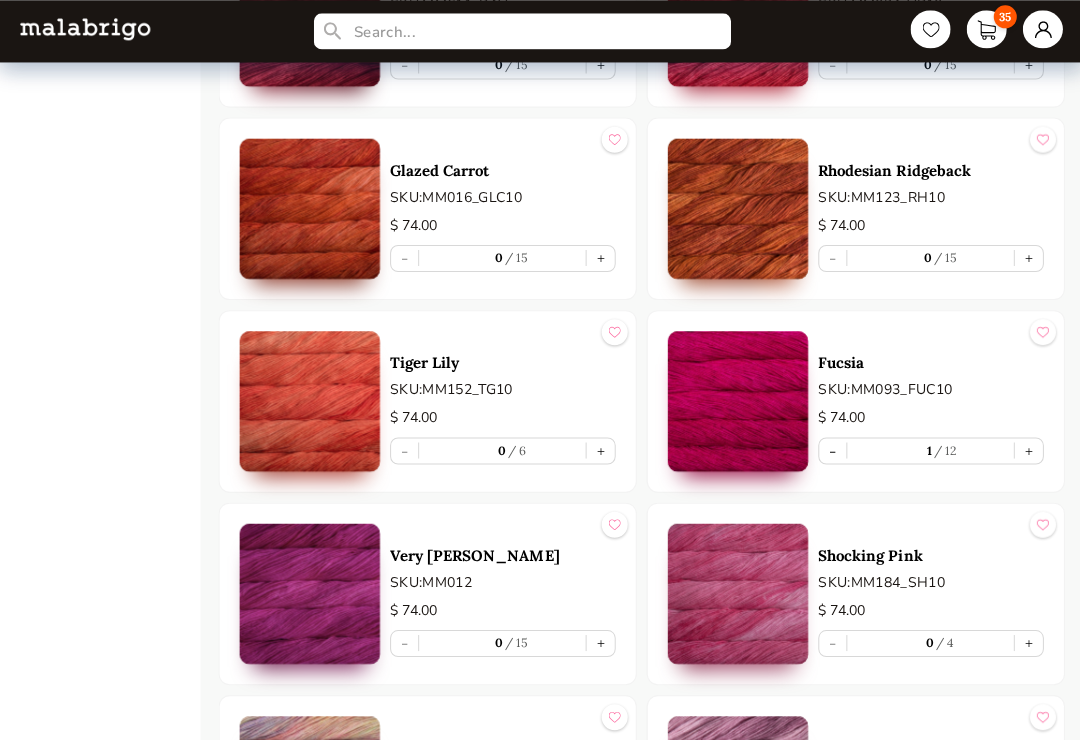 click on "+" at bounding box center [599, 257] 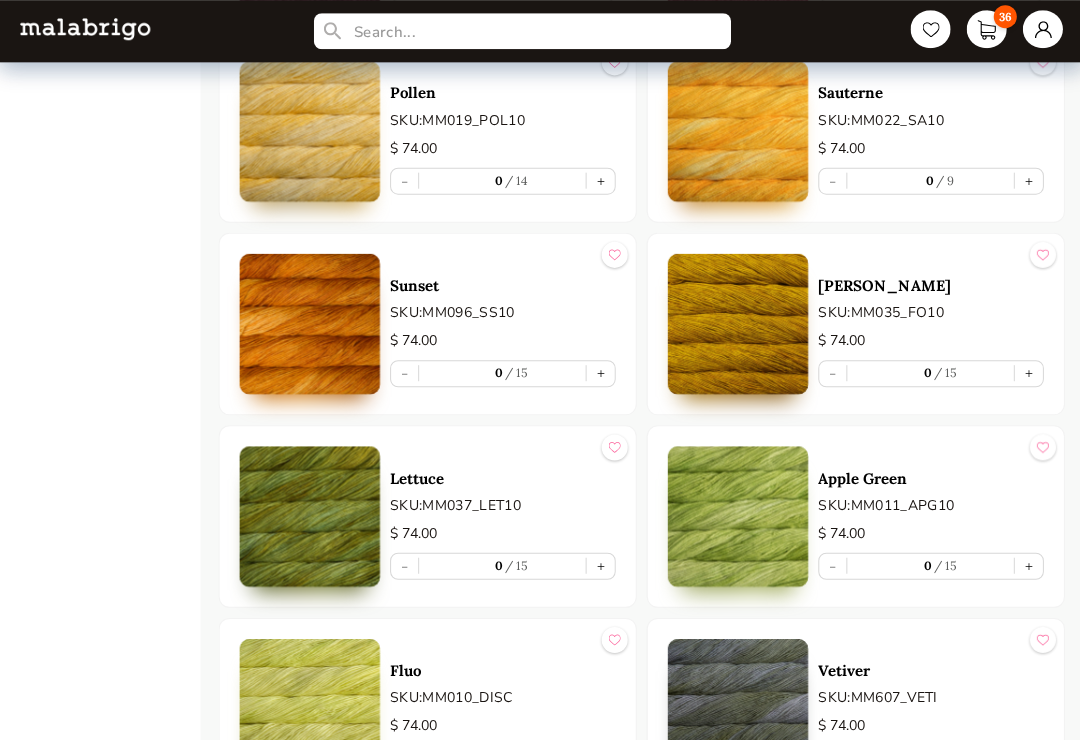 scroll, scrollTop: 3293, scrollLeft: 0, axis: vertical 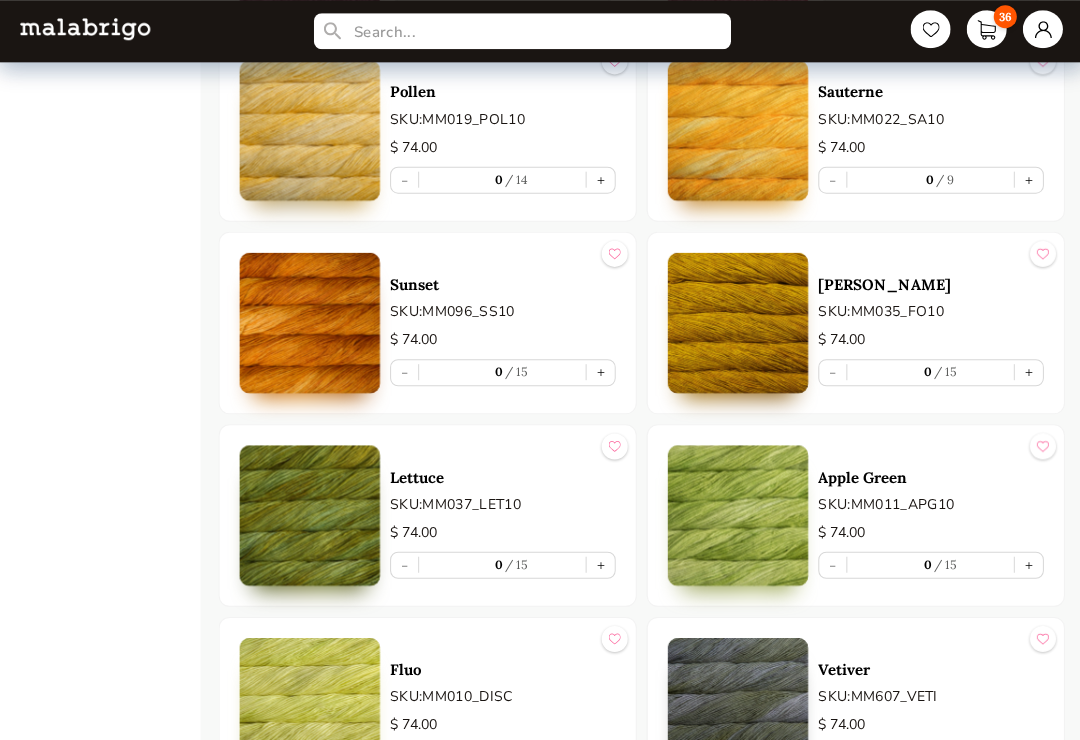 click on "+" at bounding box center (1026, 563) 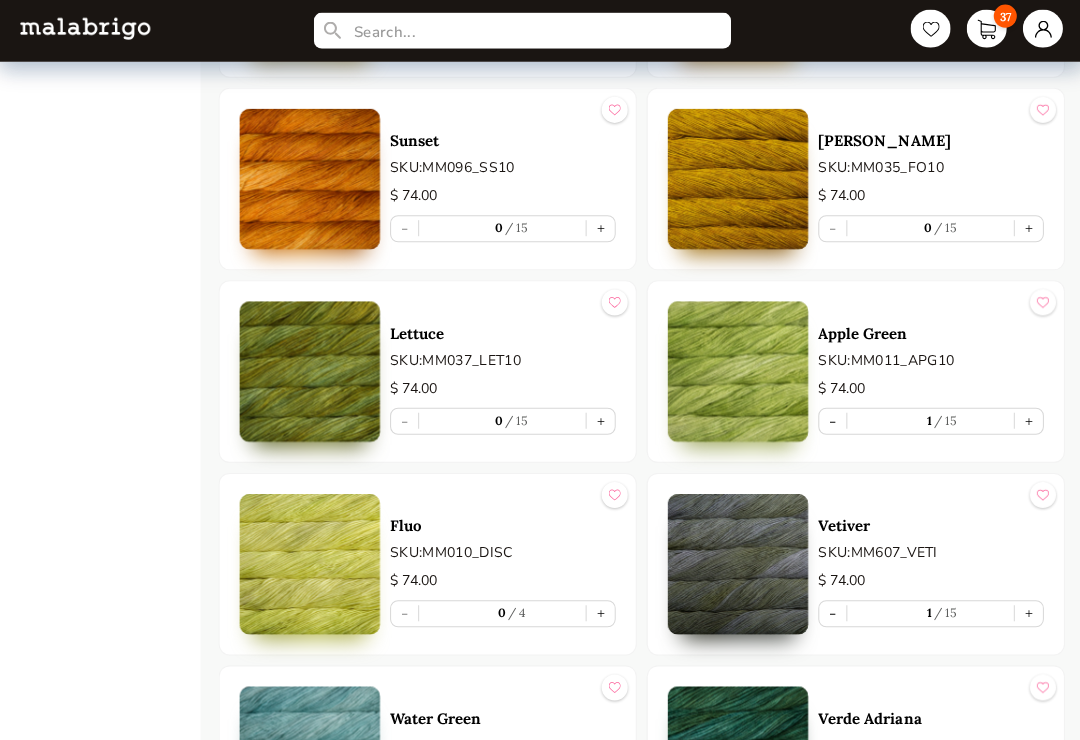scroll, scrollTop: 3446, scrollLeft: 0, axis: vertical 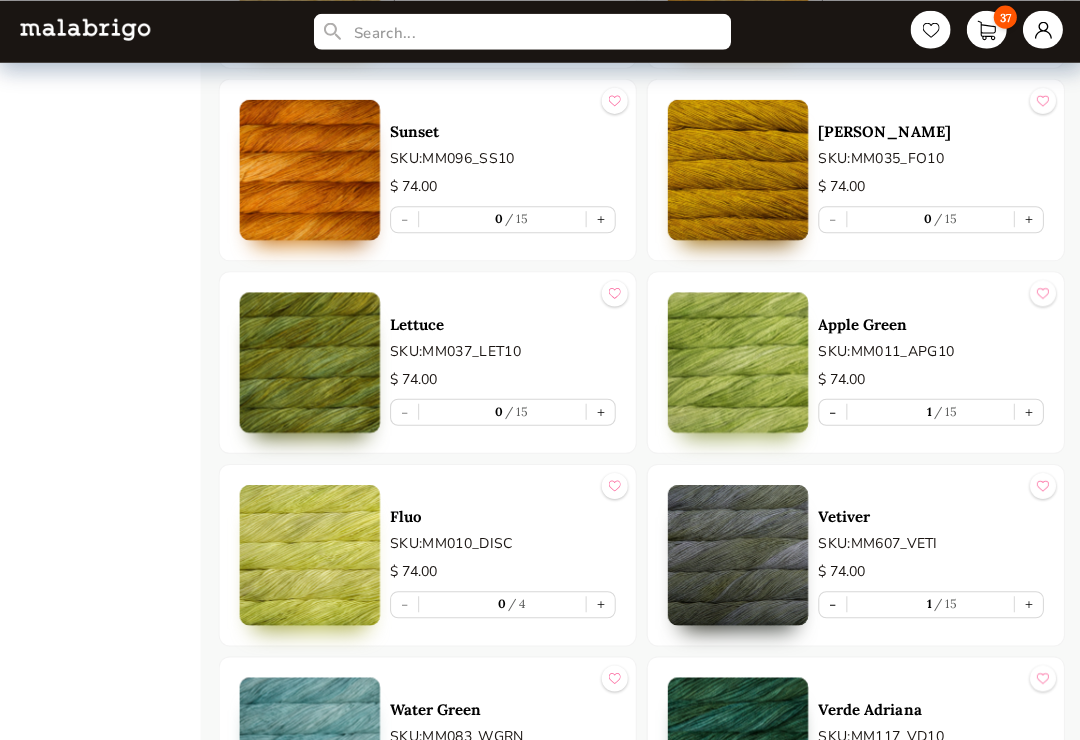 click on "+" at bounding box center (599, 602) 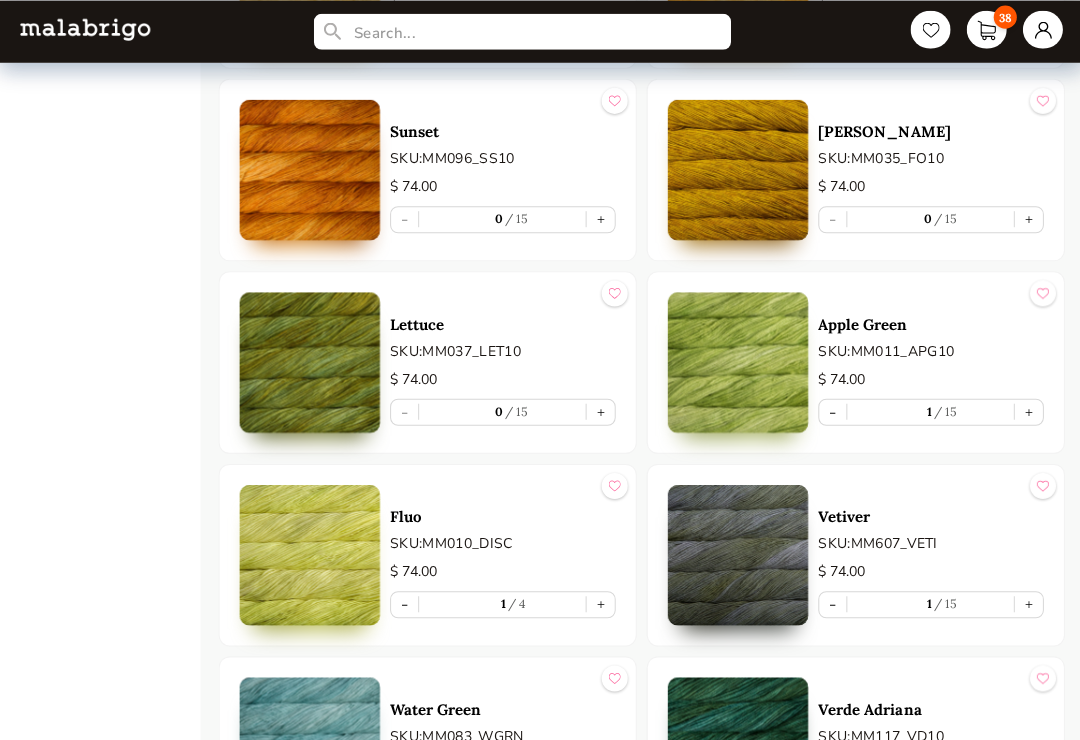 scroll, scrollTop: 3446, scrollLeft: 0, axis: vertical 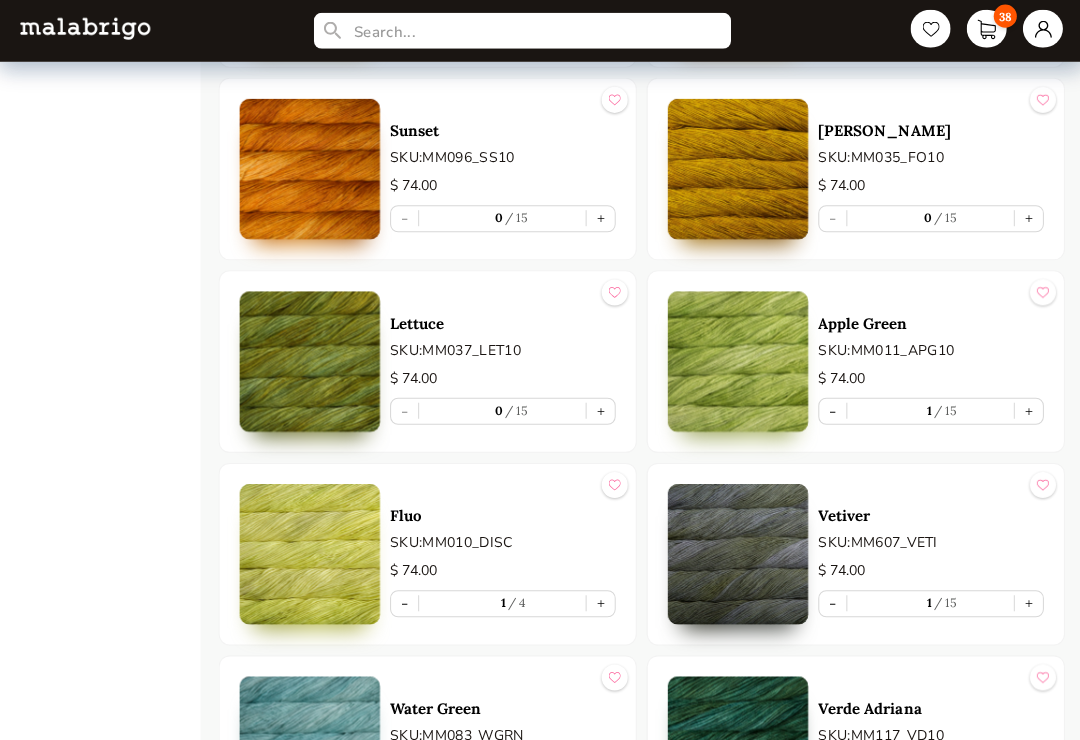 click on "-" at bounding box center [403, 602] 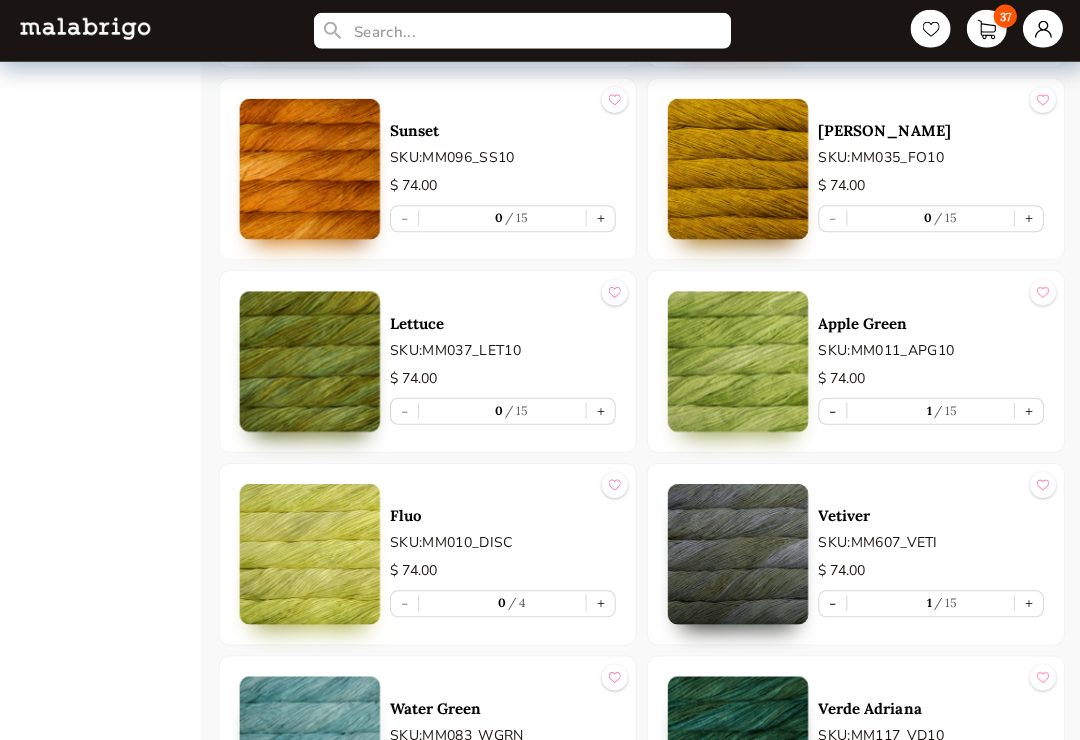 click on "+" at bounding box center [599, 410] 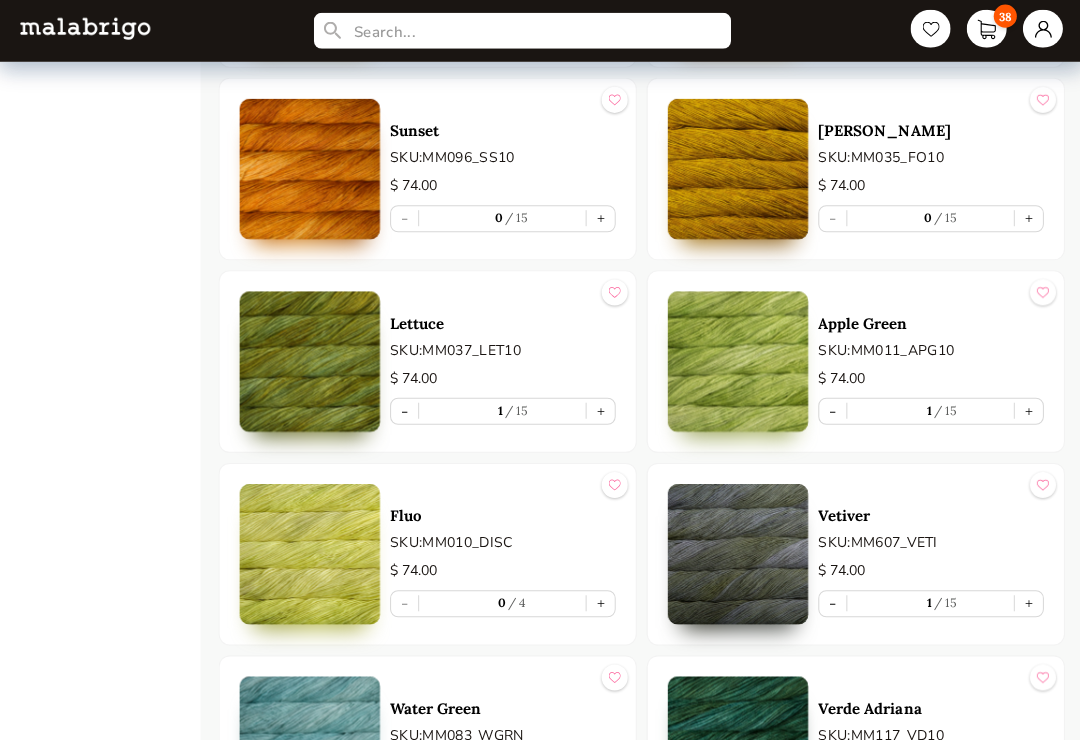 click on "+" at bounding box center (599, 218) 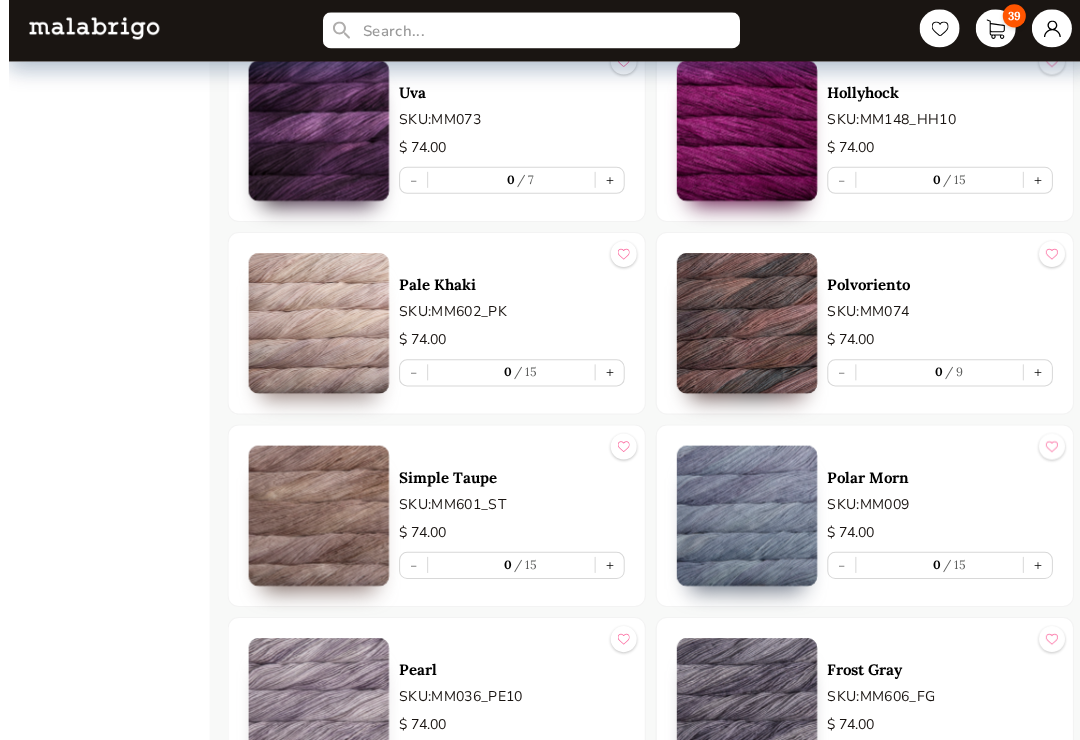 scroll, scrollTop: 6941, scrollLeft: 0, axis: vertical 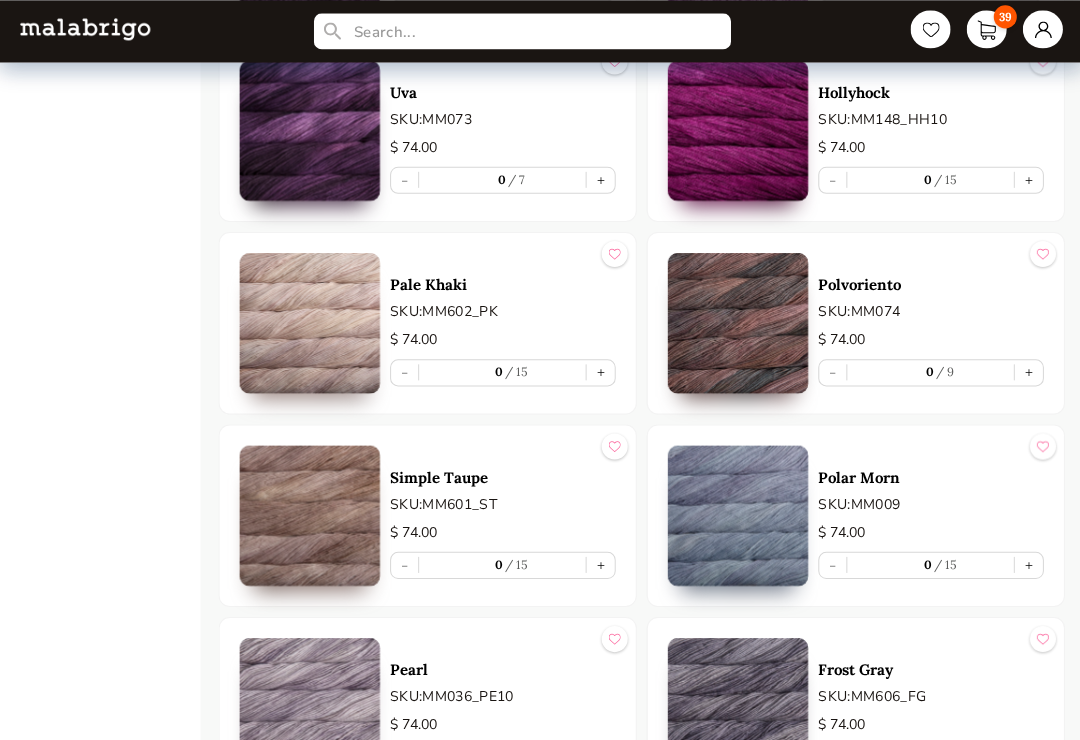 click on "+" at bounding box center [599, 371] 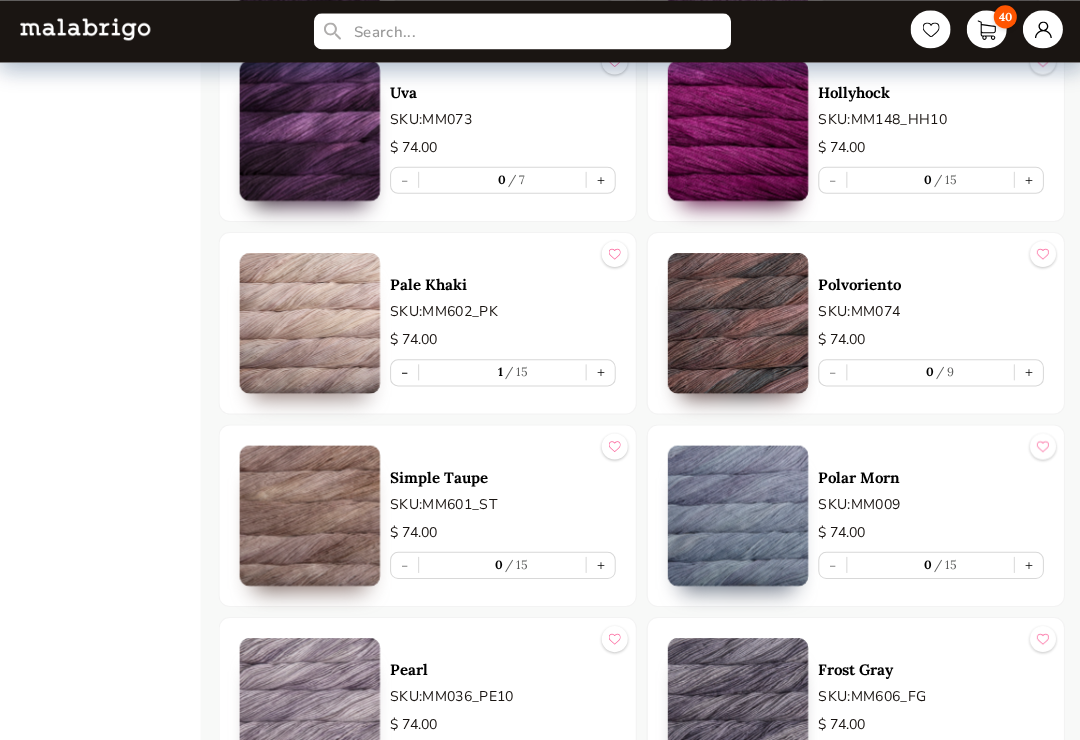 type on "1" 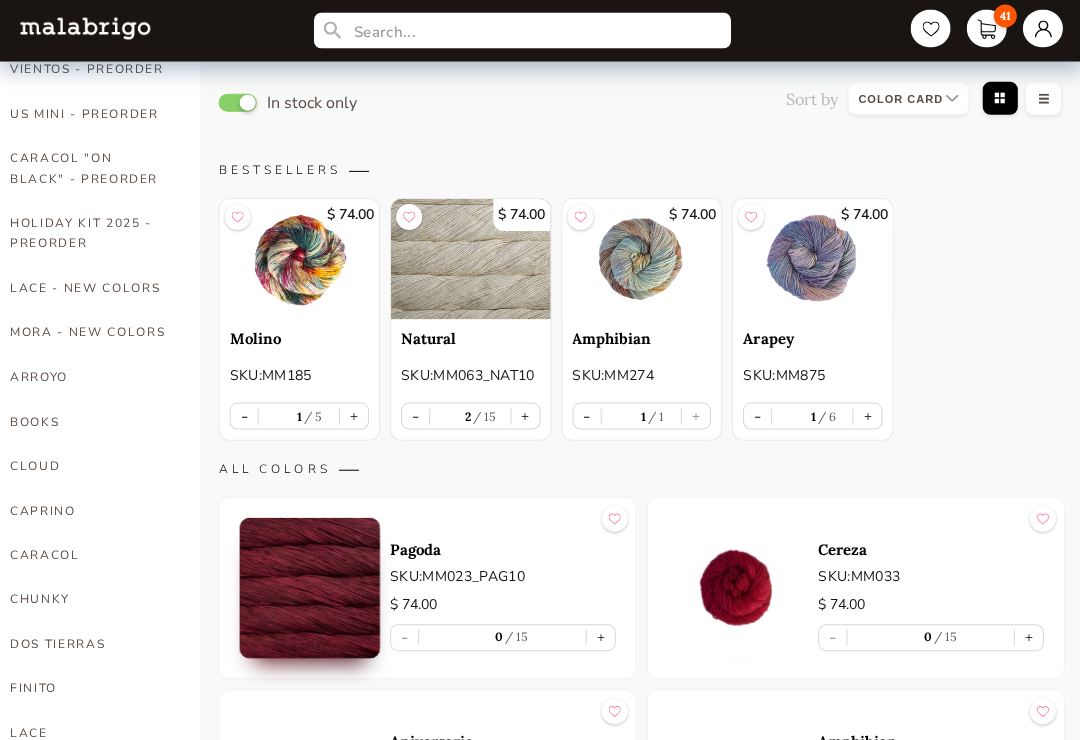 scroll, scrollTop: 149, scrollLeft: 0, axis: vertical 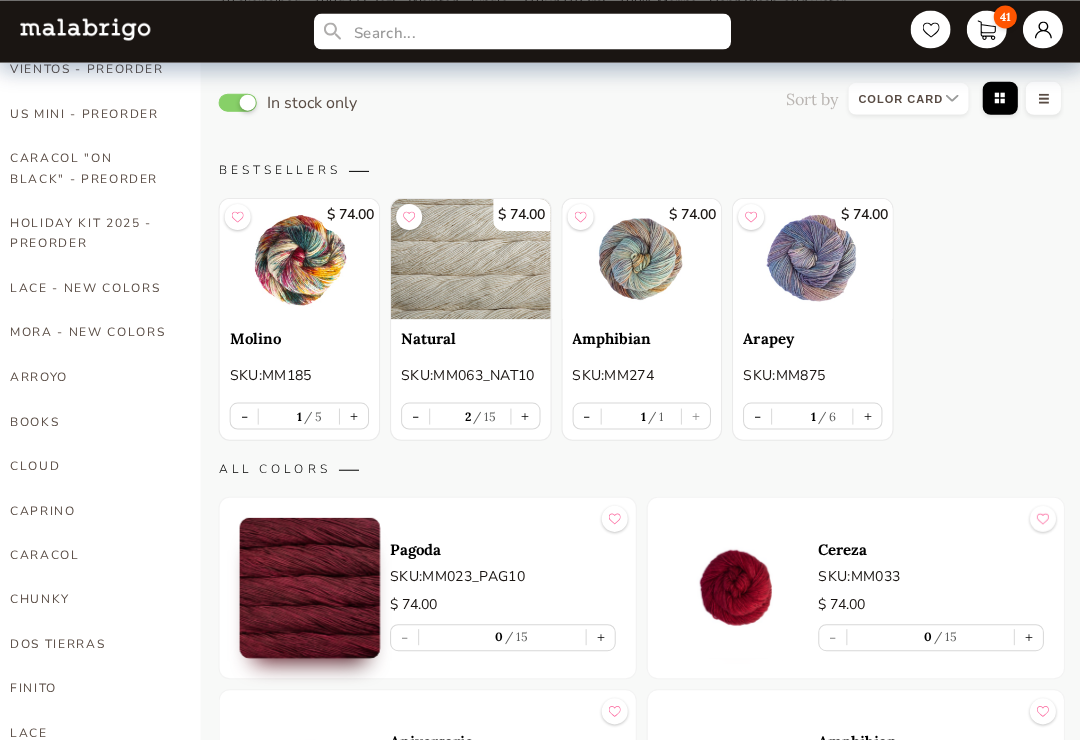 click on "ARROYO" at bounding box center (90, 376) 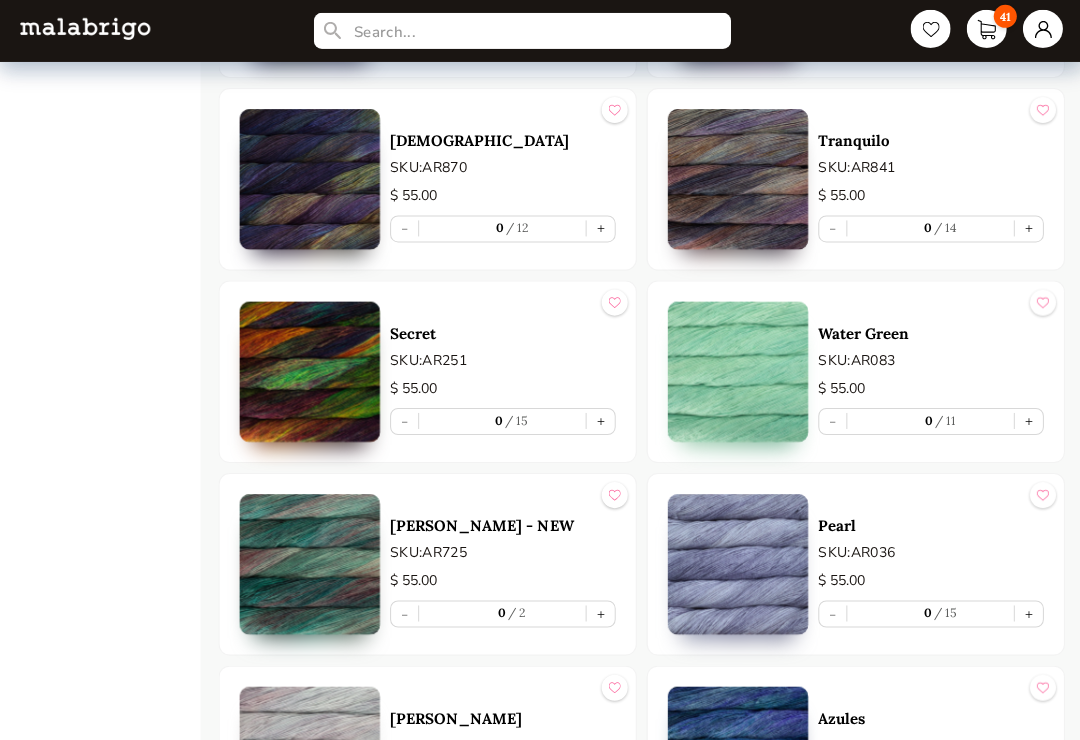 scroll, scrollTop: 4585, scrollLeft: 0, axis: vertical 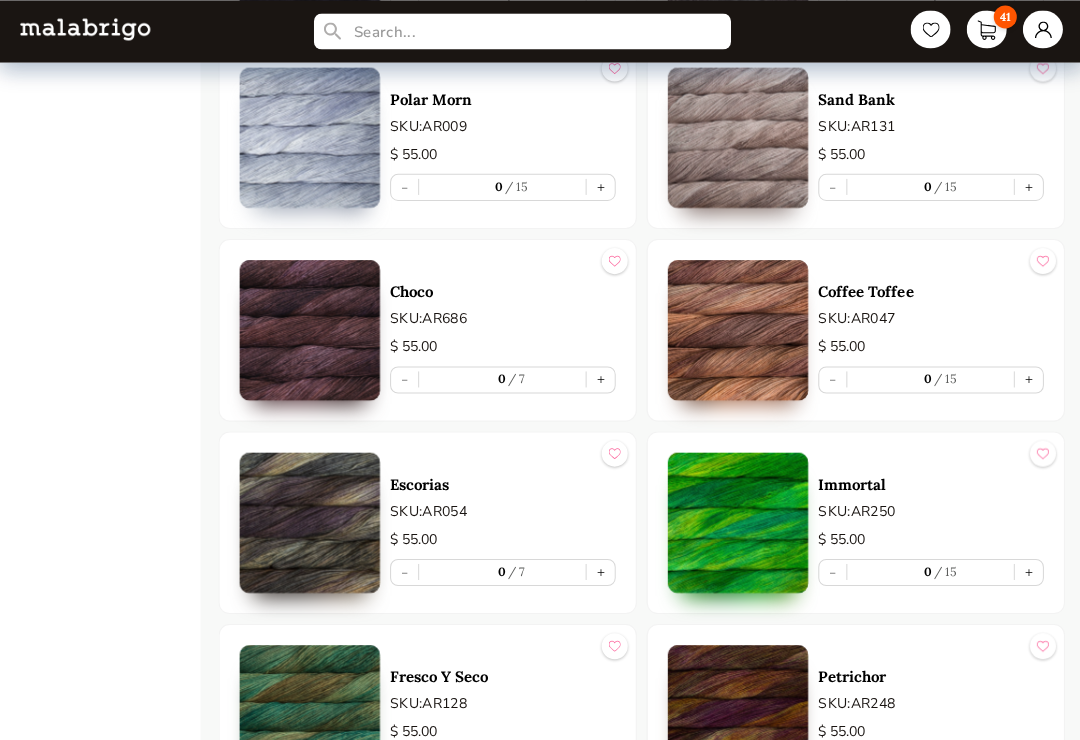 click on "+" at bounding box center [599, 570] 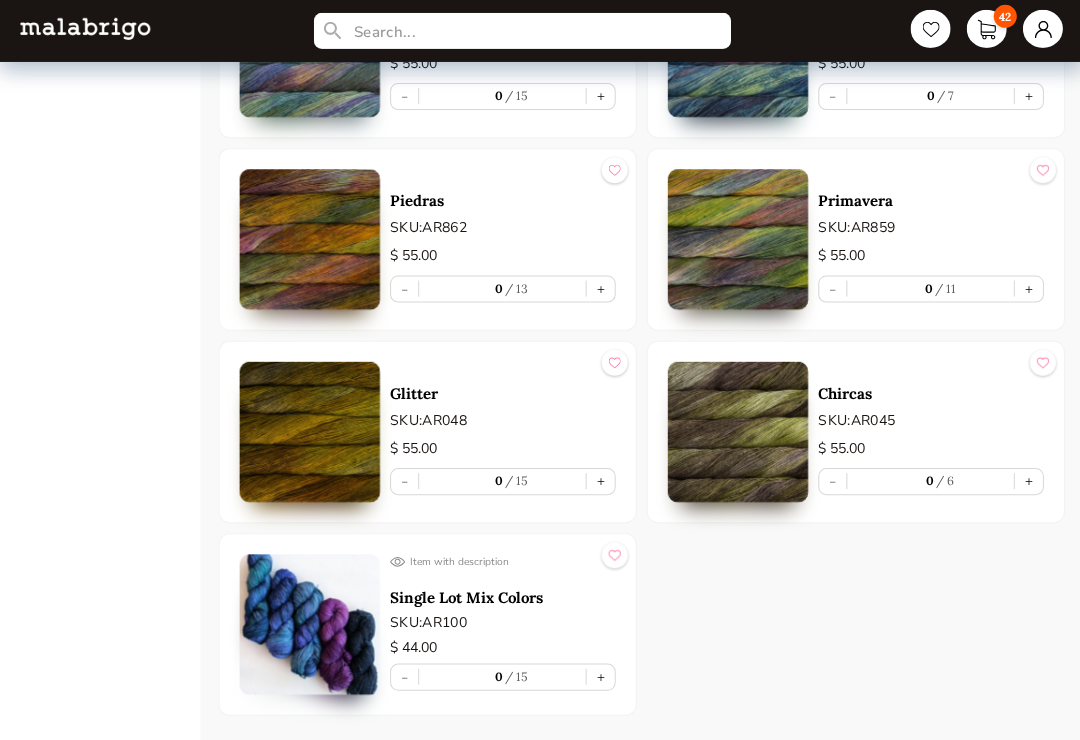 scroll, scrollTop: 8176, scrollLeft: 0, axis: vertical 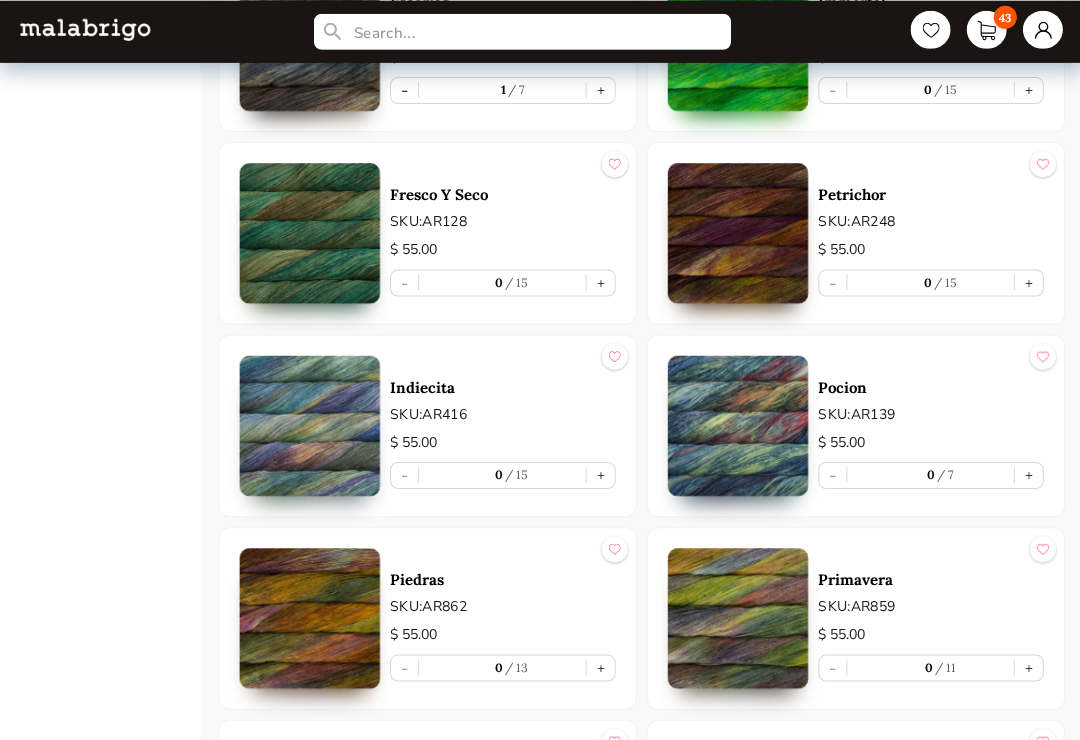 click on "+" at bounding box center [1026, 473] 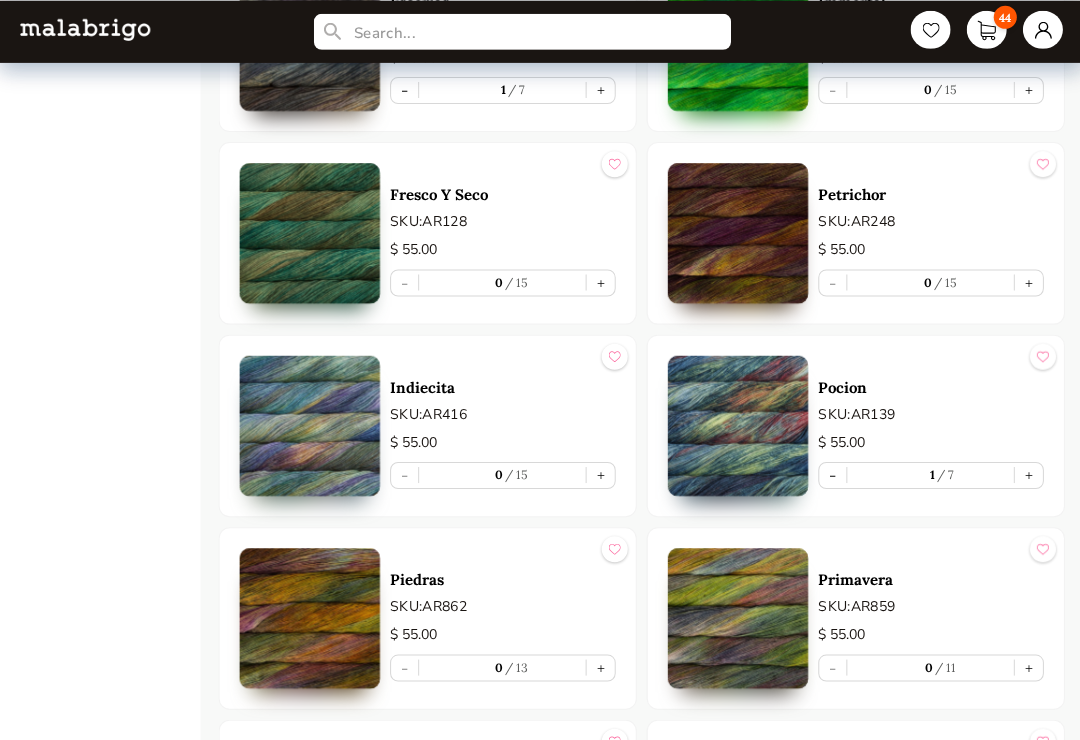scroll, scrollTop: 7799, scrollLeft: 0, axis: vertical 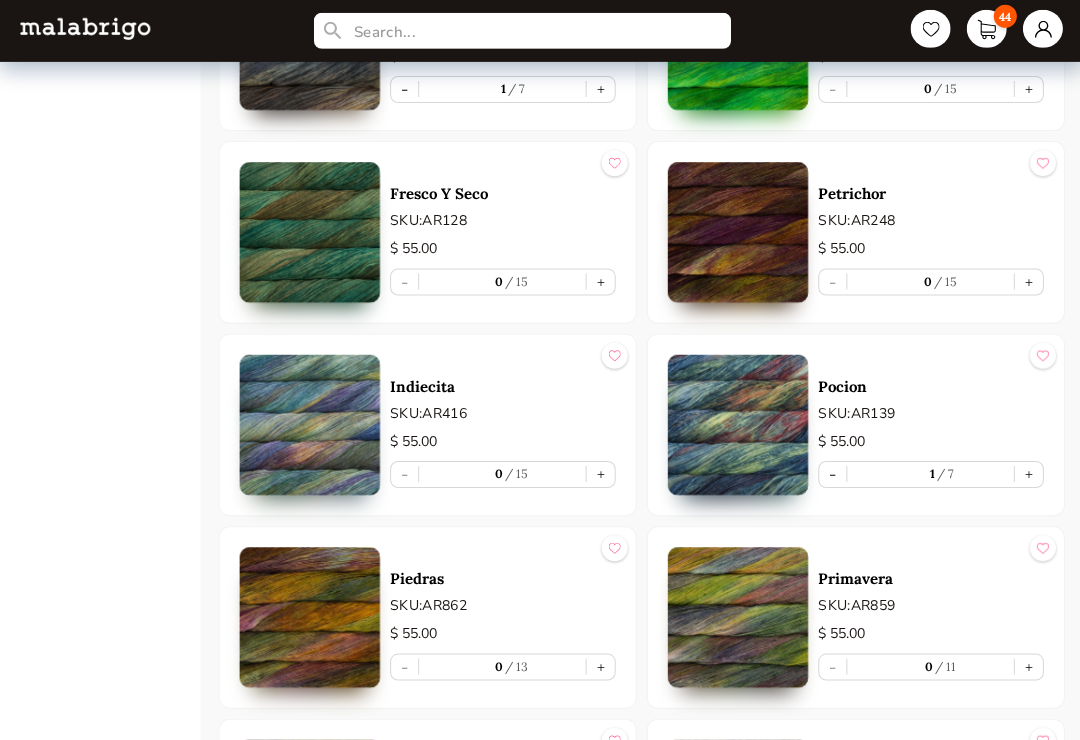 click on "+" at bounding box center (1026, 473) 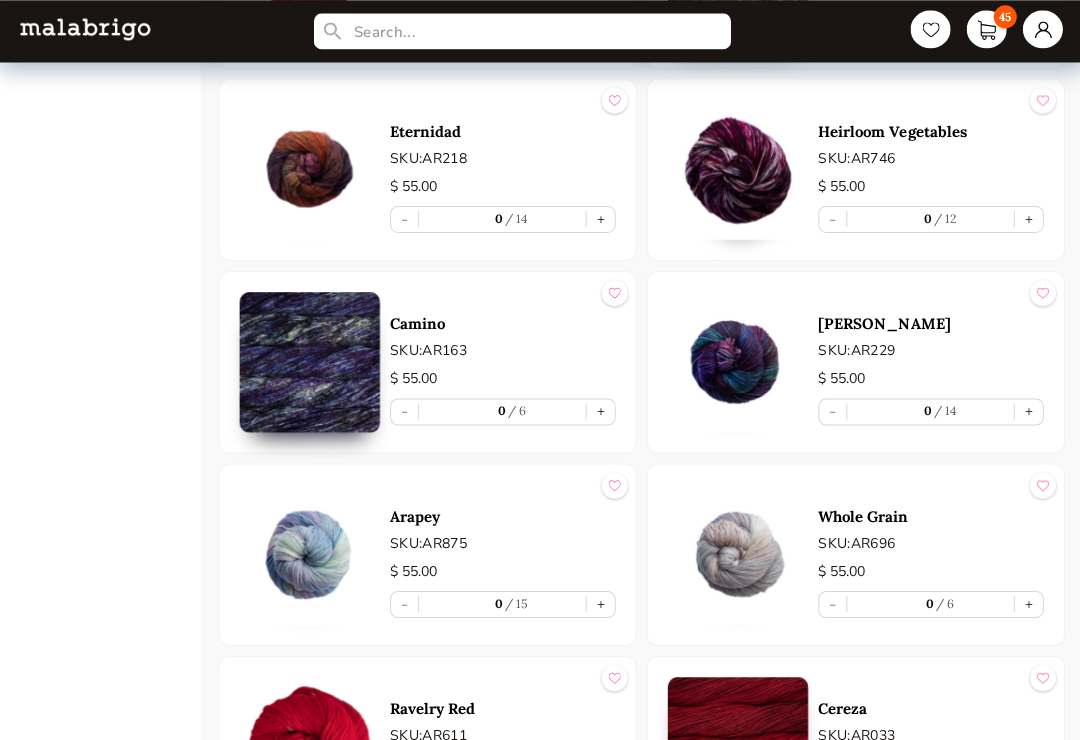 scroll, scrollTop: 1928, scrollLeft: 0, axis: vertical 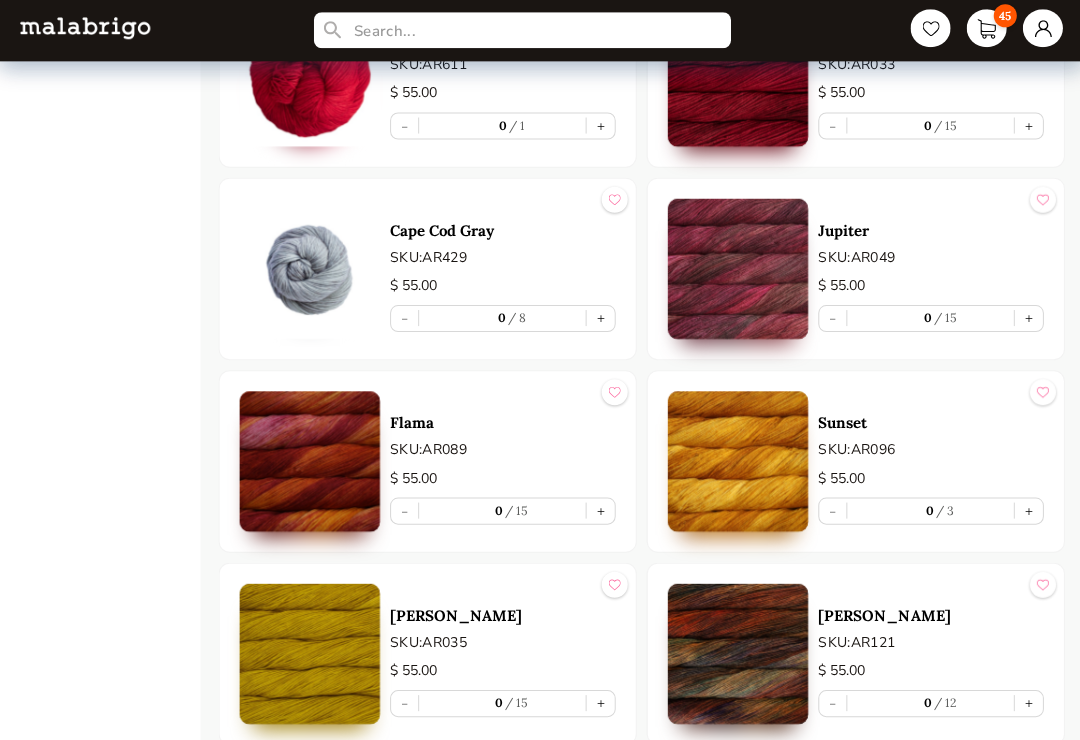 click on "+" at bounding box center (599, 318) 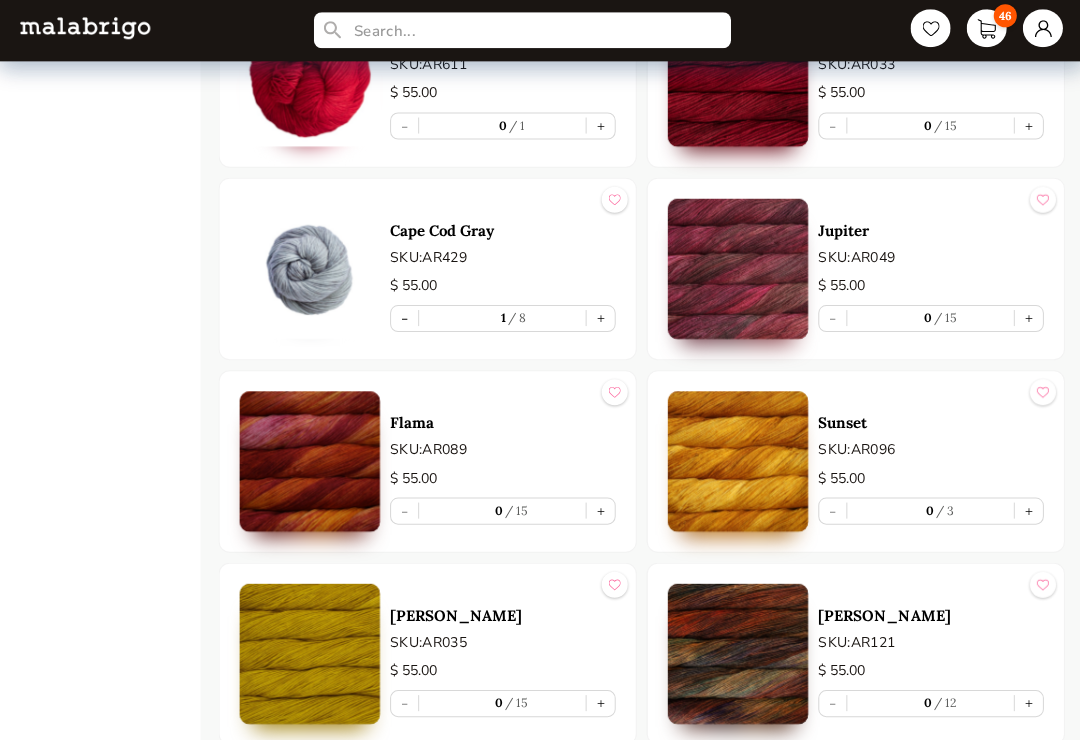 scroll, scrollTop: 2579, scrollLeft: 0, axis: vertical 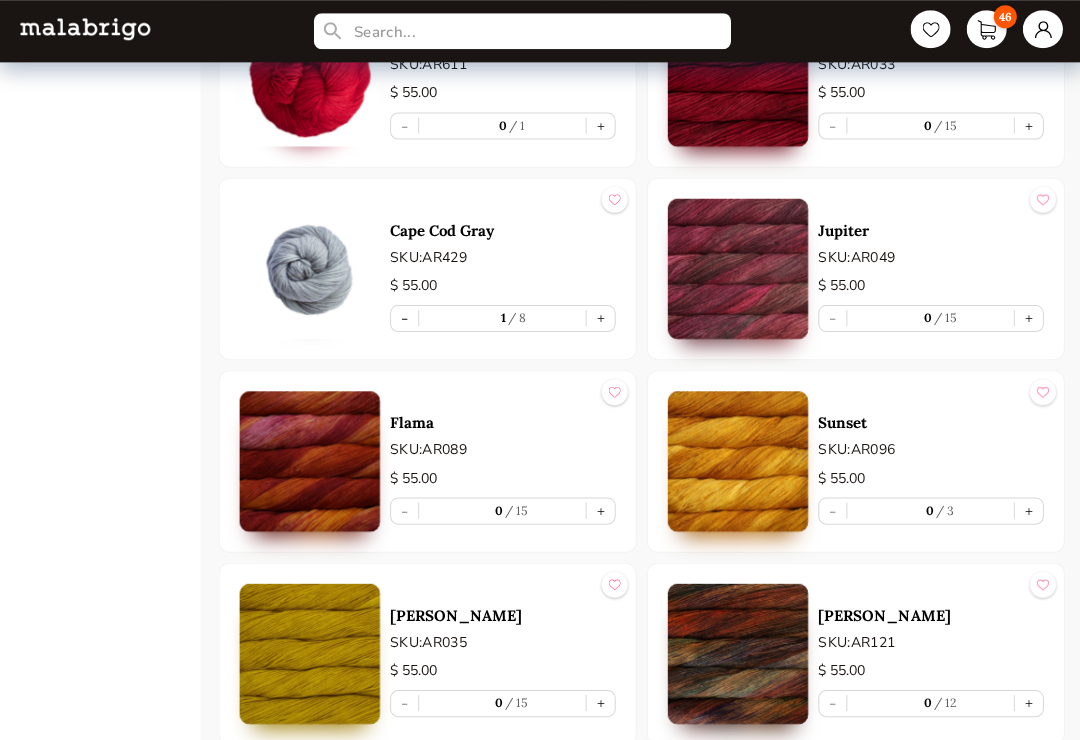 click on "+" at bounding box center [599, 317] 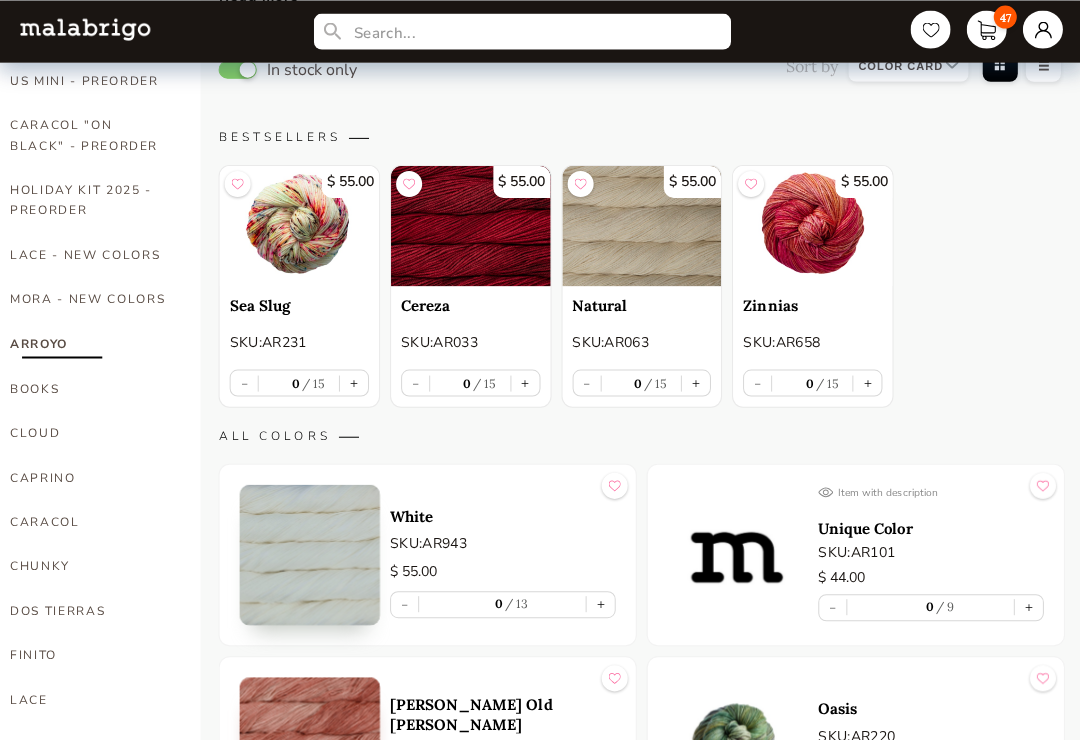 scroll, scrollTop: 0, scrollLeft: 0, axis: both 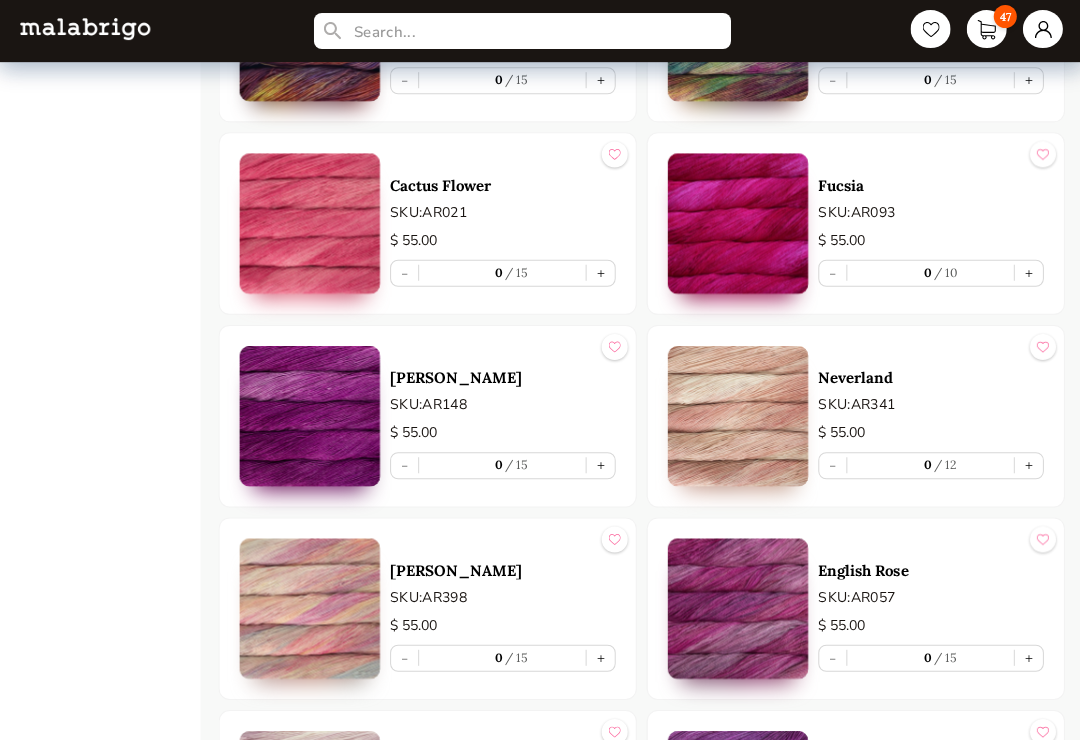 click on "+" at bounding box center (599, 656) 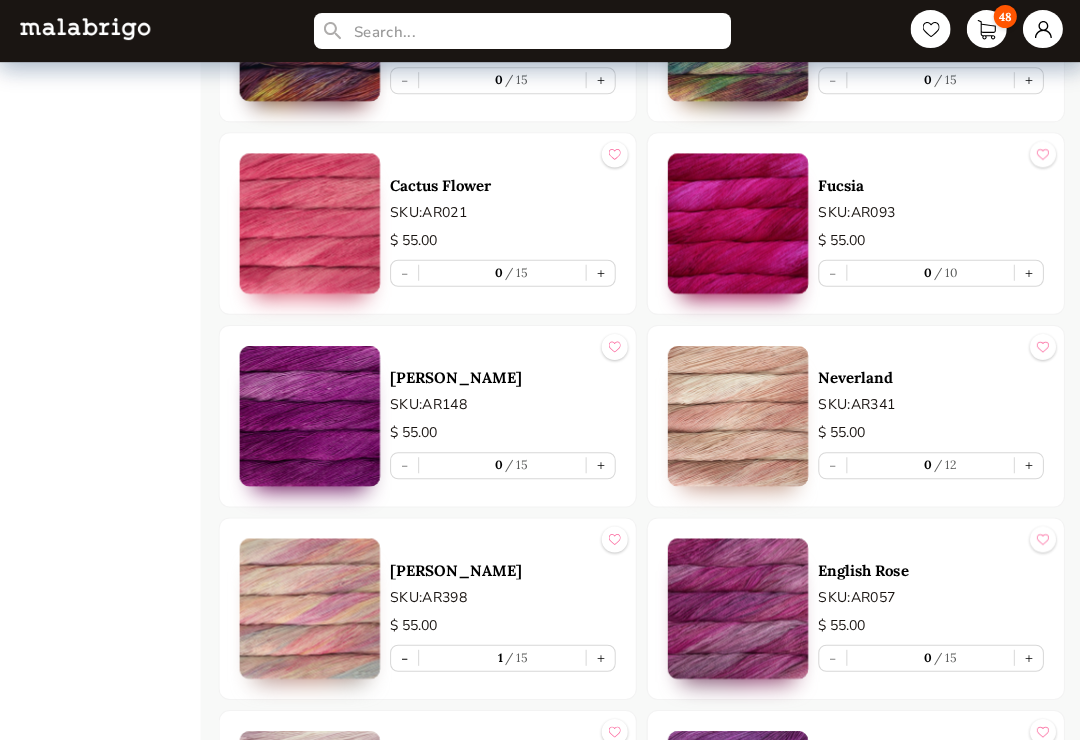 scroll, scrollTop: 3584, scrollLeft: 0, axis: vertical 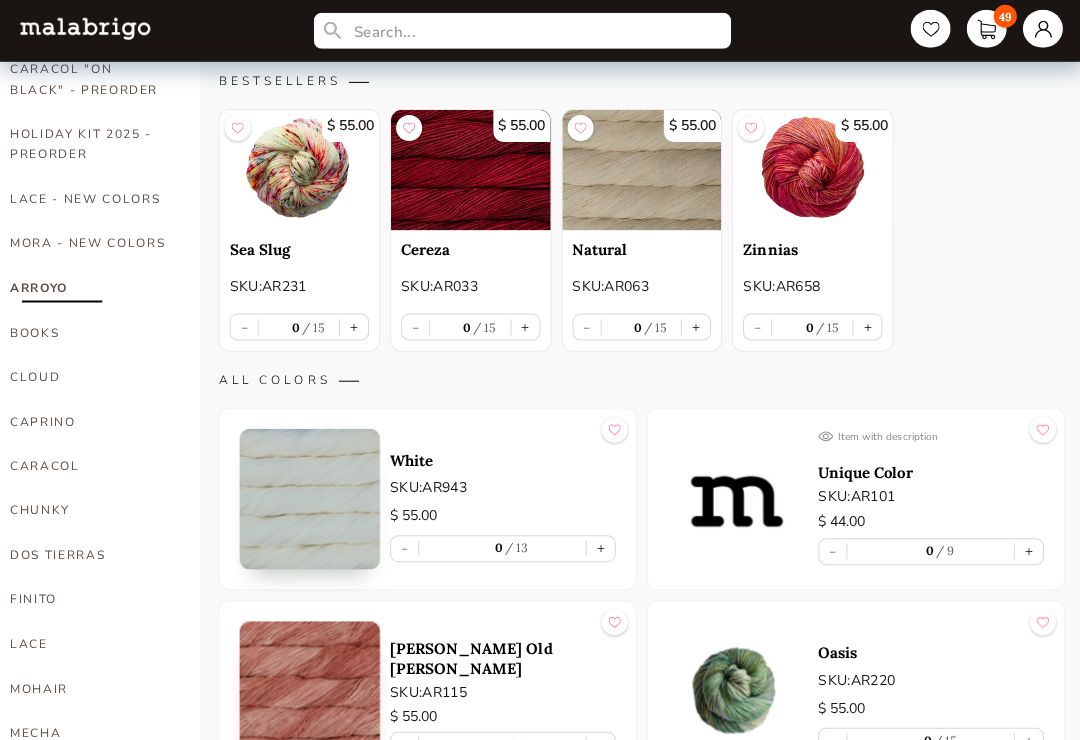 click on "CAPRINO" at bounding box center (90, 421) 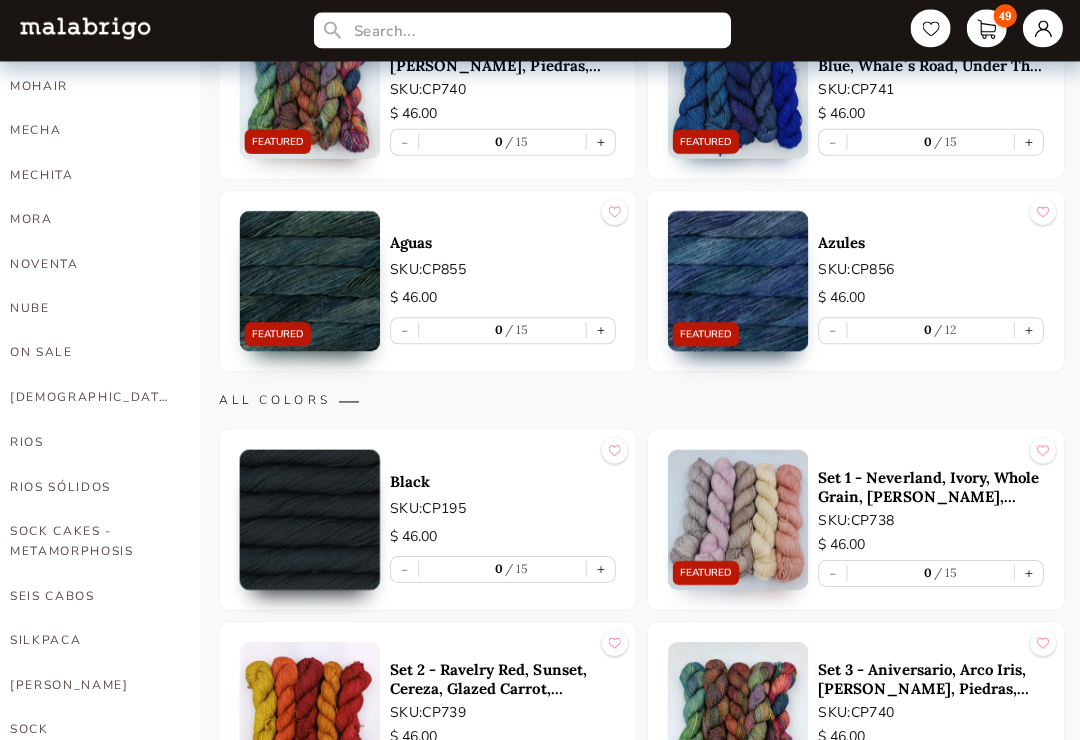 click on "+" at bounding box center (599, 568) 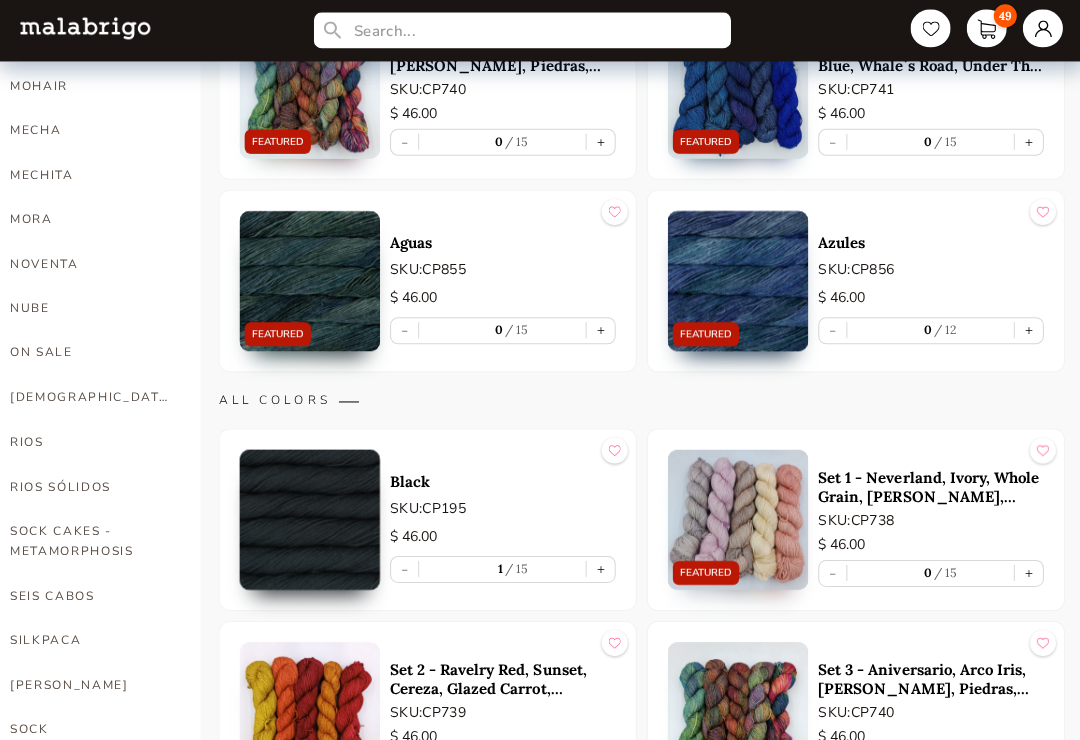 scroll, scrollTop: 839, scrollLeft: 0, axis: vertical 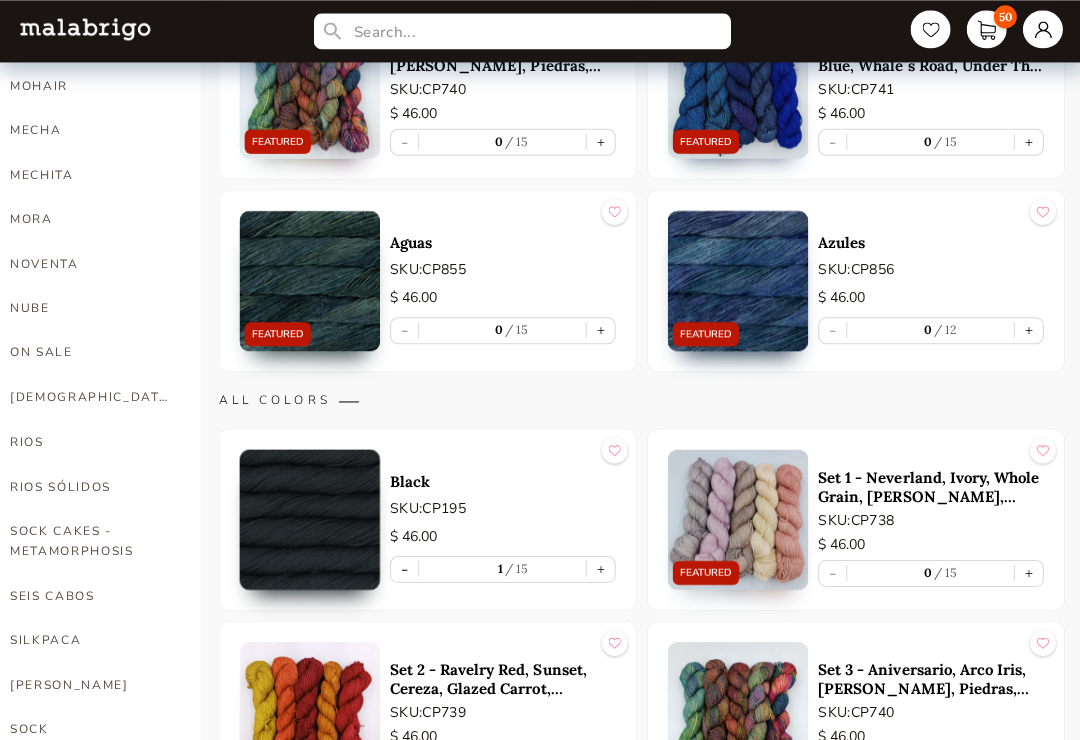 click on "+" at bounding box center [599, 567] 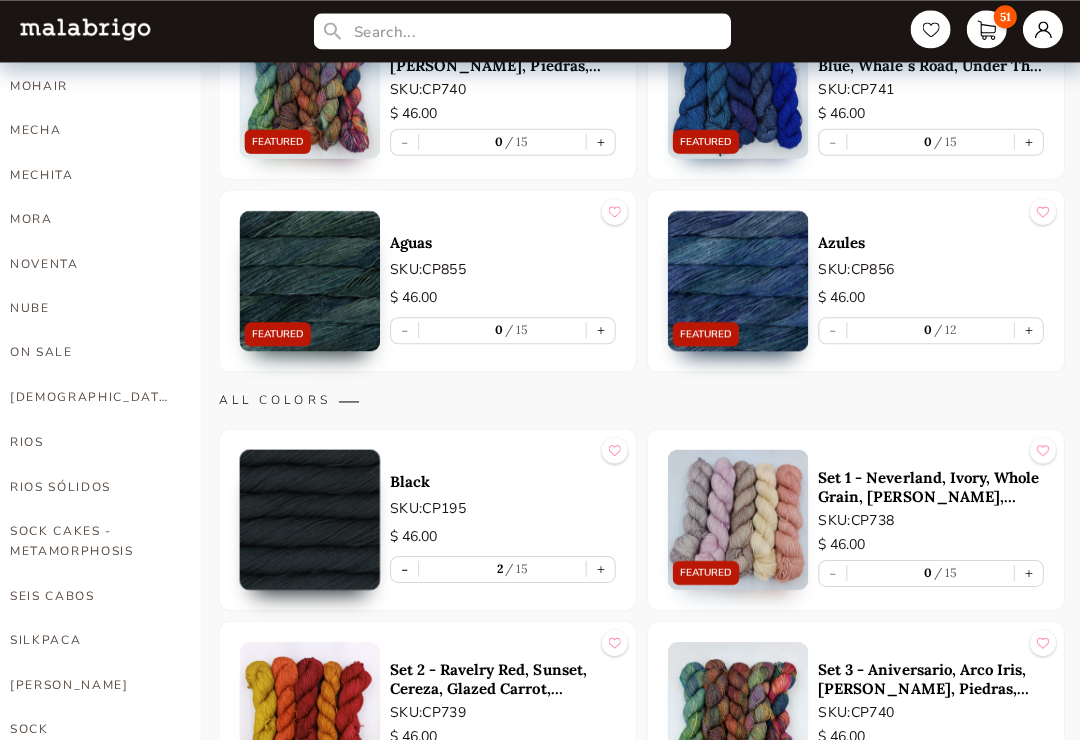 click on "+" at bounding box center (599, 567) 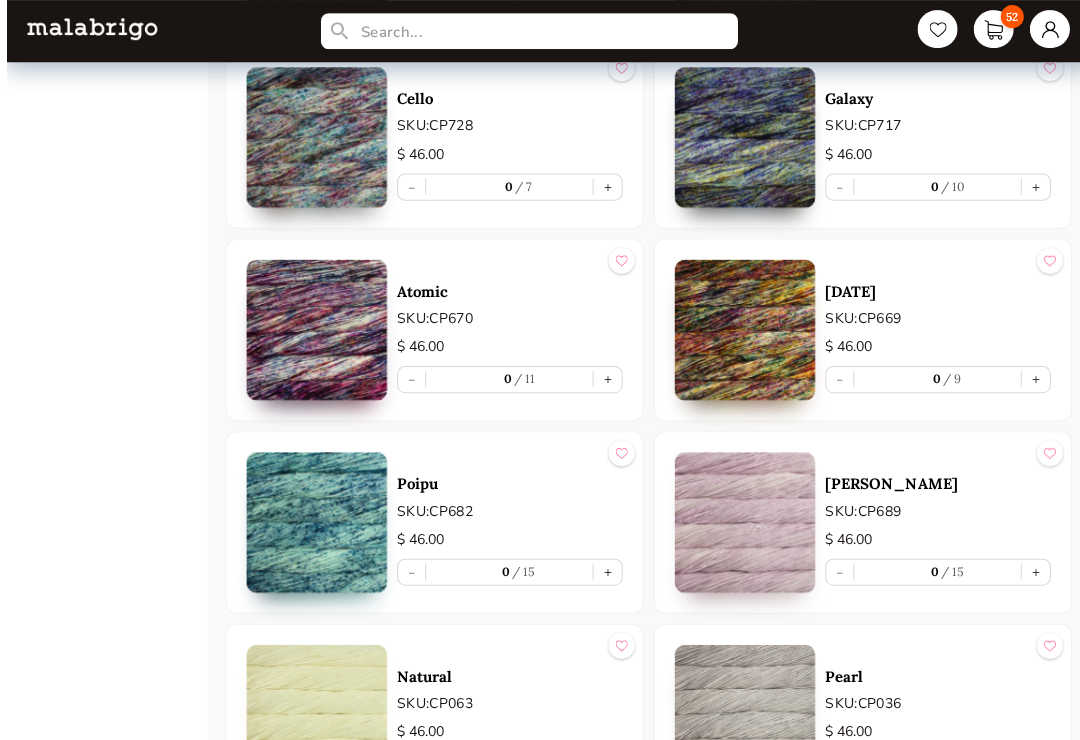 scroll, scrollTop: 5059, scrollLeft: 0, axis: vertical 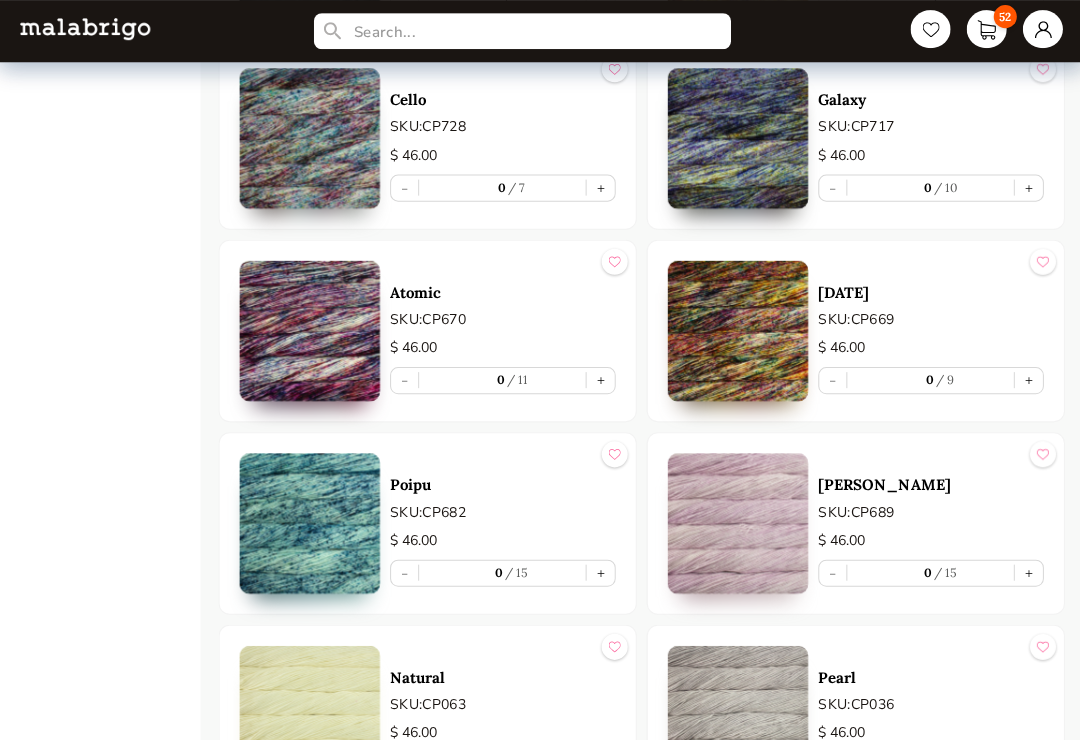 click on "+" at bounding box center [1026, 187] 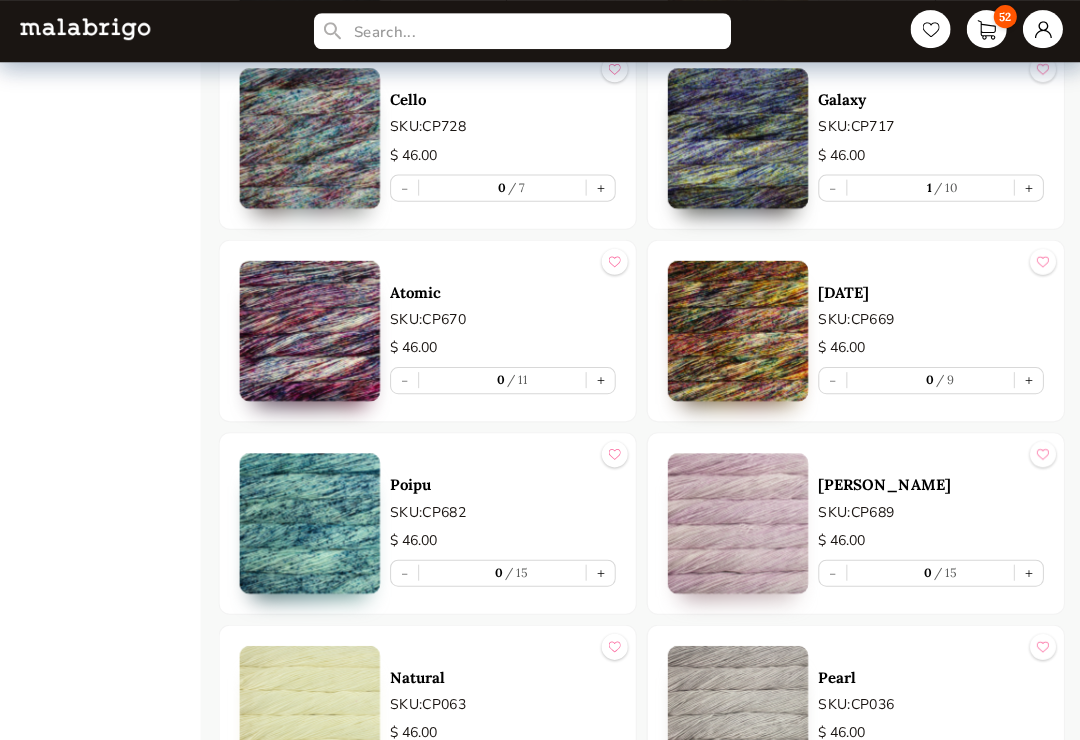 scroll, scrollTop: 5060, scrollLeft: 0, axis: vertical 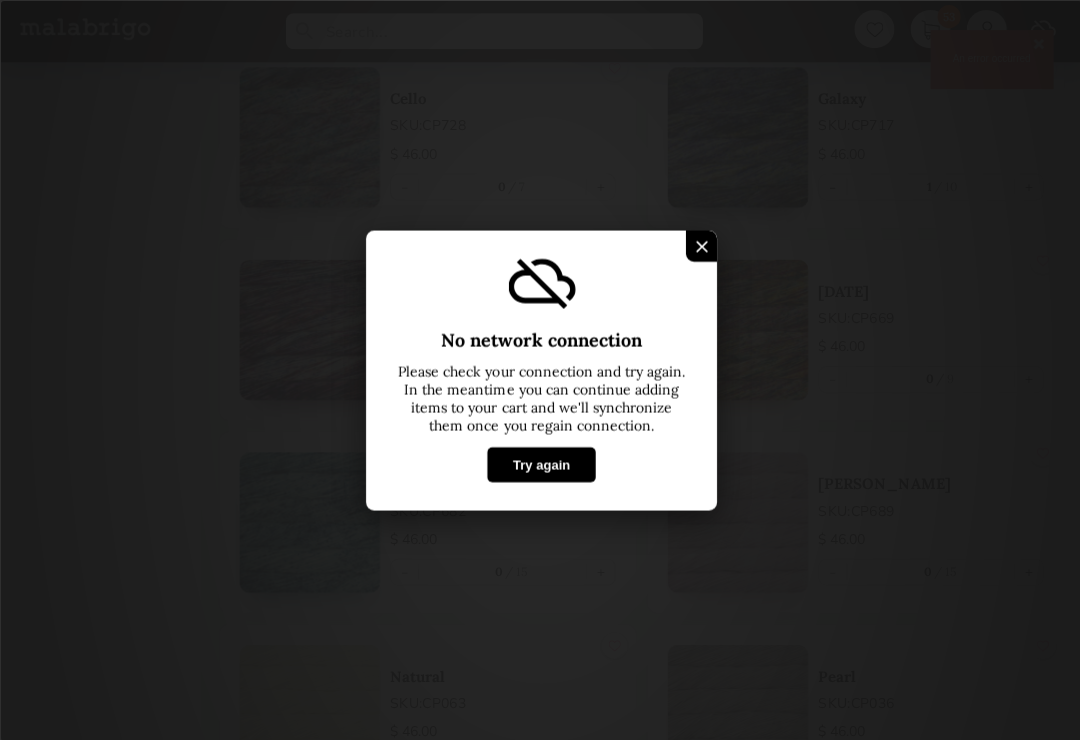click on "No network connection Please check your connection and try again. In the meantime you can continue adding items to your cart and we'll synchronize them once you regain connection. Try again" at bounding box center [540, 370] 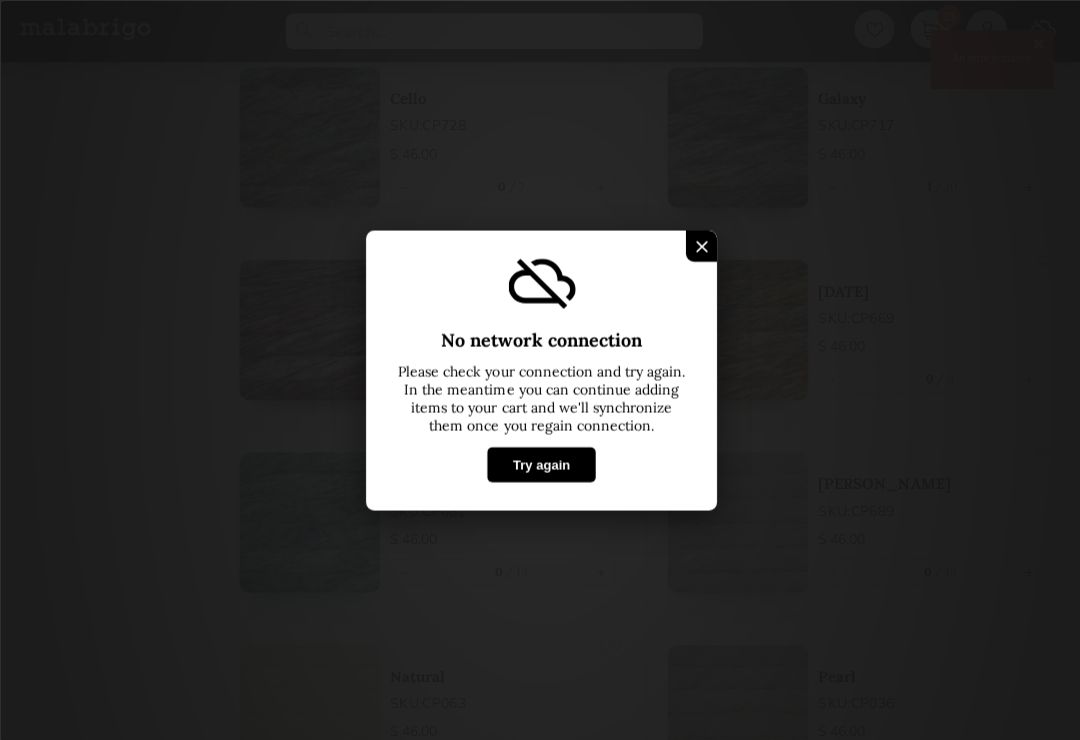 click at bounding box center (700, 246) 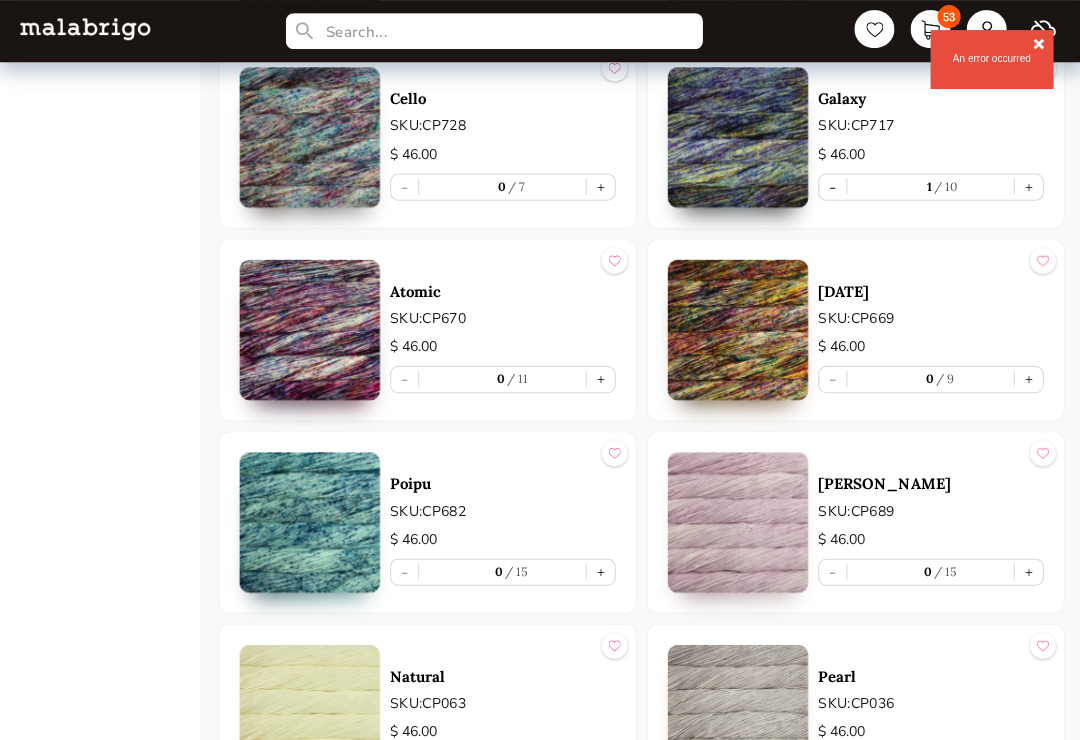 click on "+" at bounding box center (1026, 186) 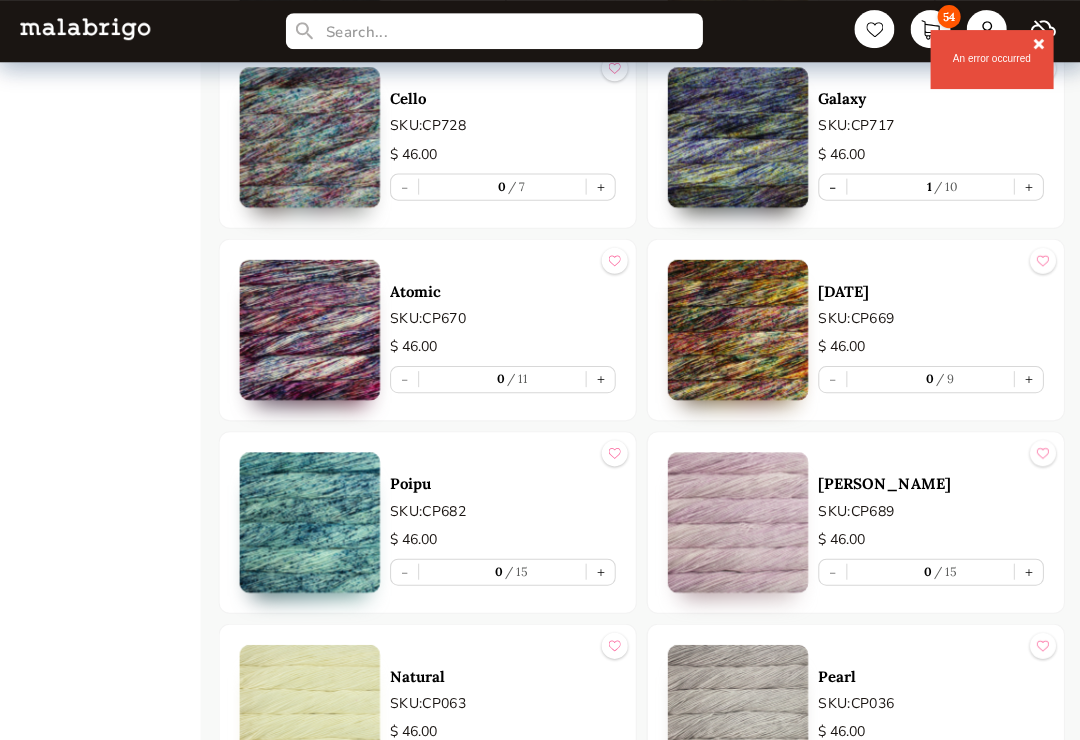 type on "2" 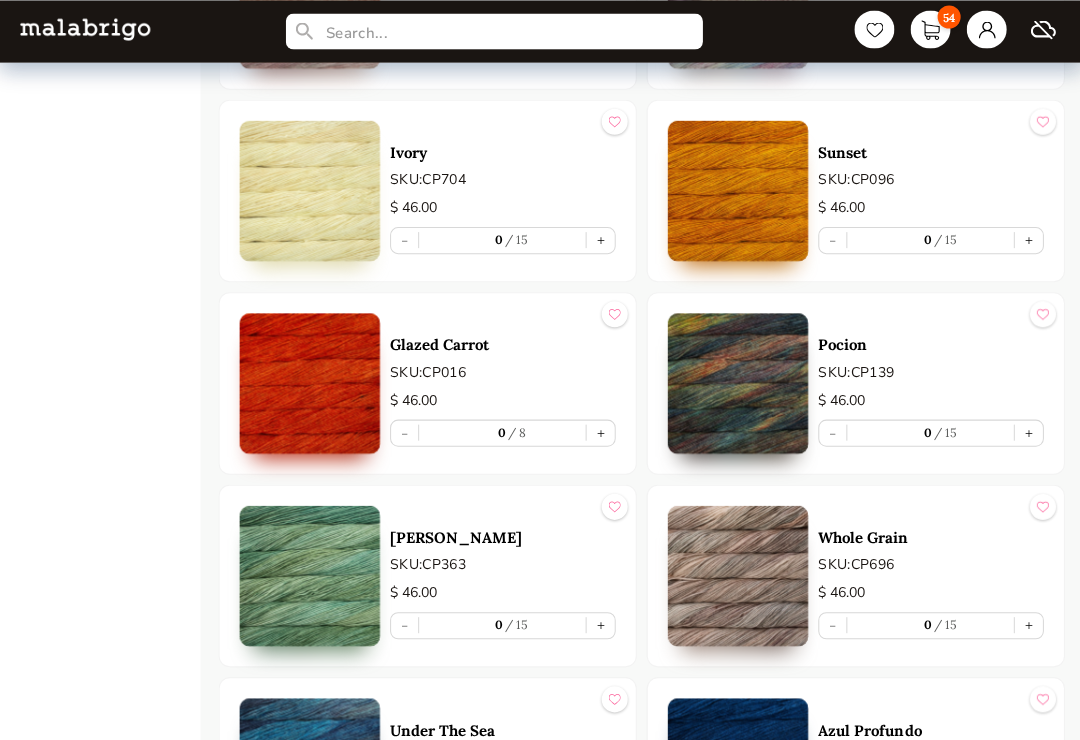 scroll, scrollTop: 2319, scrollLeft: 0, axis: vertical 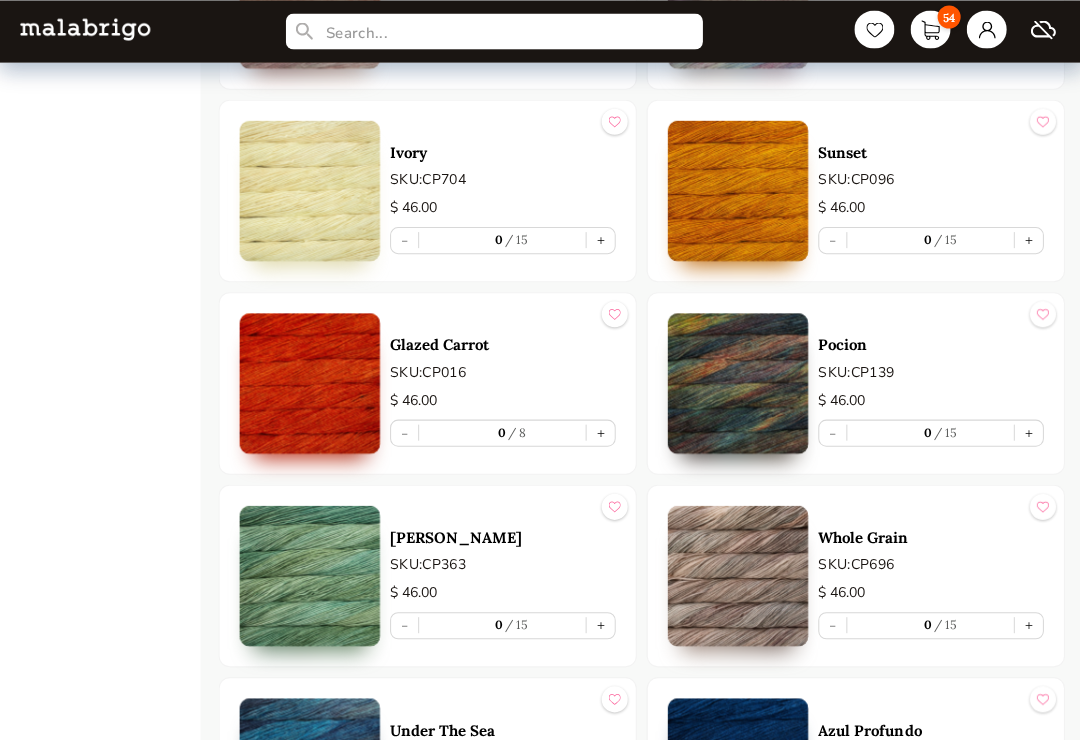 click on "+" at bounding box center [1026, 431] 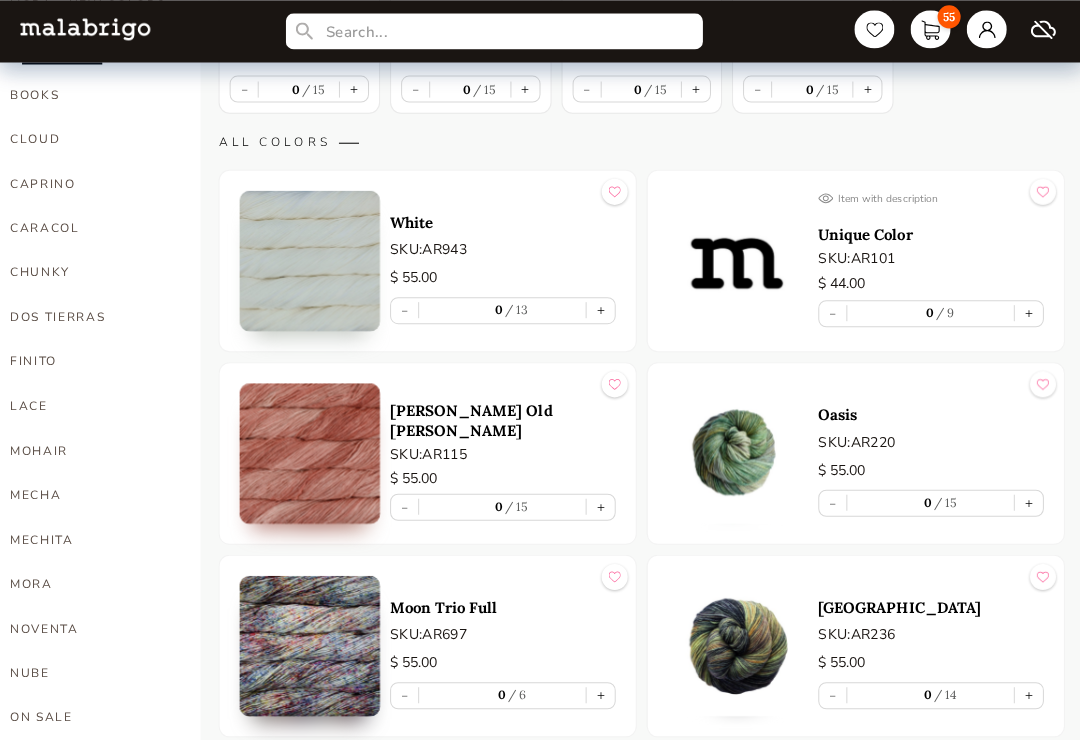 scroll, scrollTop: 522, scrollLeft: 0, axis: vertical 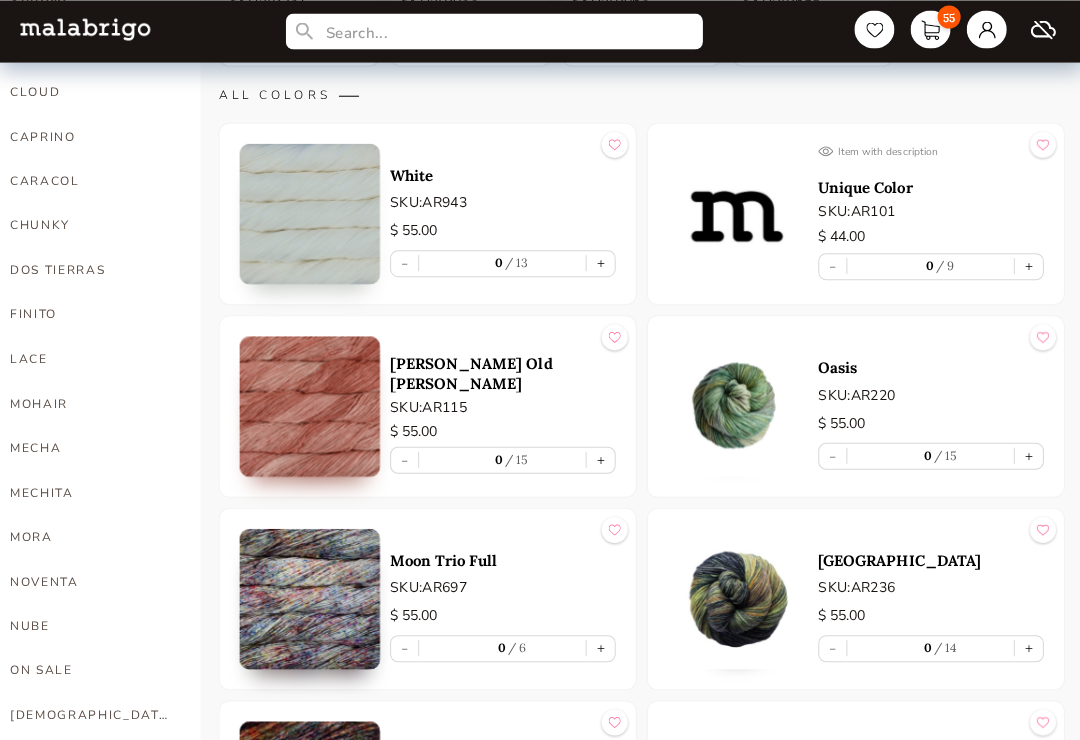 click on "CHUNKY" at bounding box center [90, 224] 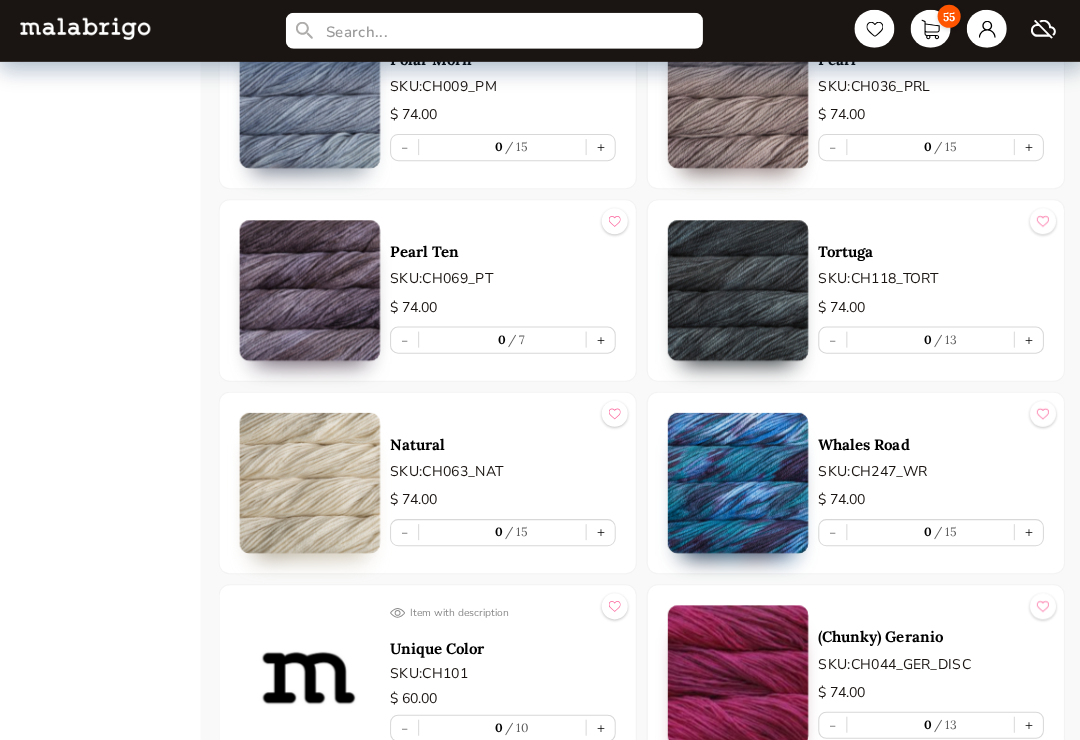 scroll, scrollTop: 5631, scrollLeft: 0, axis: vertical 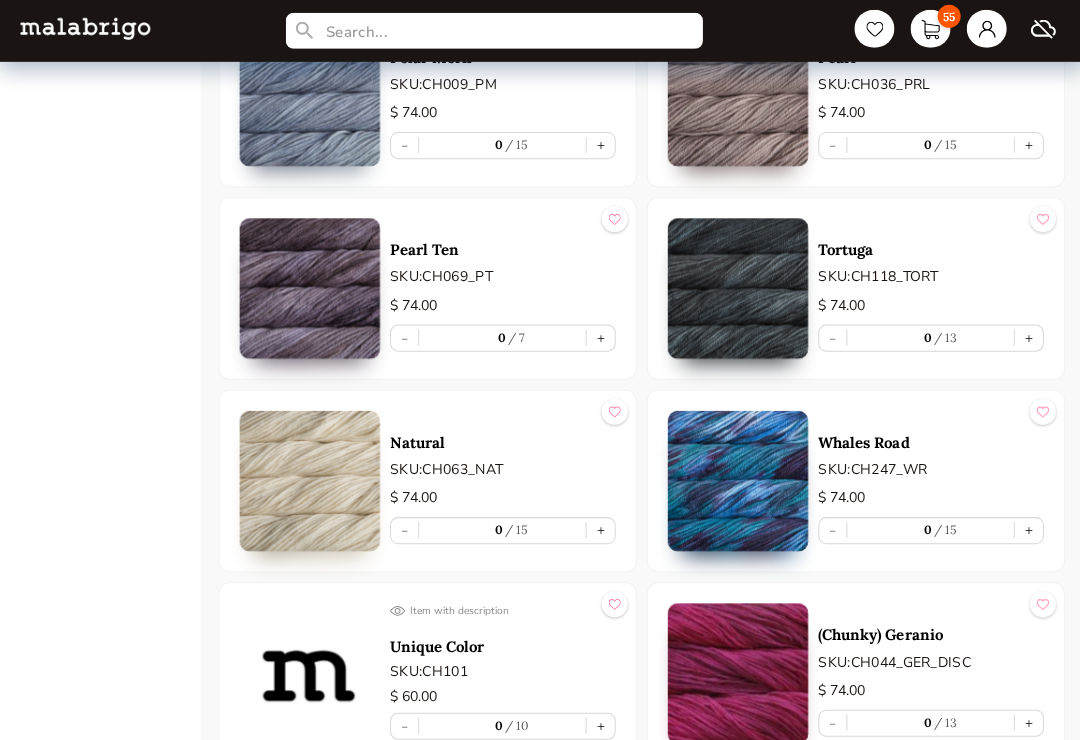 click on "+" at bounding box center [599, 529] 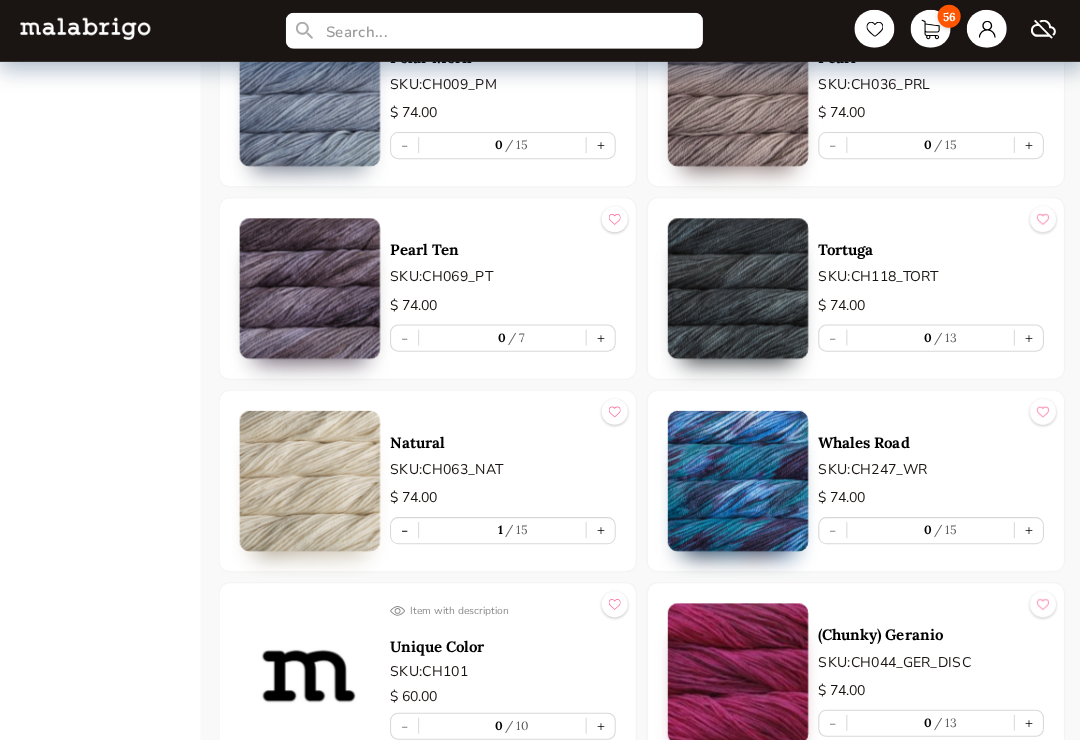 click on "+" at bounding box center (599, 529) 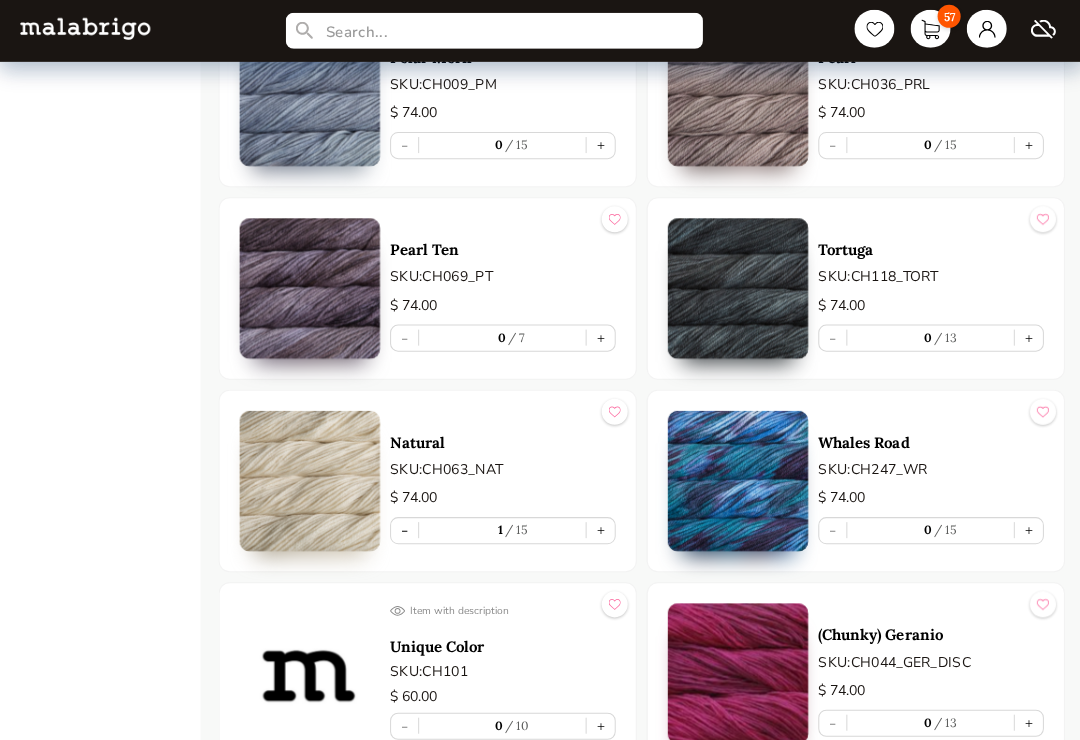 type on "2" 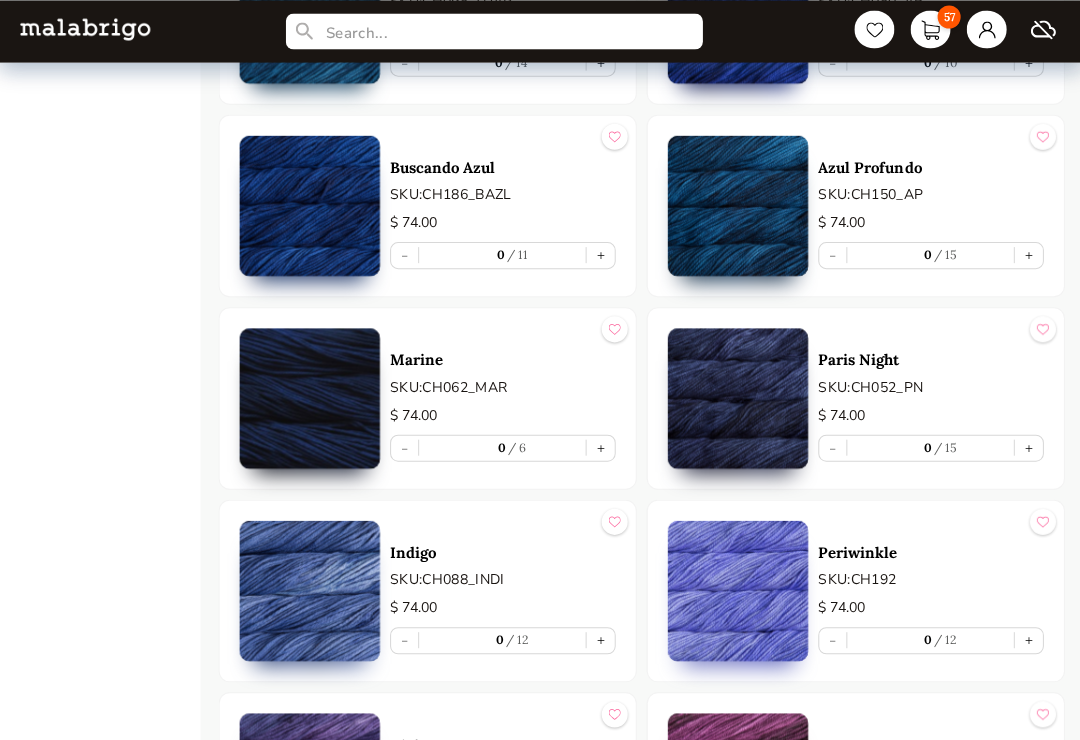scroll, scrollTop: 3023, scrollLeft: 0, axis: vertical 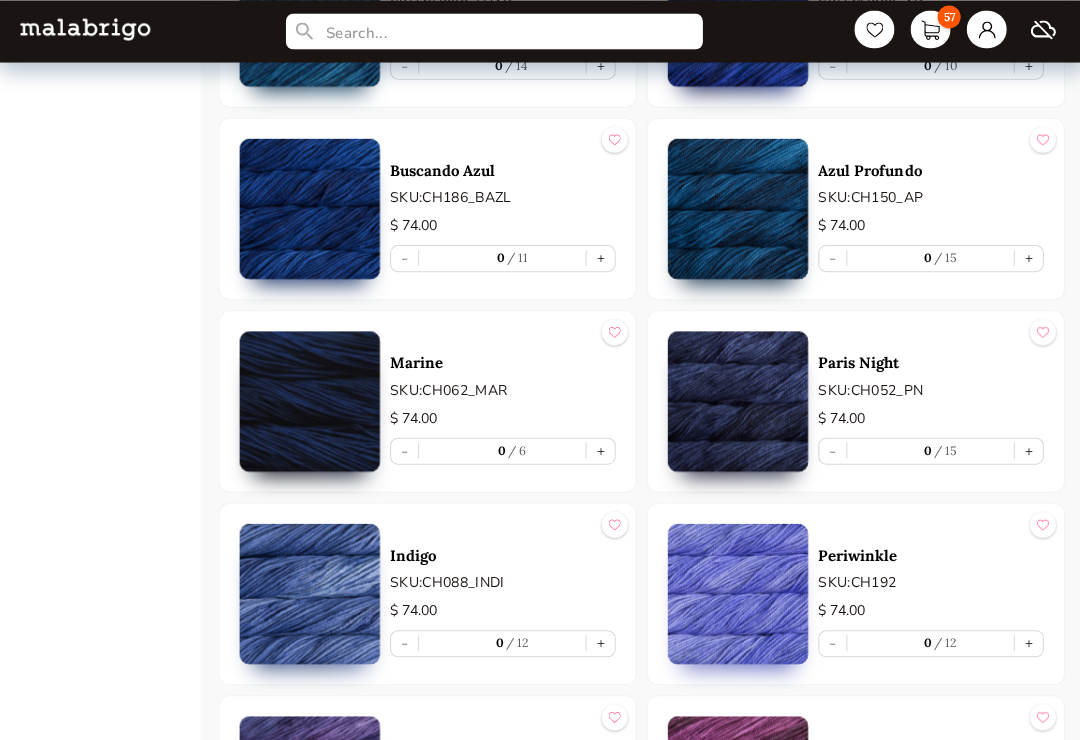 click on "+" at bounding box center (1026, 257) 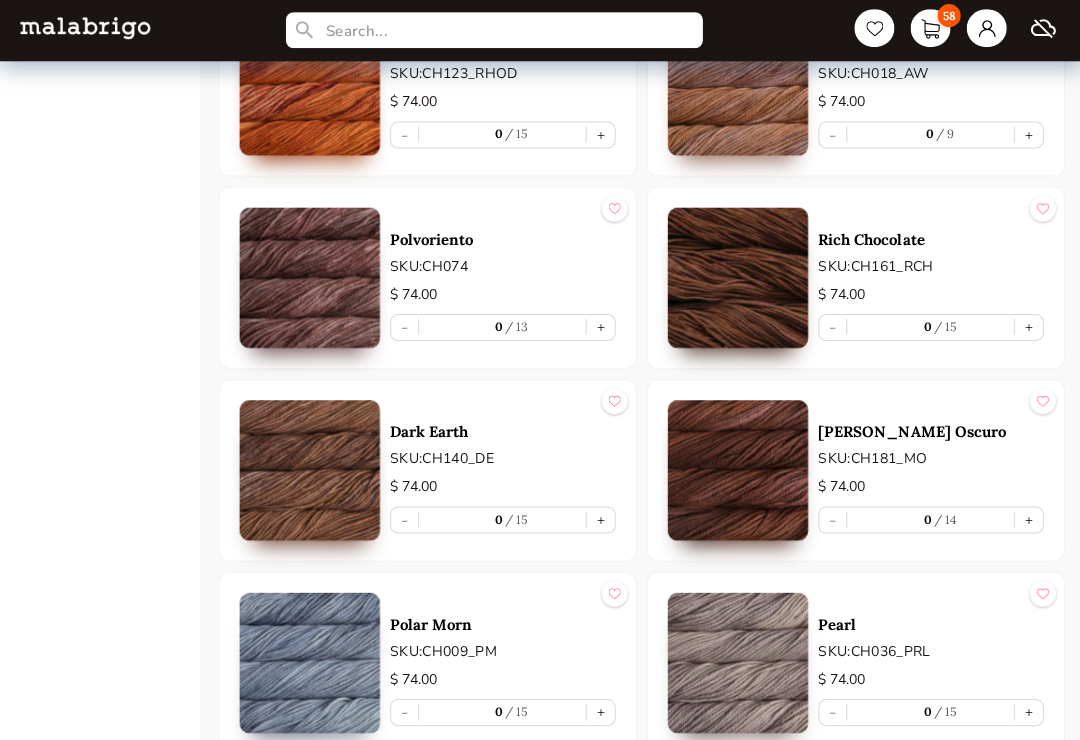 scroll, scrollTop: 5067, scrollLeft: 0, axis: vertical 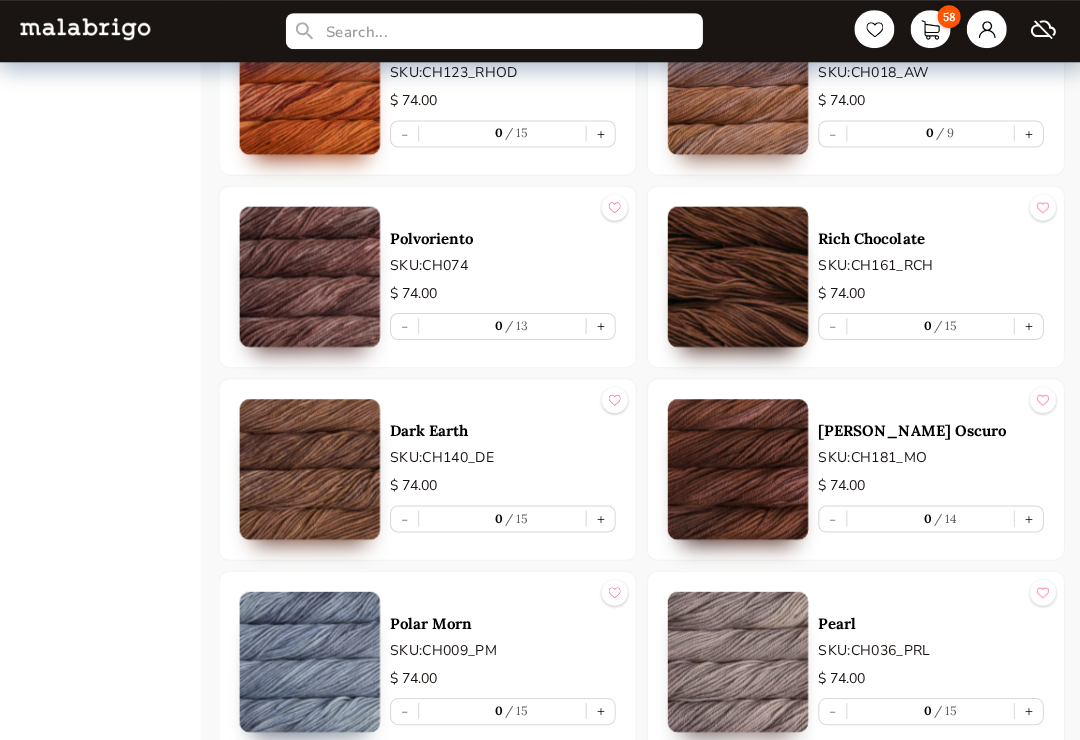 click on "0 14" at bounding box center (928, 517) 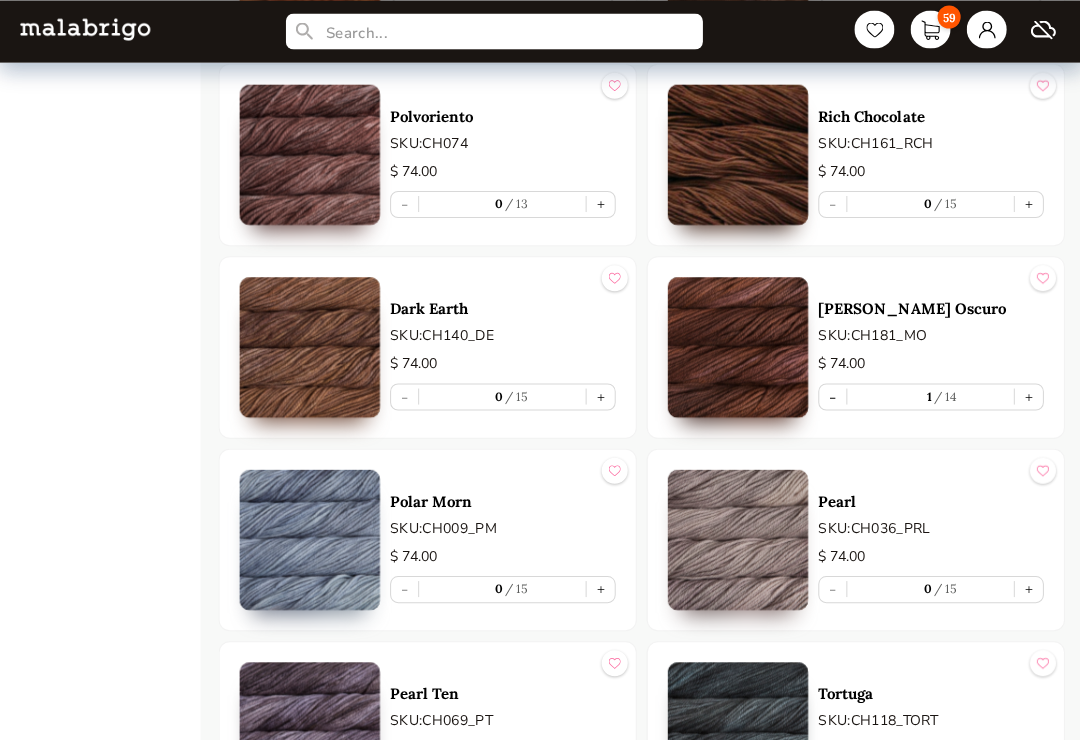 scroll, scrollTop: 5189, scrollLeft: 0, axis: vertical 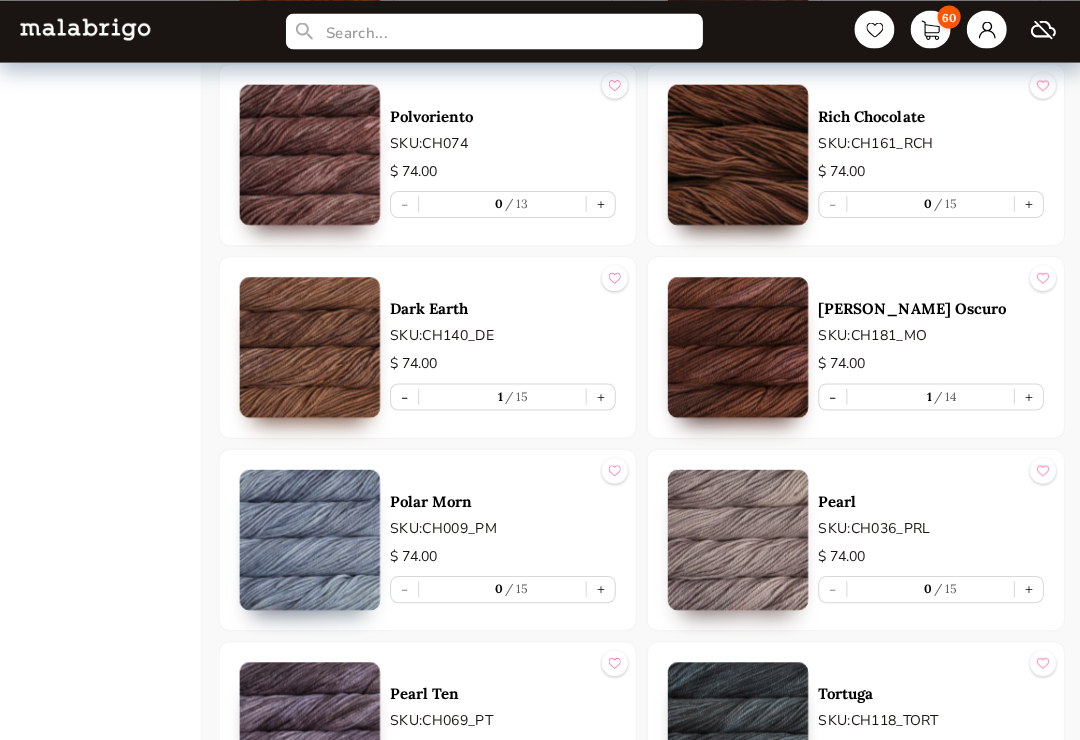 type on "1" 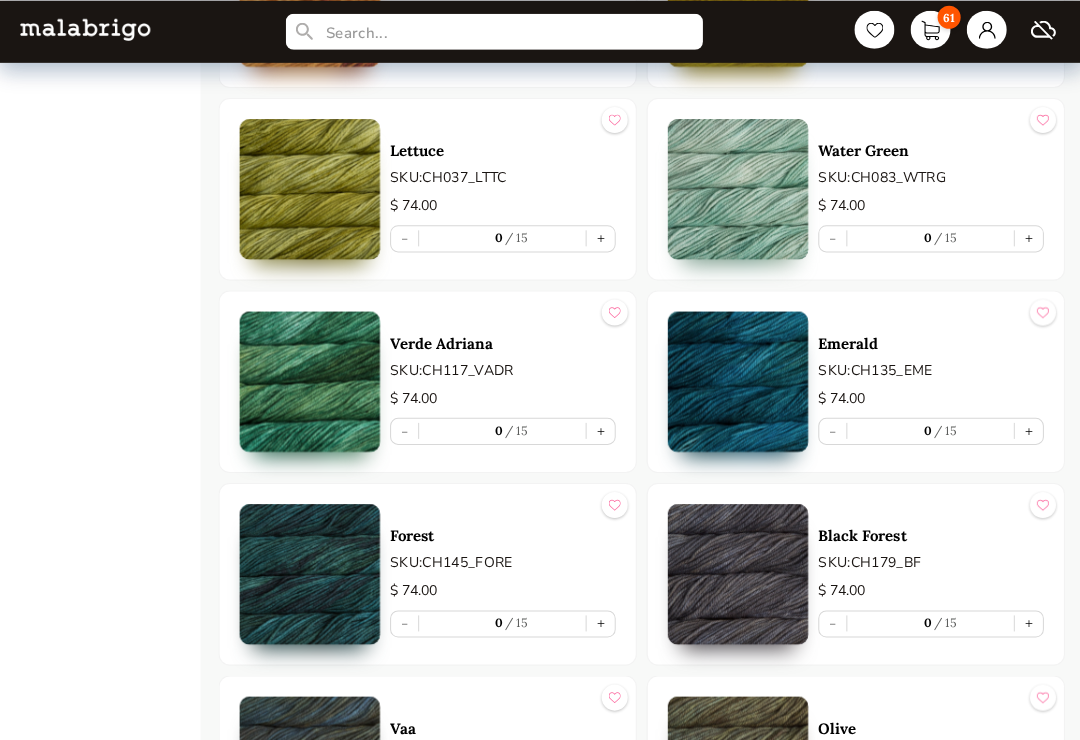 scroll, scrollTop: 4193, scrollLeft: 0, axis: vertical 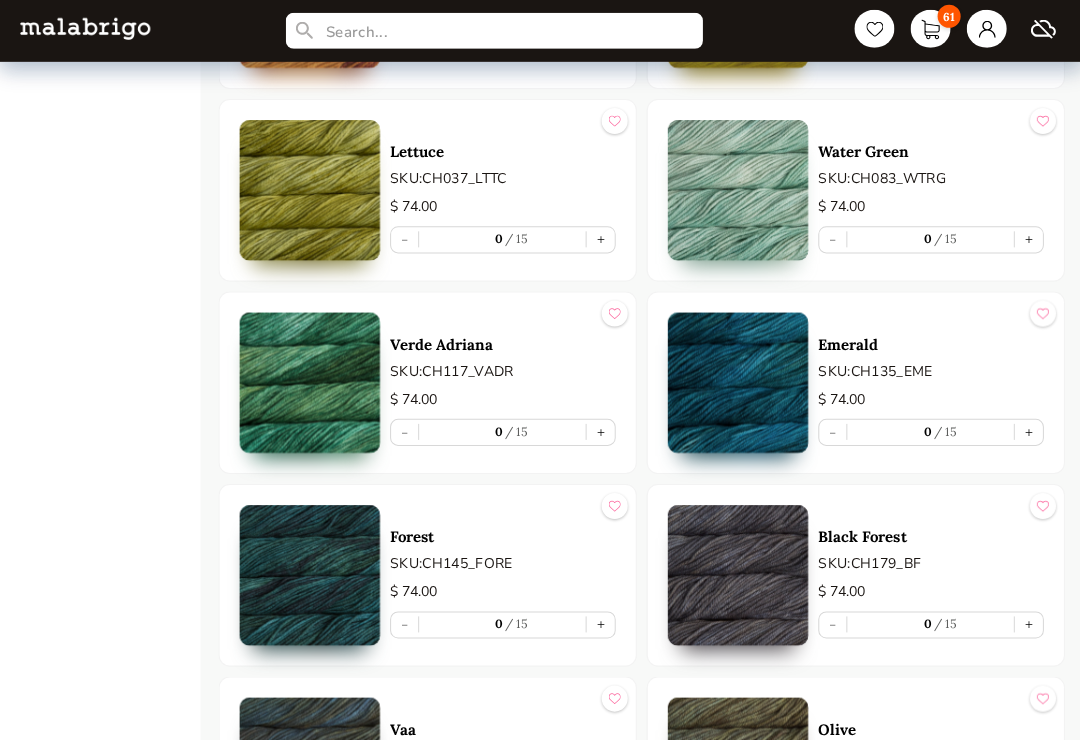 click on "+" at bounding box center [599, 431] 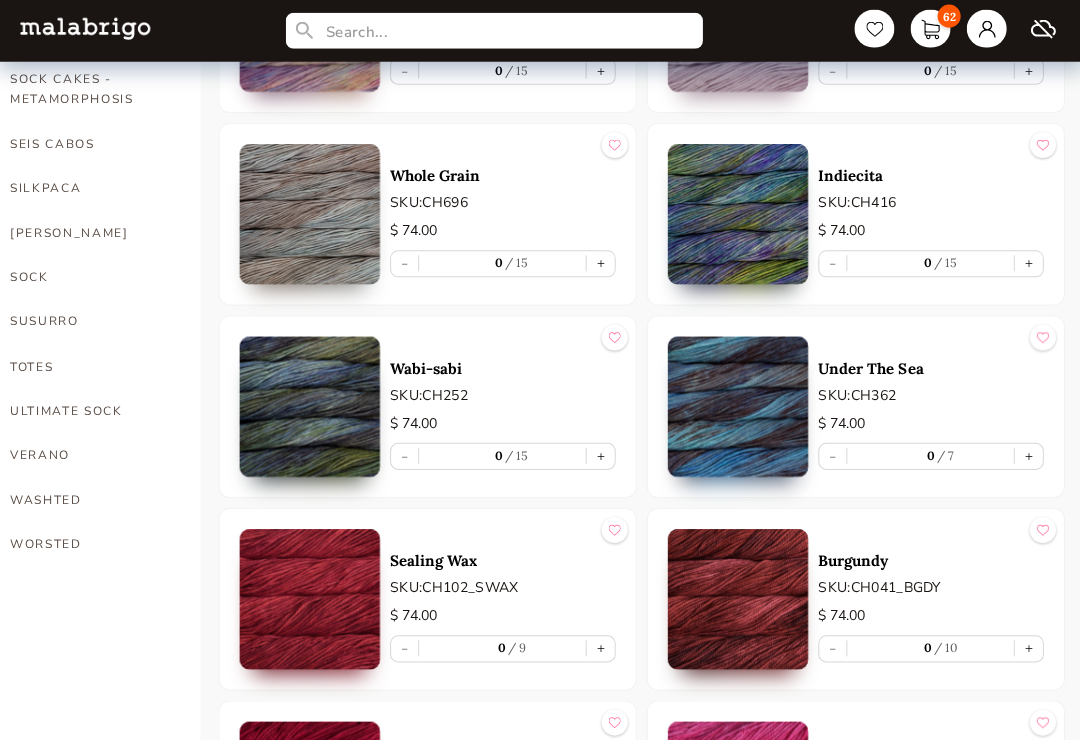 scroll, scrollTop: 1217, scrollLeft: 0, axis: vertical 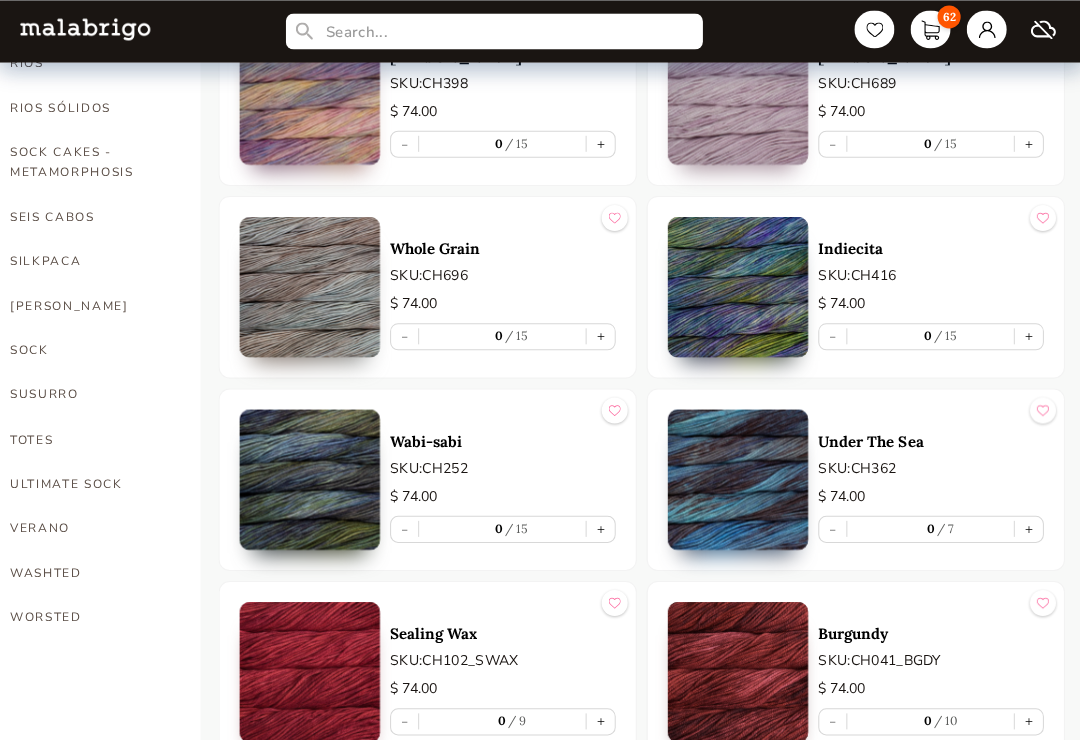 click on "+" at bounding box center [1026, 527] 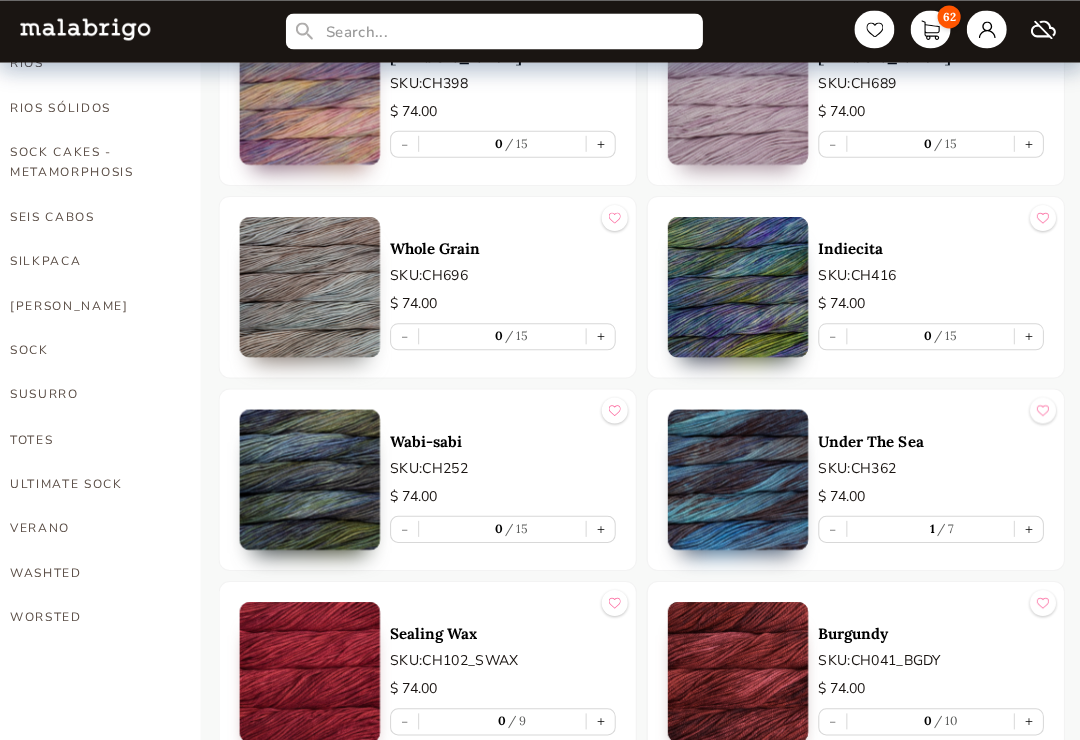 scroll, scrollTop: 1217, scrollLeft: 0, axis: vertical 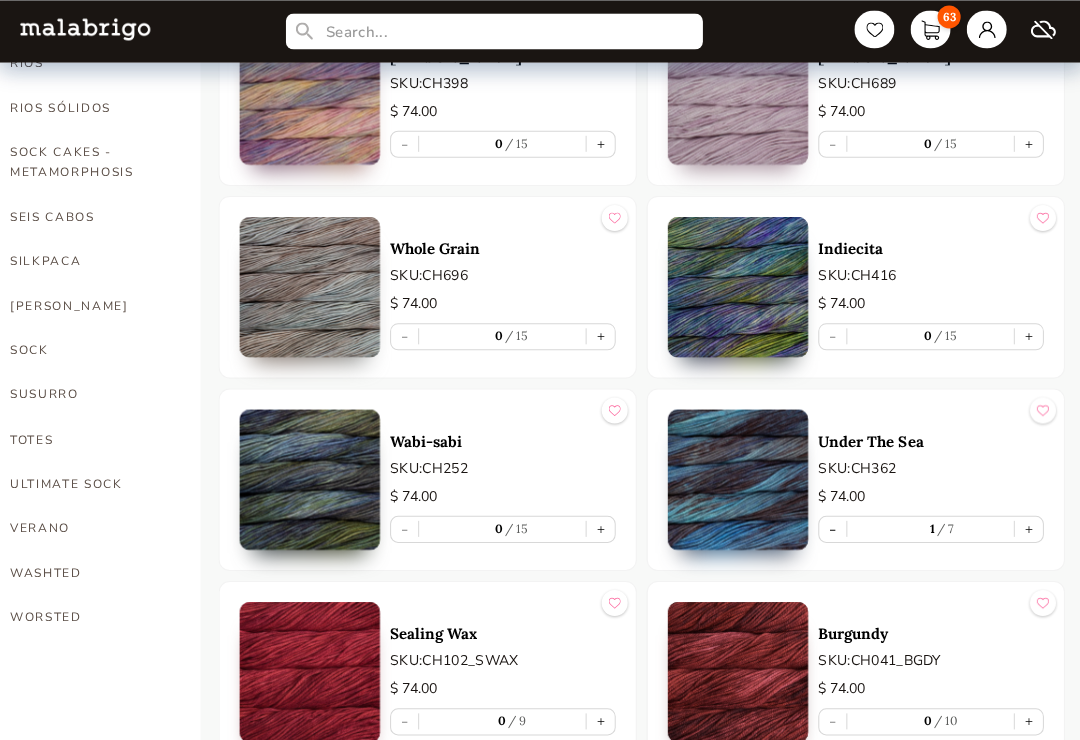 click on "+" at bounding box center (599, 527) 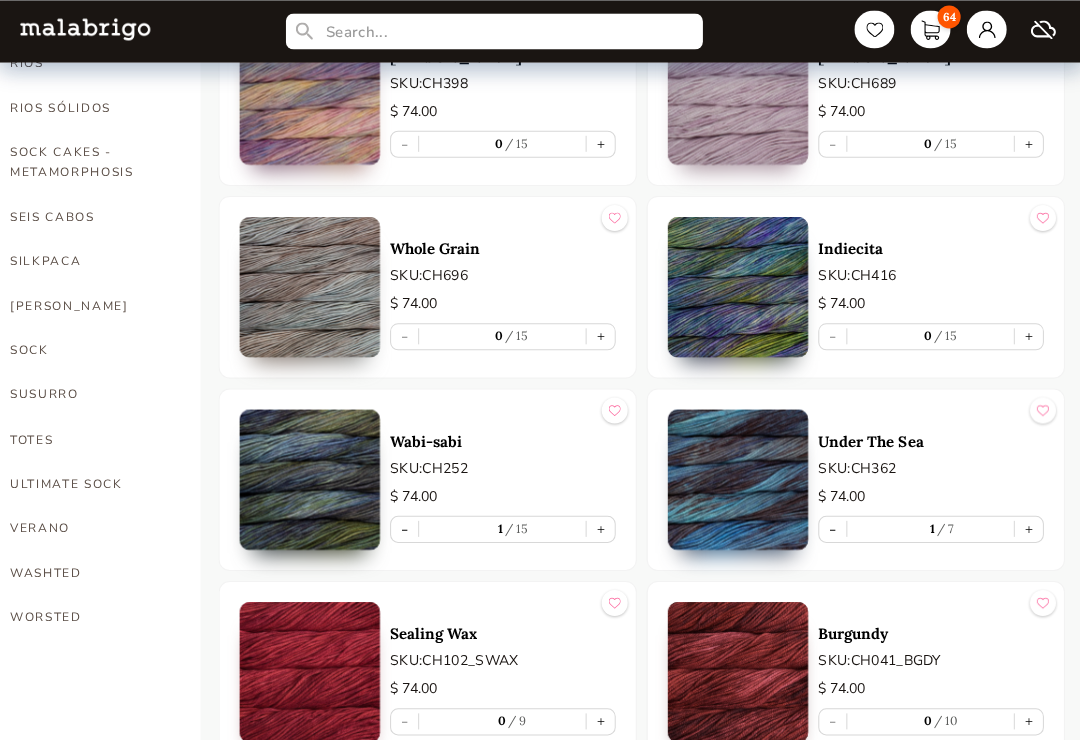 click on "ULTIMATE SOCK" at bounding box center [90, 482] 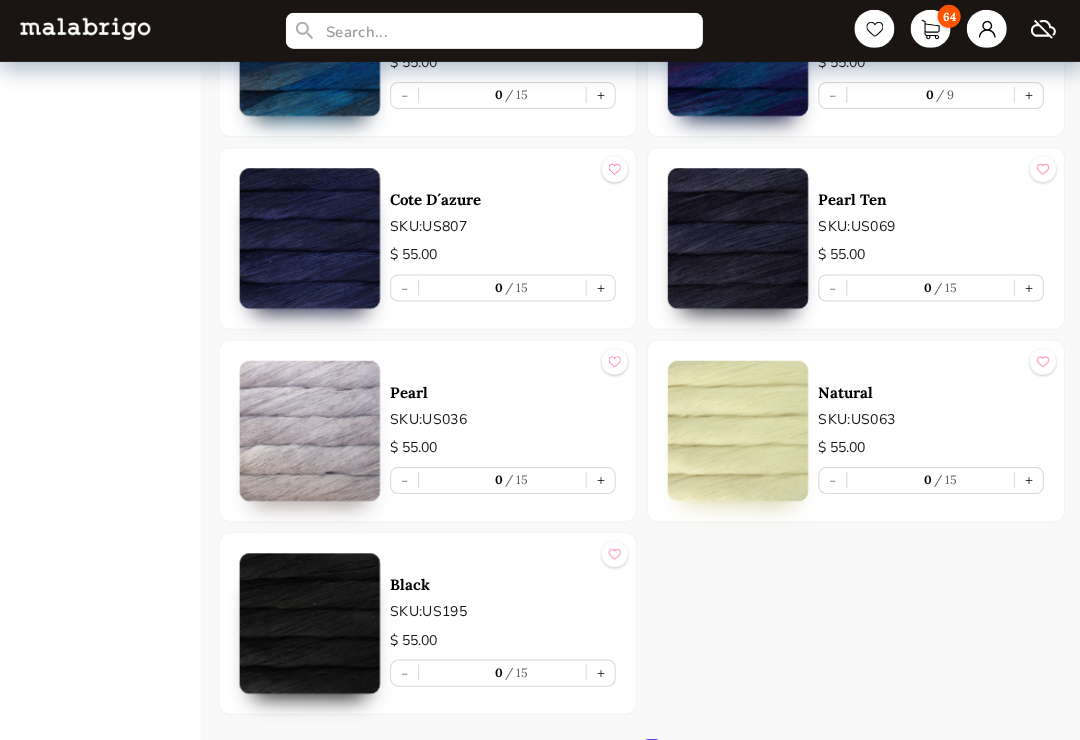 scroll, scrollTop: 4574, scrollLeft: 0, axis: vertical 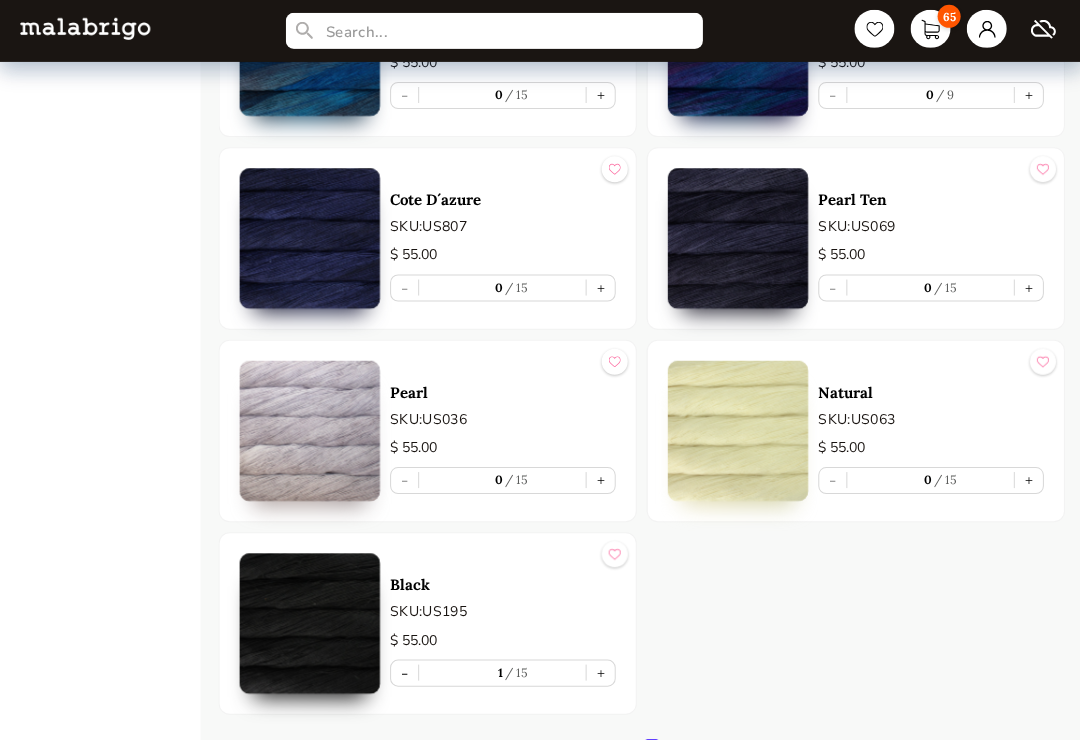 click on "+" at bounding box center [599, 671] 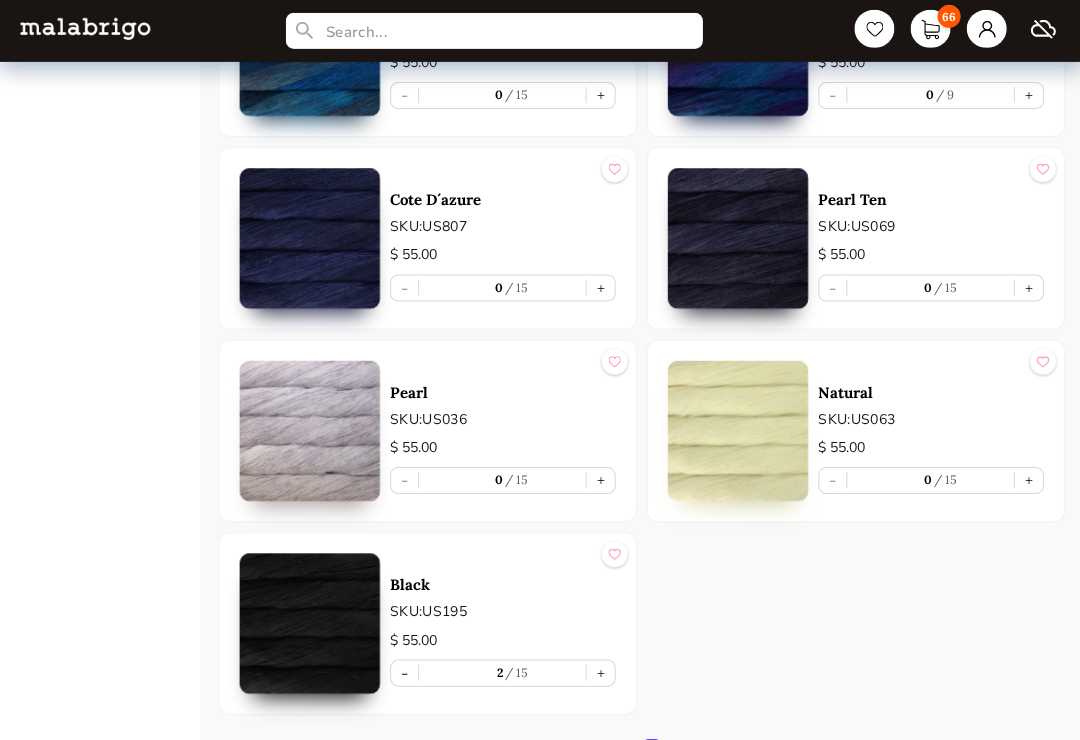 click on "-" at bounding box center (403, 671) 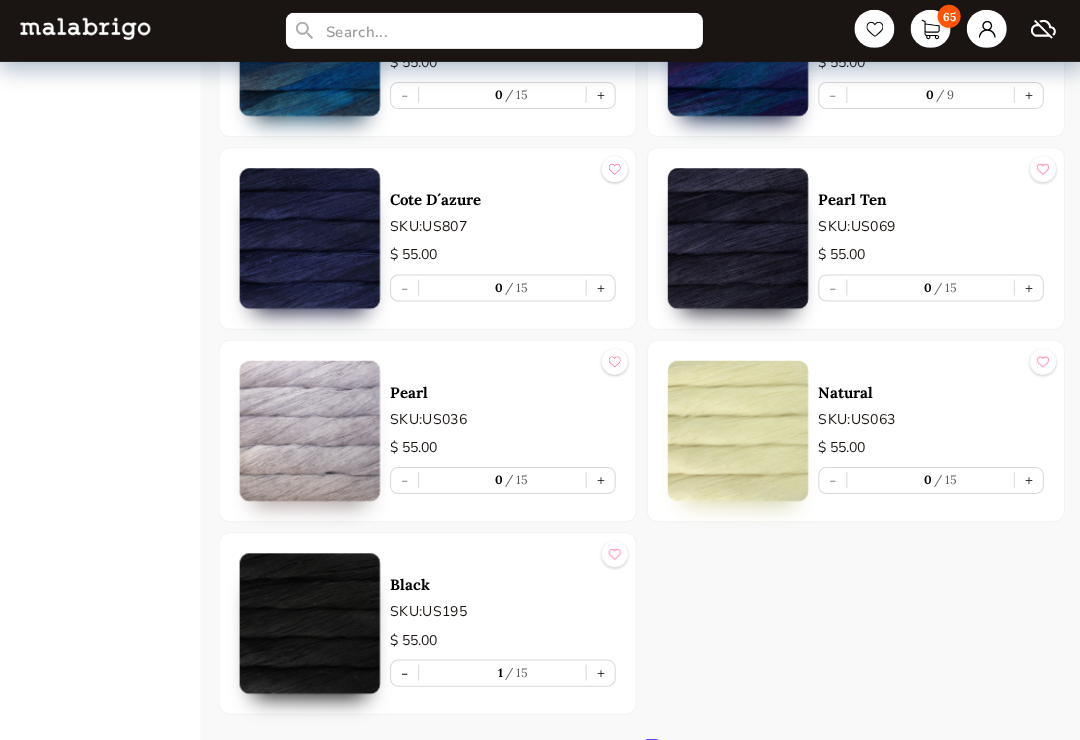 click on "-" at bounding box center [403, 671] 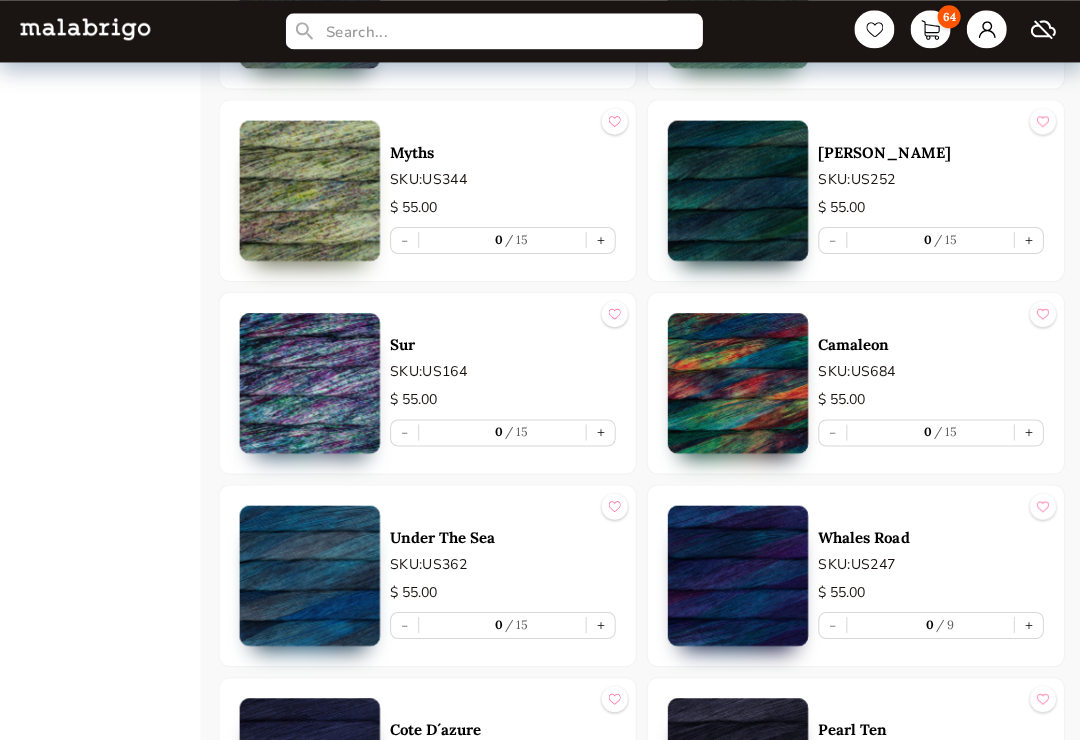 scroll, scrollTop: 4041, scrollLeft: 0, axis: vertical 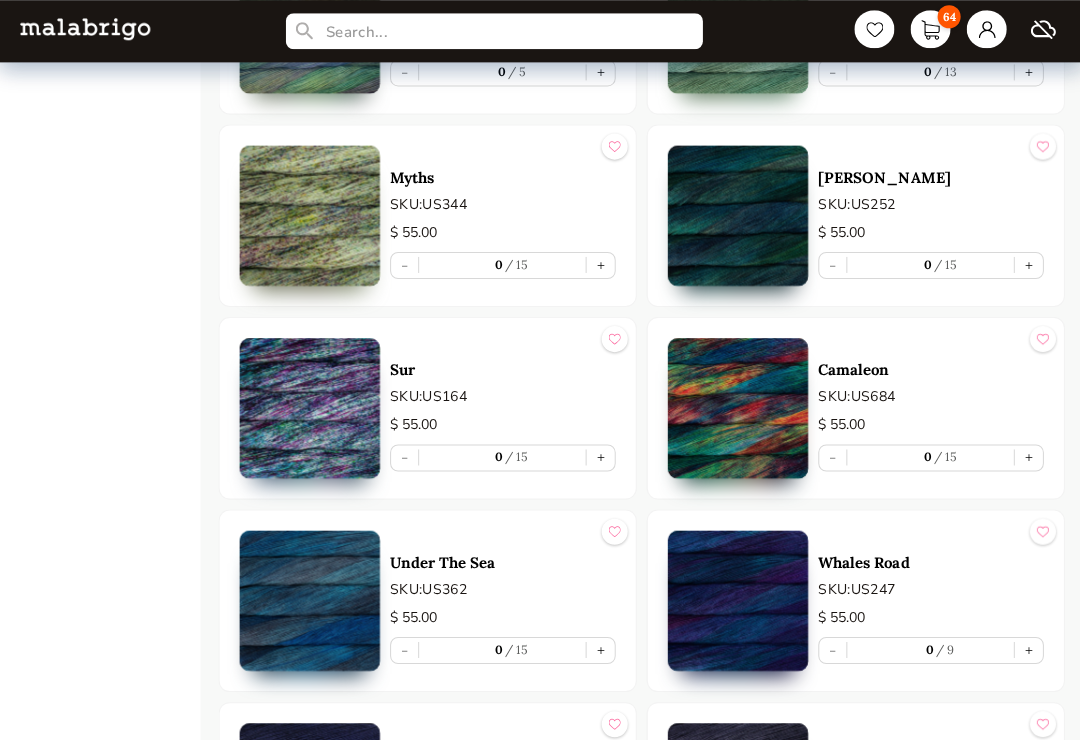 click on "+" at bounding box center (599, 456) 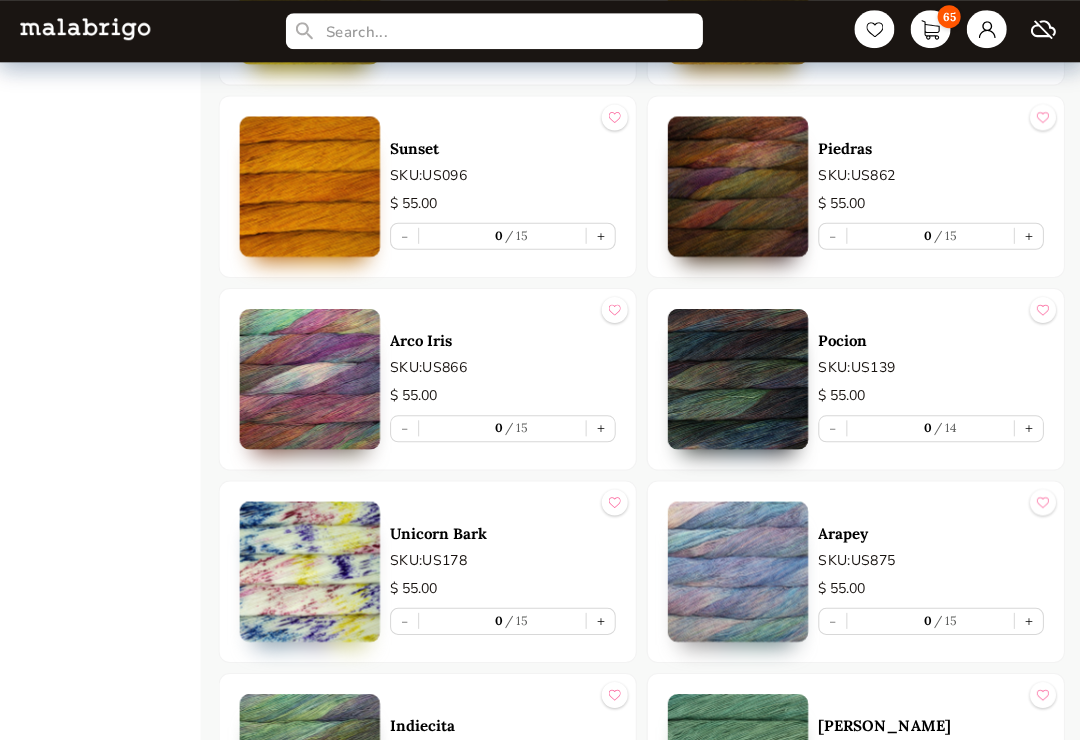 scroll, scrollTop: 3282, scrollLeft: 0, axis: vertical 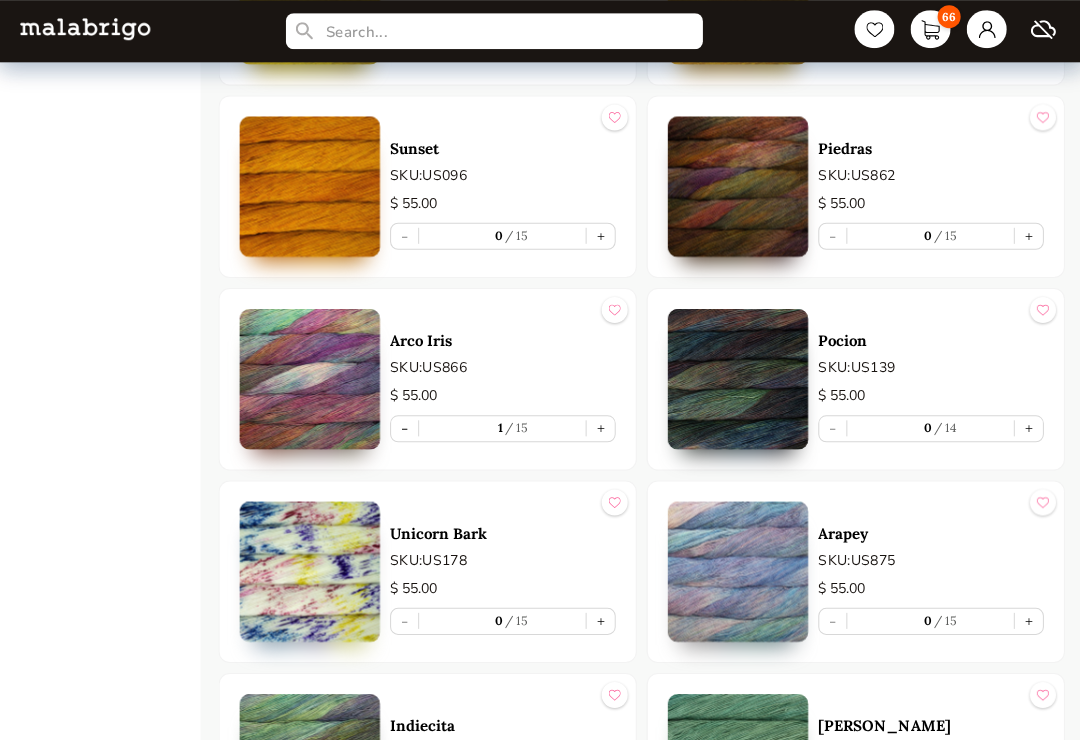 type on "1" 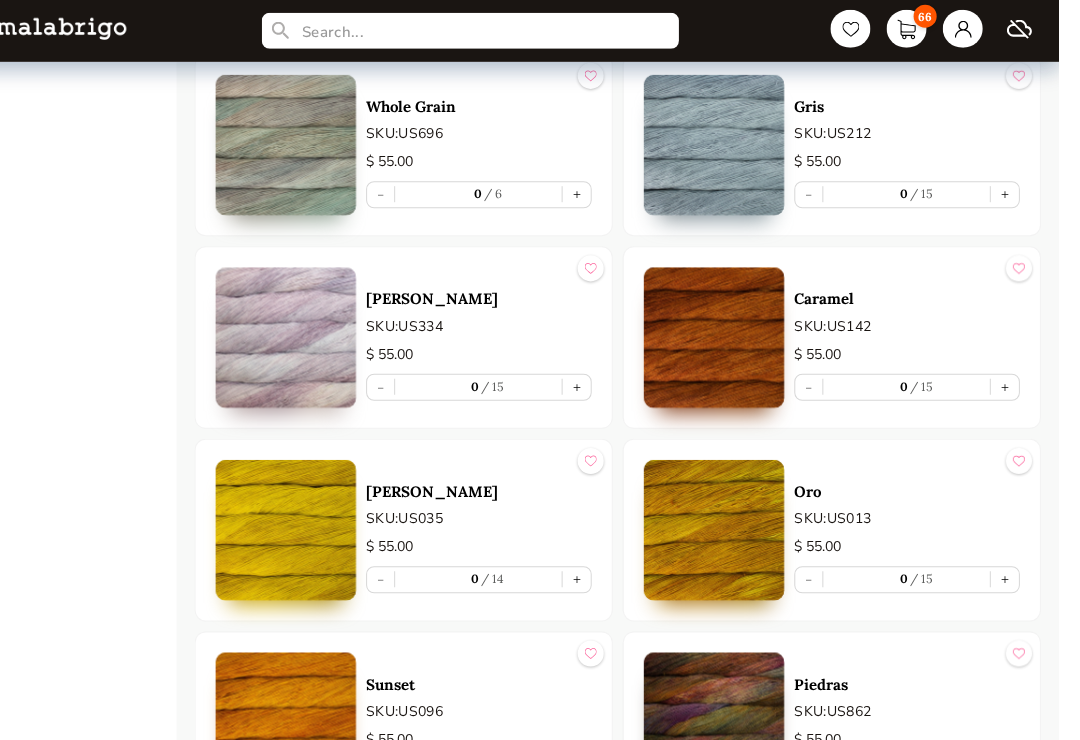 scroll, scrollTop: 2746, scrollLeft: 0, axis: vertical 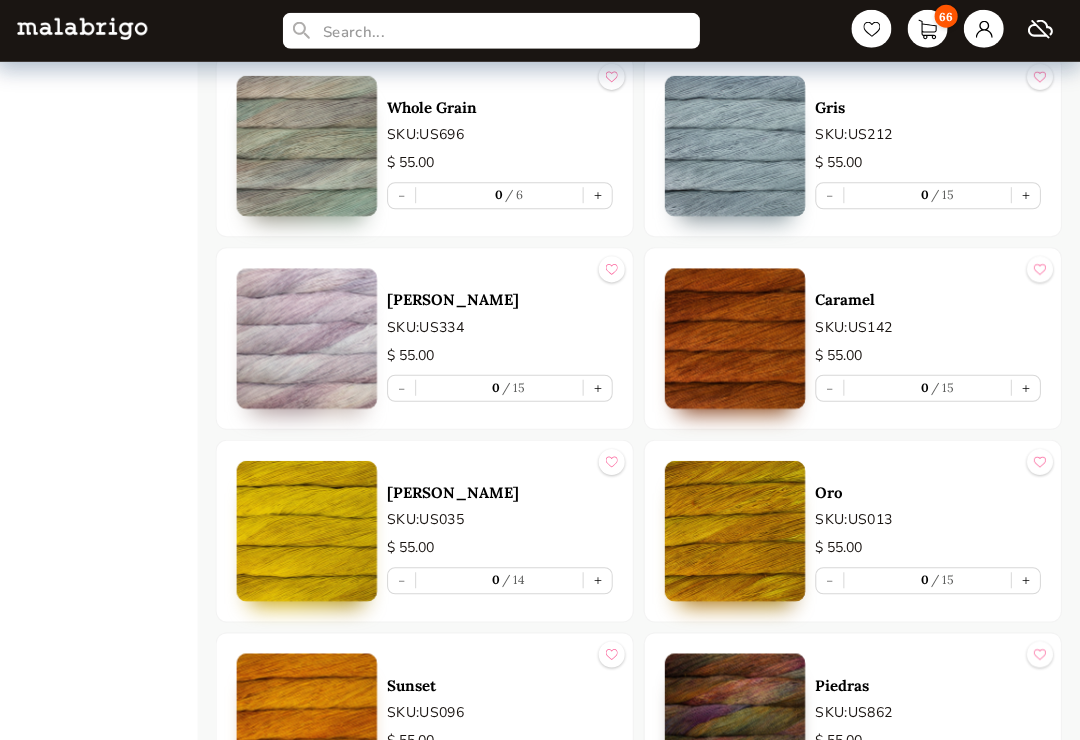 click on "+" at bounding box center (599, 387) 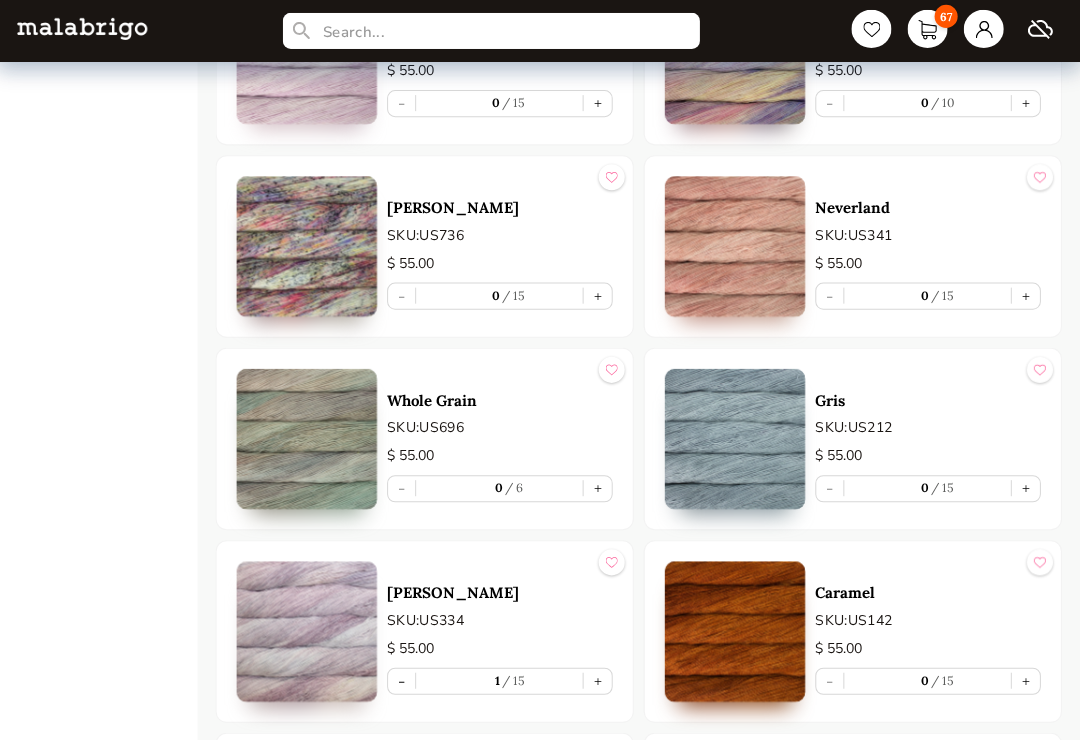 scroll, scrollTop: 2453, scrollLeft: 0, axis: vertical 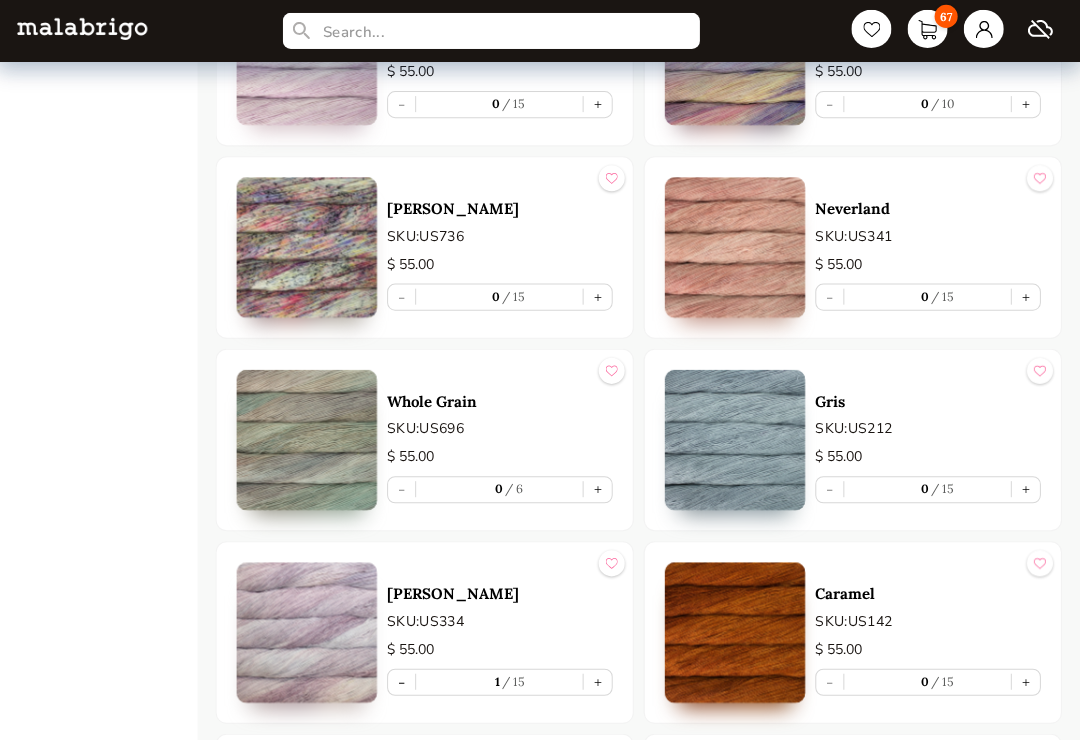 click on "+" at bounding box center (599, 296) 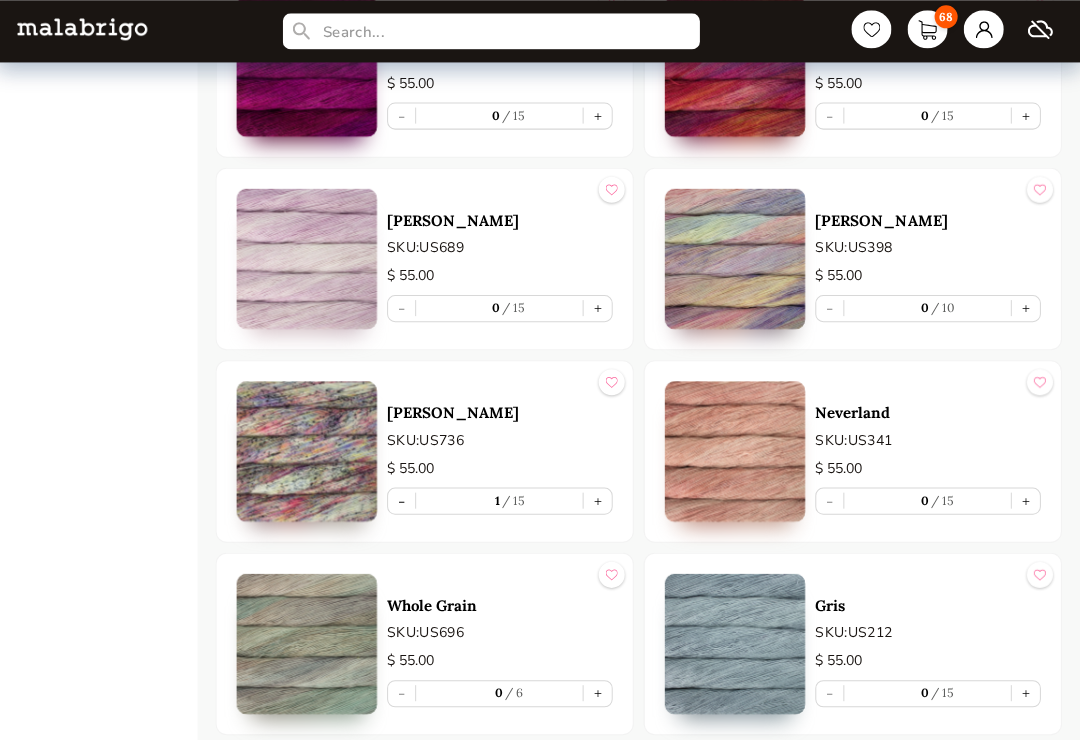 scroll, scrollTop: 2247, scrollLeft: 0, axis: vertical 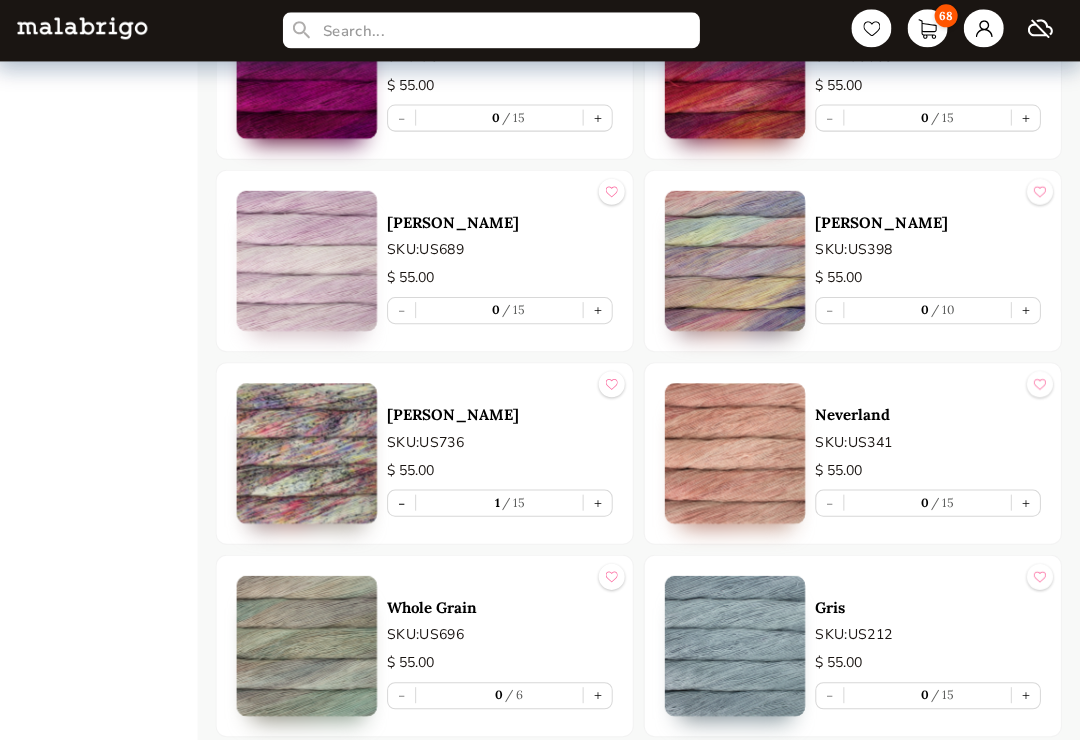 click on "+" at bounding box center [1026, 310] 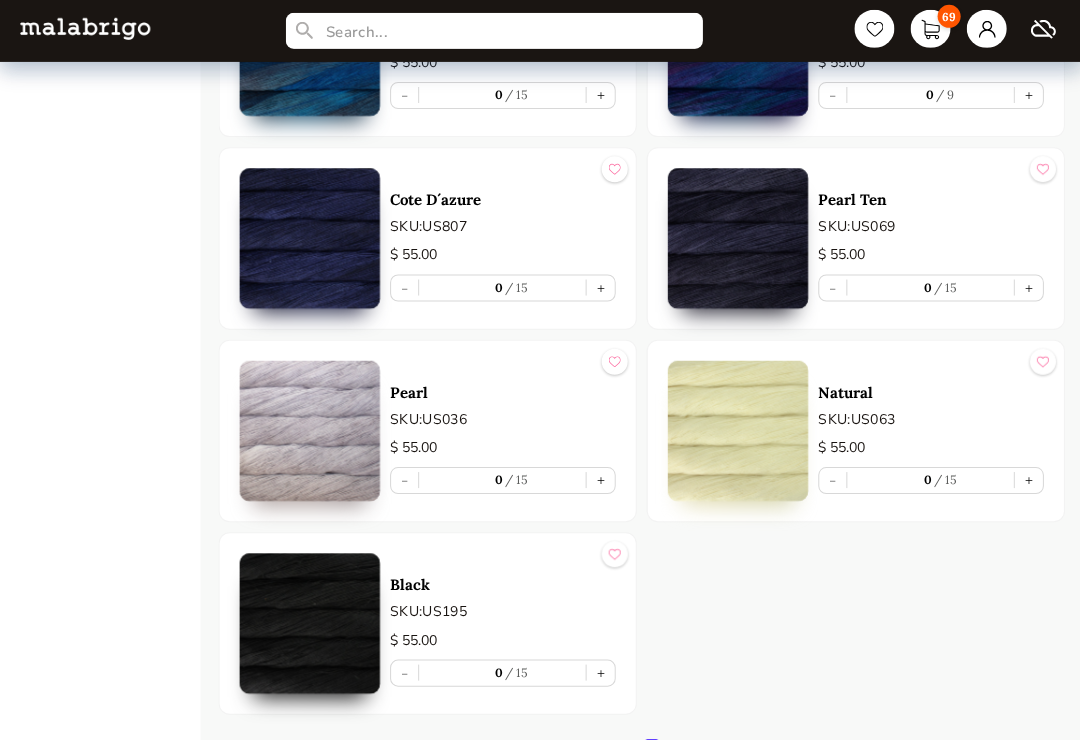 scroll, scrollTop: 4574, scrollLeft: 0, axis: vertical 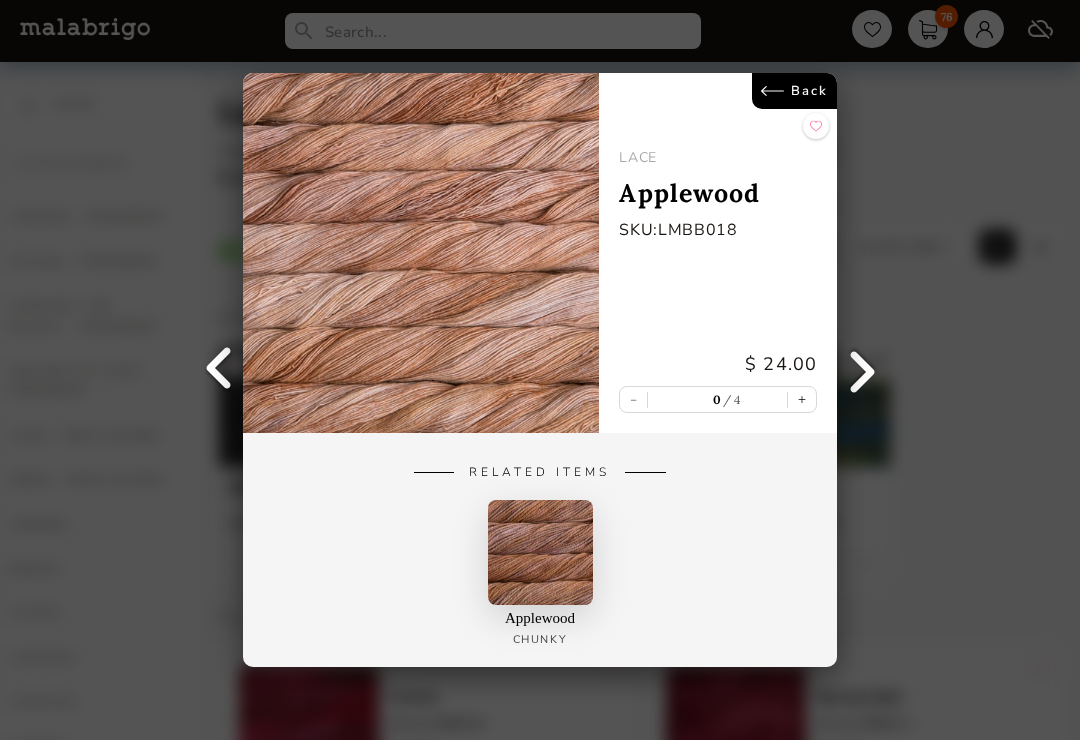 select on "INDEX" 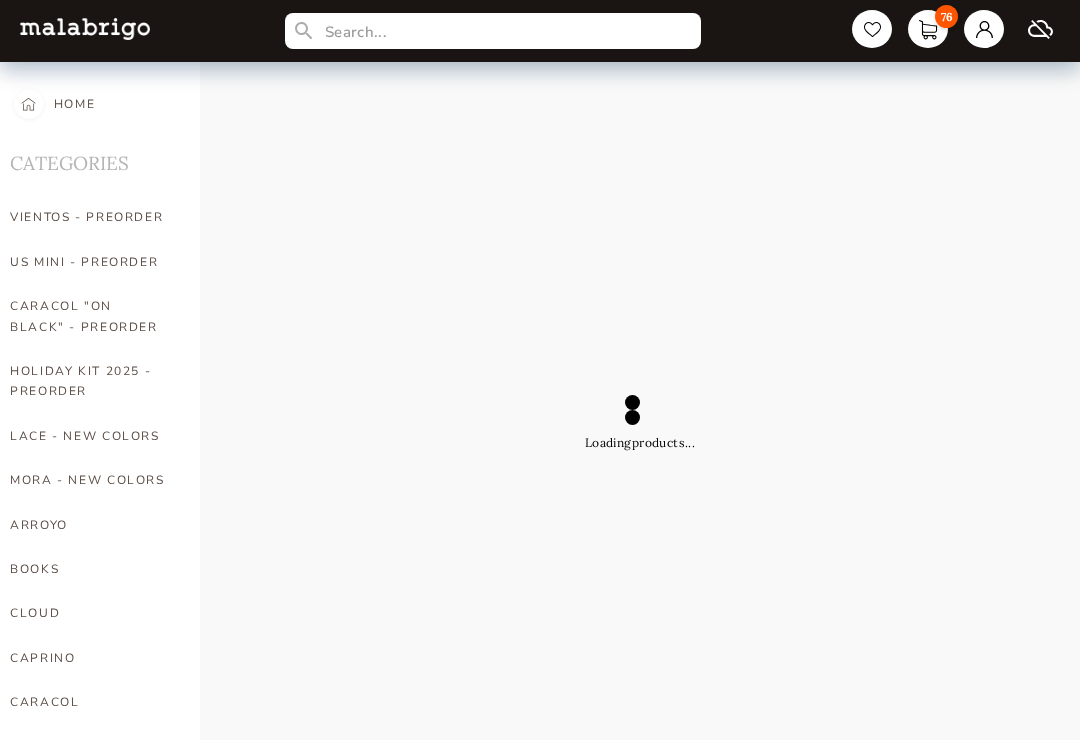 select on "INDEX" 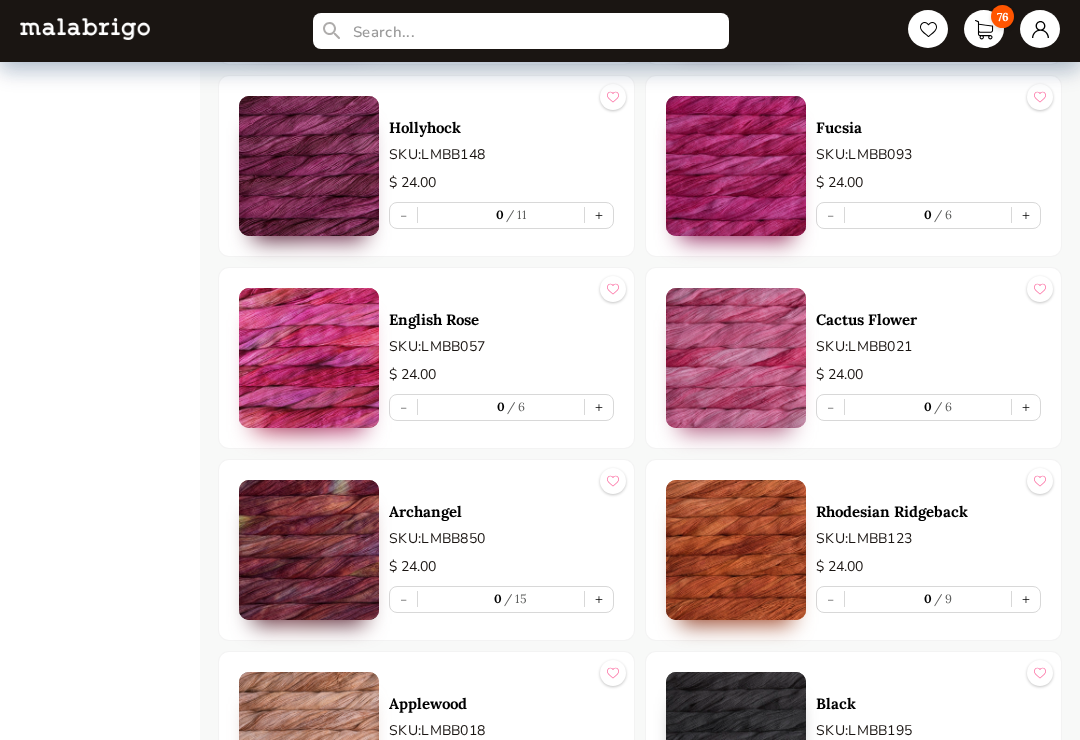 scroll, scrollTop: 3642, scrollLeft: 0, axis: vertical 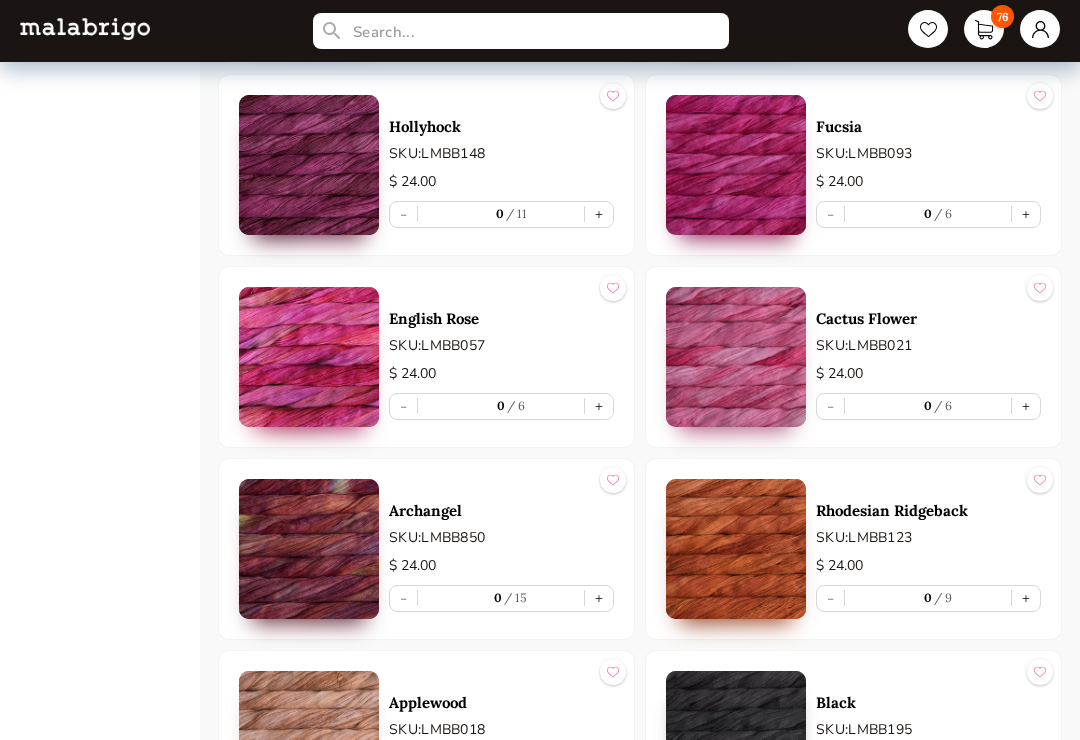 click on "+" at bounding box center (599, 598) 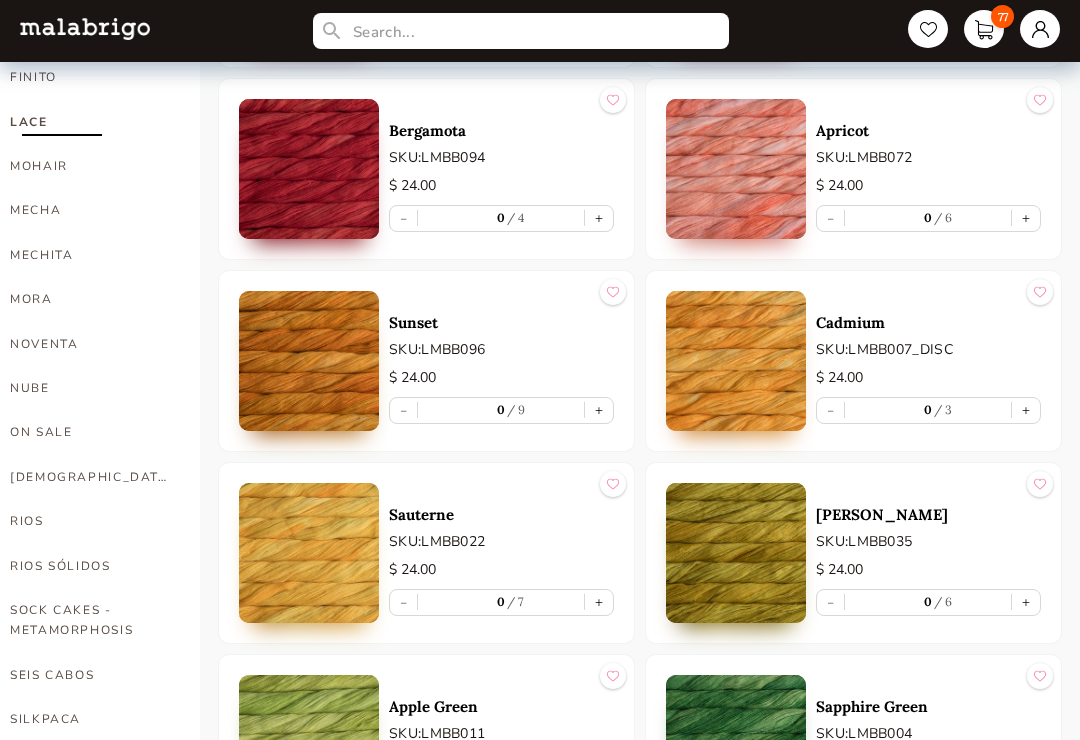 scroll, scrollTop: 759, scrollLeft: 0, axis: vertical 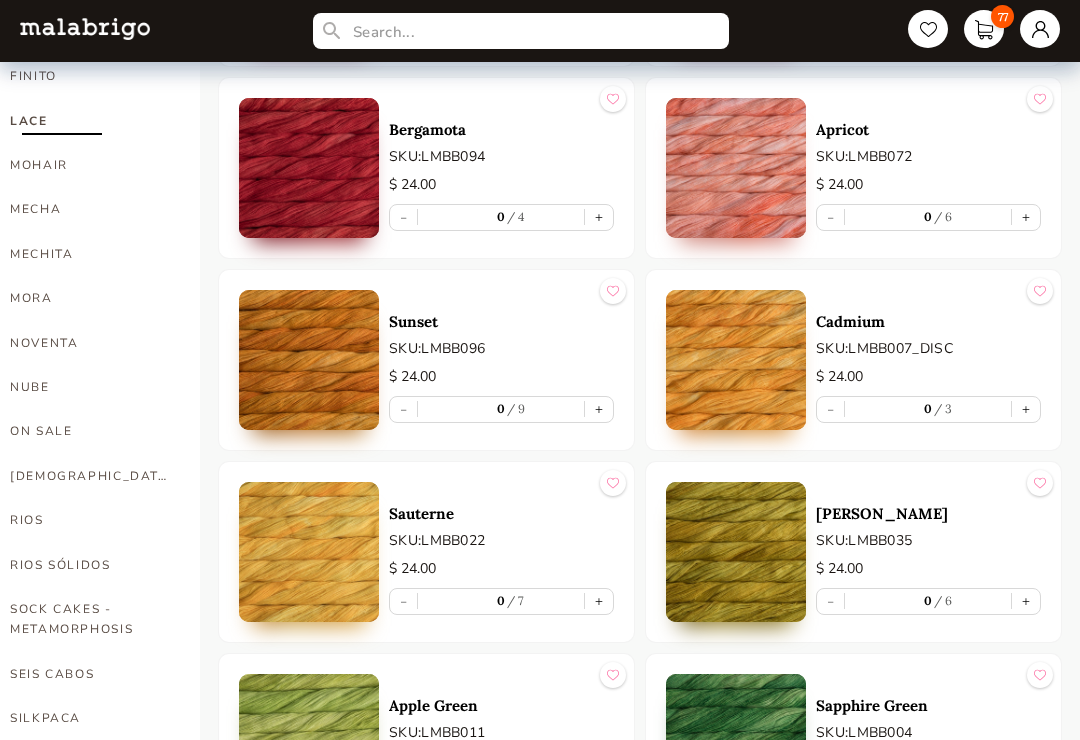 click on "Cereza SKU:  LMBB033 $   24.00 - 0 7 + Raverly Red SKU:  LMBB611 $   24.00 - 0 2 + Bergamota SKU:  LMBB094 $   24.00 - 0 4 + Apricot SKU:  LMBB072 $   24.00 - 0 6 + Sunset SKU:  LMBB096 $   24.00 - 0 9 + Cadmium SKU:  LMBB007_DISC $   24.00 - 0 3 + Sauterne SKU:  LMBB022 $   24.00 - 0 7 + [PERSON_NAME] SKU:  LMBB035 $   24.00 - 0 6 + Apple Green SKU:  LMBB011 $   24.00 - 0 15 + Sapphire Green SKU:  LMBB004 $   24.00 - 0 5 + Hojas SKU:  LMBB880 $   24.00 - 0 8 + Verde [PERSON_NAME] SKU:  LMBB160 $   24.00 - 0 1 + [PERSON_NAME] Blue SKU:  LMBB027 $   24.00 - 0 9 + Tuareg SKU:  LMBB098 $   24.00 - 0 3 + Cian SKU:  LMBB683_DISC $   24.00 - 0 15 + Azul Bolita SKU:  LMBB080 $   24.00 - 0 1 + Blue Surf SKU:  LMBB028 $   24.00 - 0 8 + Azul Profundo SKU:  LMBB150 $   24.00 - 0 6 + Marine SKU:  LMBB062_DISC $   24.00 - 0 15 + Paris Night SKU:  LMBB052 $   24.00 - 0 2 + Whale's Road SKU:  LMBB247 $   24.00 - 0 15 + Camaleon SKU:  LMBB684 $   24.00 - 0 4 + Purple Mystery SKU:  LMBB030_DISC $   24.00 - 0 4 + Lavanda SKU:  LMBB066_DISC" at bounding box center [640, 2376] 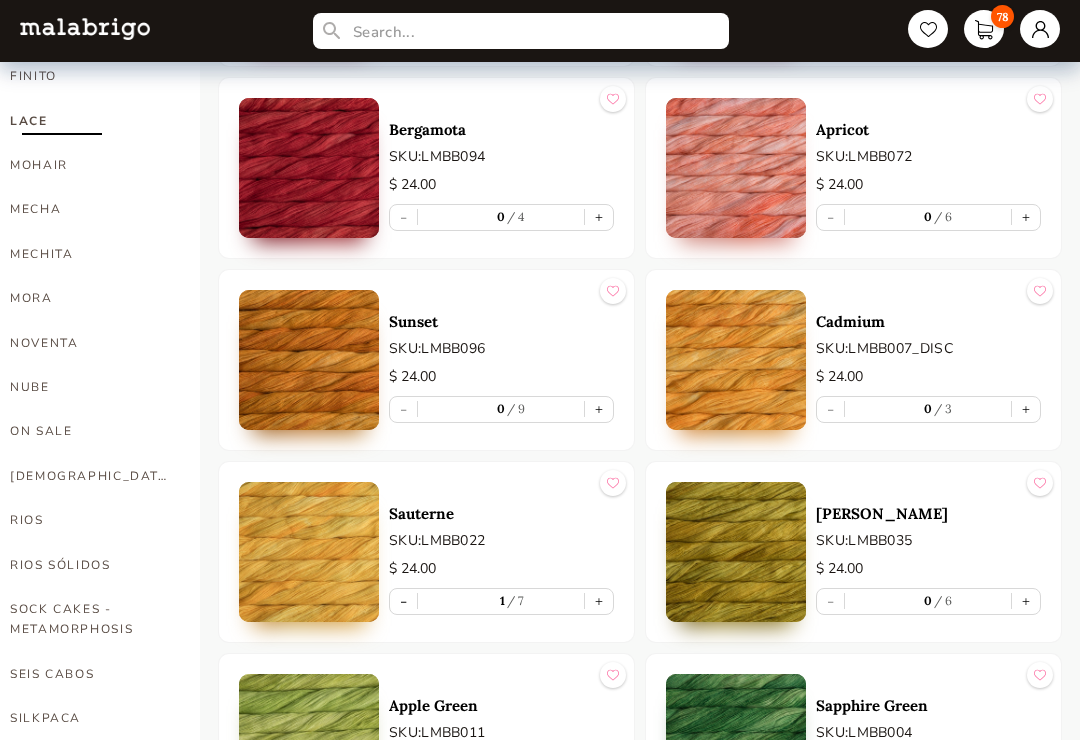 click on "1" at bounding box center [491, 600] 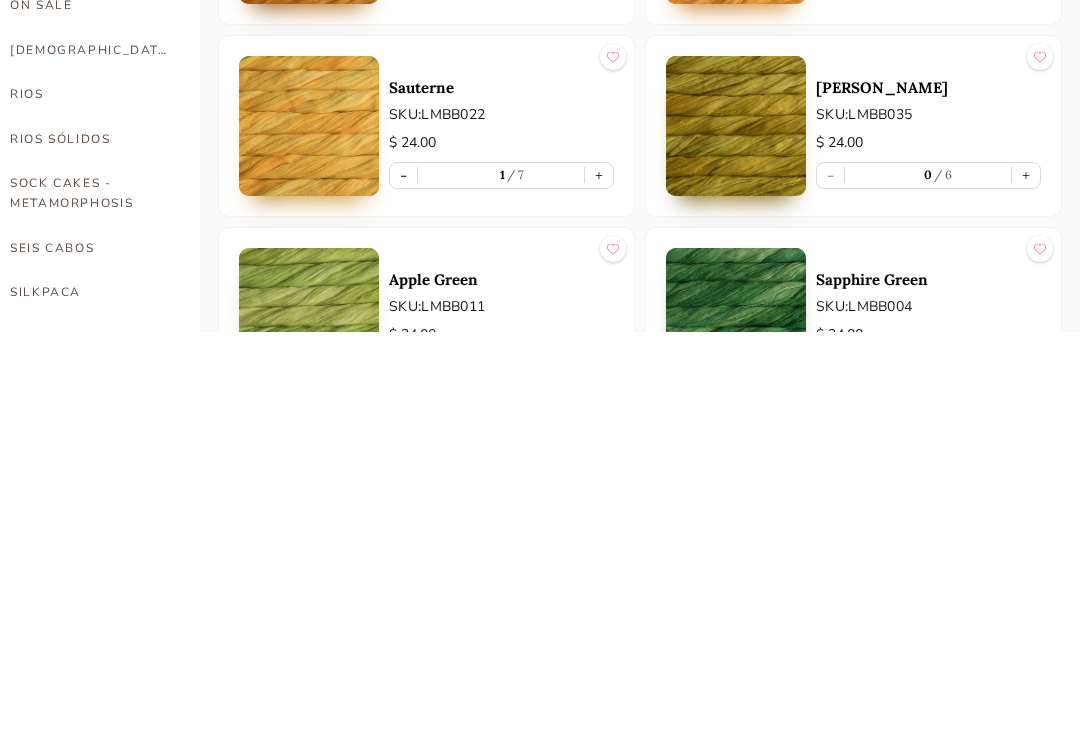 click on "Apple Green SKU:  LMBB011 $   24.00 - 0 15 +" at bounding box center (426, 726) 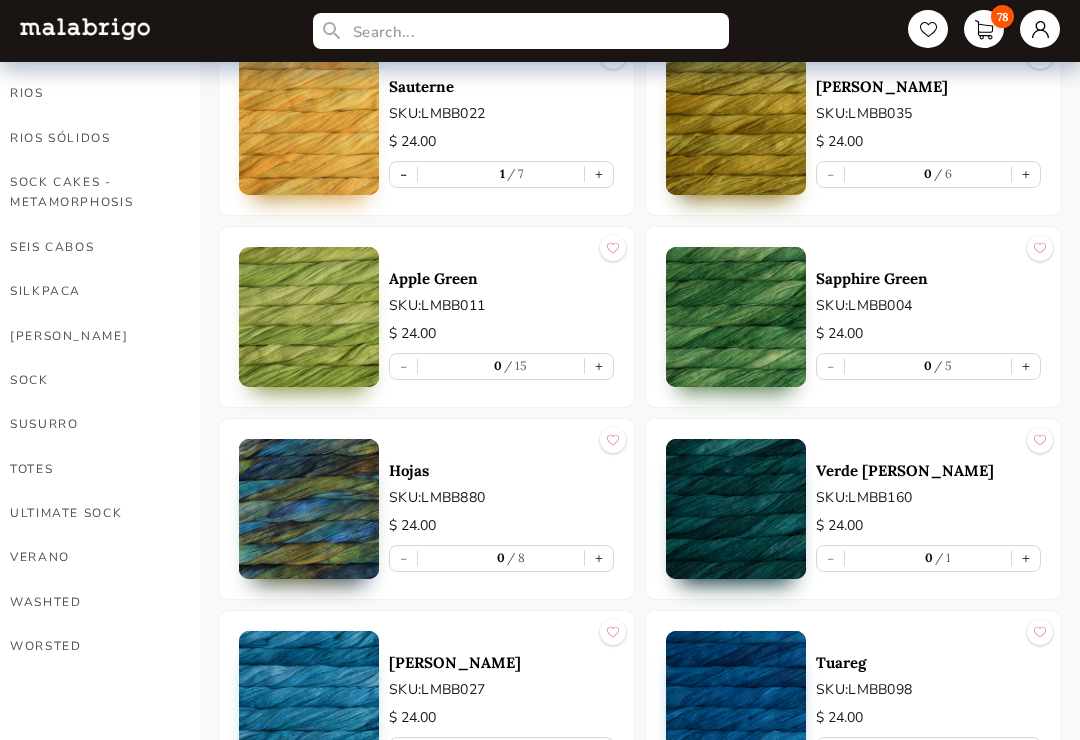 click on "-" at bounding box center [403, 174] 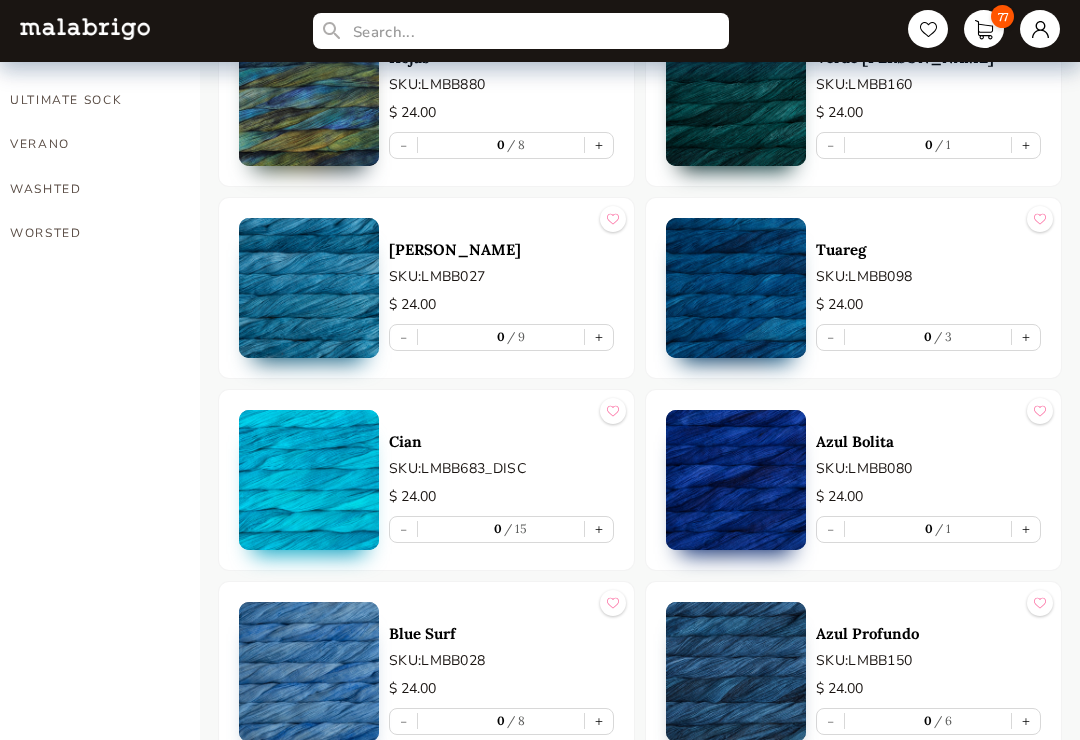 scroll, scrollTop: 1714, scrollLeft: 0, axis: vertical 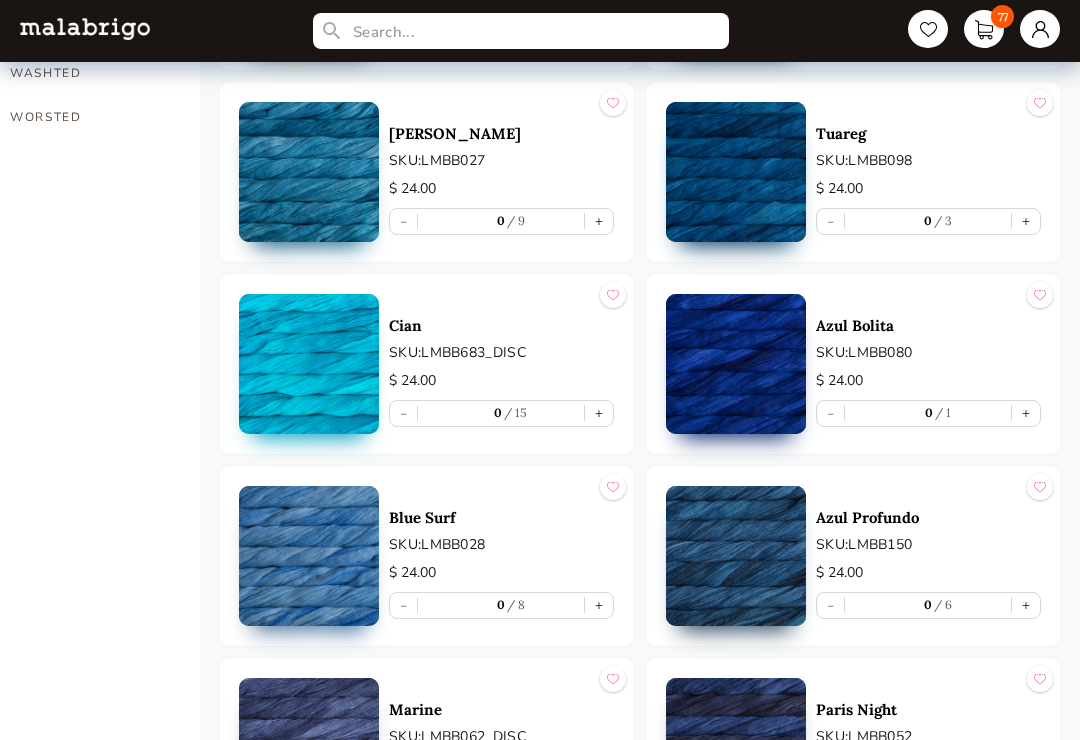 click on "+" at bounding box center [1026, 222] 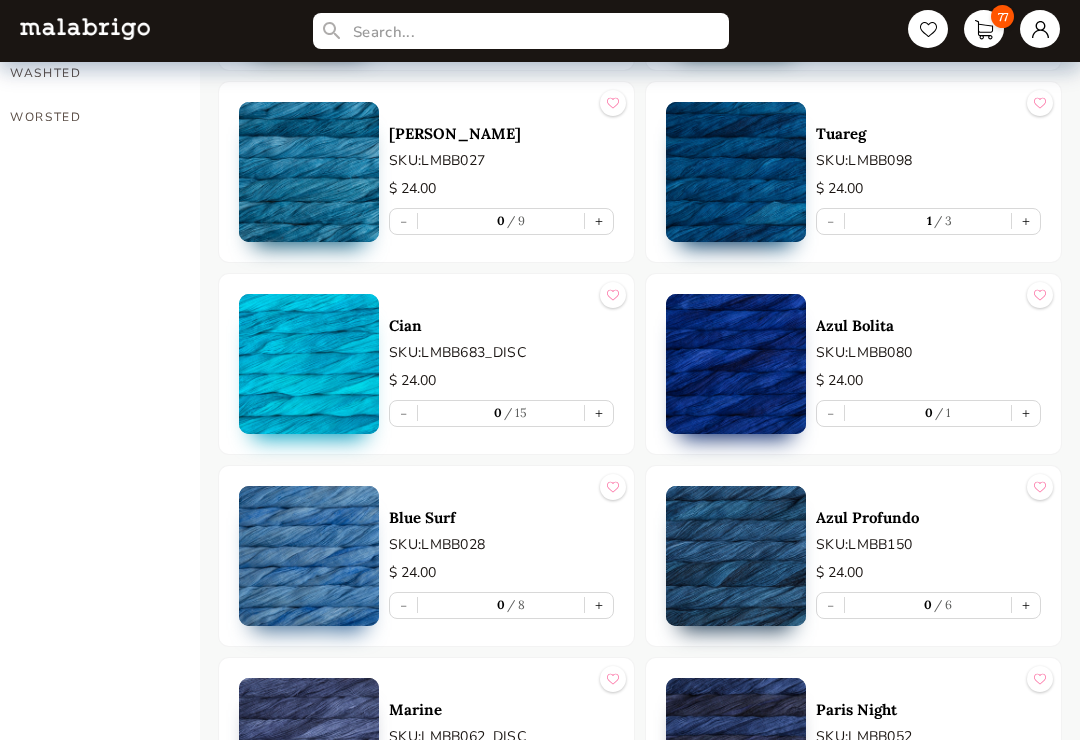 scroll, scrollTop: 1715, scrollLeft: 0, axis: vertical 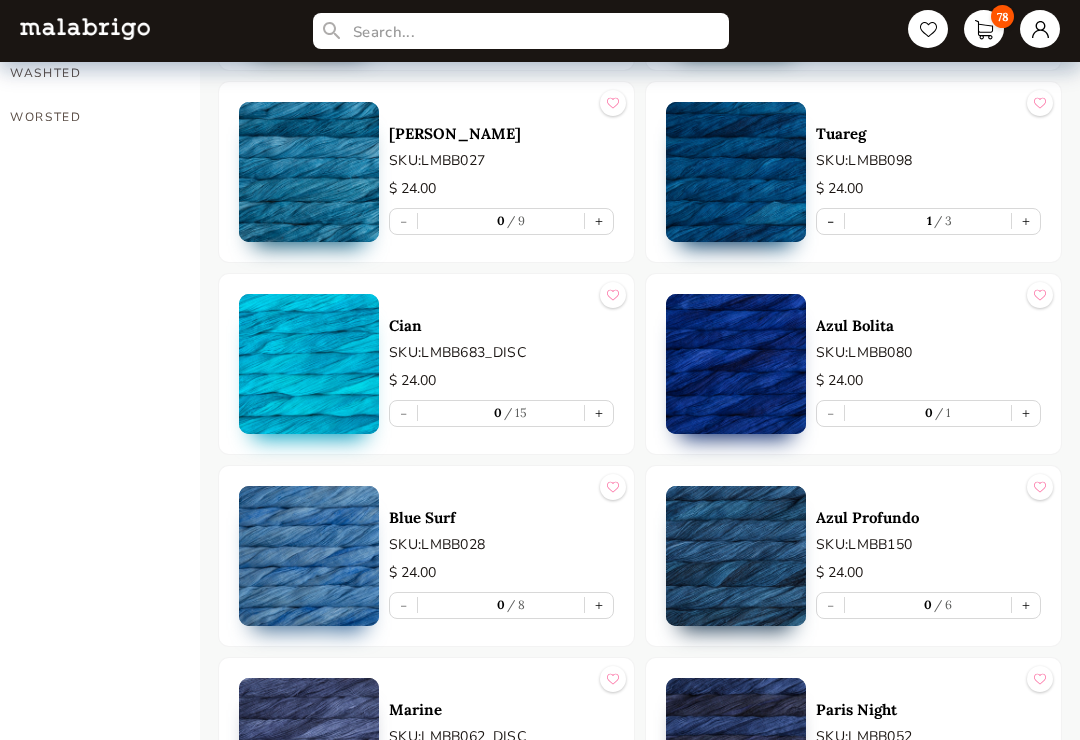 click on "+" at bounding box center (599, 605) 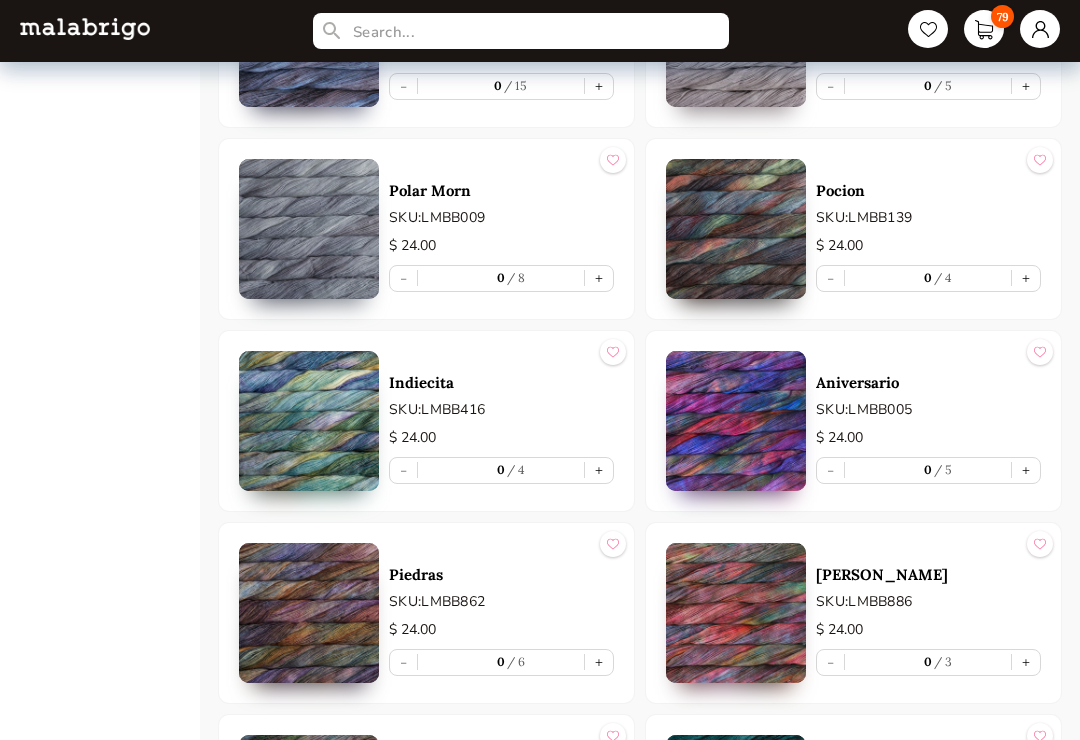 scroll, scrollTop: 4730, scrollLeft: 0, axis: vertical 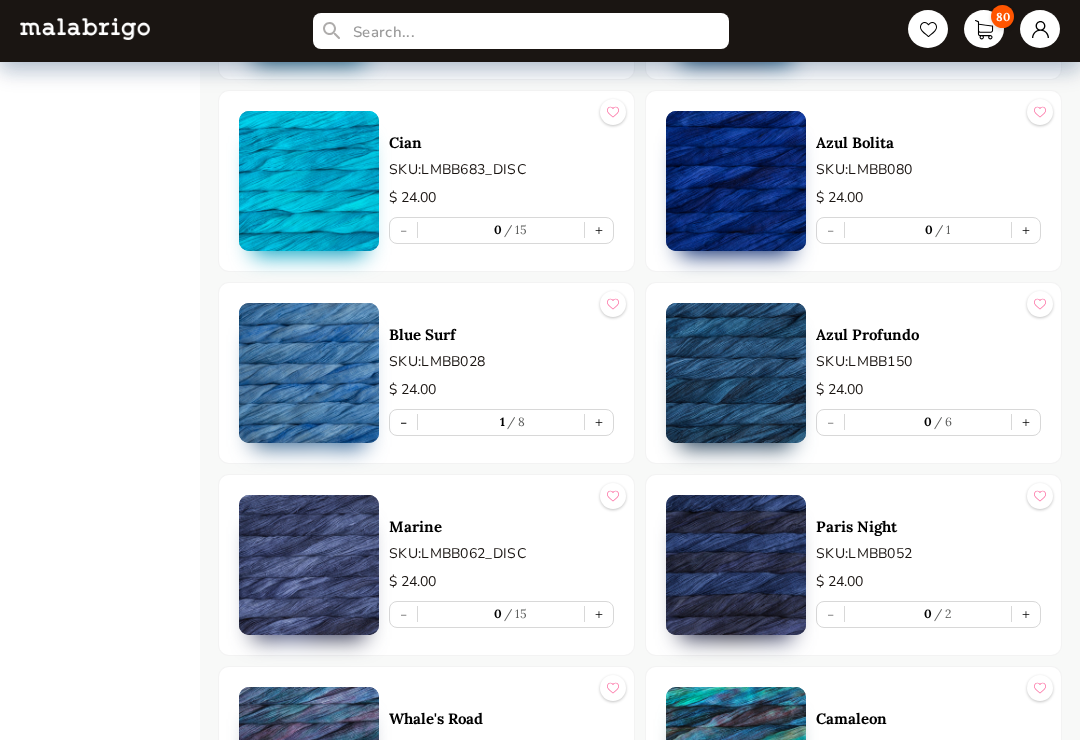 click on "+" at bounding box center [1026, 230] 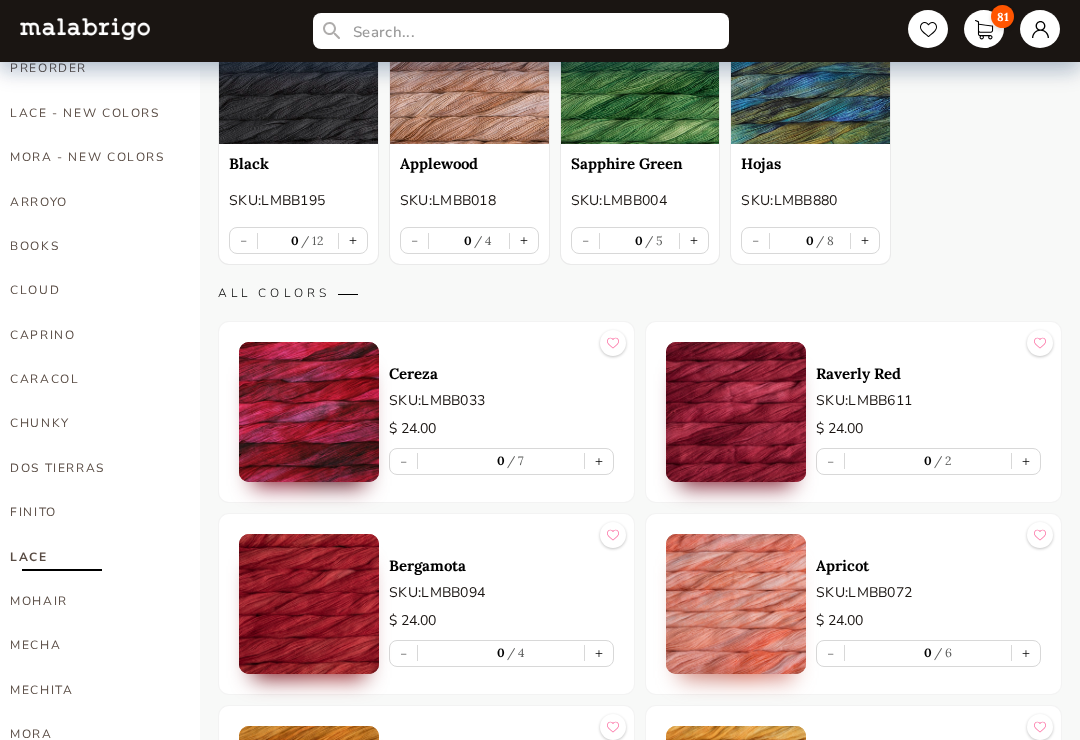scroll, scrollTop: 322, scrollLeft: 0, axis: vertical 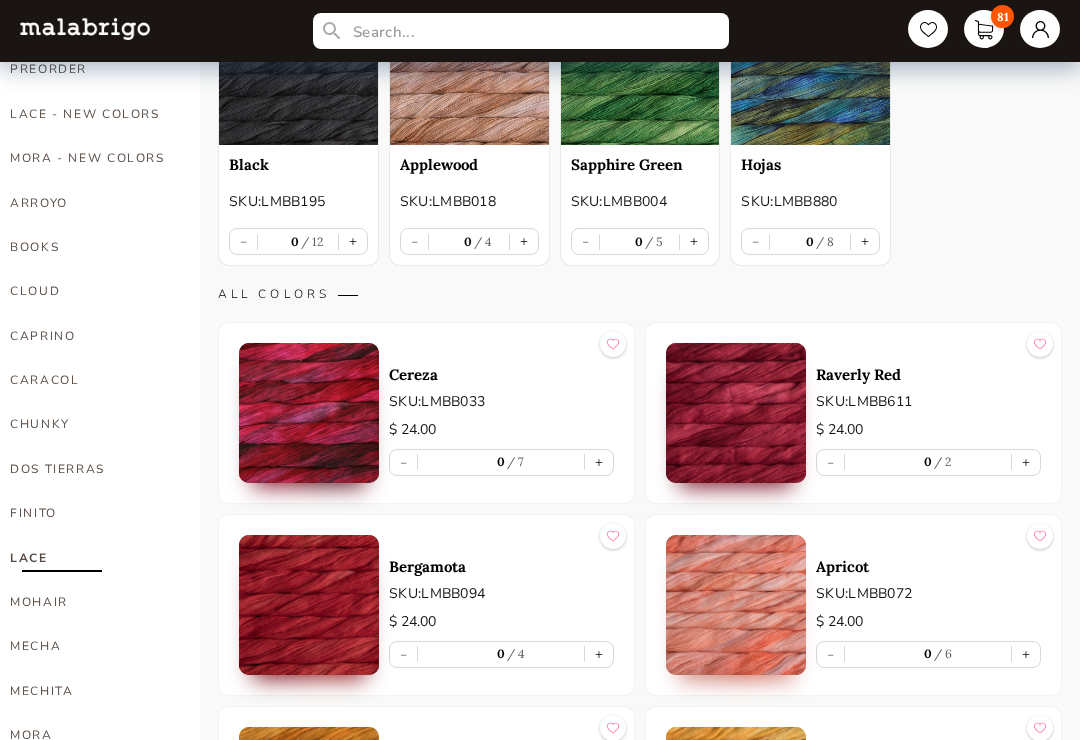 click on "FINITO" at bounding box center (90, 513) 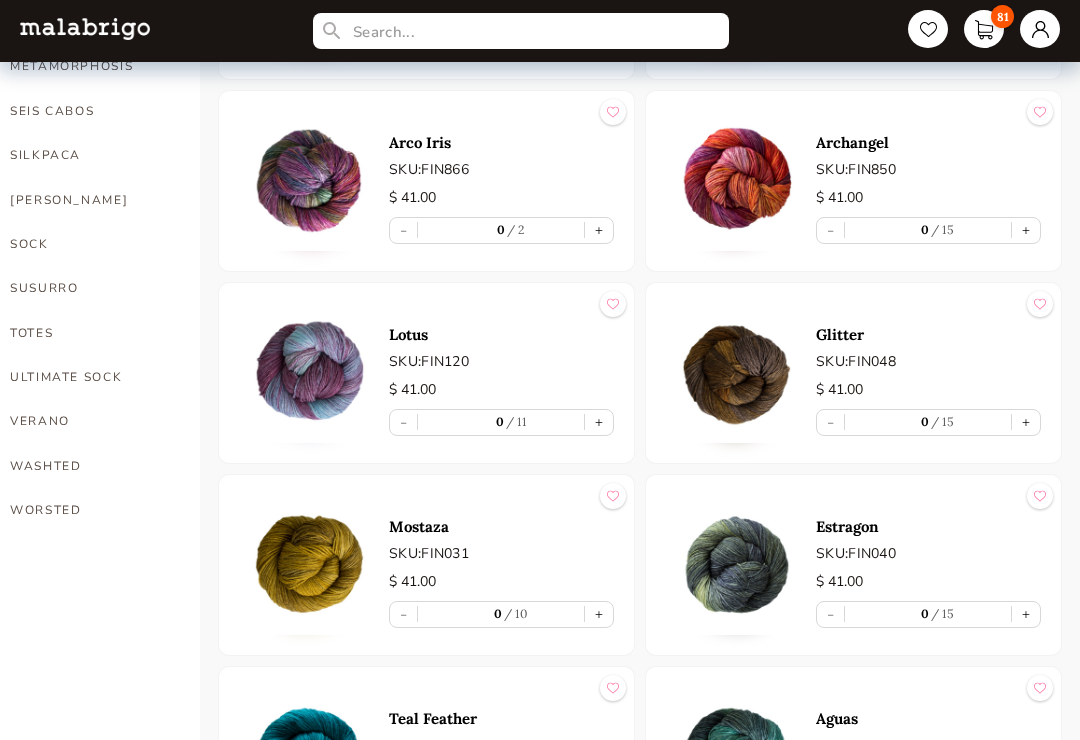 scroll, scrollTop: 1324, scrollLeft: 0, axis: vertical 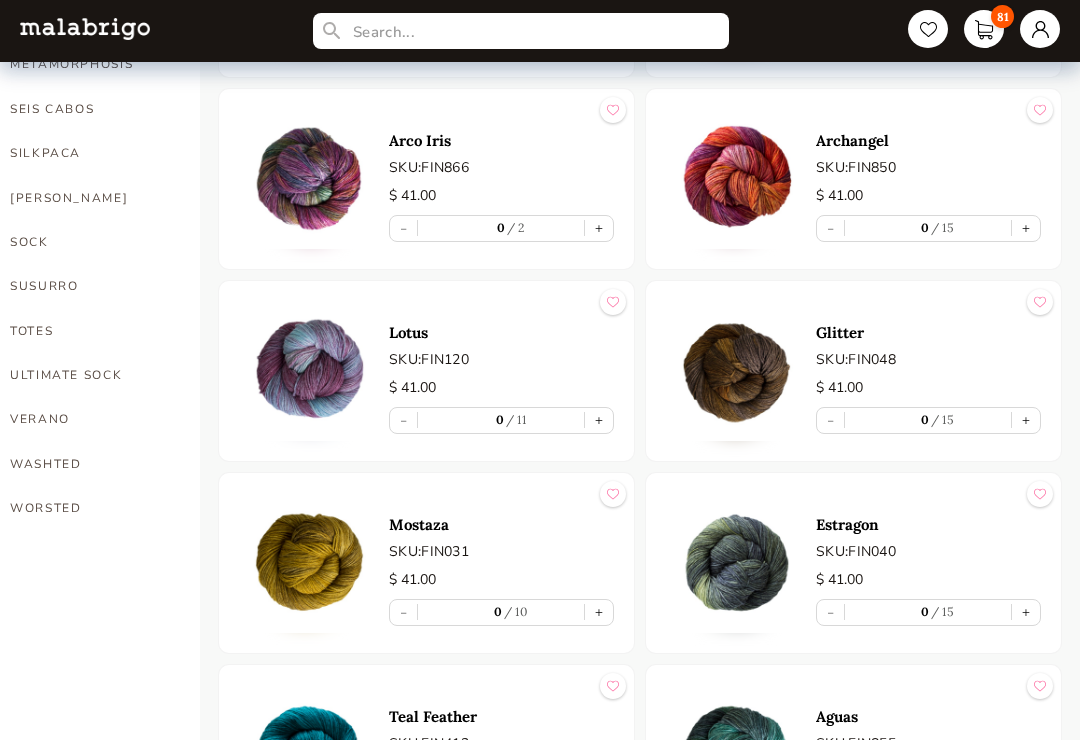 click on "+" at bounding box center (599, 612) 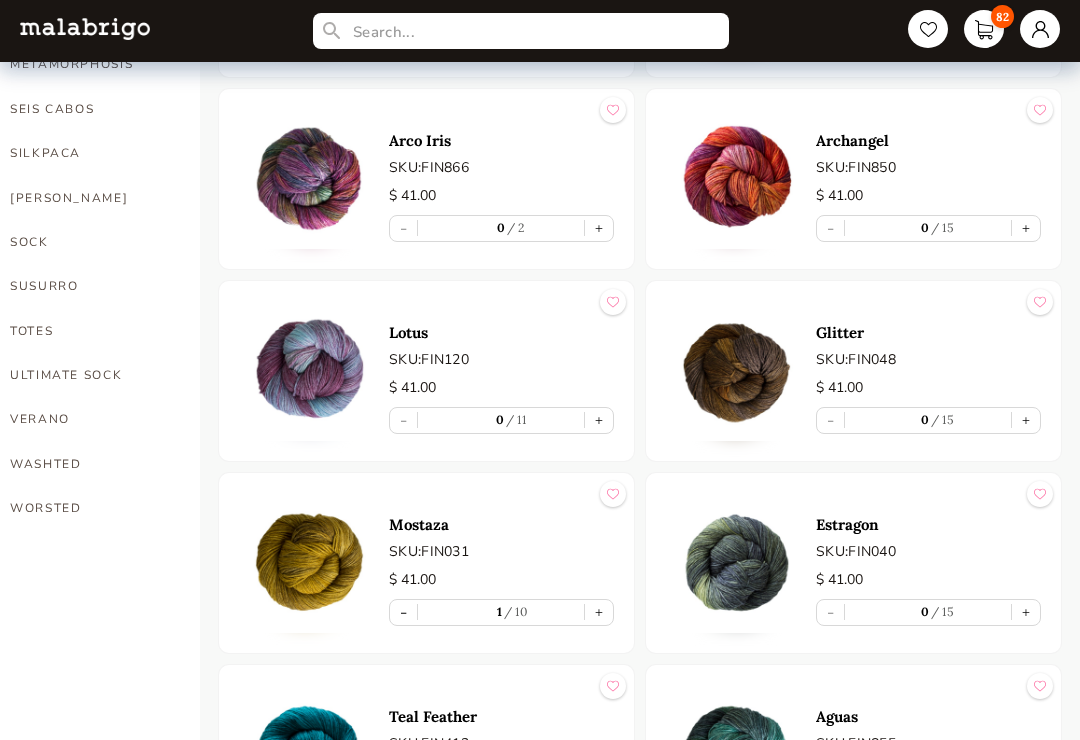 type on "1" 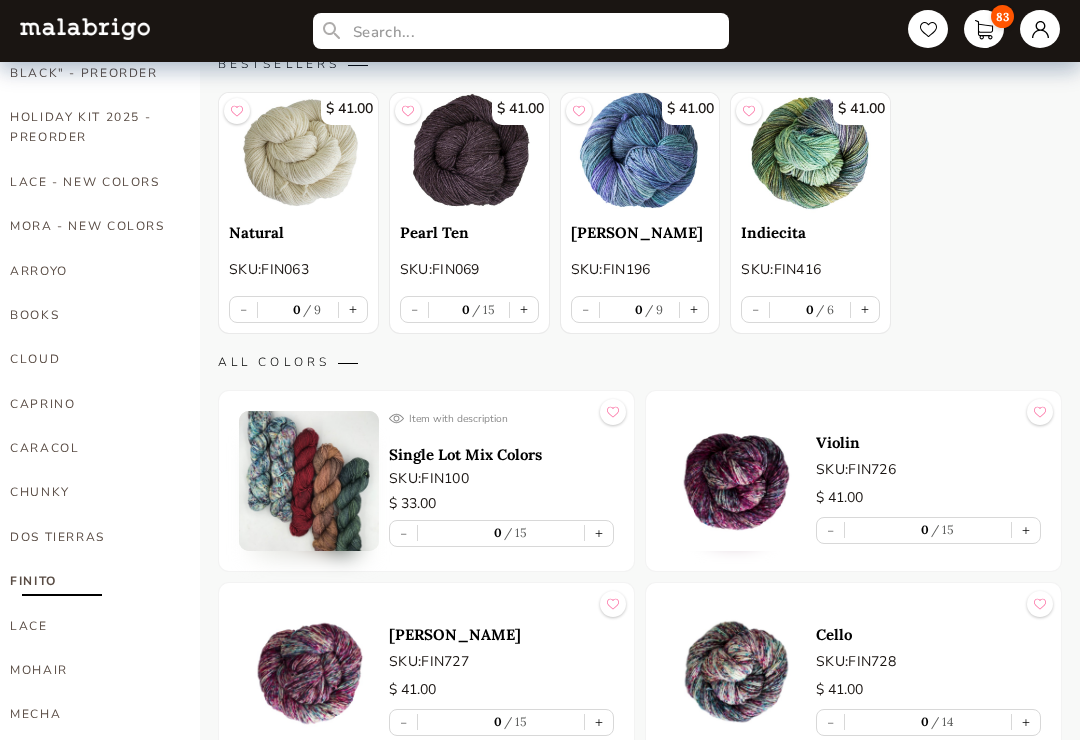 scroll, scrollTop: 252, scrollLeft: 0, axis: vertical 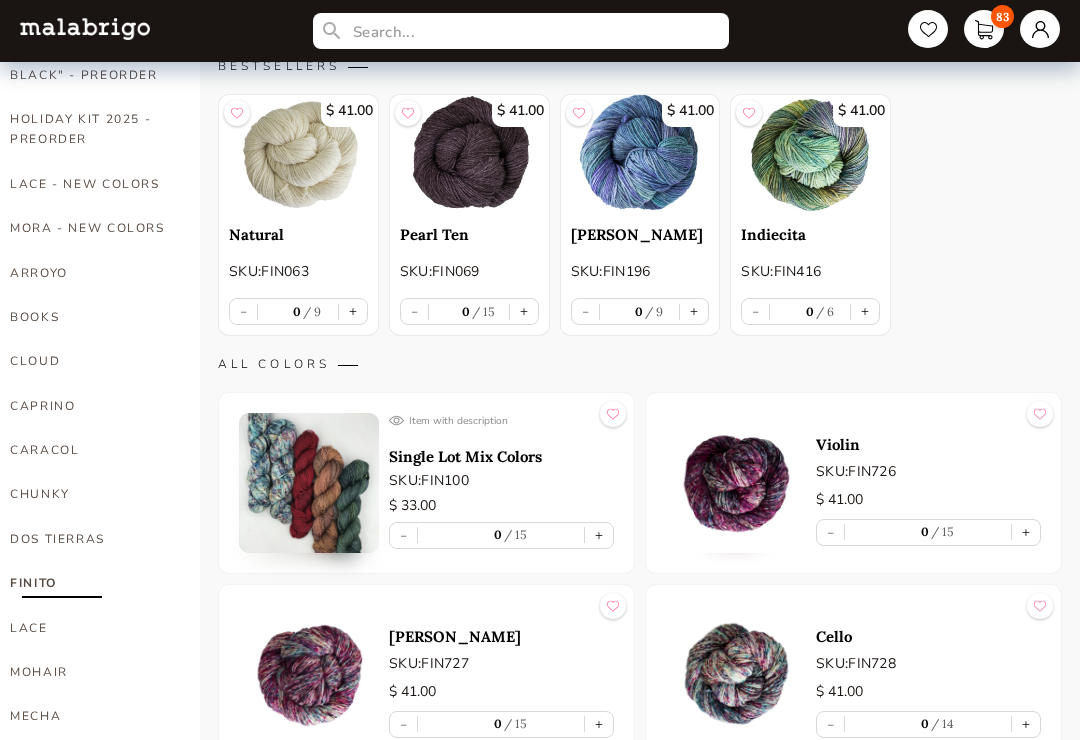 click on "+" at bounding box center (353, 311) 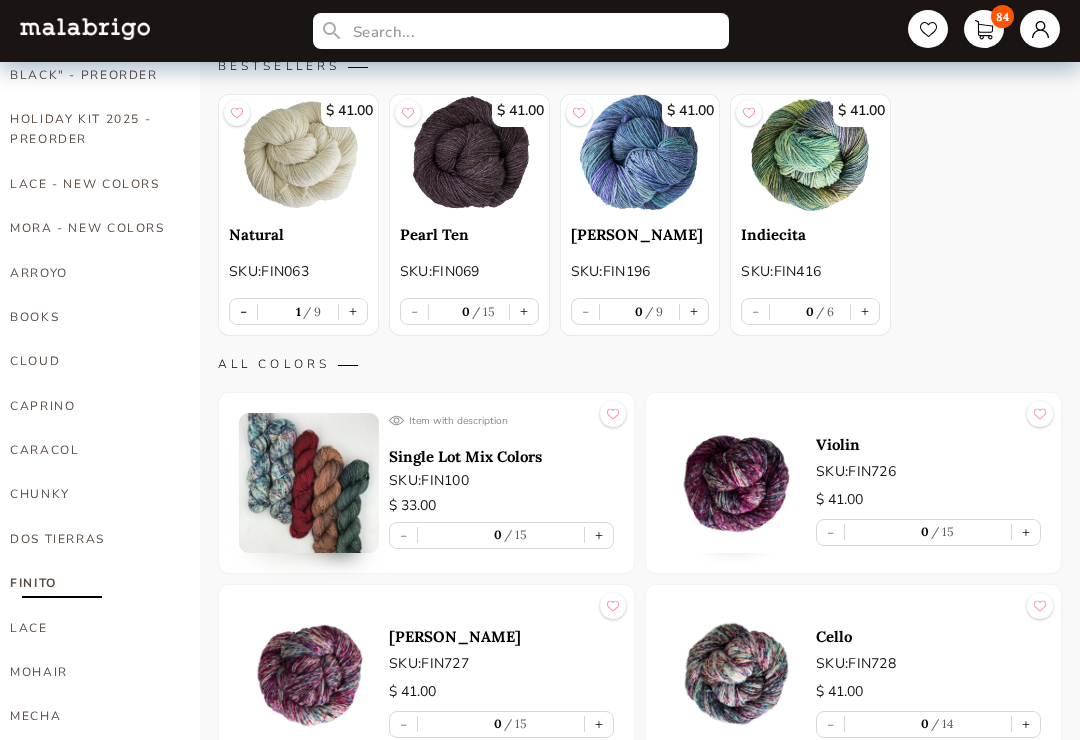 type on "1" 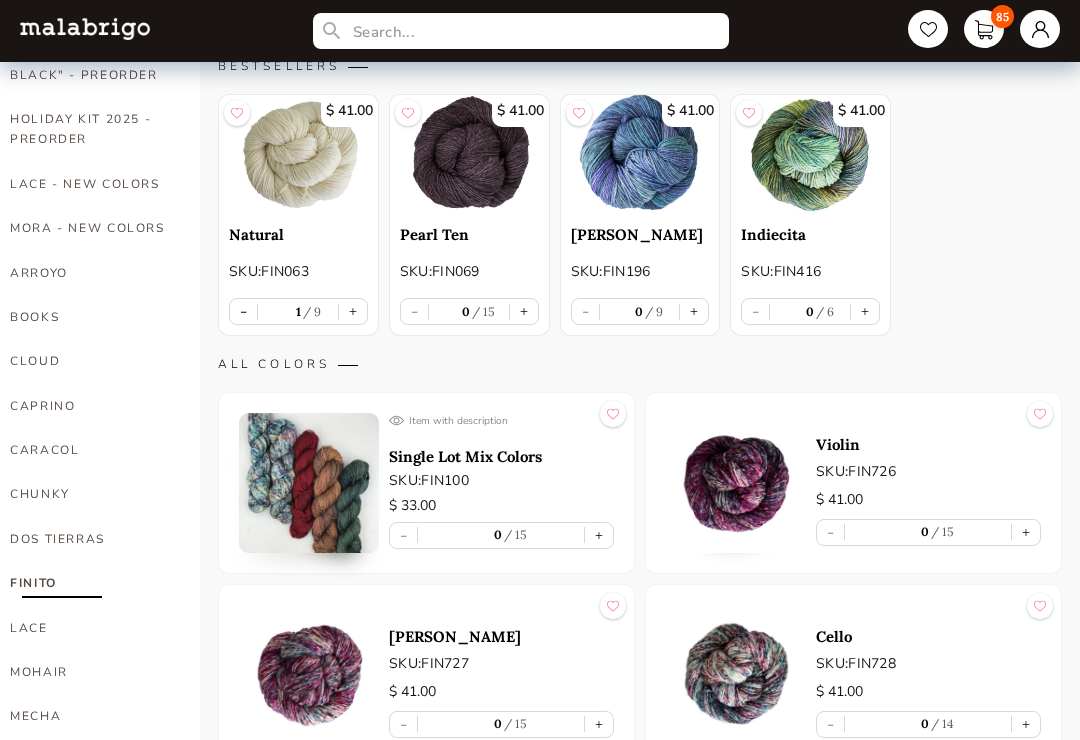 type on "2" 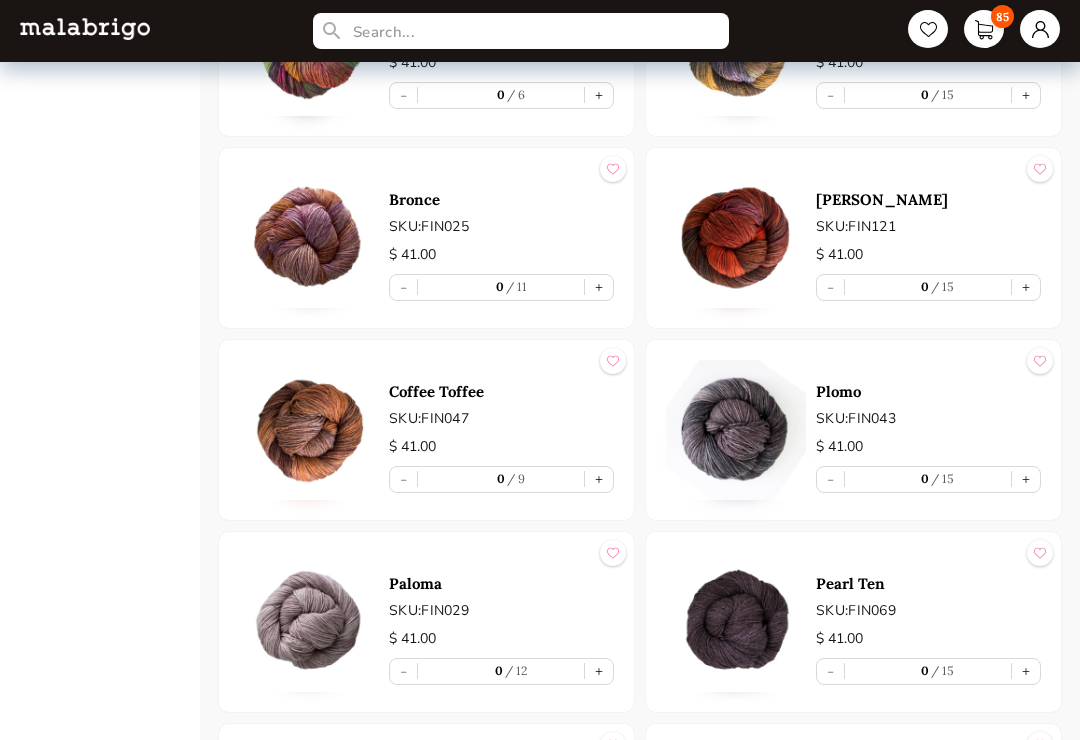 click on "+" at bounding box center (599, 480) 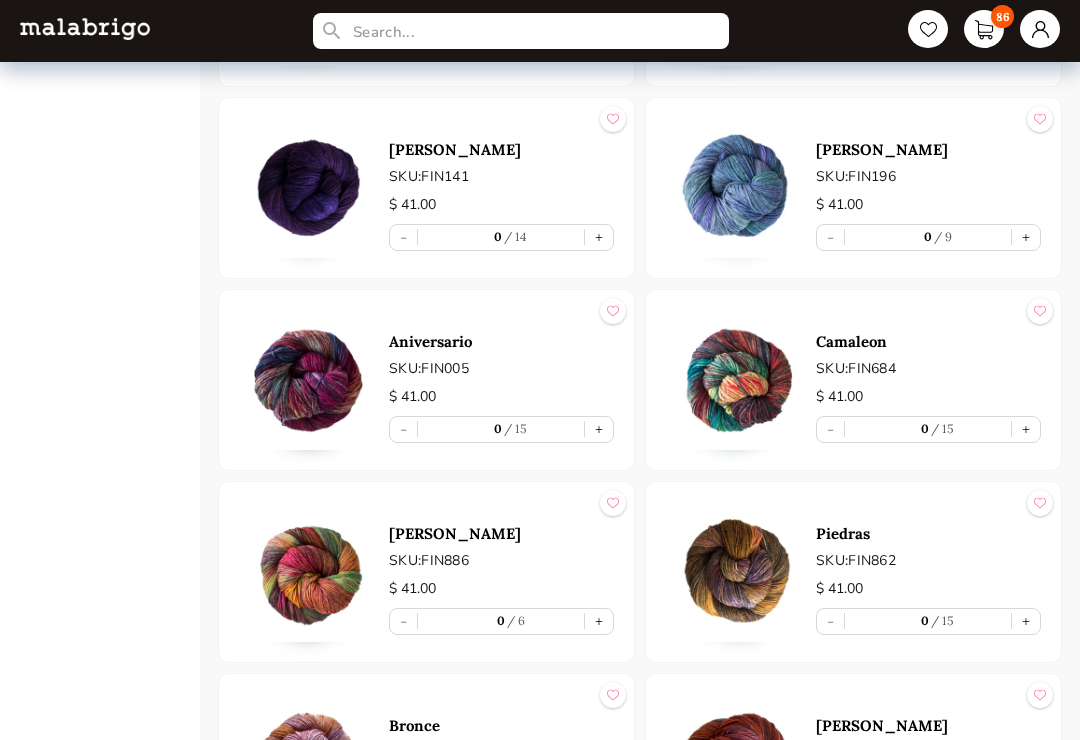 scroll, scrollTop: 2273, scrollLeft: 0, axis: vertical 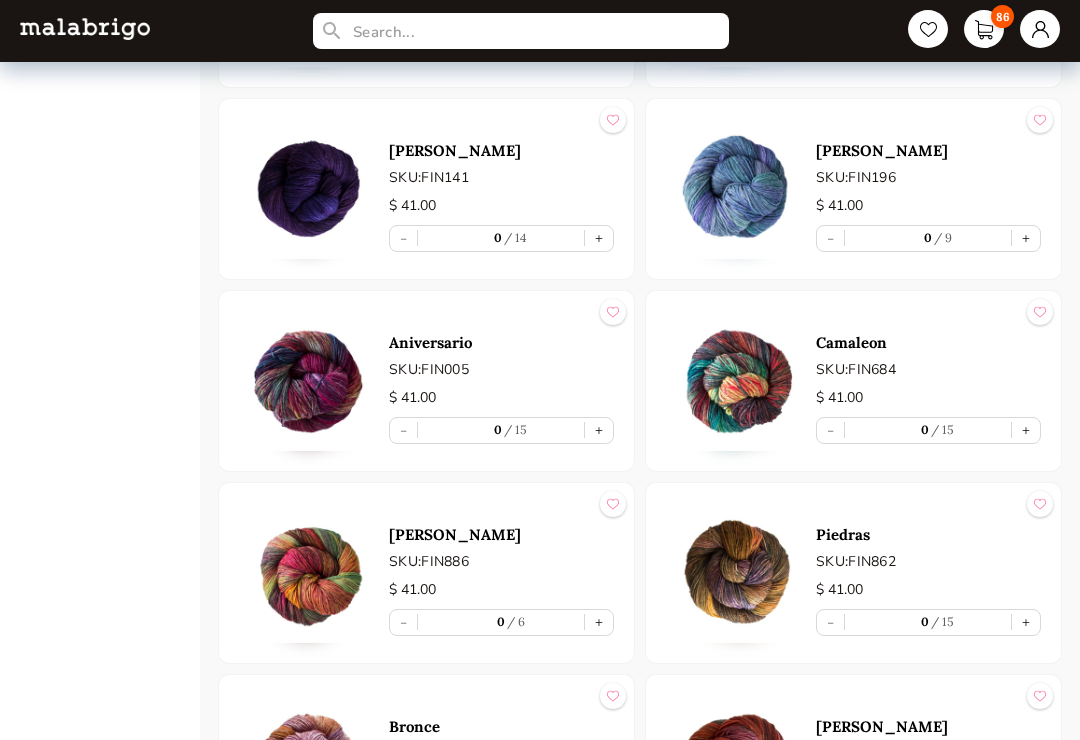 click on "+" at bounding box center (599, 239) 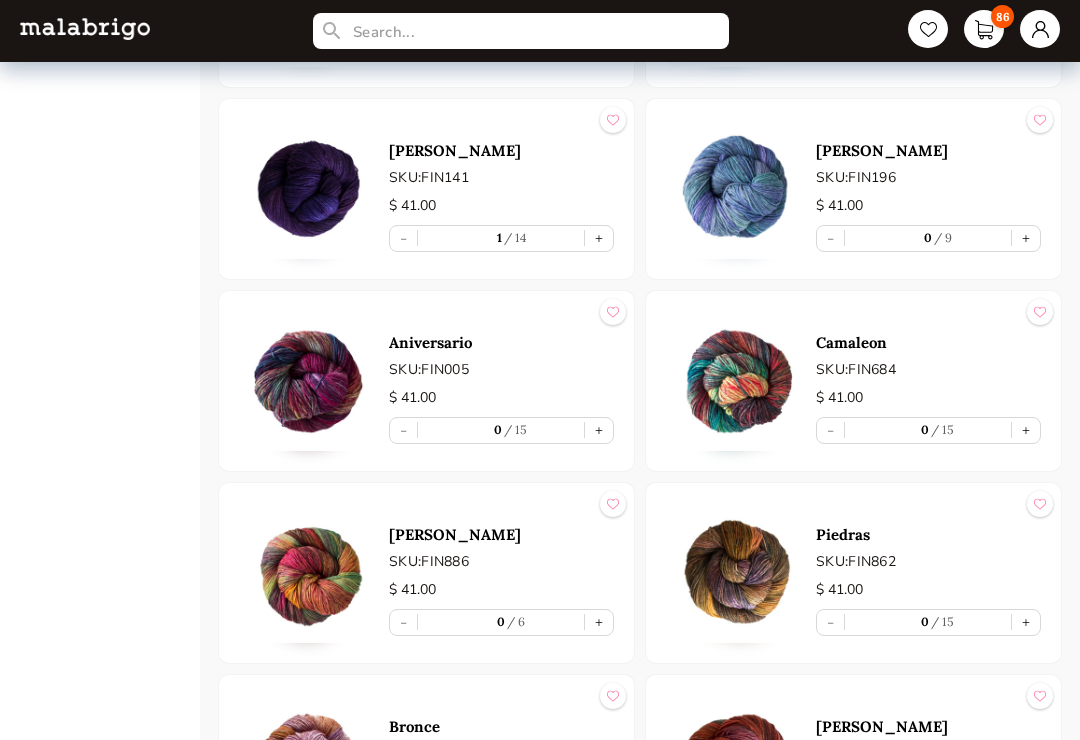 scroll, scrollTop: 2274, scrollLeft: 0, axis: vertical 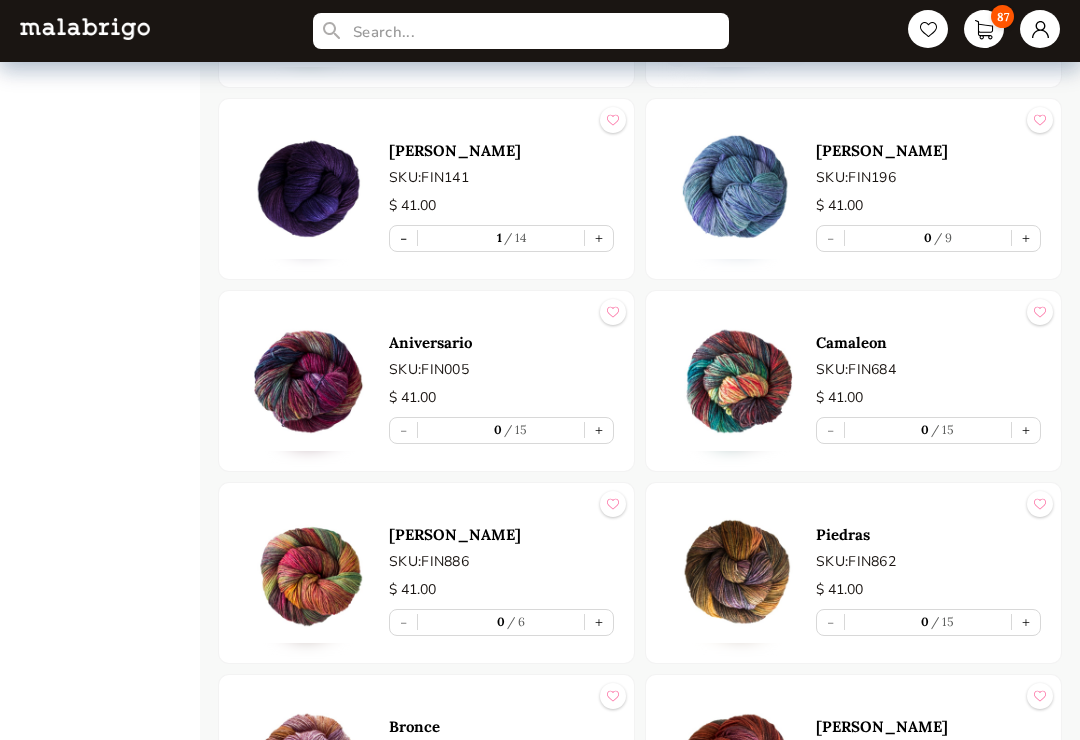 click on "+" at bounding box center [1026, 238] 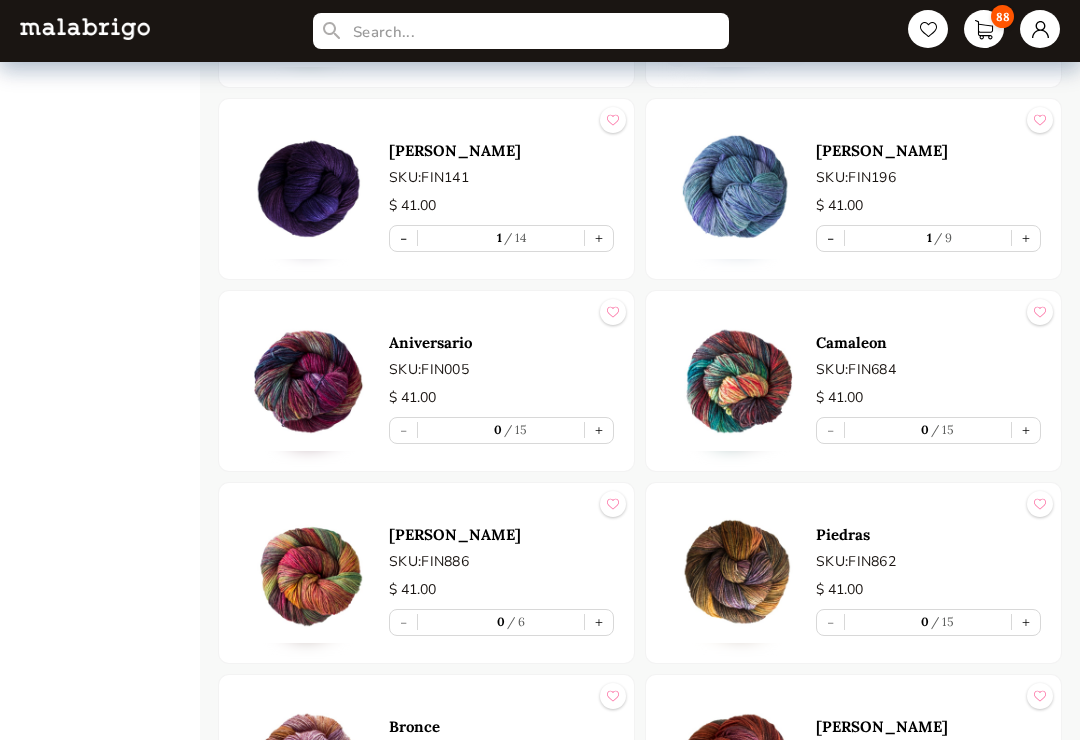 click on "+" at bounding box center [1026, 622] 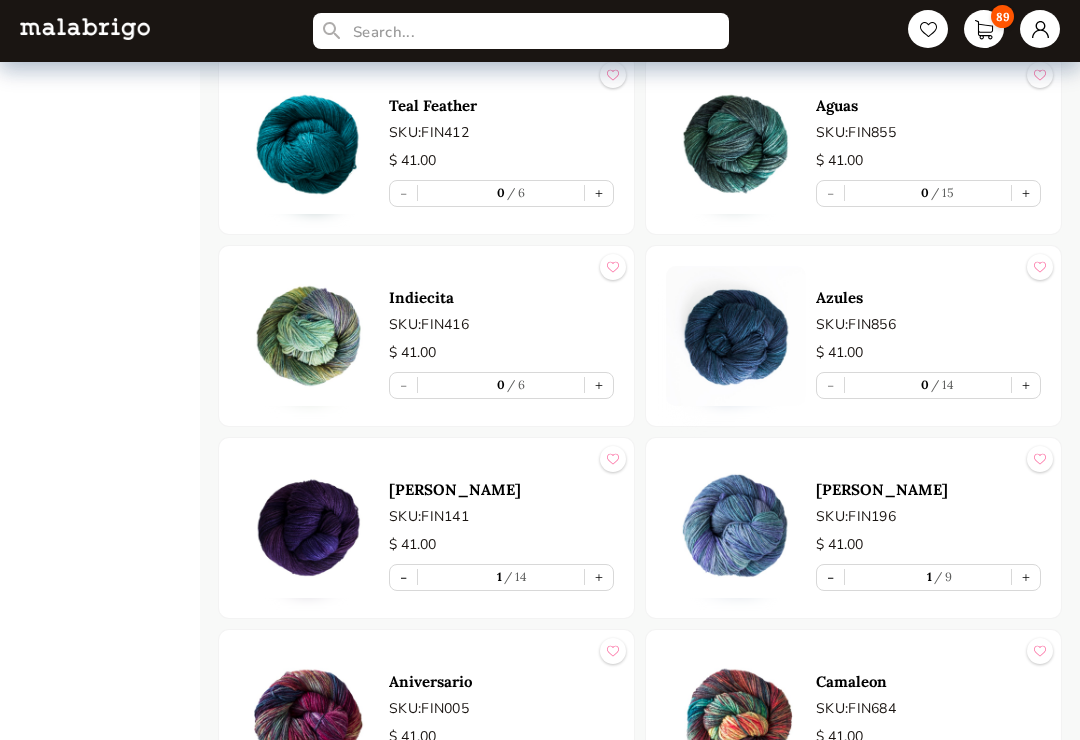 scroll, scrollTop: 1821, scrollLeft: 0, axis: vertical 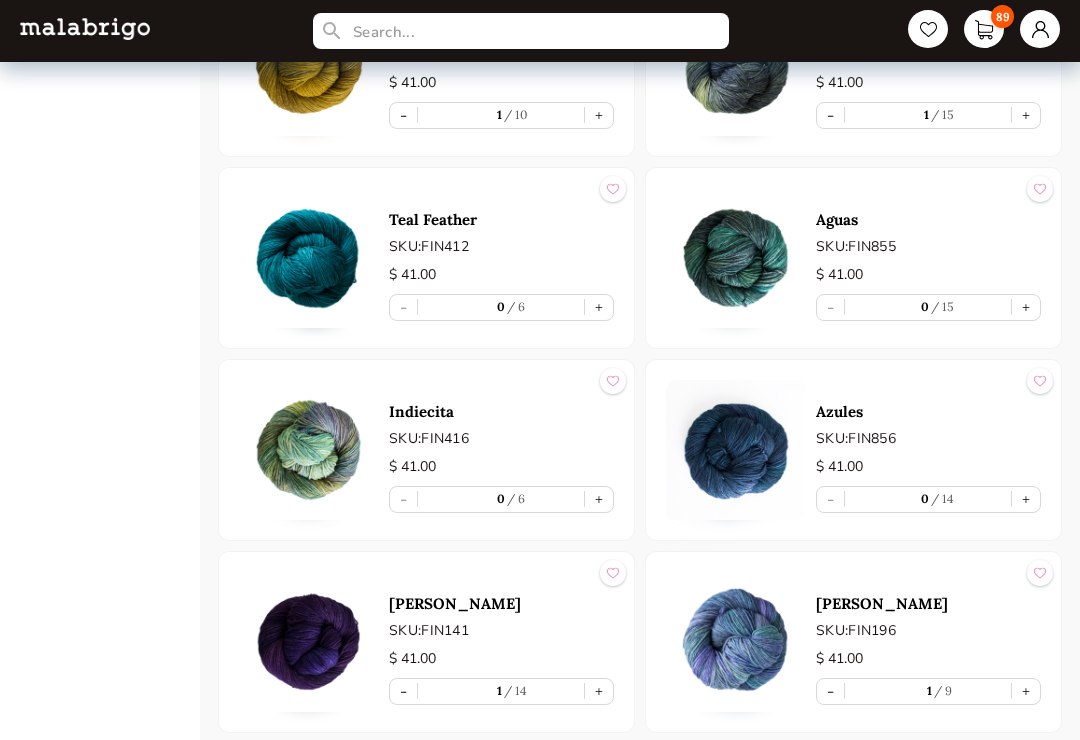 click on "+" at bounding box center (1026, 307) 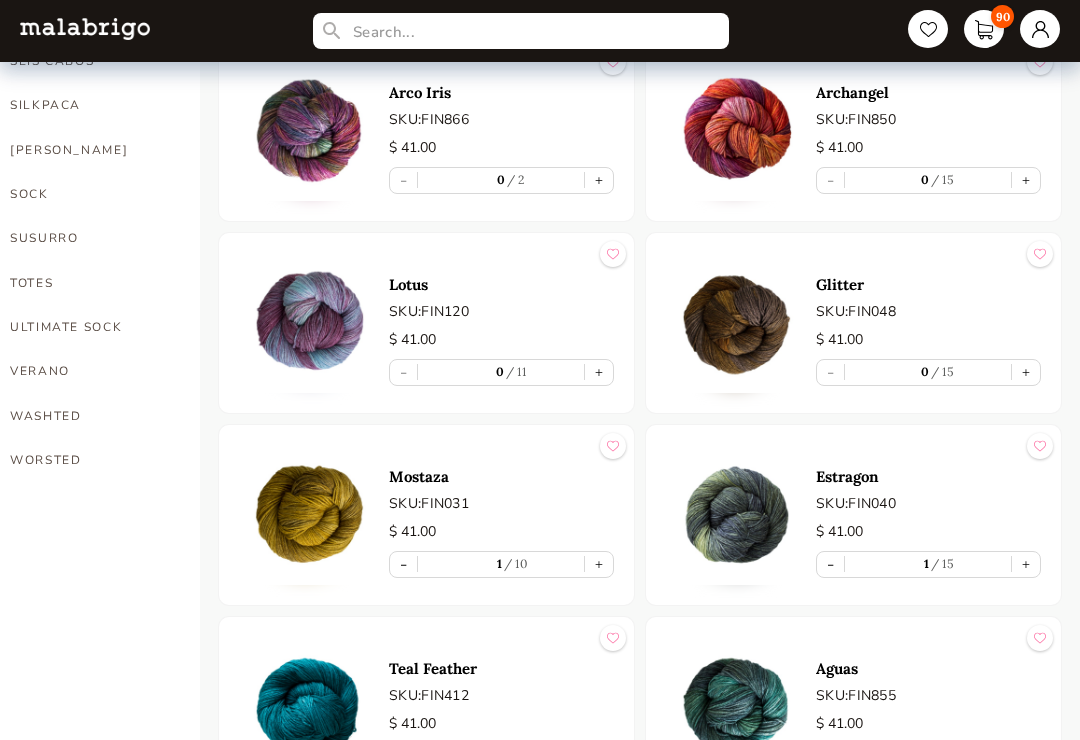 scroll, scrollTop: 1371, scrollLeft: 0, axis: vertical 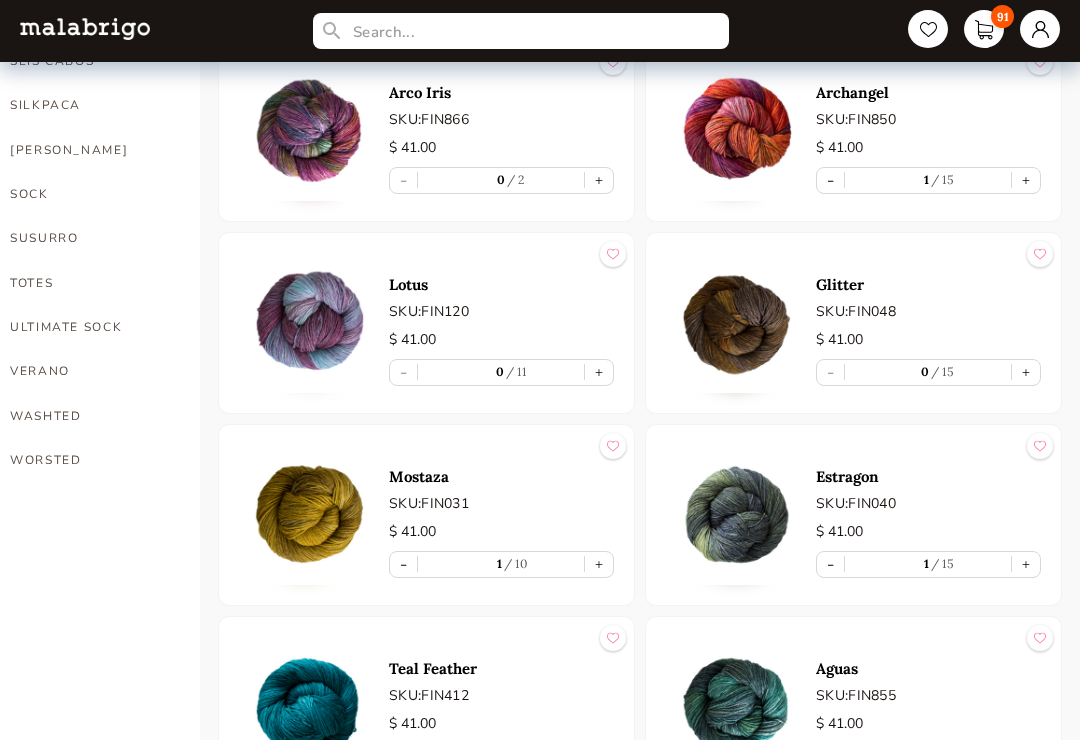 type on "1" 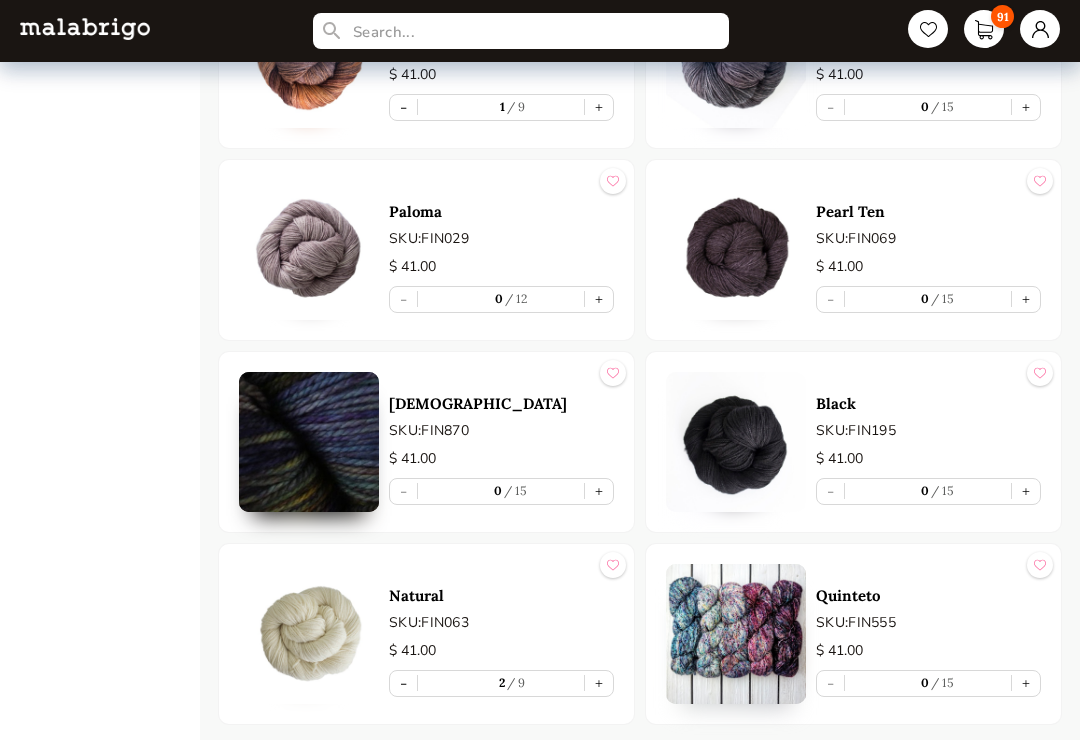 scroll, scrollTop: 3182, scrollLeft: 0, axis: vertical 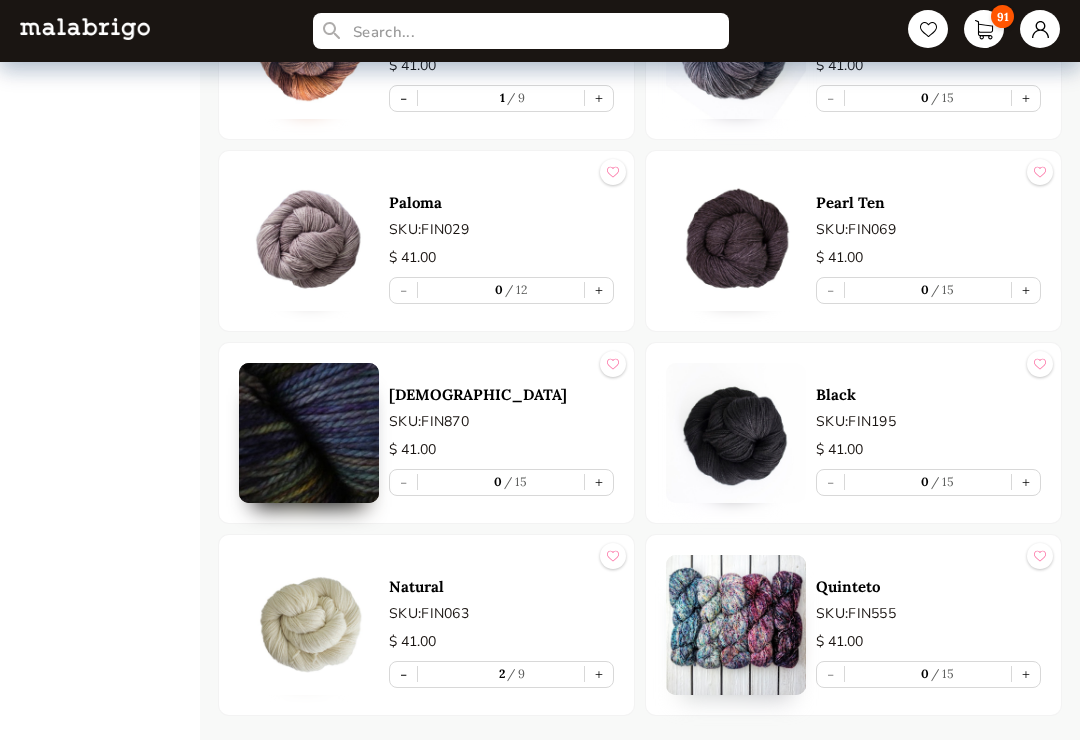 click on "+" at bounding box center [1026, 482] 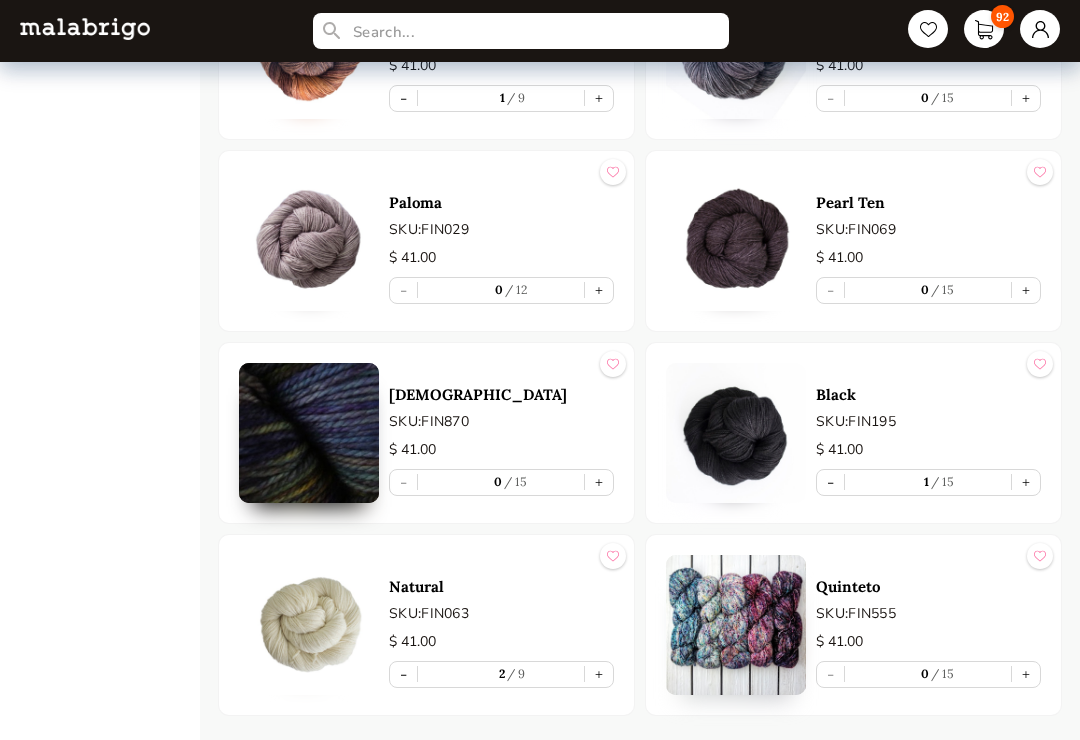 click on "+" at bounding box center [1026, 482] 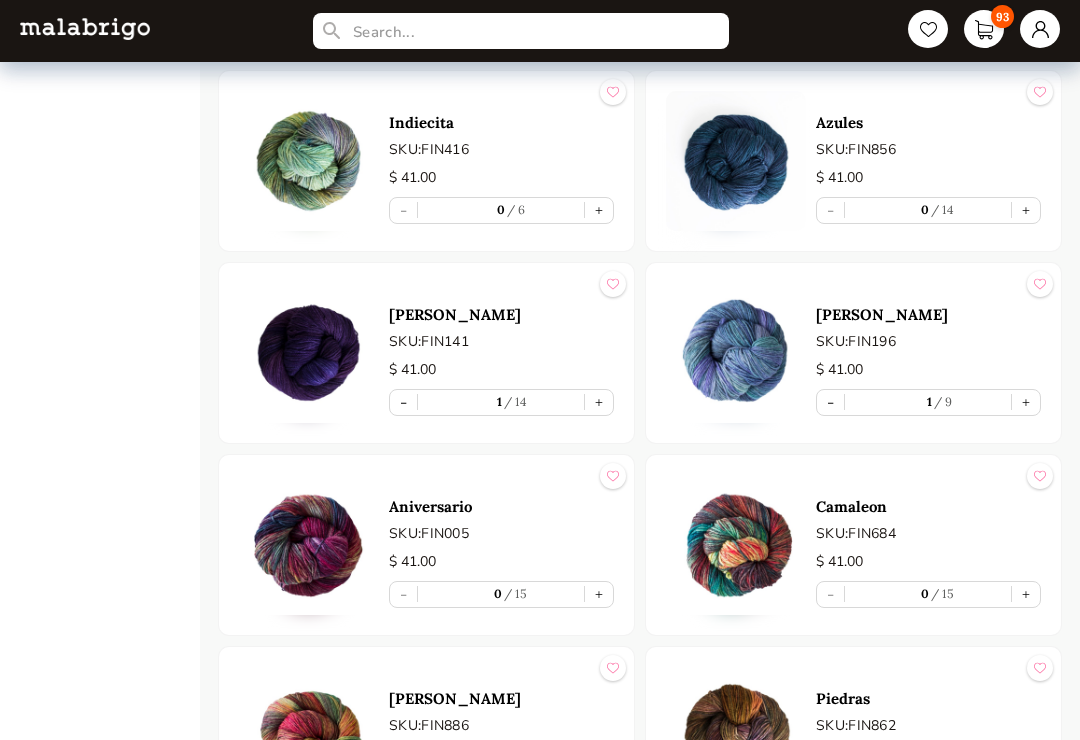 scroll, scrollTop: 2109, scrollLeft: 0, axis: vertical 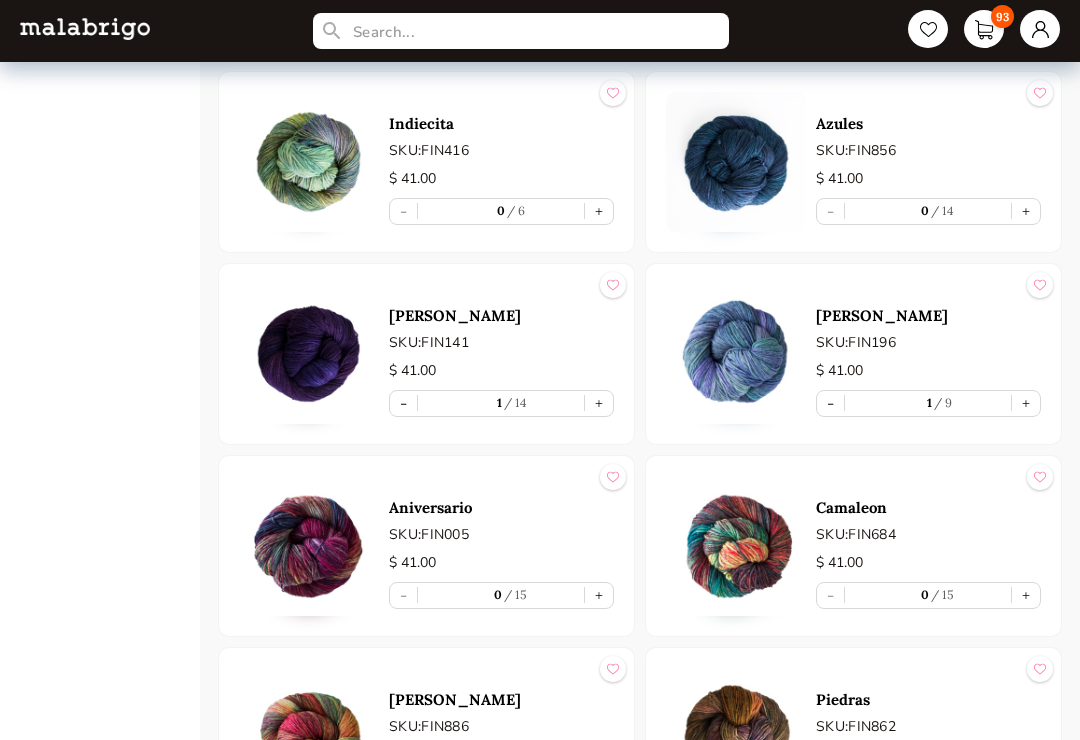 click on "+" at bounding box center (599, 211) 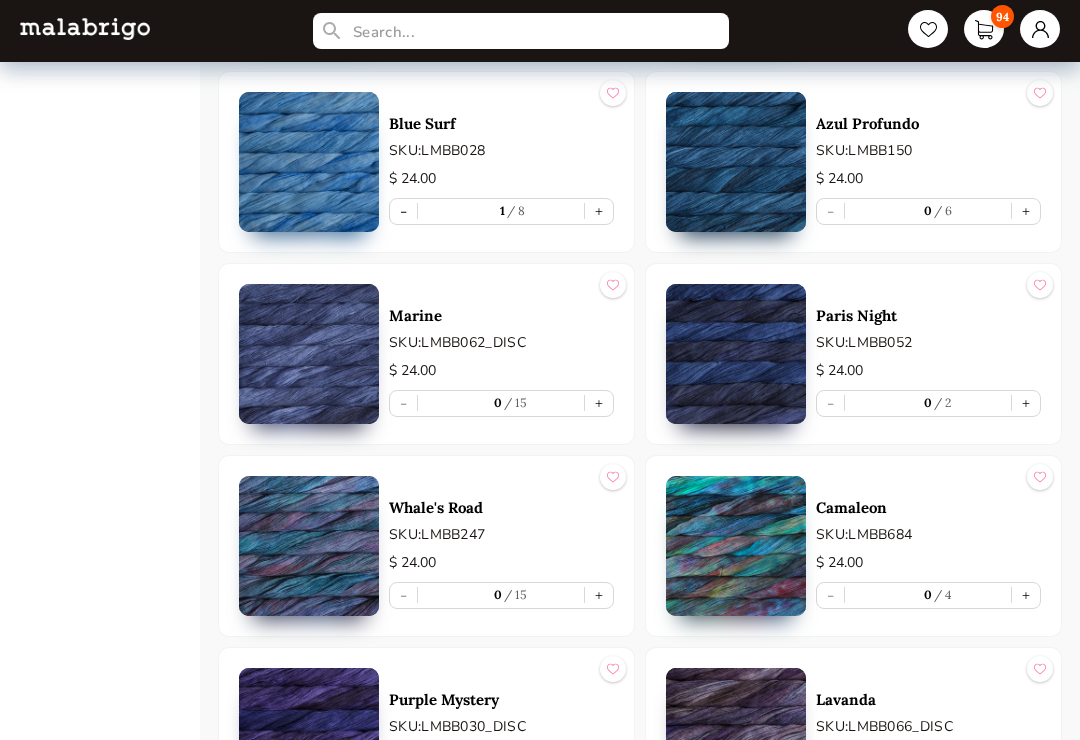 scroll, scrollTop: 353, scrollLeft: 0, axis: vertical 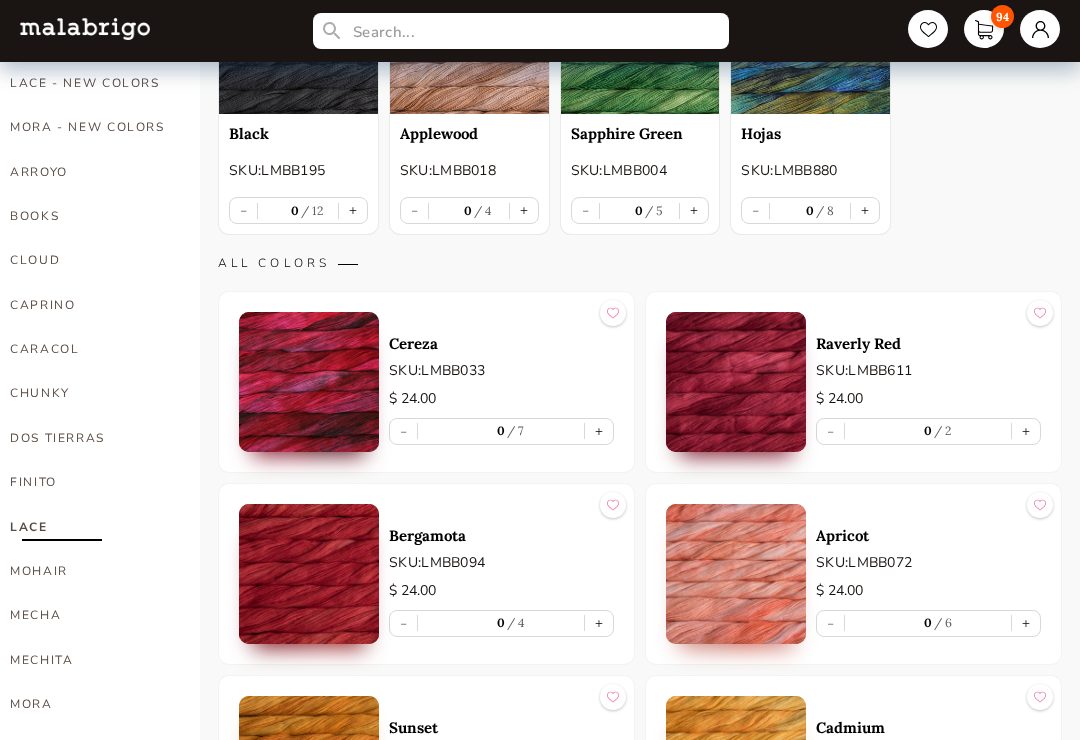 click on "DOS TIERRAS" at bounding box center [90, 438] 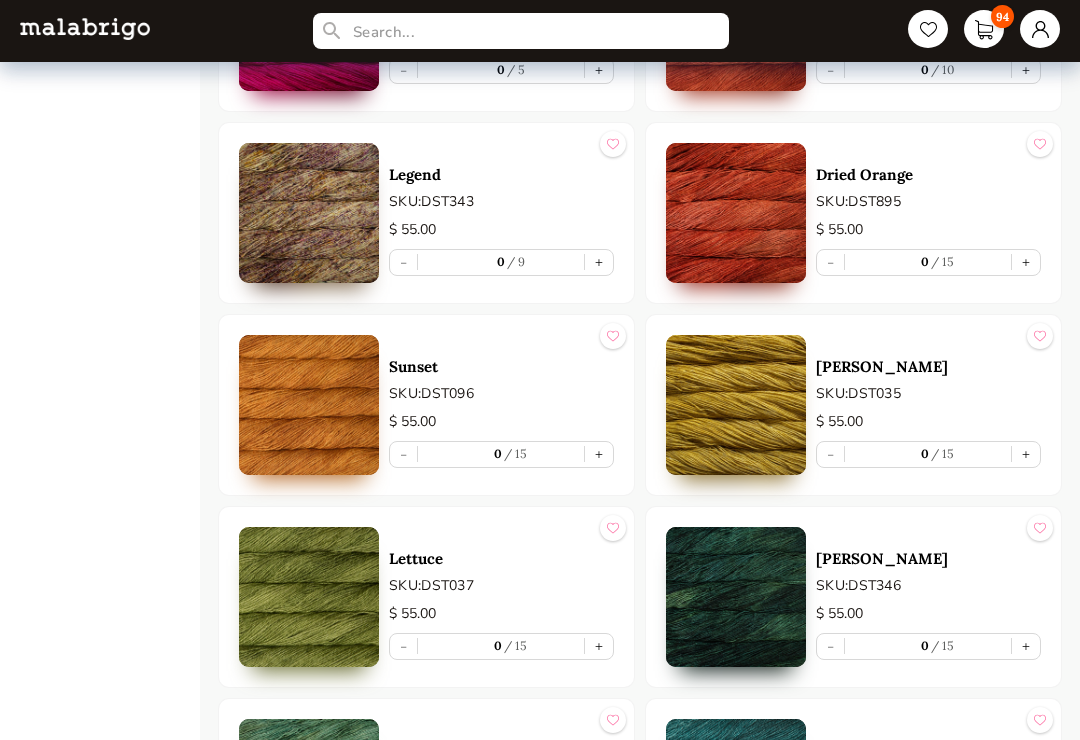 scroll, scrollTop: 2442, scrollLeft: 0, axis: vertical 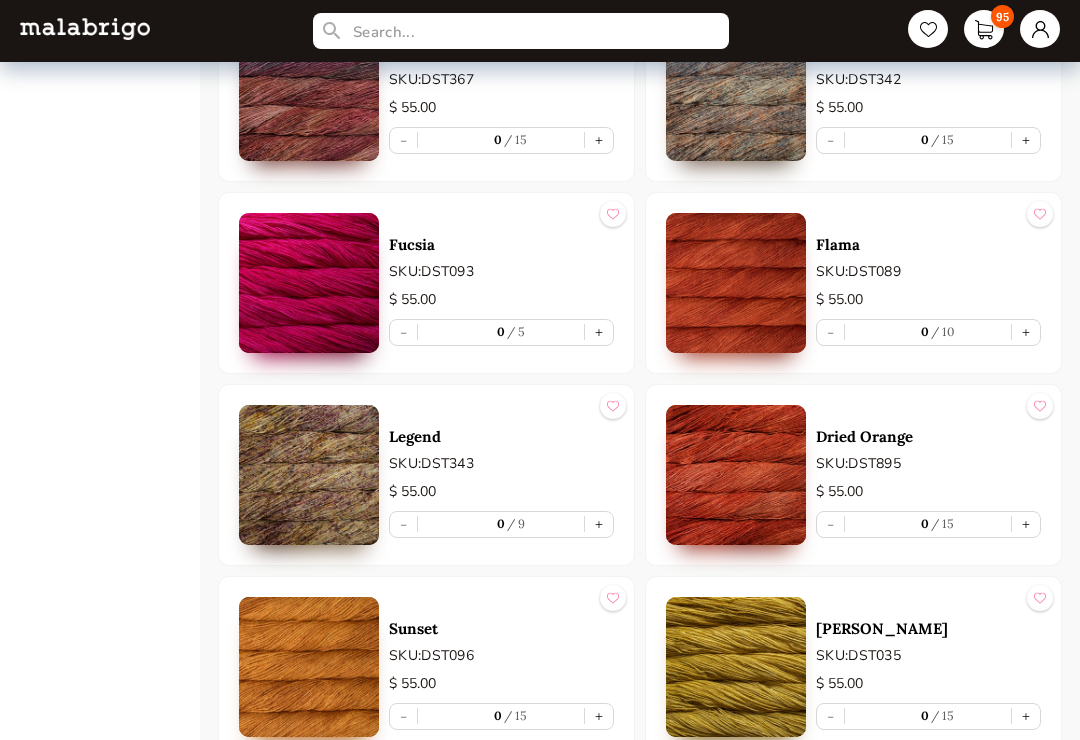 click on "+" at bounding box center (1026, 333) 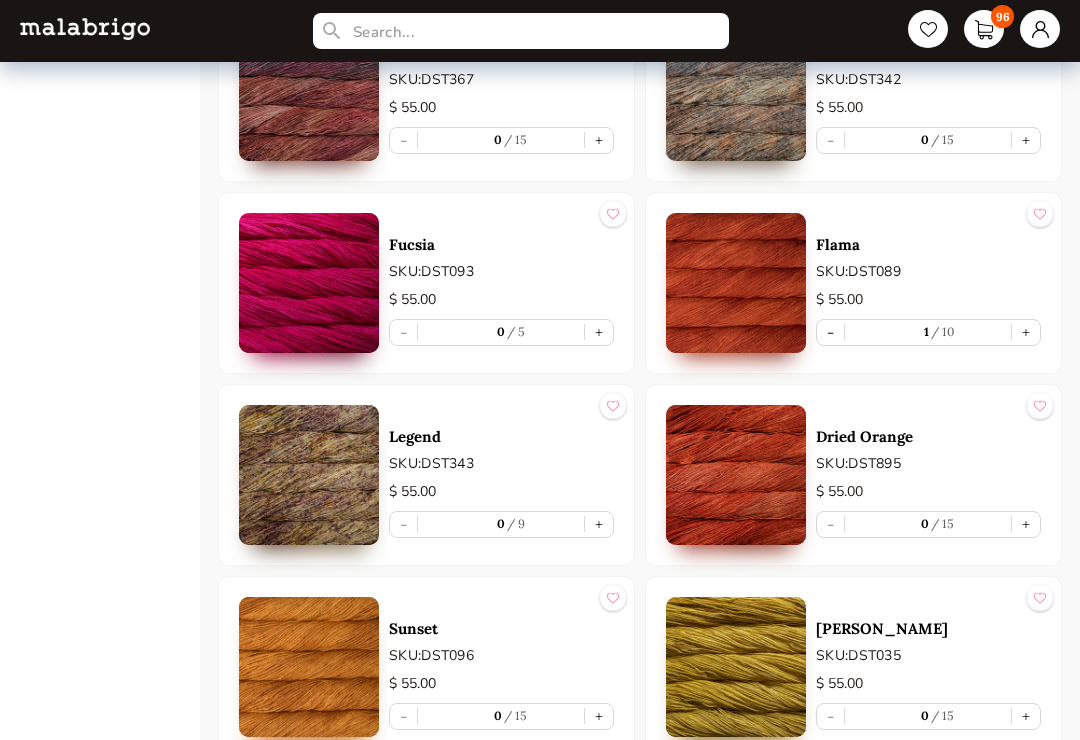 type on "1" 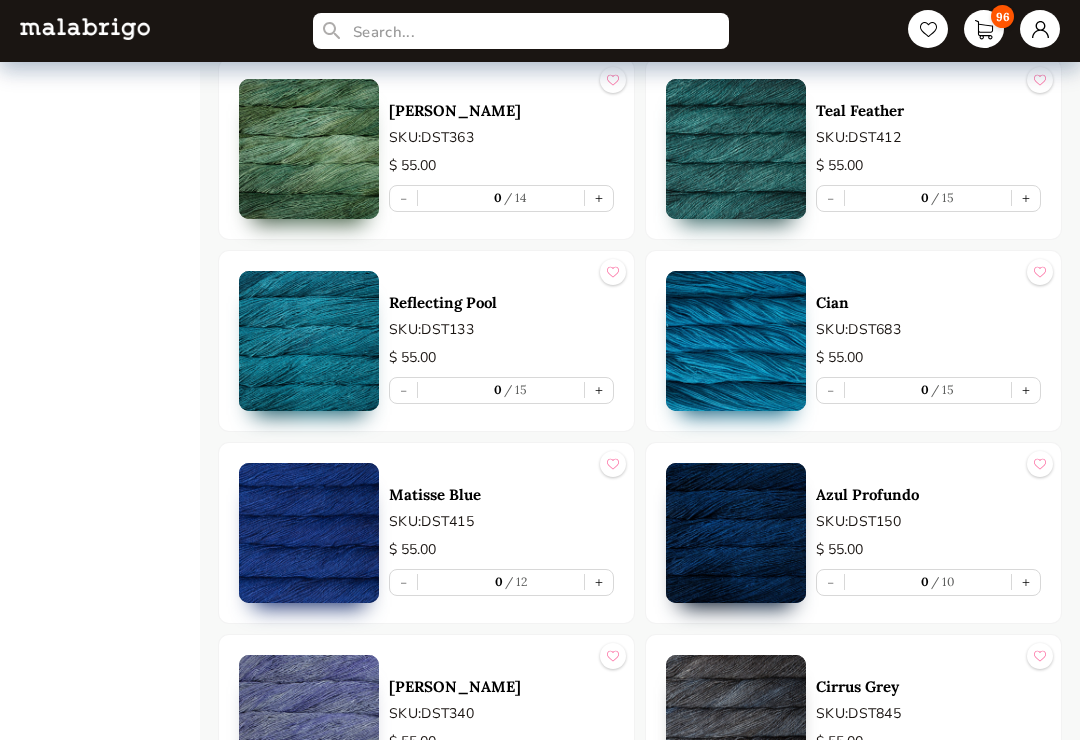 scroll, scrollTop: 3082, scrollLeft: 0, axis: vertical 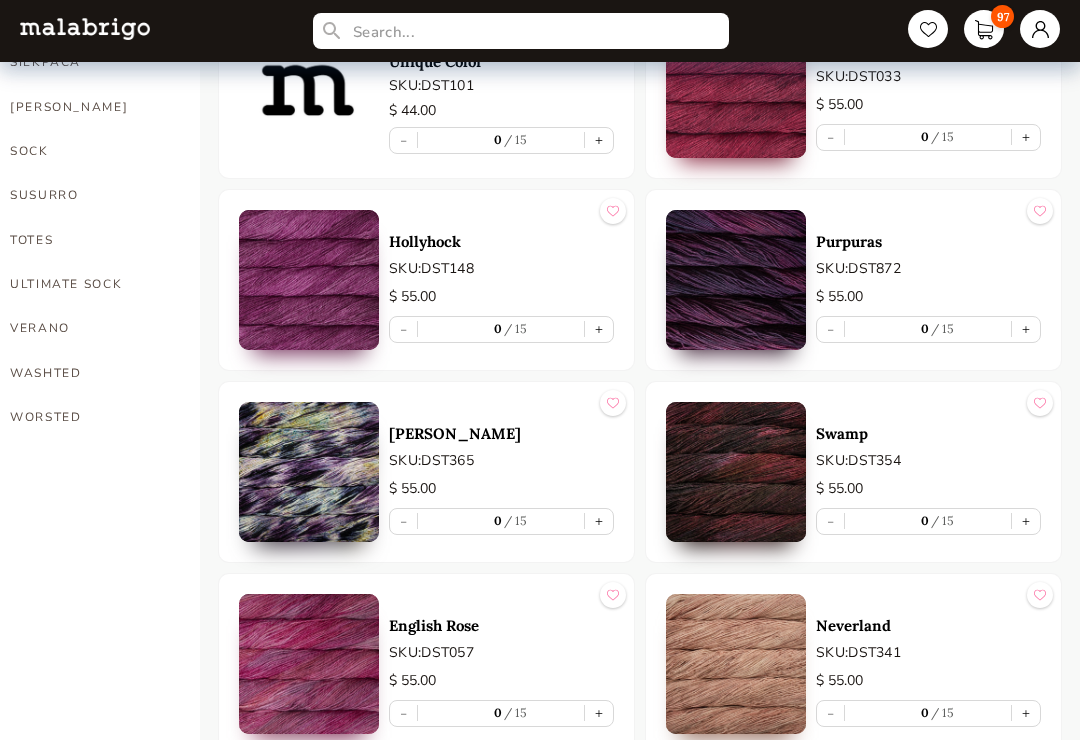 click on "+" at bounding box center (1026, 330) 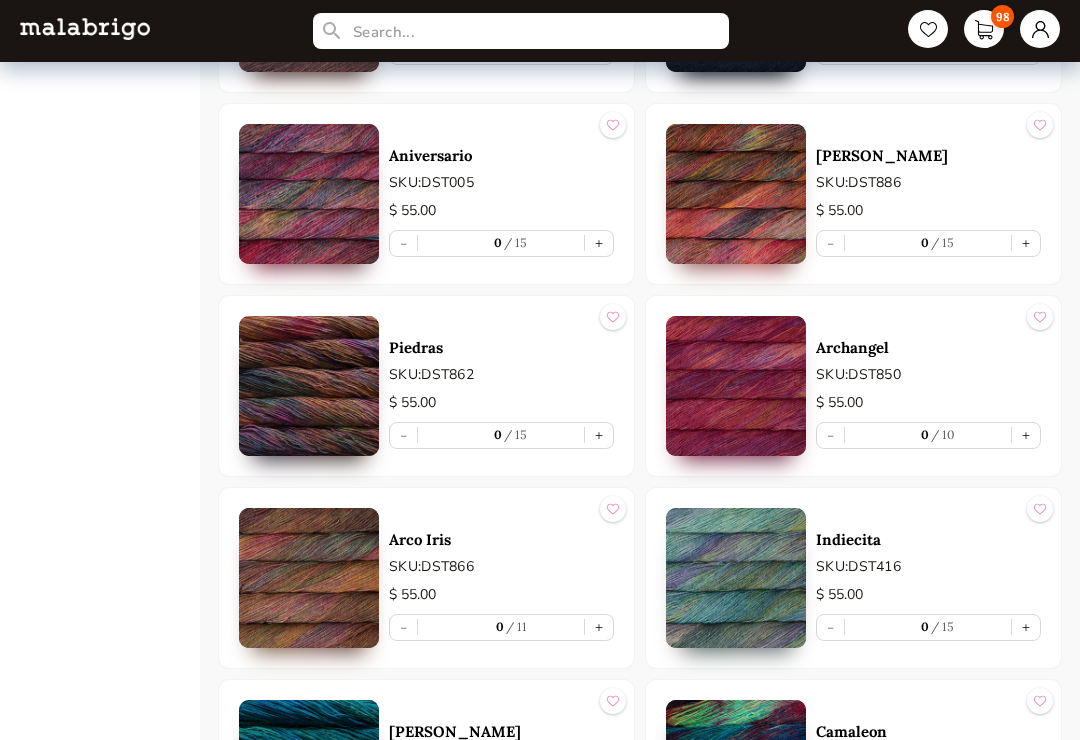 scroll, scrollTop: 4776, scrollLeft: 0, axis: vertical 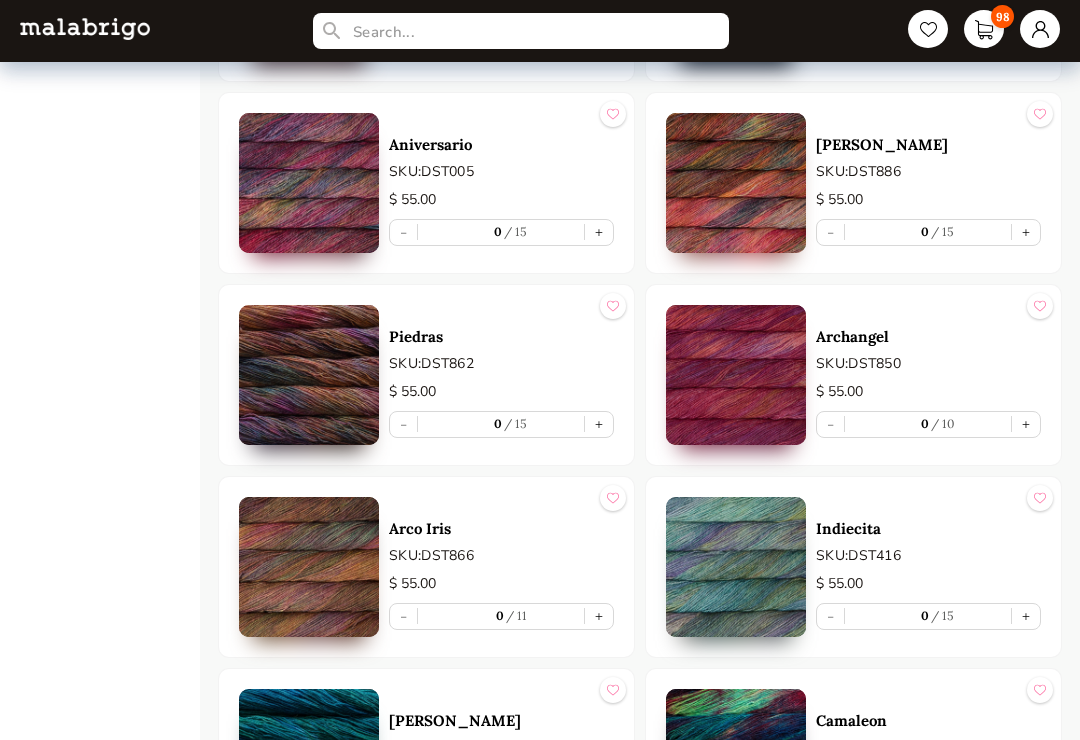 click on "+" at bounding box center [1026, 424] 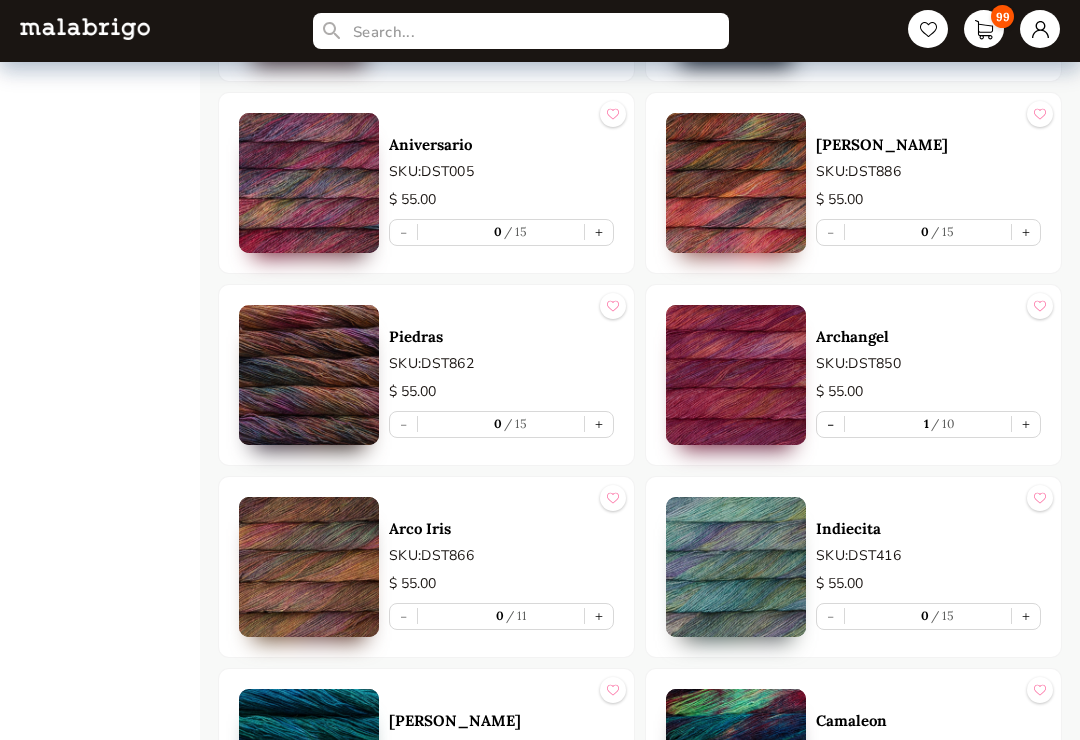 type on "1" 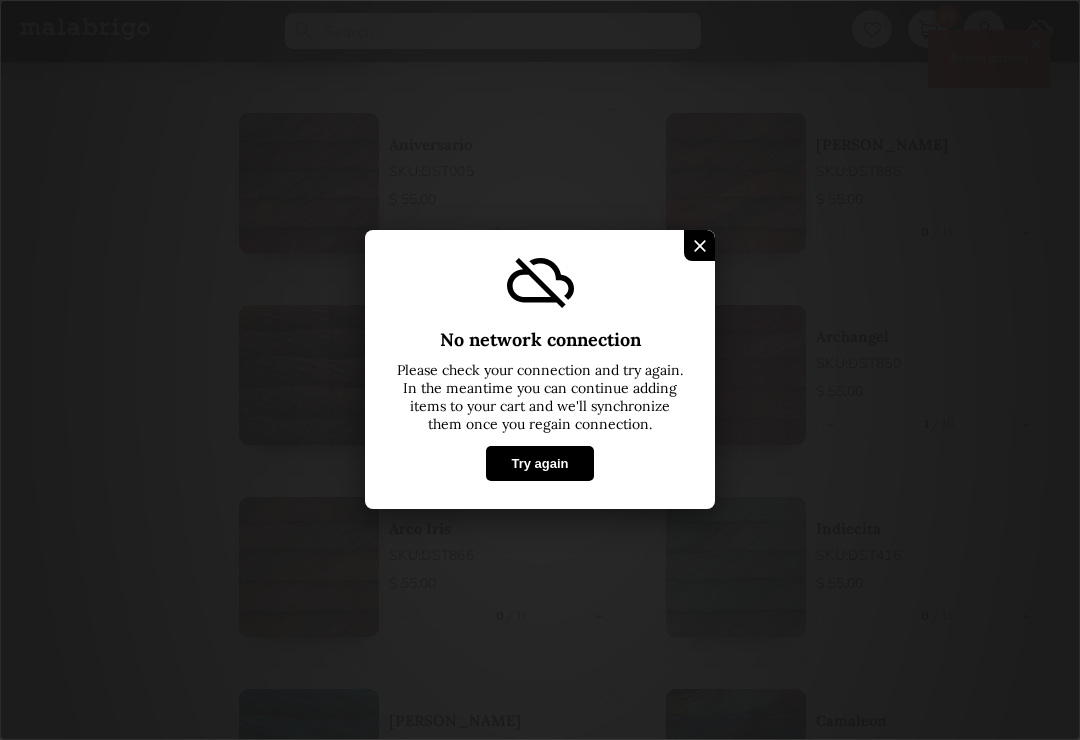 click at bounding box center [700, 246] 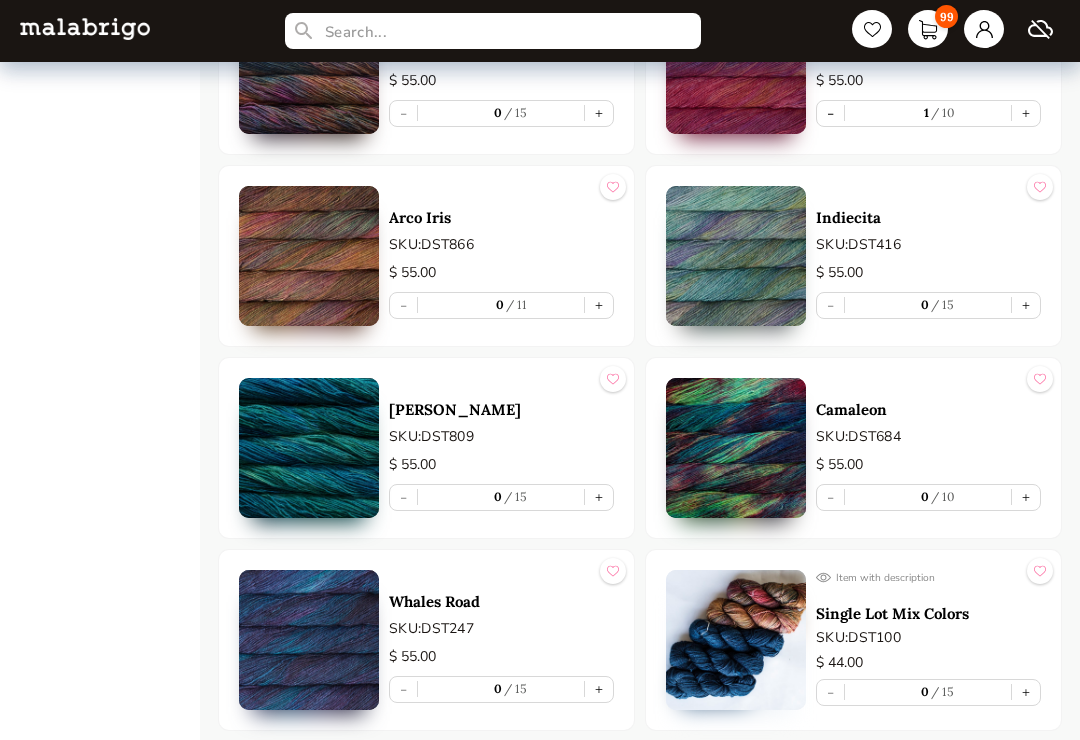 scroll, scrollTop: 5102, scrollLeft: 0, axis: vertical 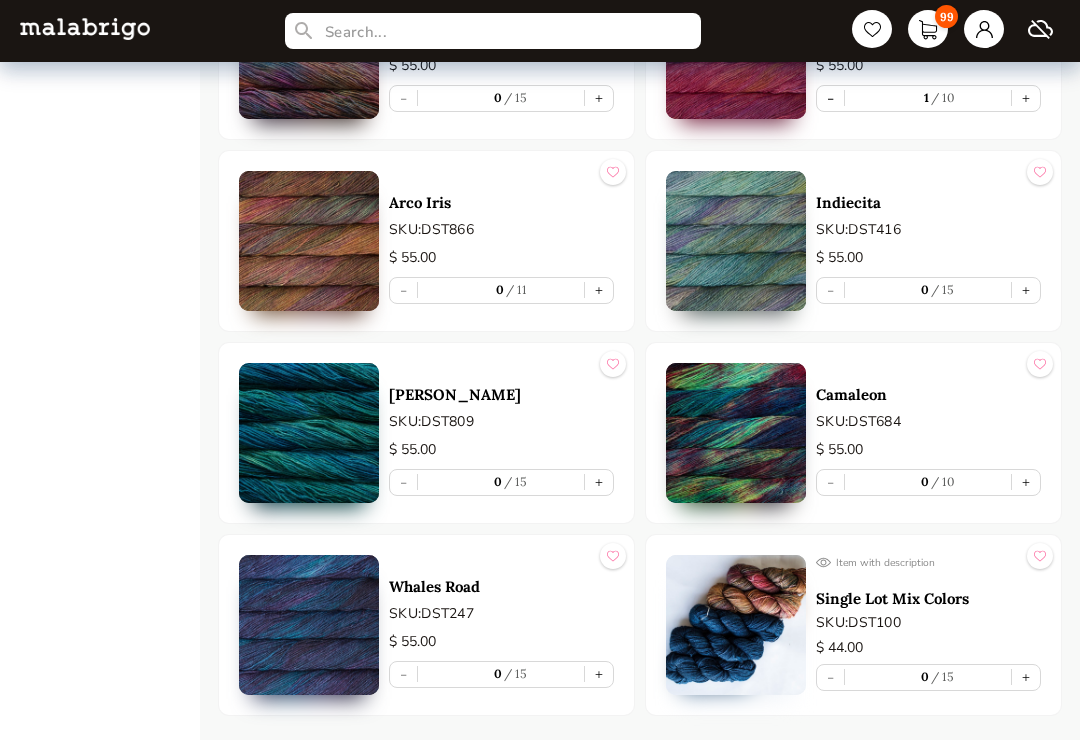 click on "+" at bounding box center [1026, 482] 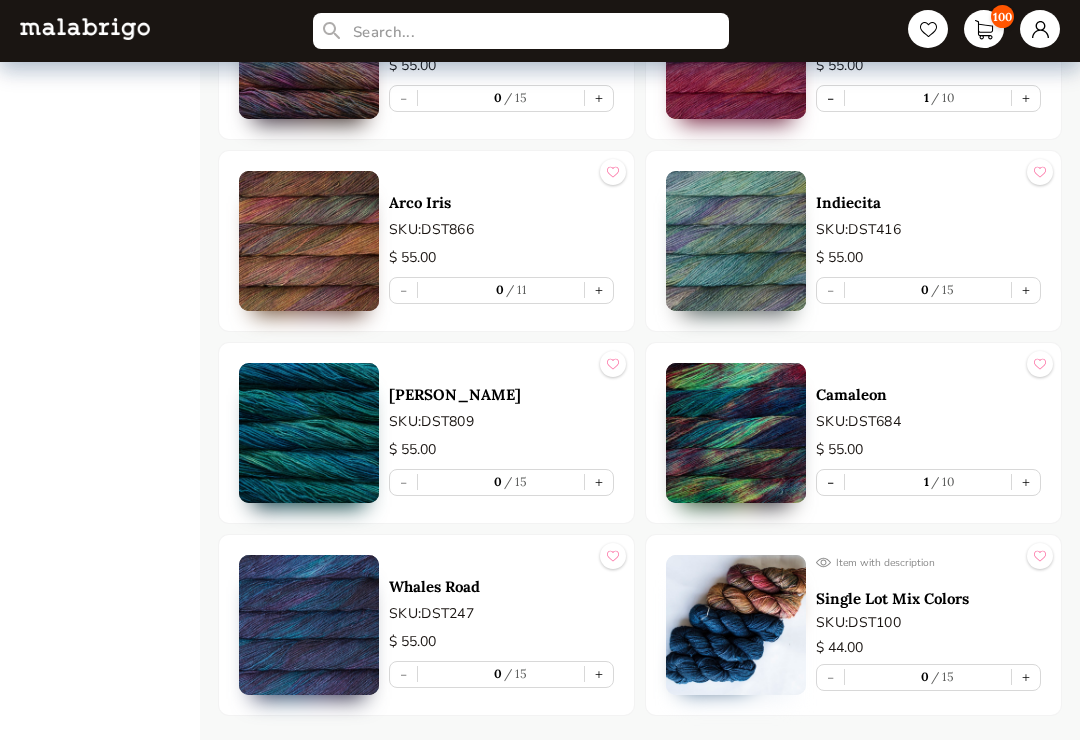 click on "+" at bounding box center [599, 674] 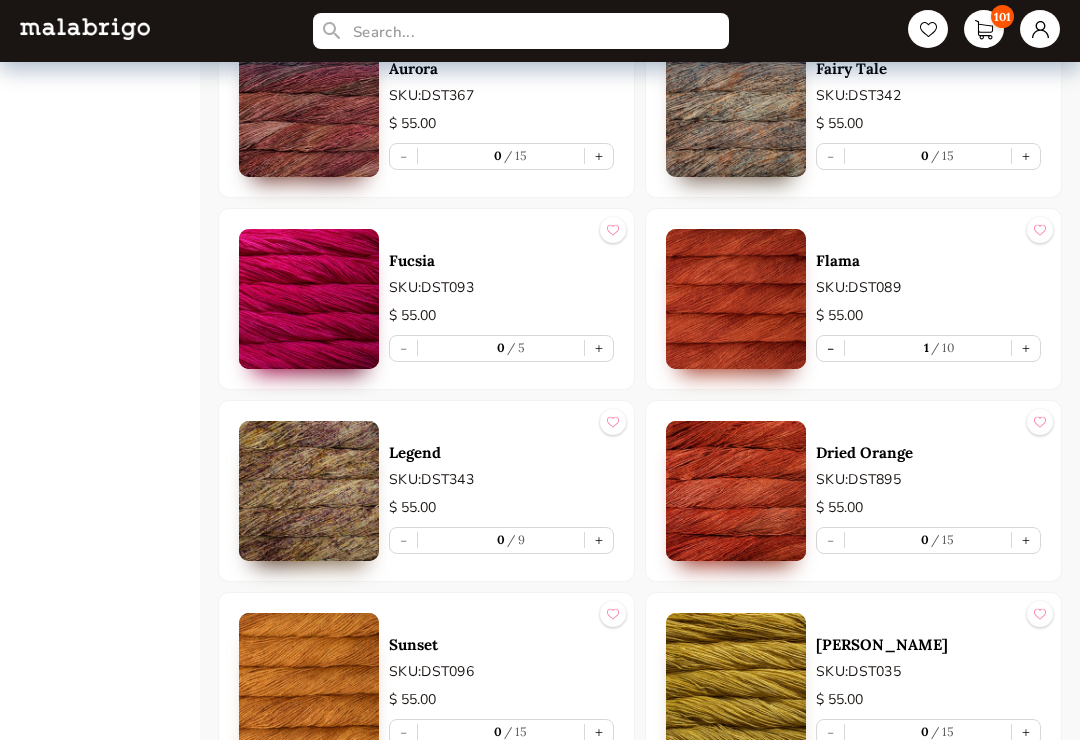 scroll, scrollTop: 2156, scrollLeft: 0, axis: vertical 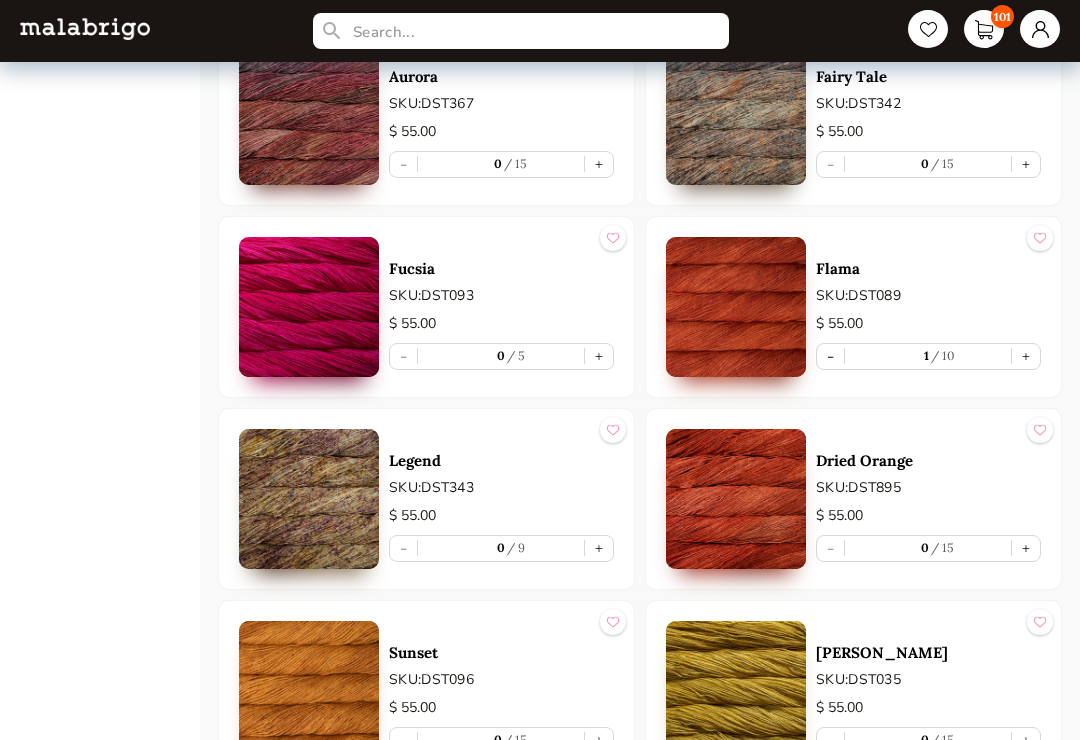 click on "+" at bounding box center [599, 356] 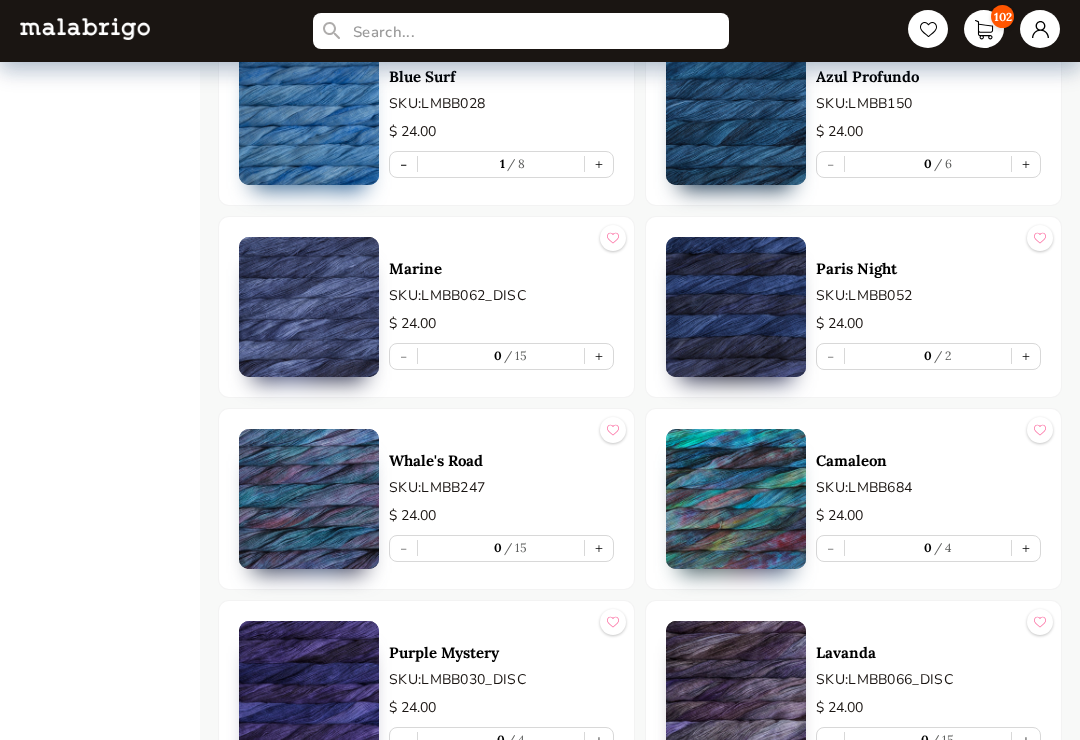 scroll, scrollTop: 353, scrollLeft: 0, axis: vertical 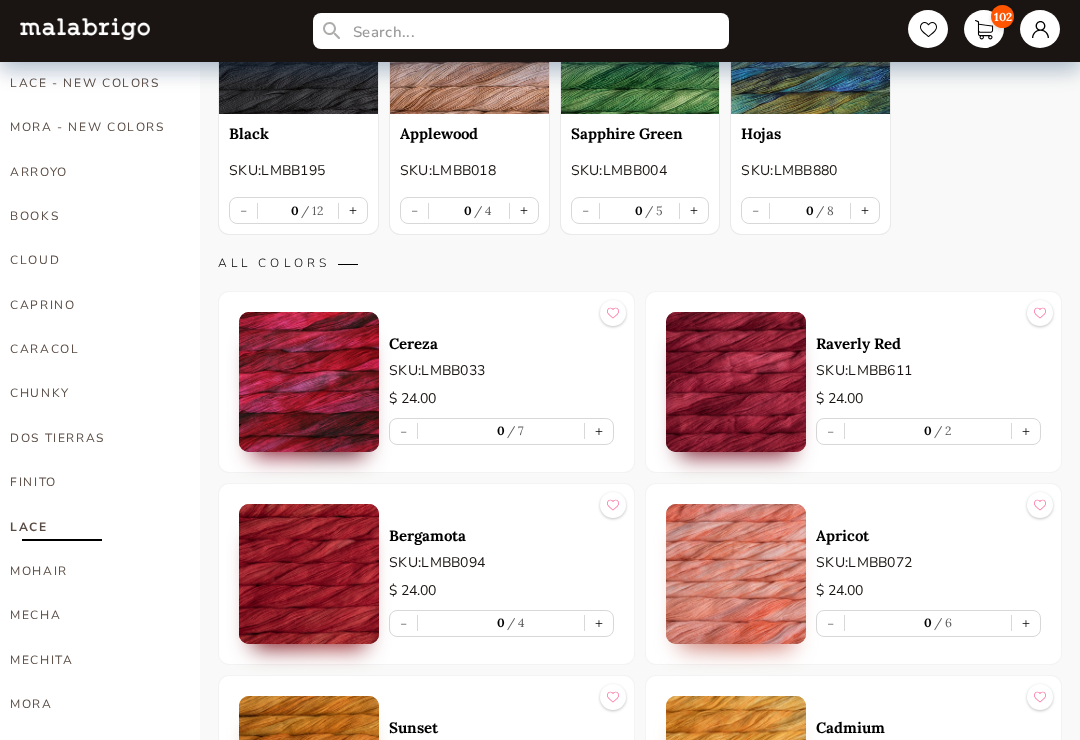 click on "CARACOL" at bounding box center (90, 349) 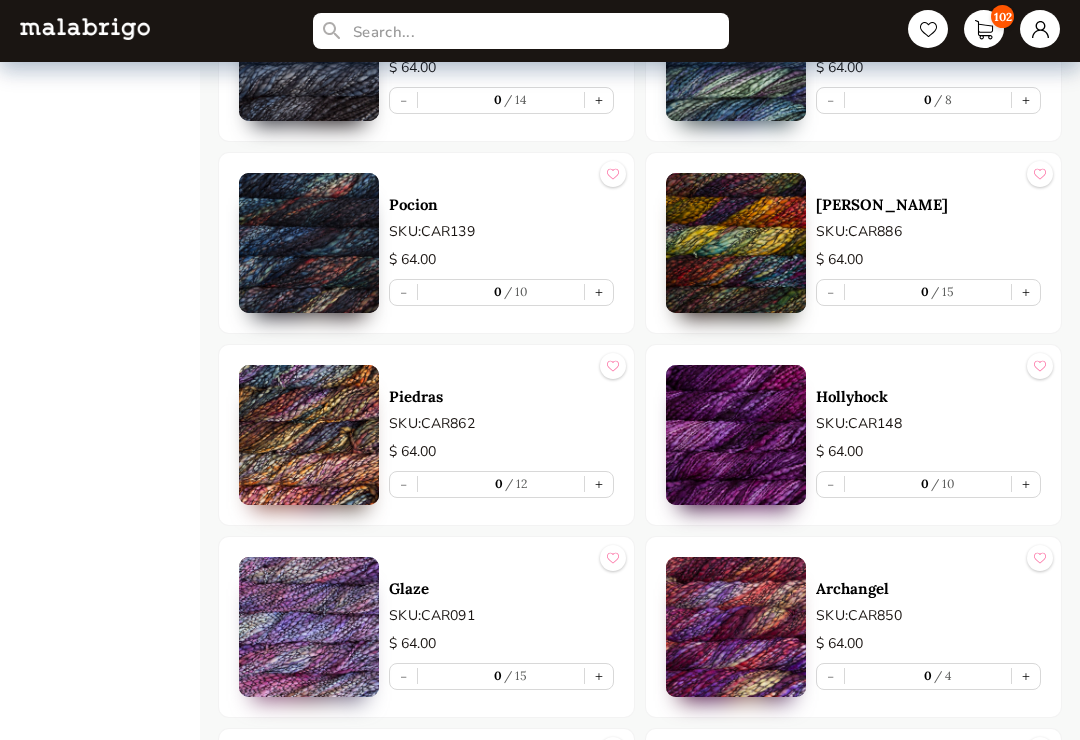 scroll, scrollTop: 2615, scrollLeft: 0, axis: vertical 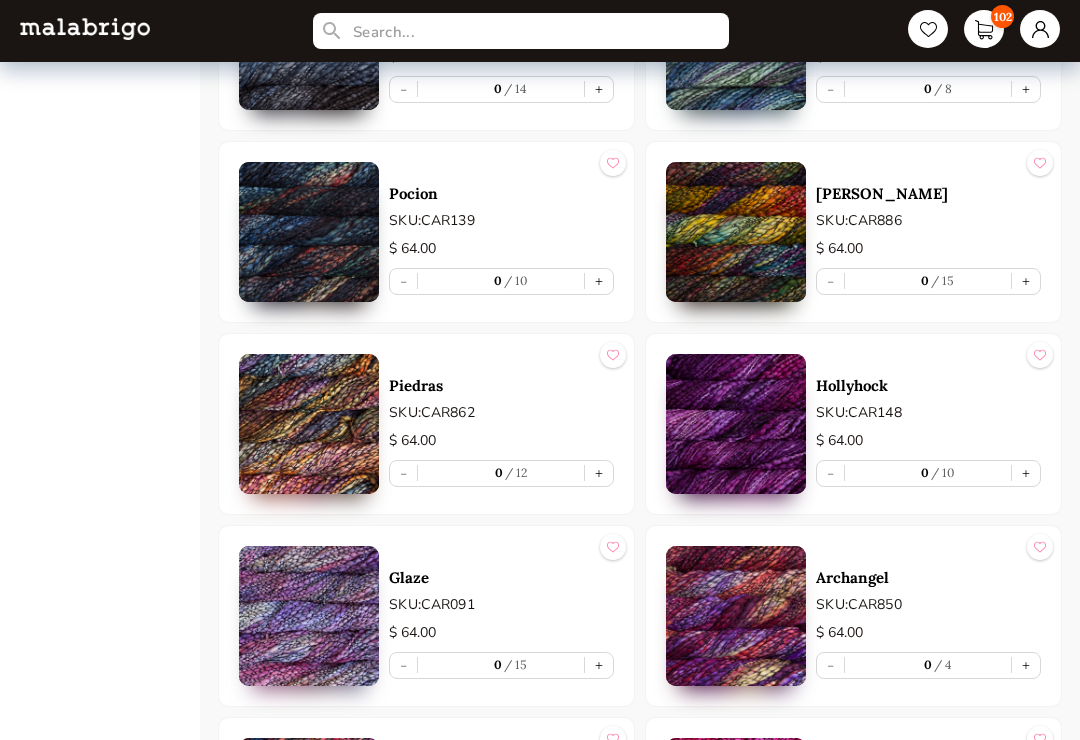 click on "+" at bounding box center [1026, 473] 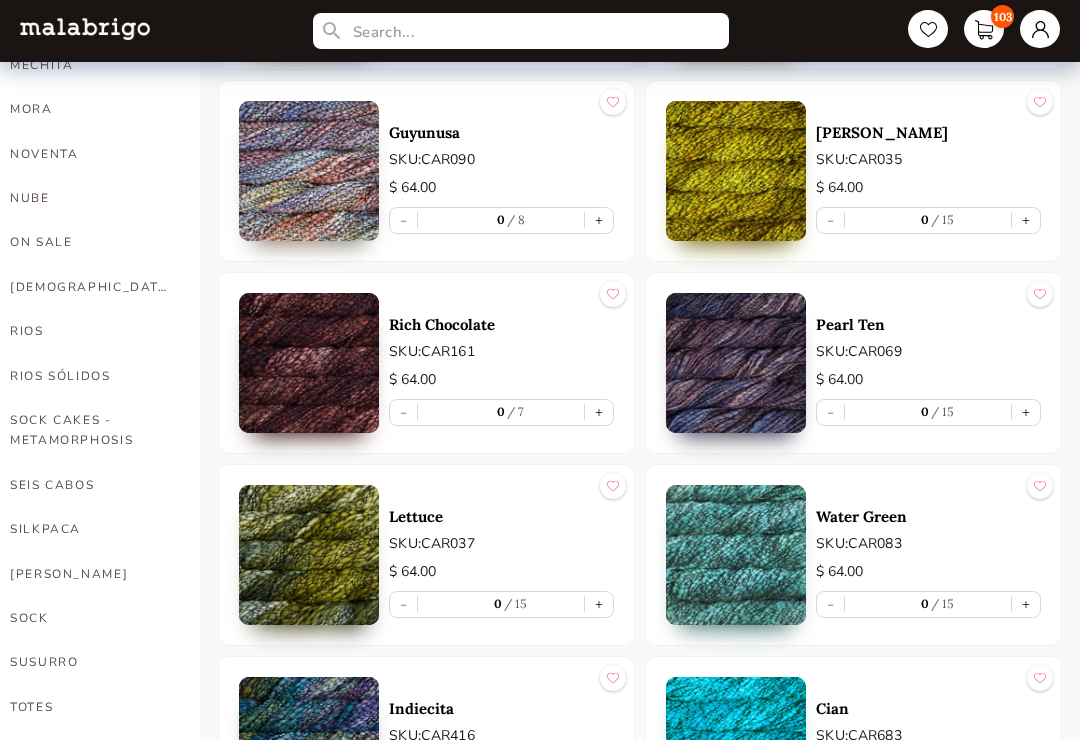 scroll, scrollTop: 948, scrollLeft: 0, axis: vertical 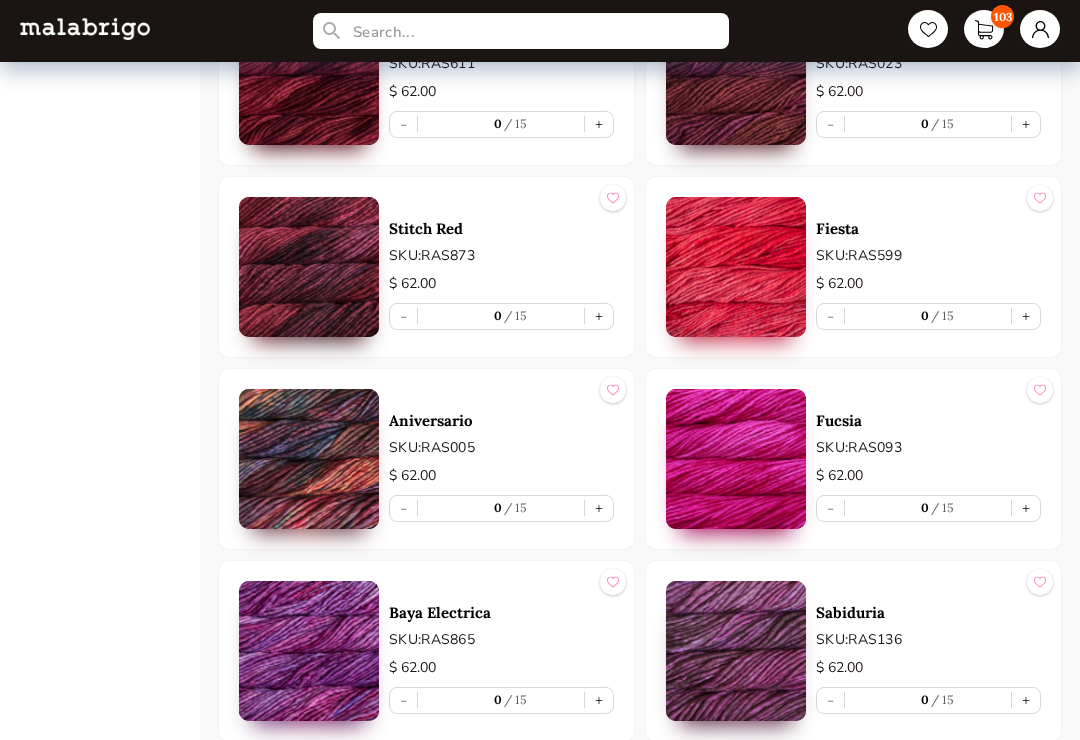 click on "+" at bounding box center (599, 508) 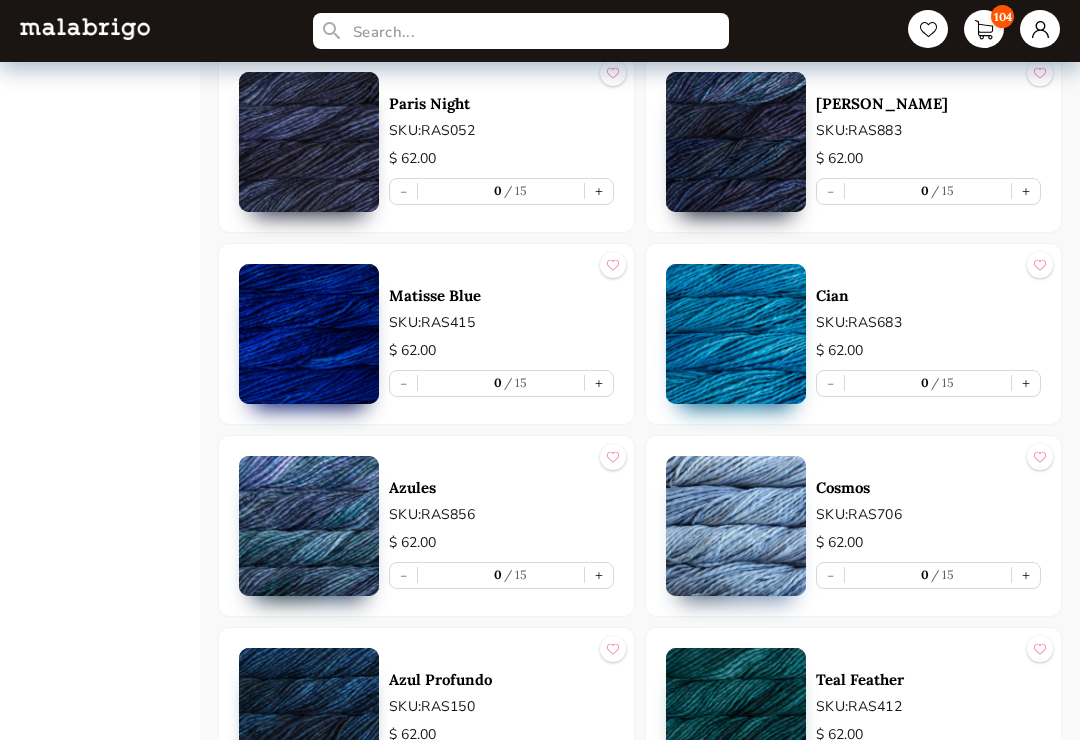 scroll, scrollTop: 5512, scrollLeft: 0, axis: vertical 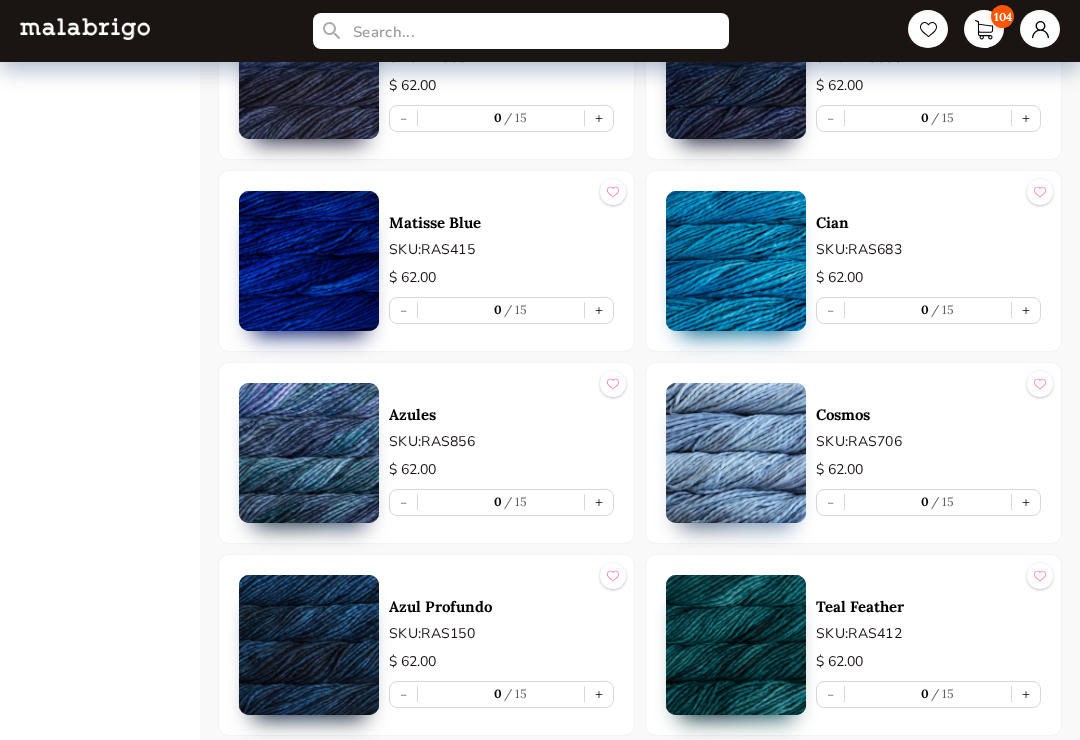 click on "+" at bounding box center [599, 310] 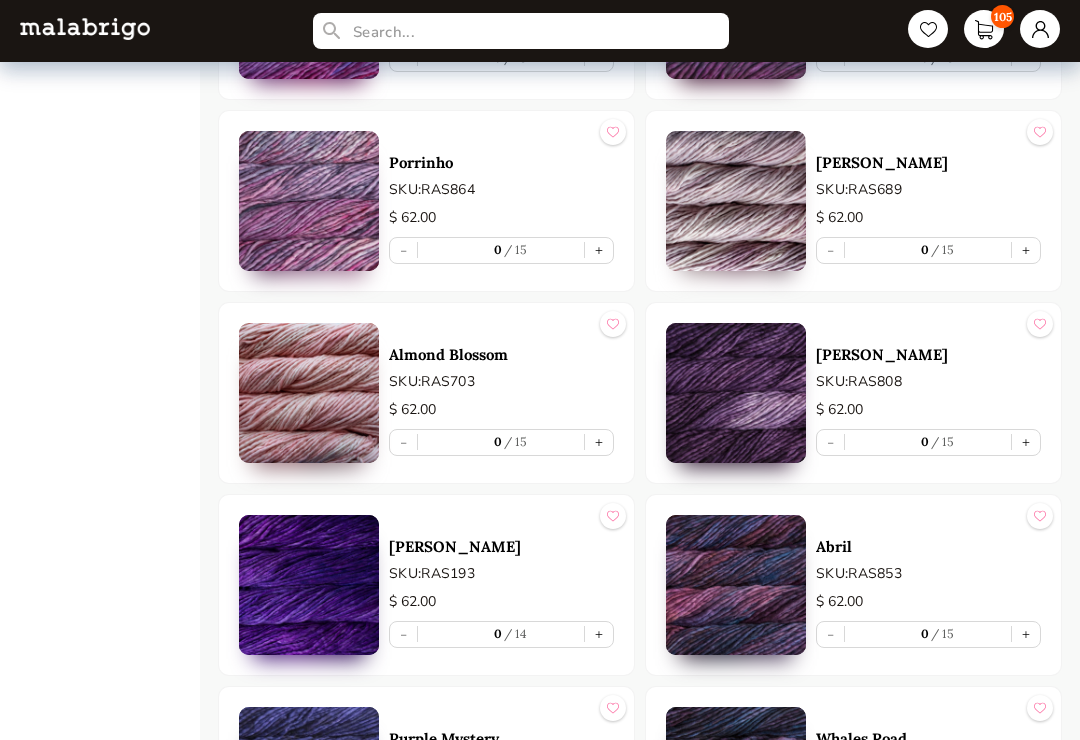scroll, scrollTop: 4609, scrollLeft: 0, axis: vertical 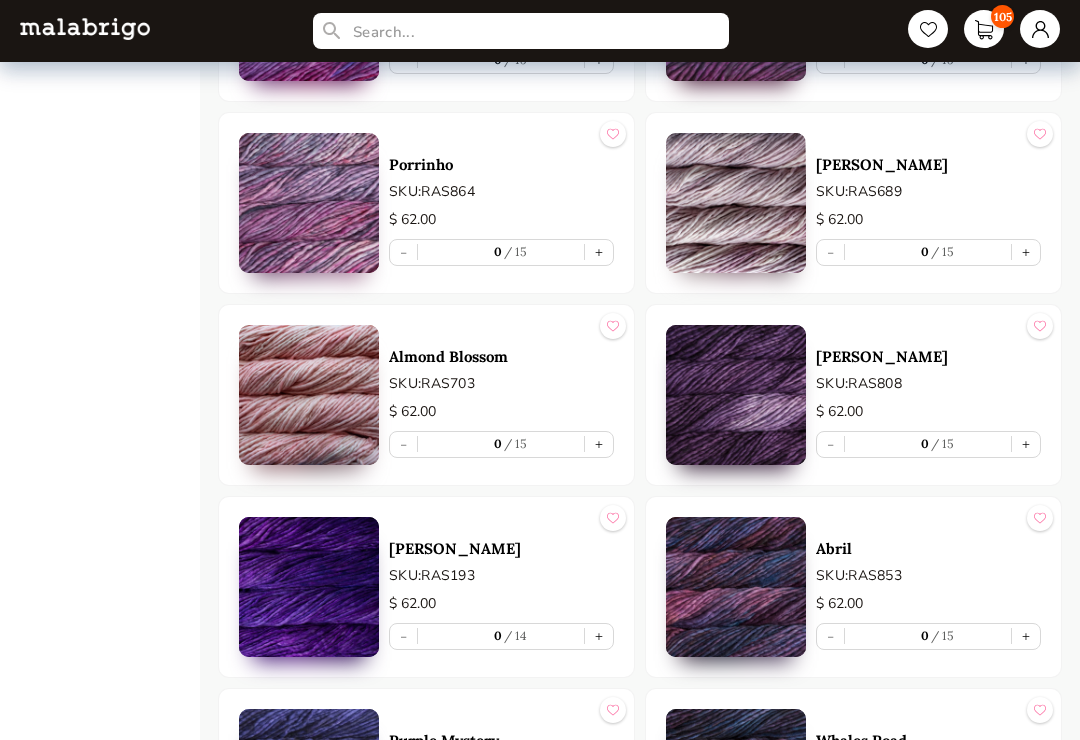click on "+" at bounding box center (599, 445) 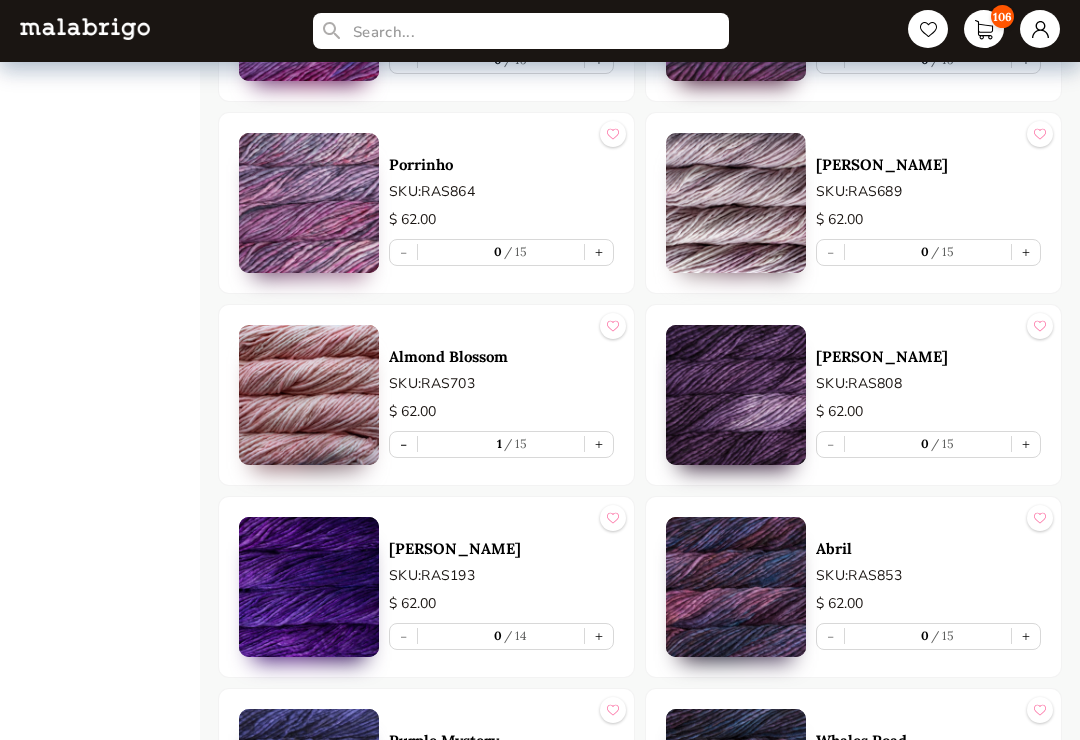 scroll, scrollTop: 4610, scrollLeft: 0, axis: vertical 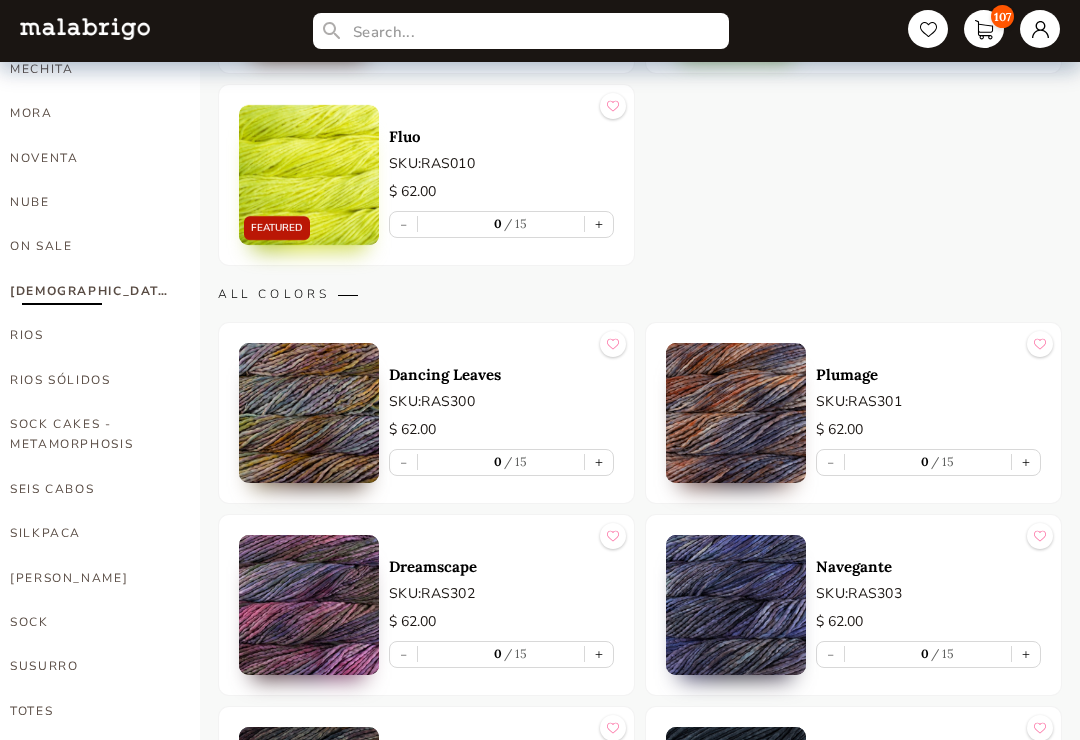 click on "SEIS CABOS" at bounding box center (90, 489) 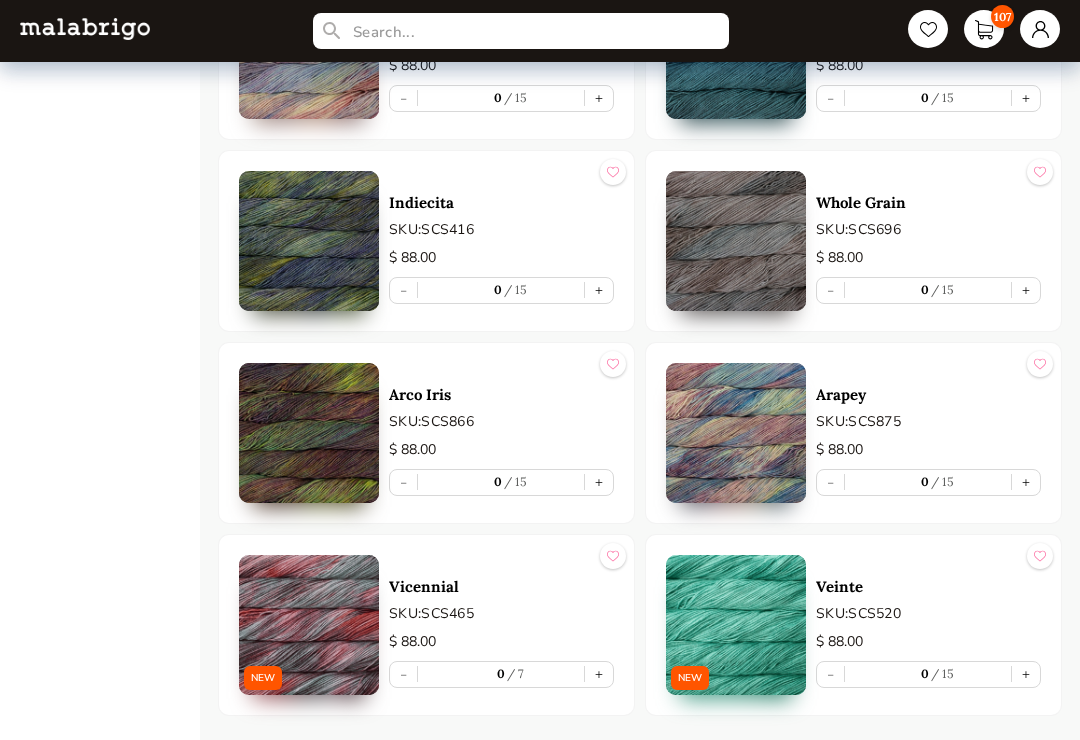 scroll, scrollTop: 2546, scrollLeft: 0, axis: vertical 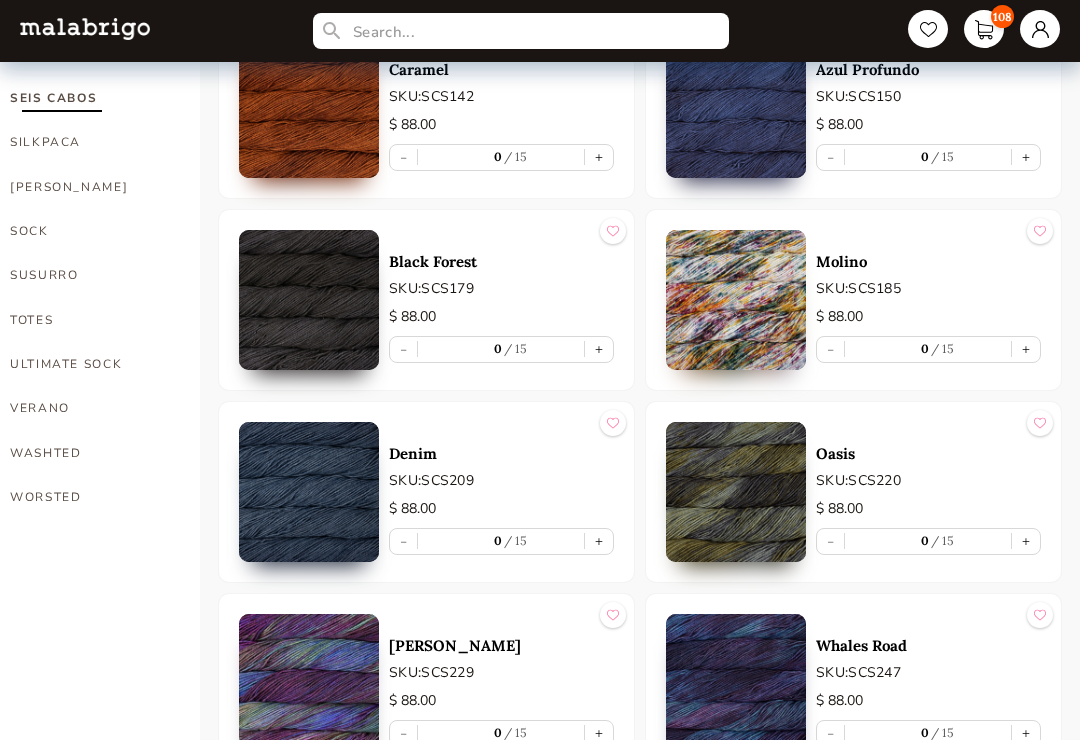 click on "+" at bounding box center (599, 349) 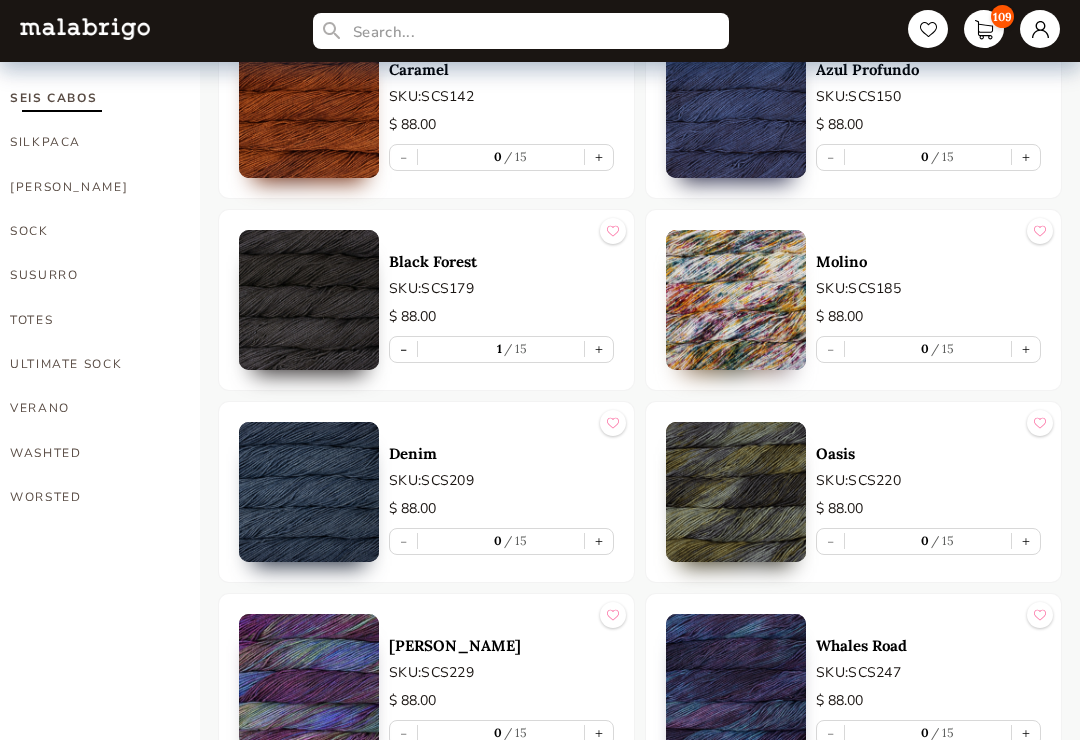 type on "1" 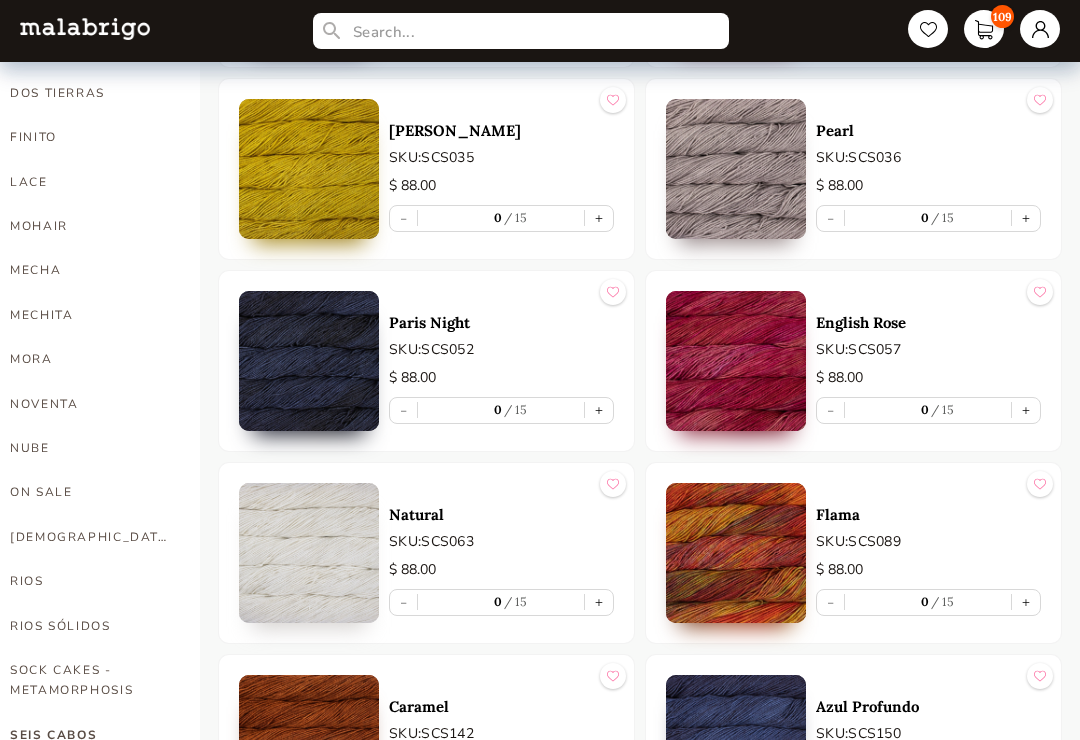 scroll, scrollTop: 697, scrollLeft: 0, axis: vertical 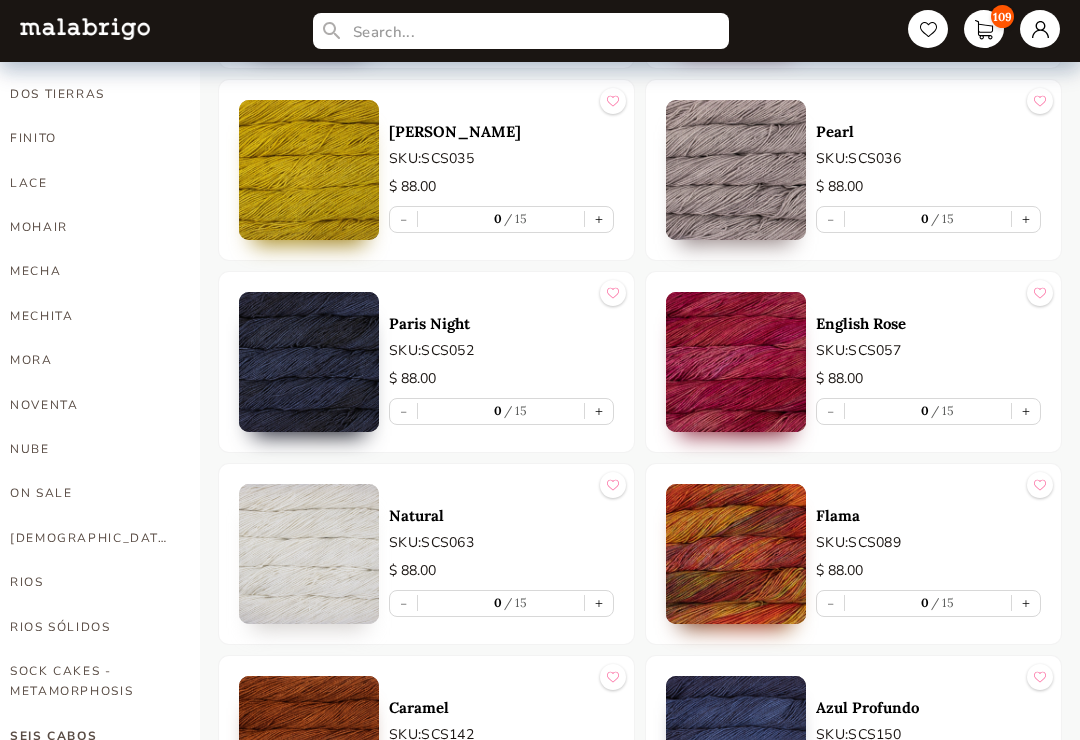 click on "+" at bounding box center (599, 411) 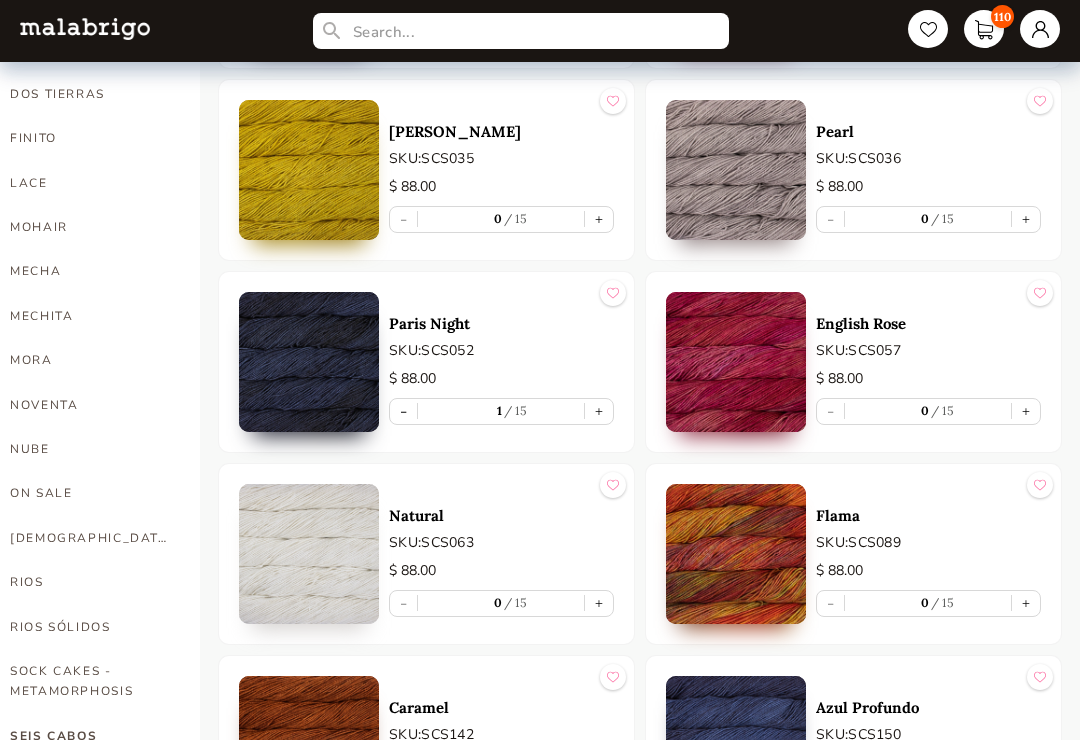 click on "MOHAIR" at bounding box center (90, 227) 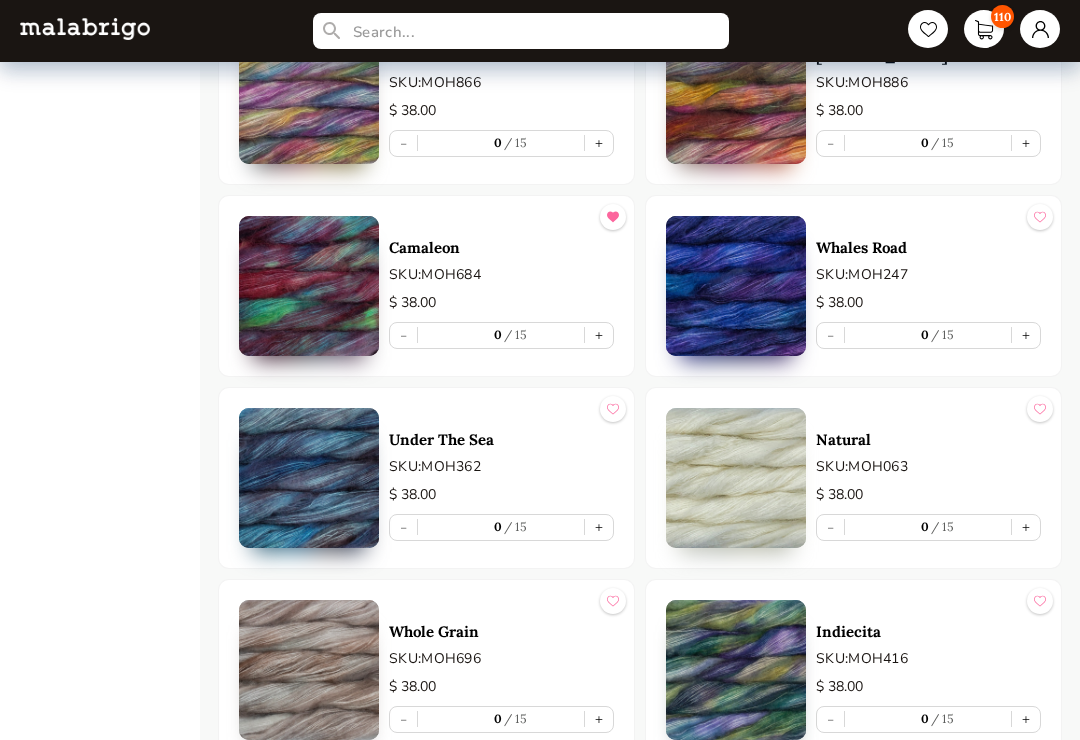 scroll, scrollTop: 1983, scrollLeft: 0, axis: vertical 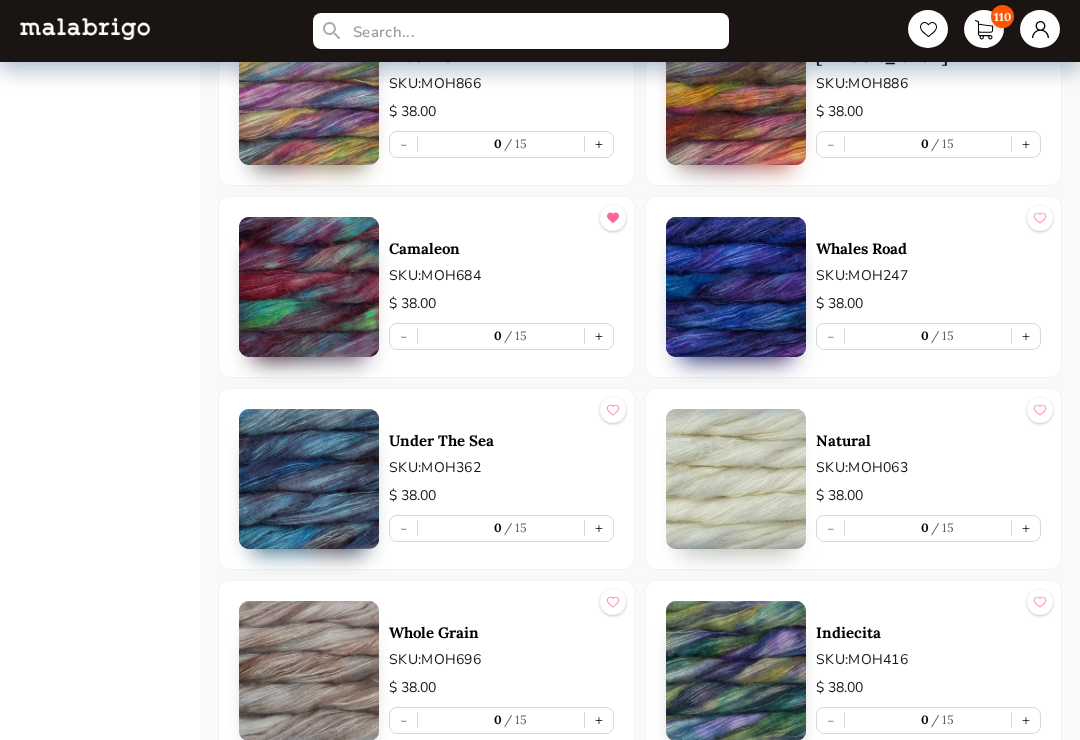 click on "+" at bounding box center (1026, 528) 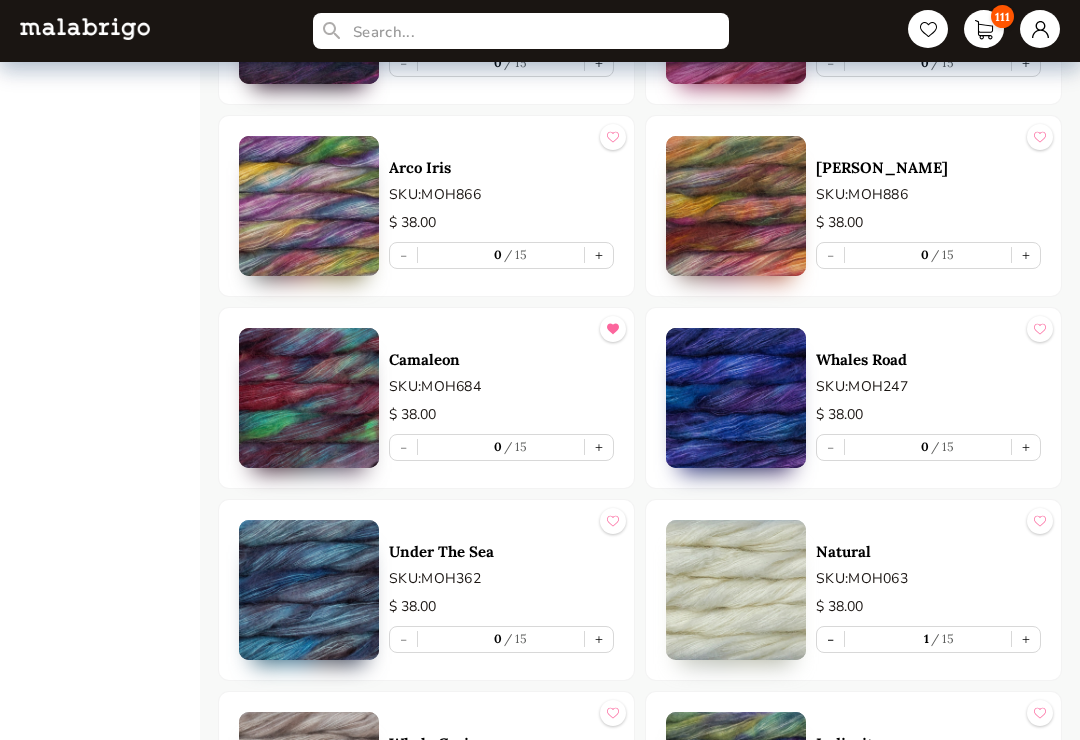 scroll, scrollTop: 1874, scrollLeft: 0, axis: vertical 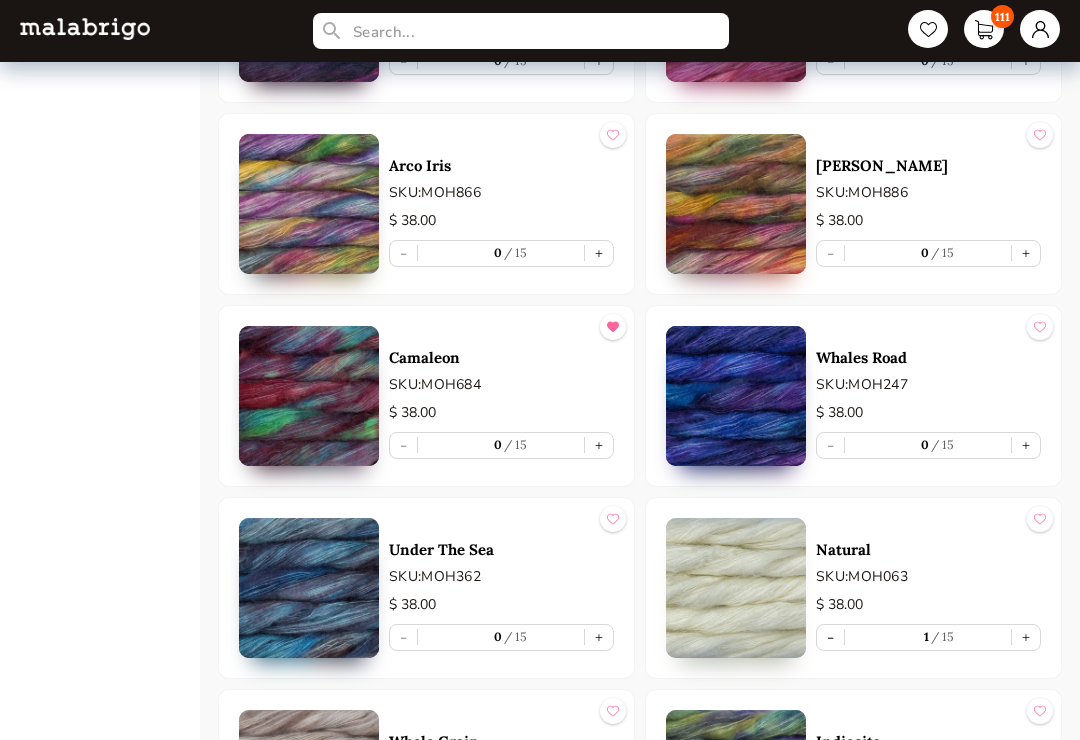 click on "+" at bounding box center (1026, 253) 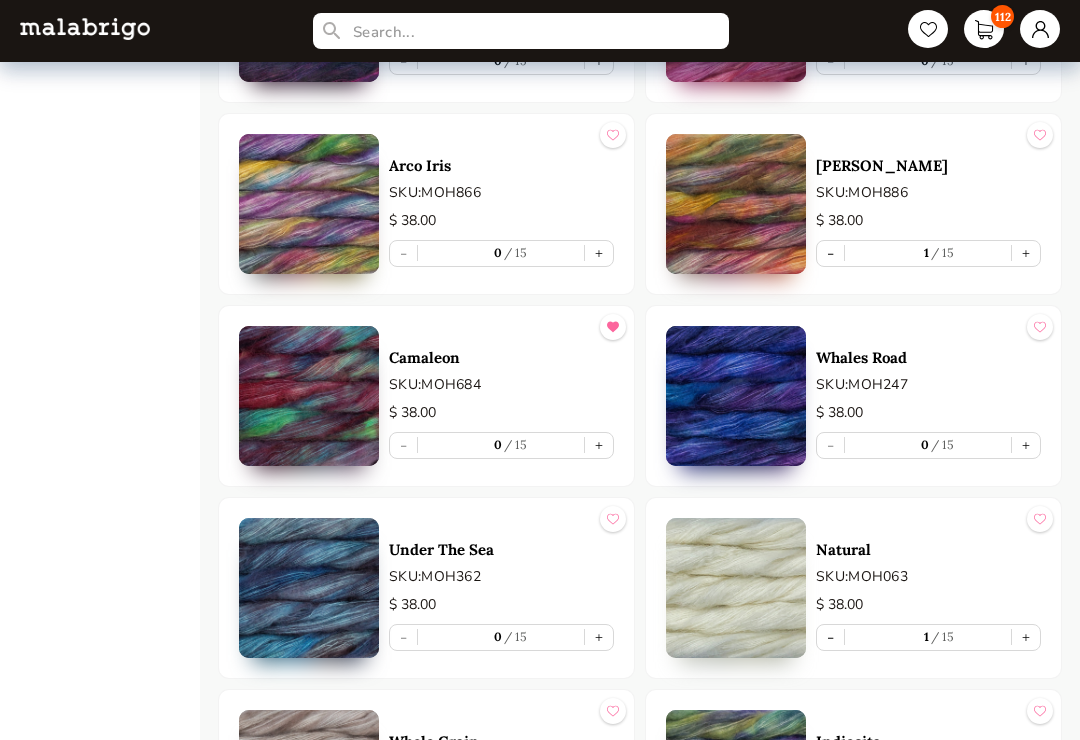 type on "1" 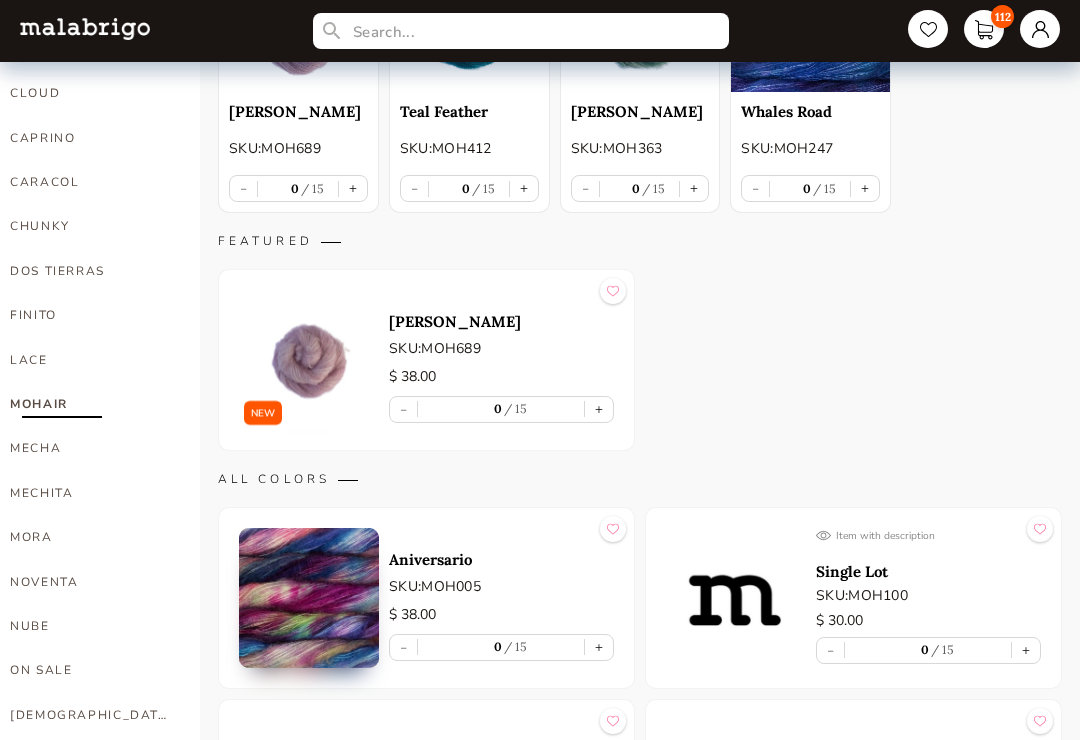 scroll, scrollTop: 523, scrollLeft: 0, axis: vertical 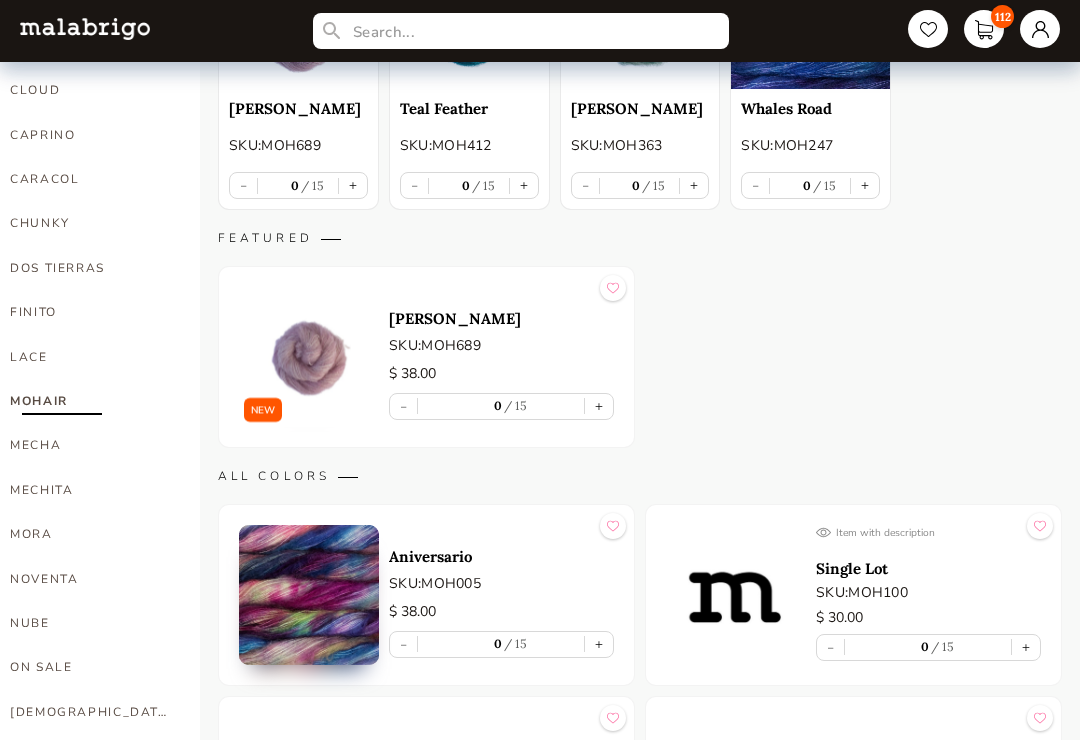 click on "MECHITA" at bounding box center [90, 490] 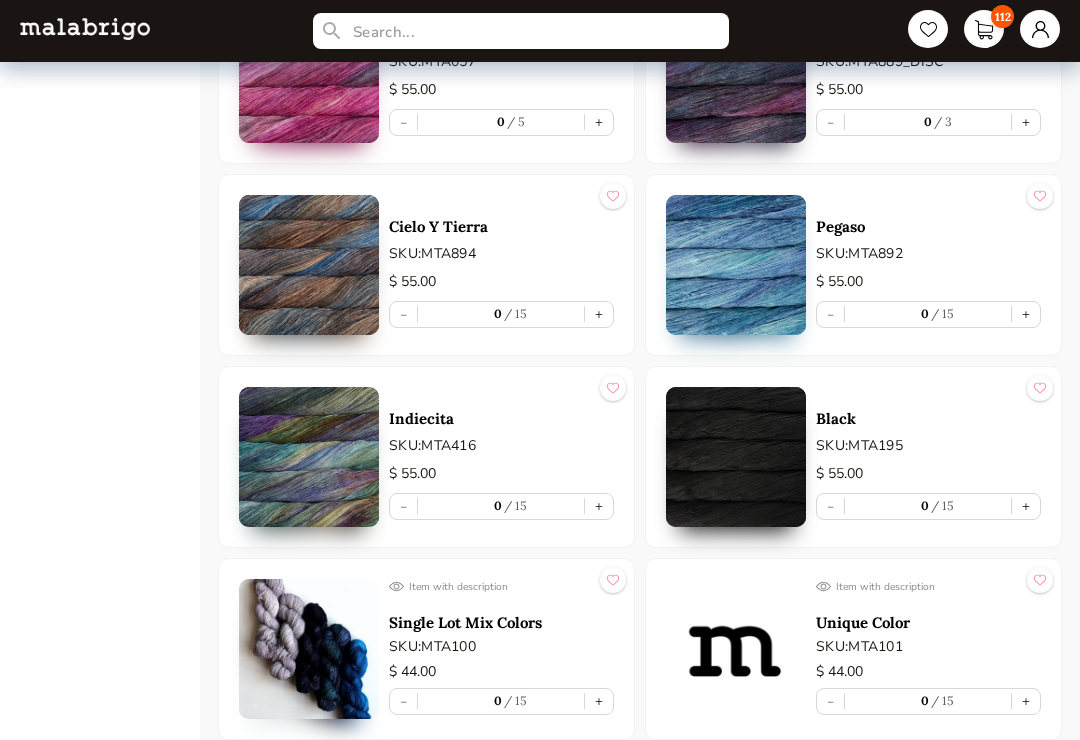scroll, scrollTop: 7406, scrollLeft: 0, axis: vertical 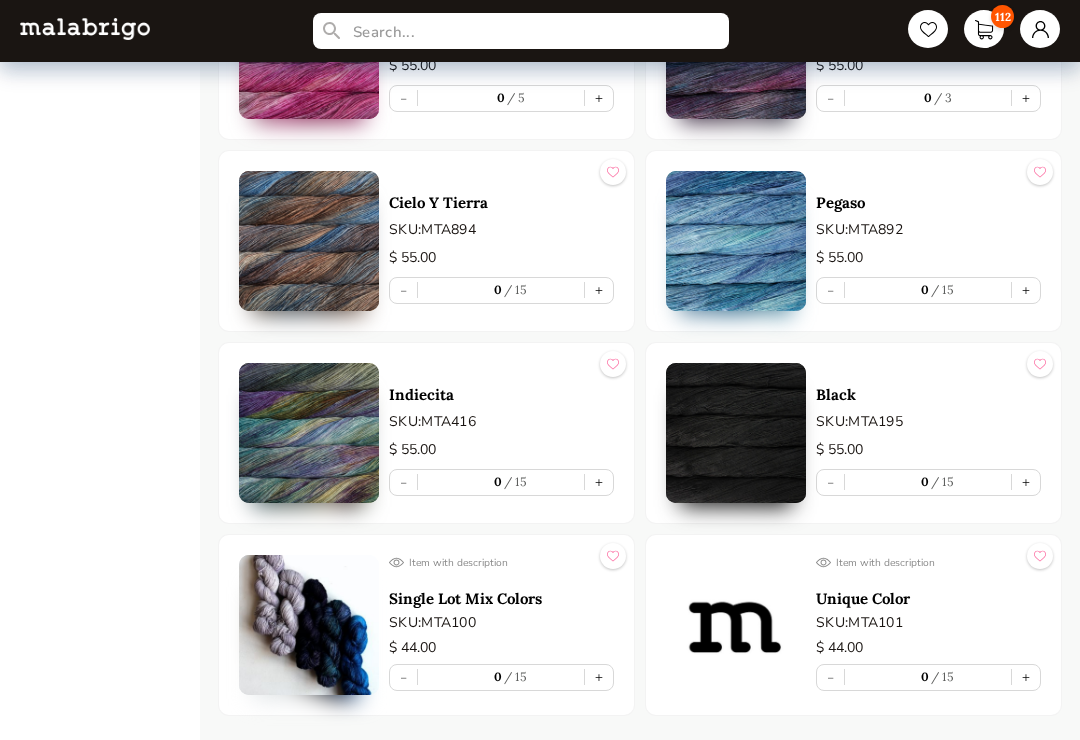 click on "+" at bounding box center [1026, 482] 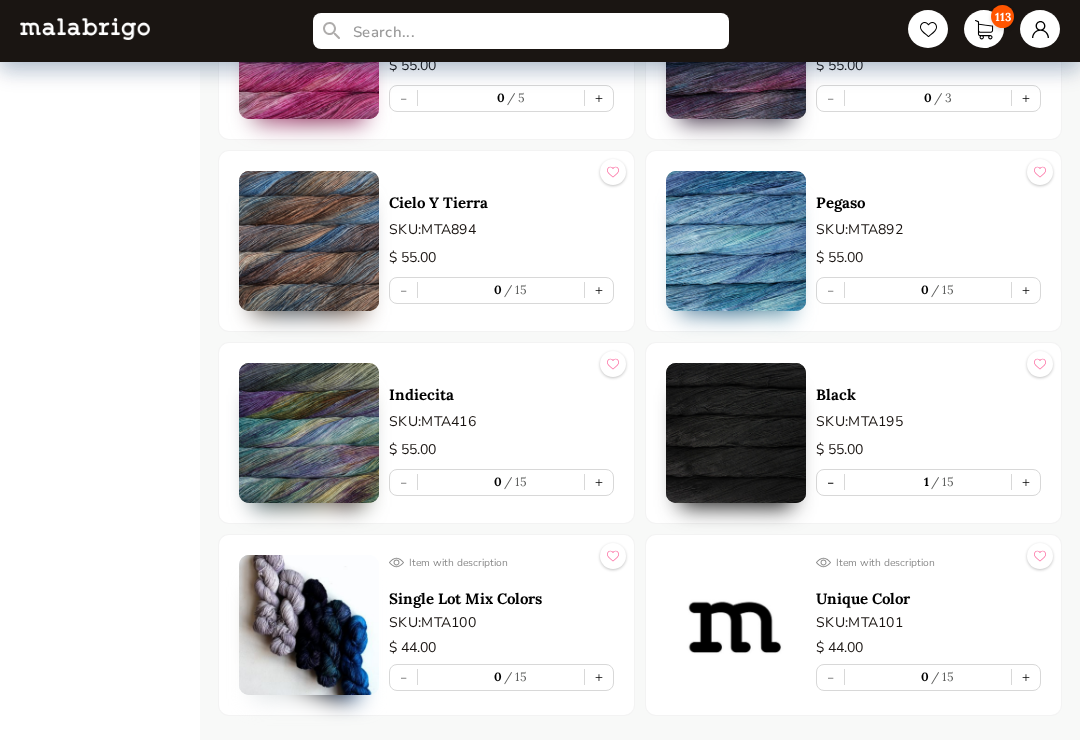 type on "1" 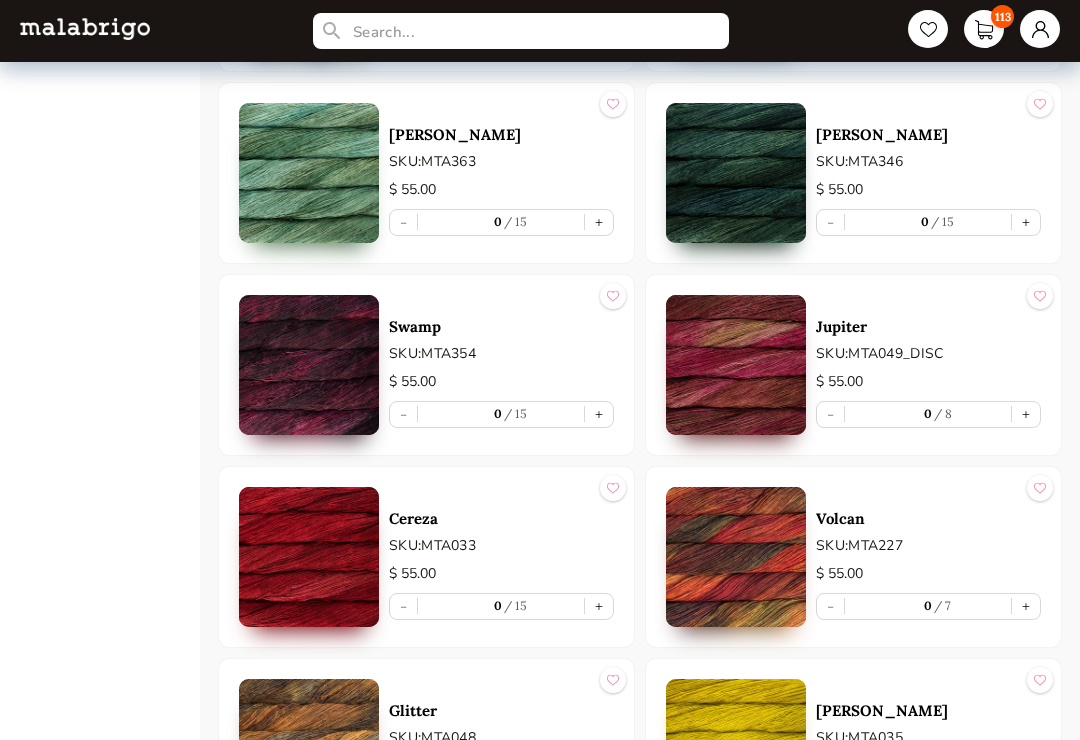 scroll, scrollTop: 3710, scrollLeft: 0, axis: vertical 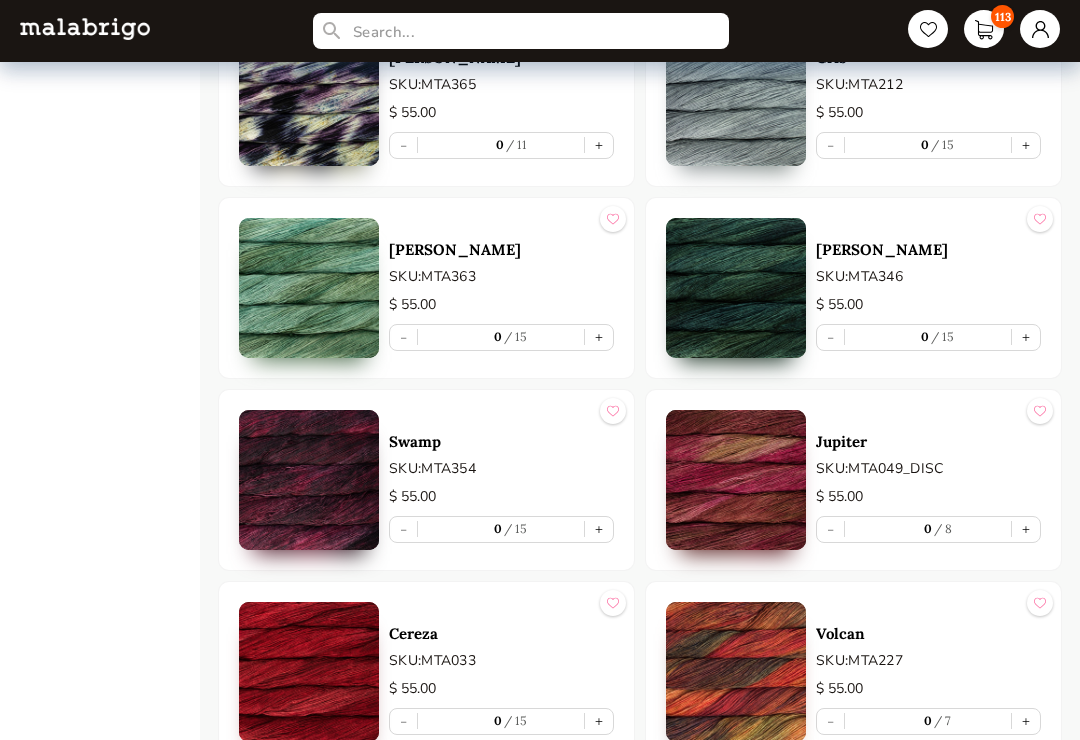 click on "+" at bounding box center [1026, 338] 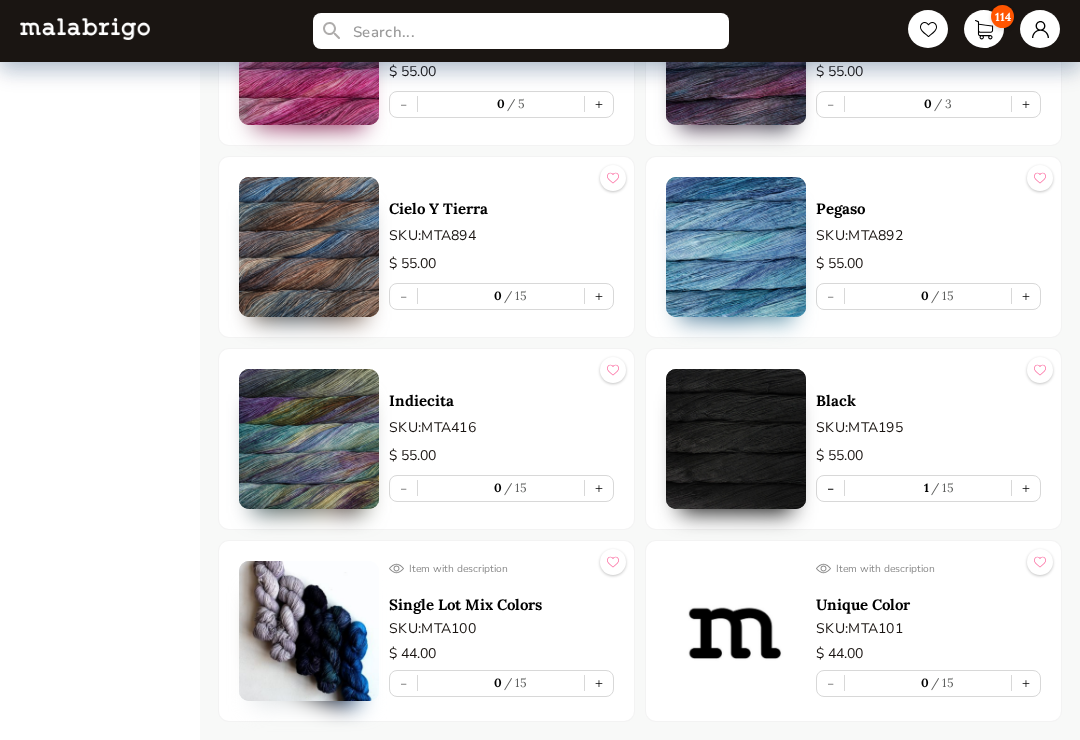 scroll, scrollTop: 7406, scrollLeft: 0, axis: vertical 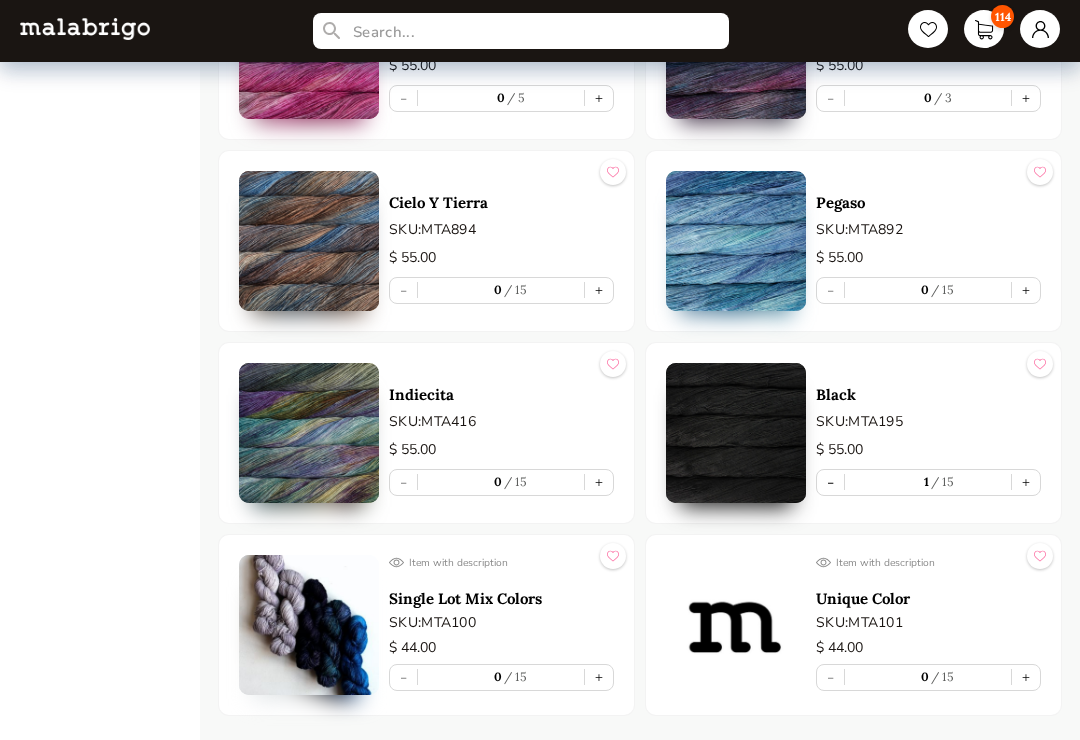 click on "+" at bounding box center (599, 290) 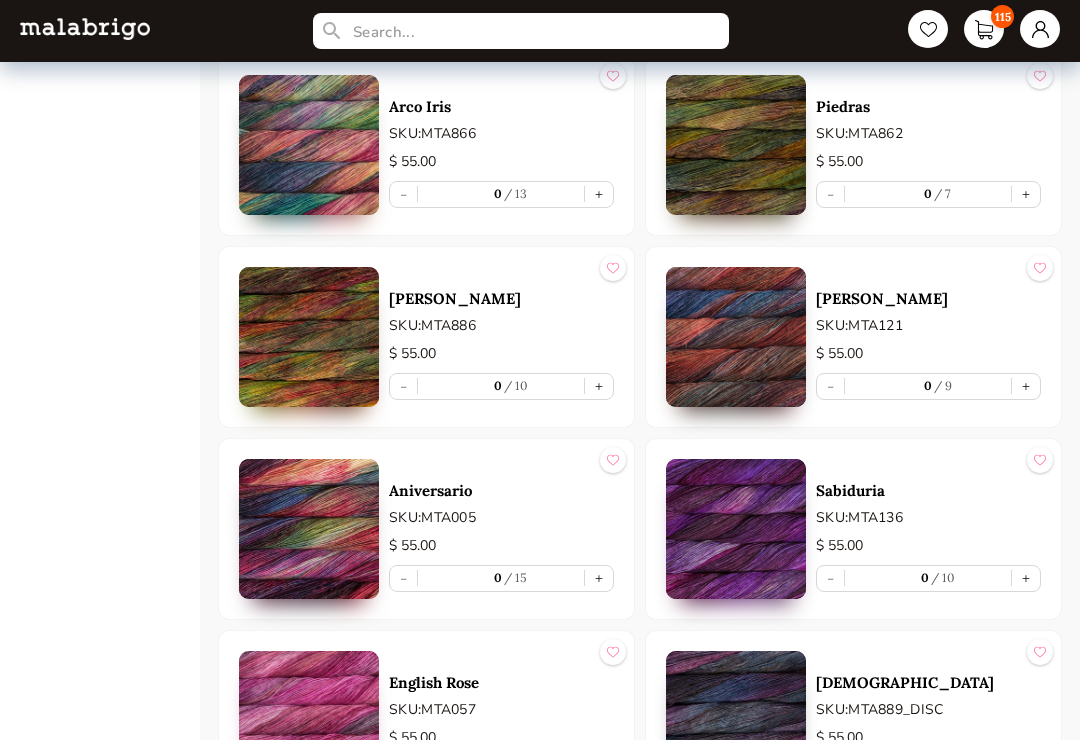scroll, scrollTop: 6733, scrollLeft: 0, axis: vertical 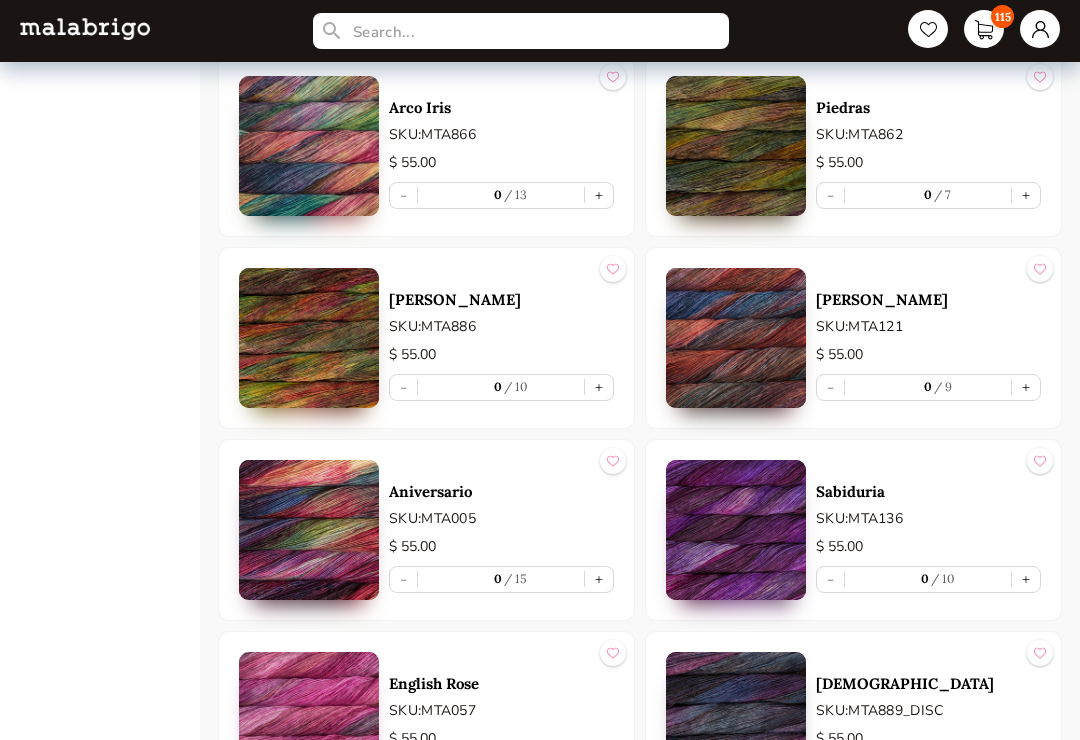 click on "+" at bounding box center [599, 387] 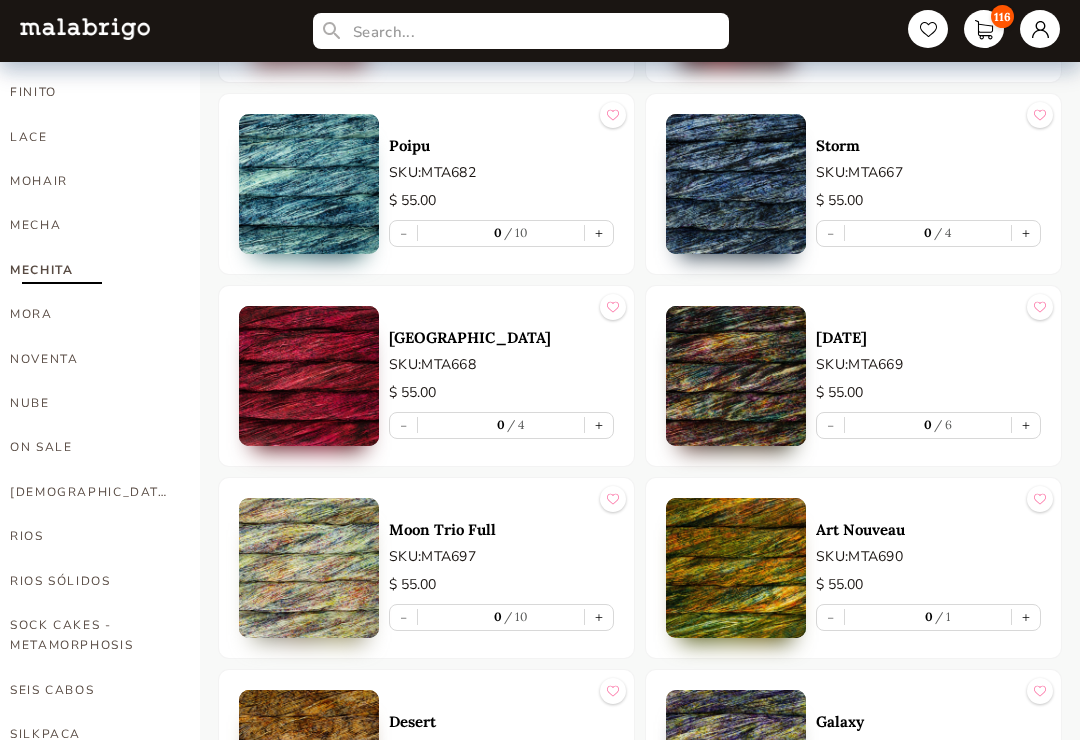 scroll, scrollTop: 741, scrollLeft: 0, axis: vertical 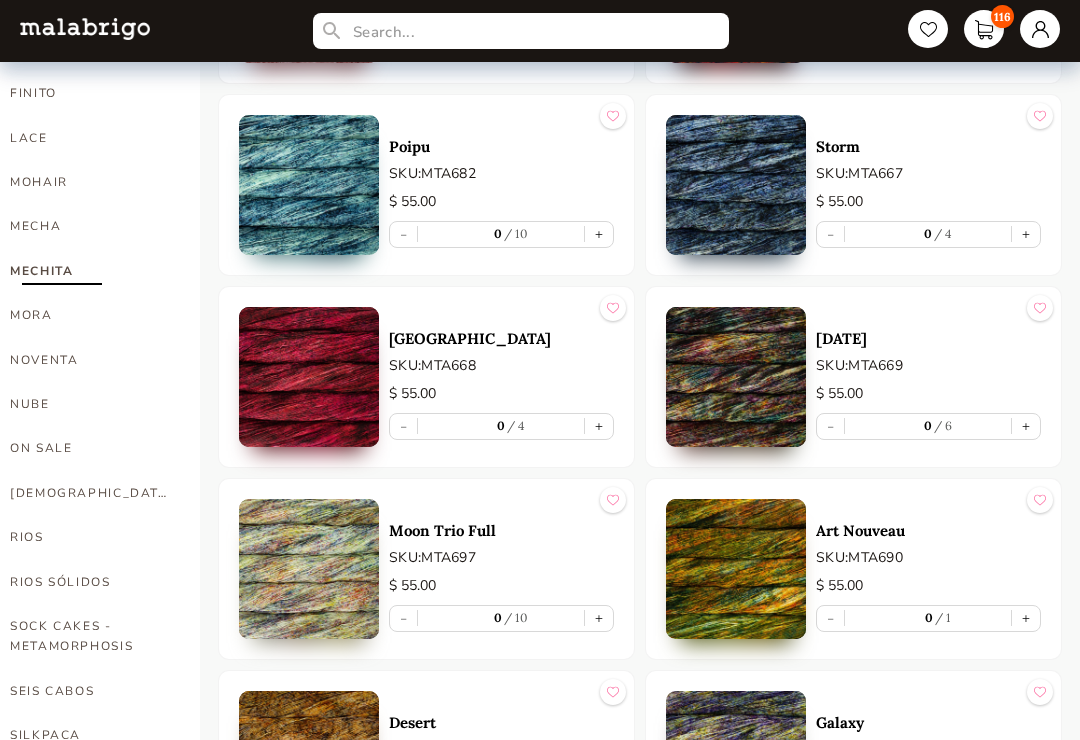click on "NOVENTA" at bounding box center (90, 361) 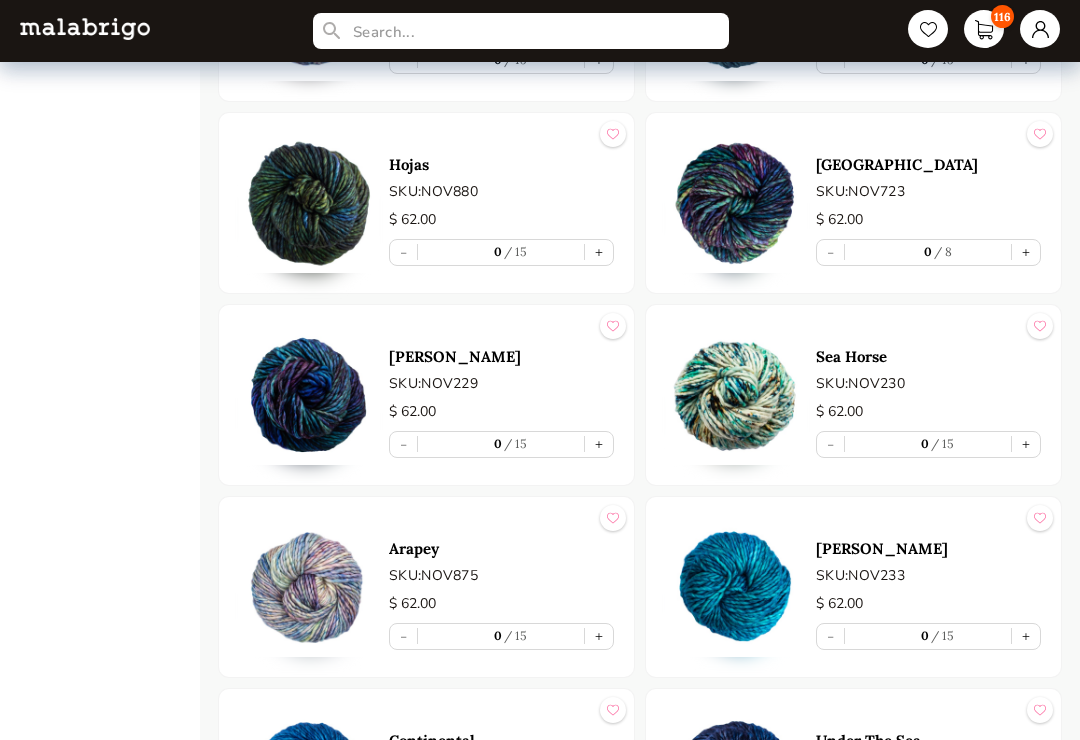 scroll, scrollTop: 2068, scrollLeft: 0, axis: vertical 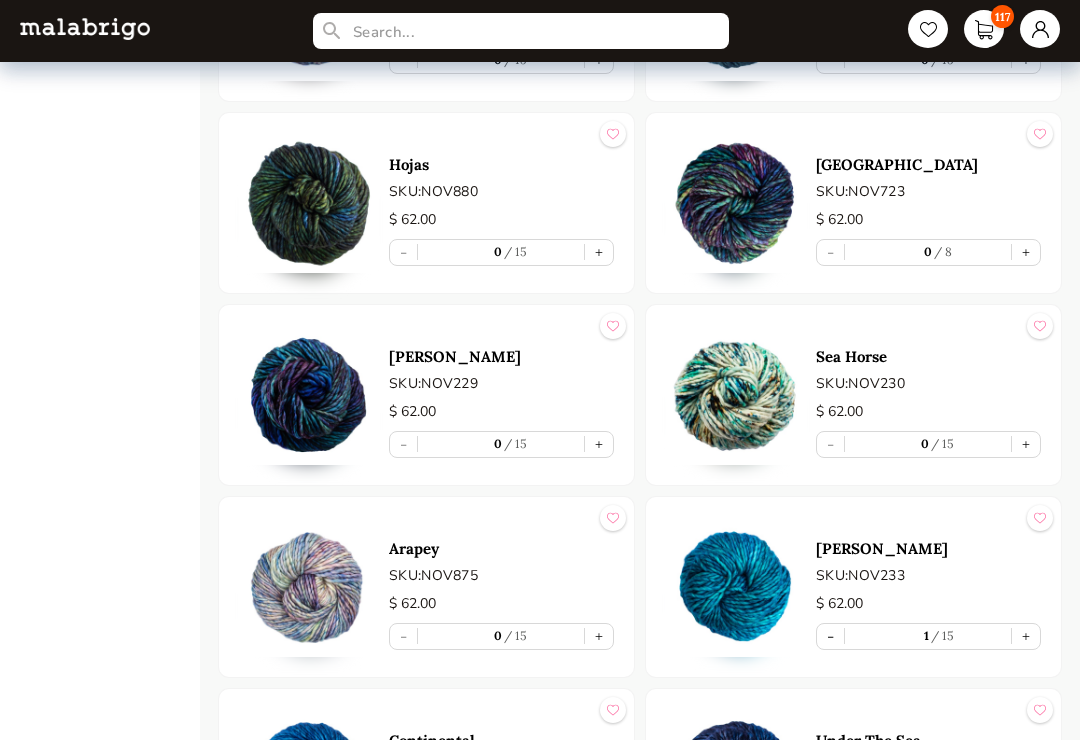 type on "1" 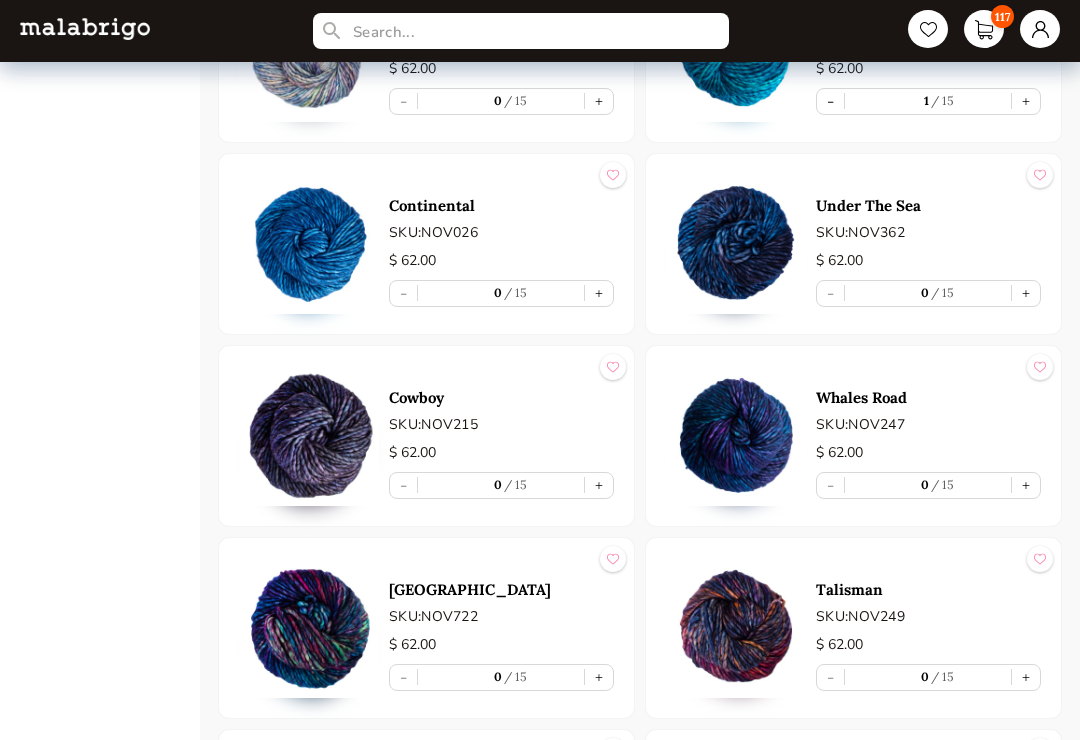 scroll, scrollTop: 2600, scrollLeft: 0, axis: vertical 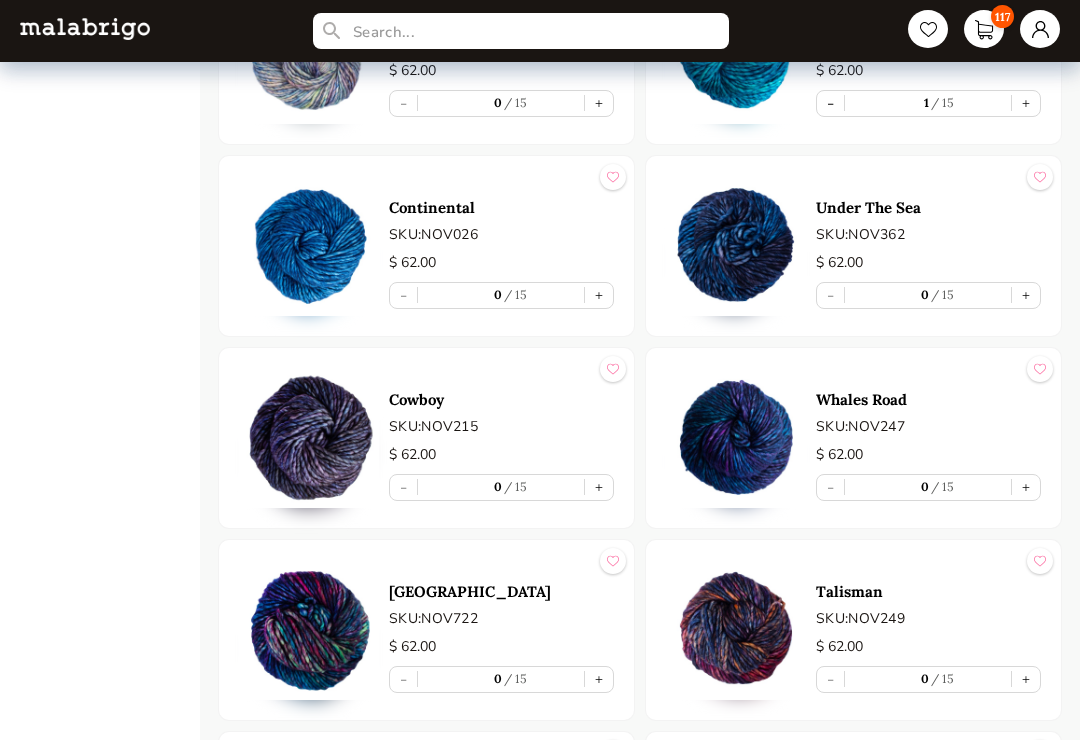 click on "+" at bounding box center [1026, 488] 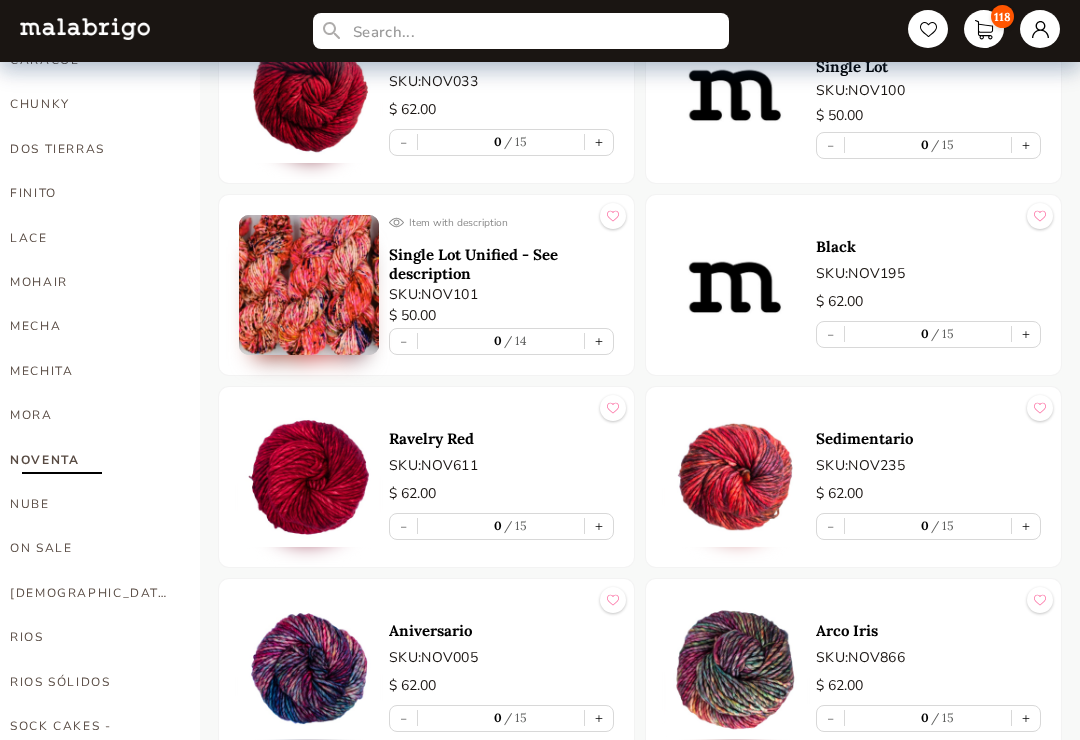 scroll, scrollTop: 642, scrollLeft: 0, axis: vertical 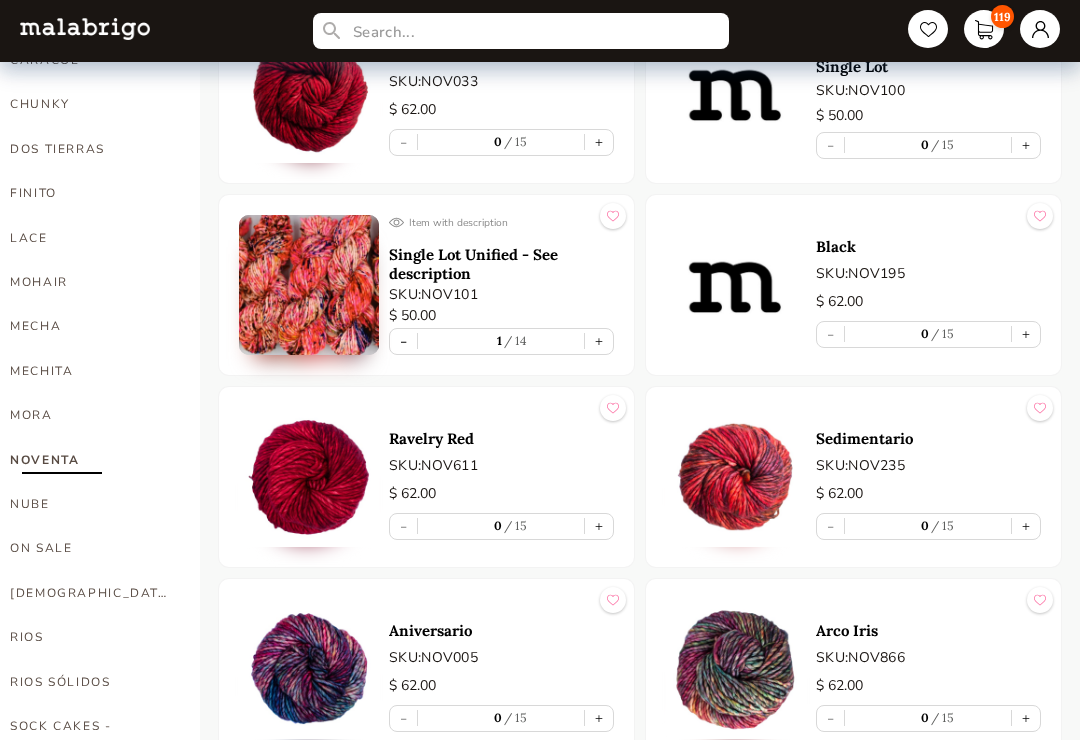 click on "MECHA" at bounding box center [90, 326] 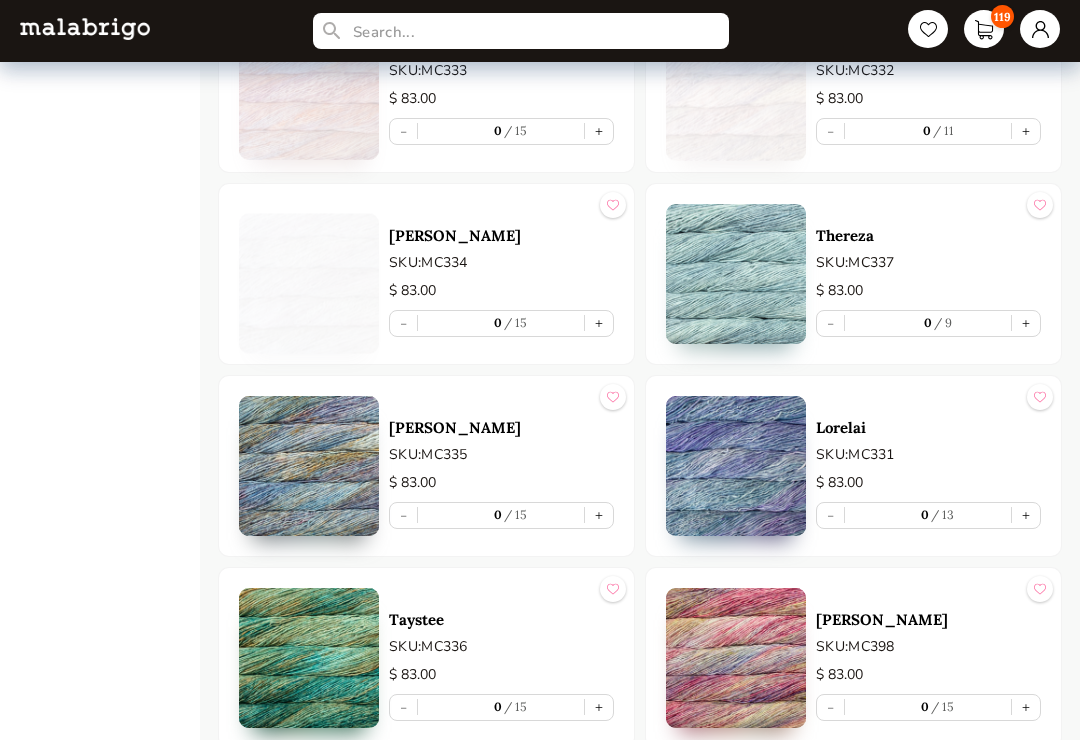 scroll, scrollTop: 1807, scrollLeft: 0, axis: vertical 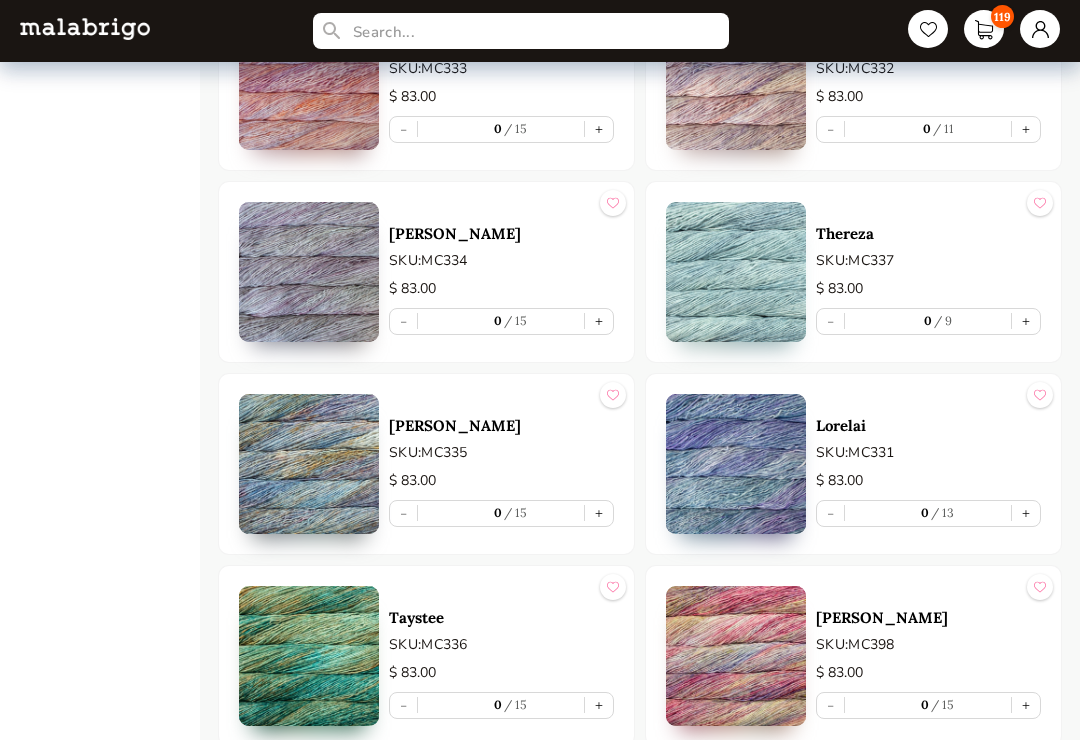 click on "+" at bounding box center [1026, 321] 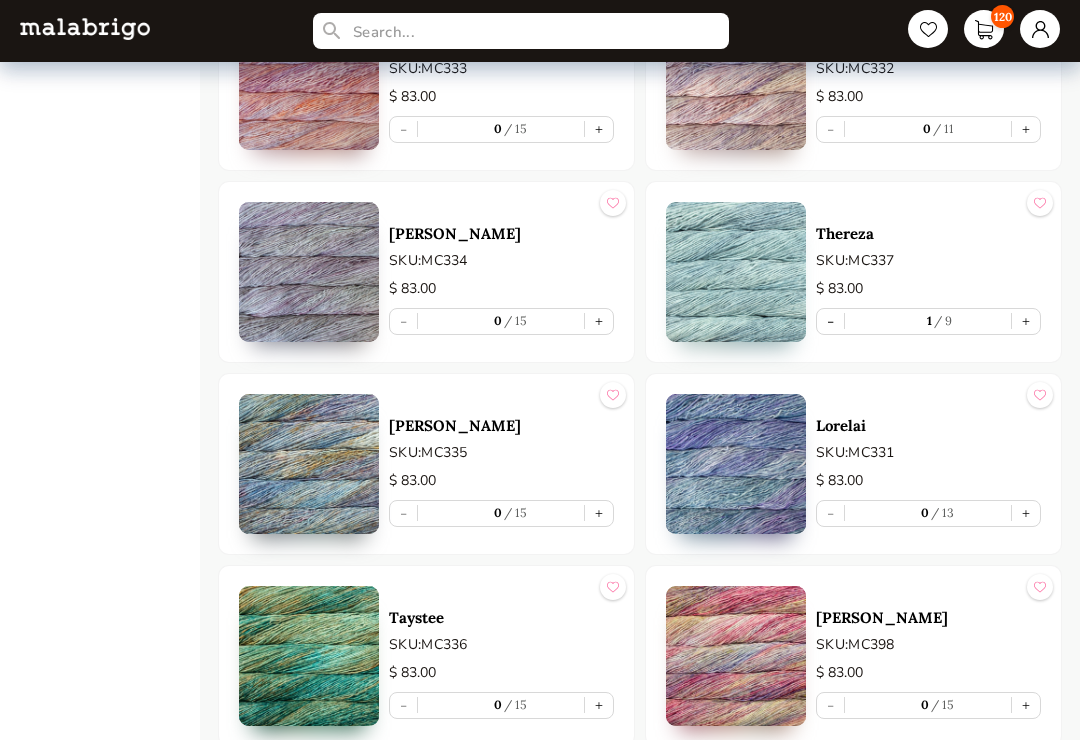 type on "1" 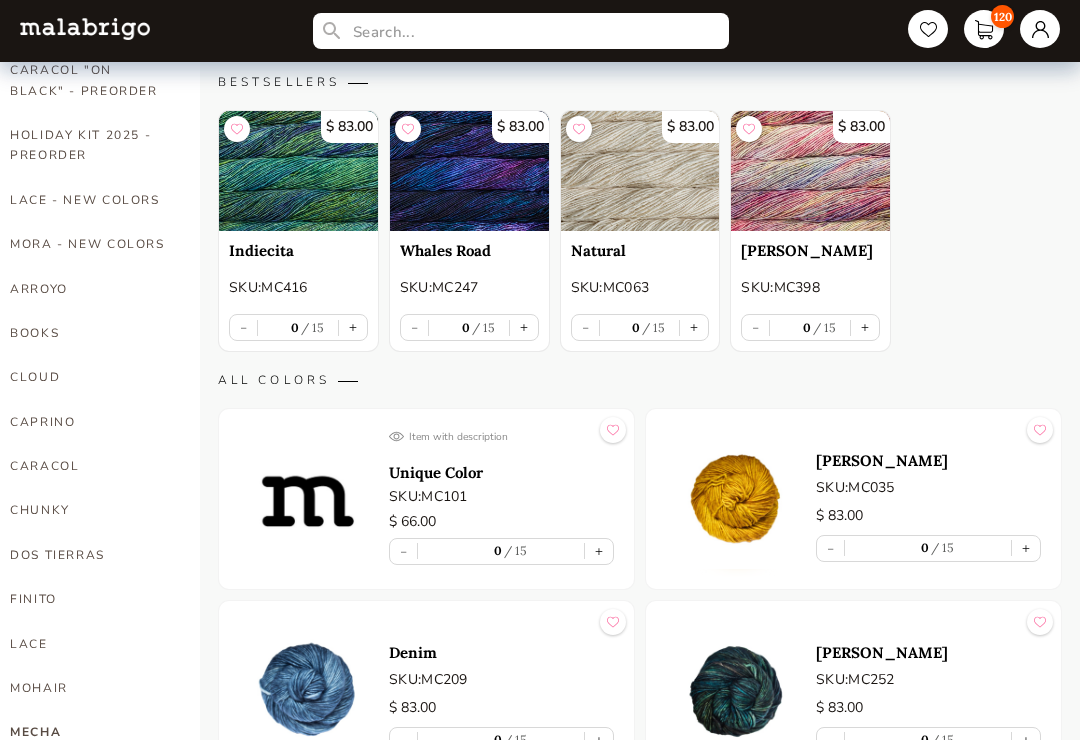 scroll, scrollTop: 231, scrollLeft: 0, axis: vertical 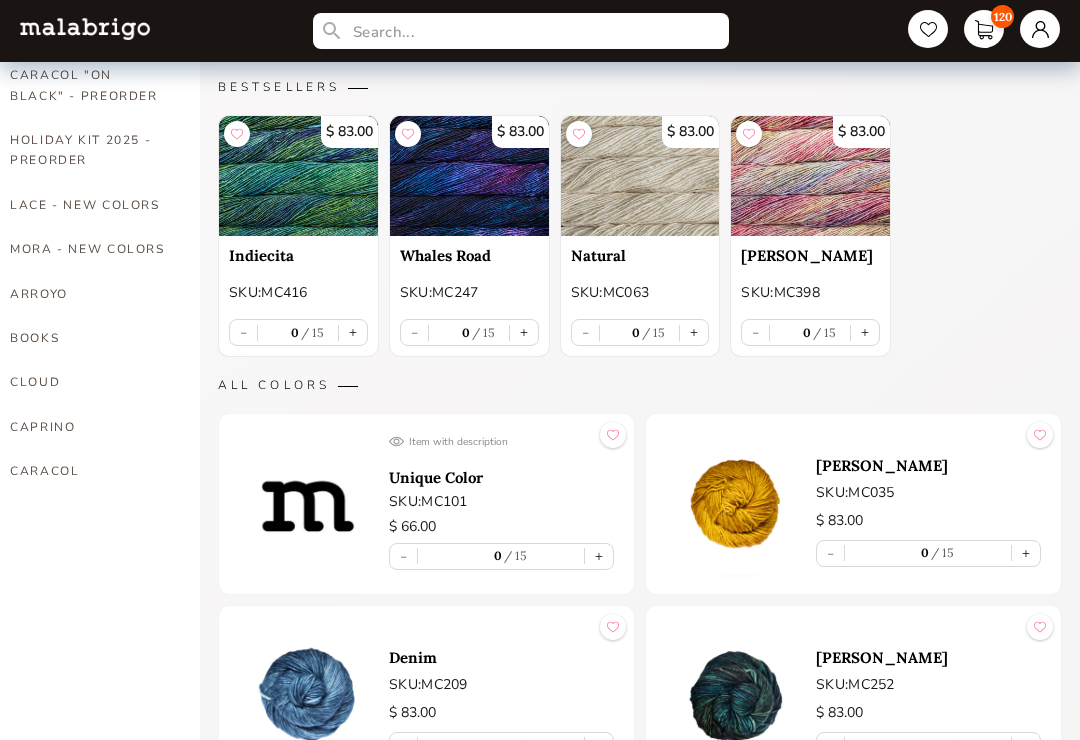 select on "INDEX" 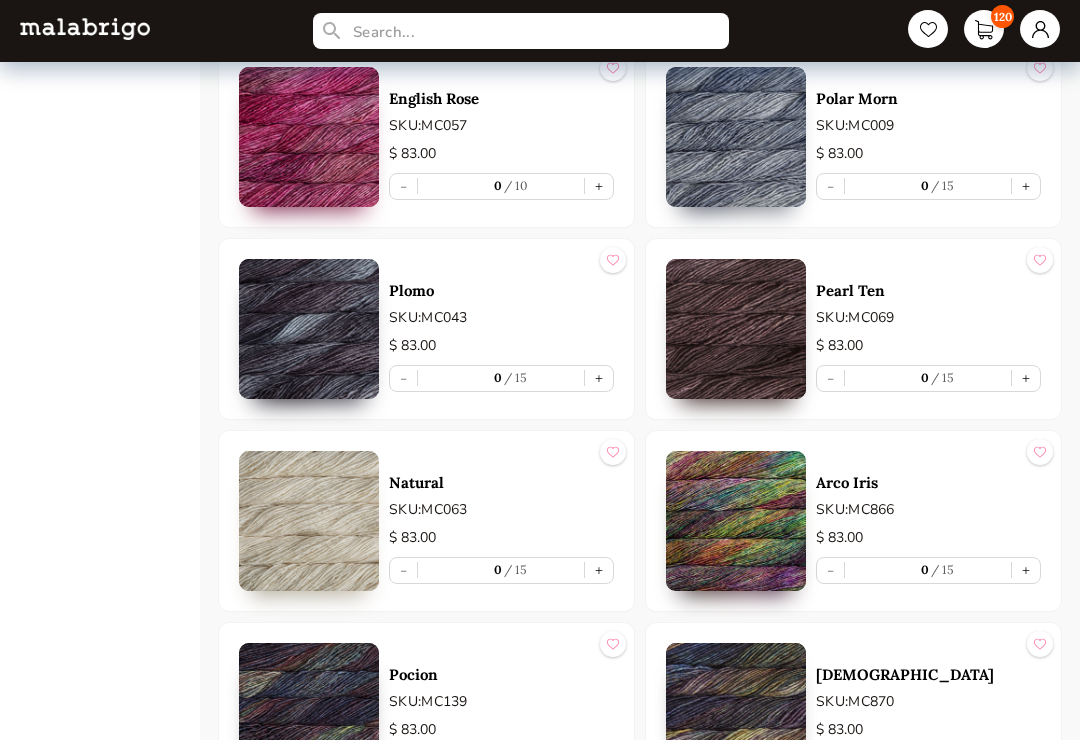 scroll, scrollTop: 5015, scrollLeft: 0, axis: vertical 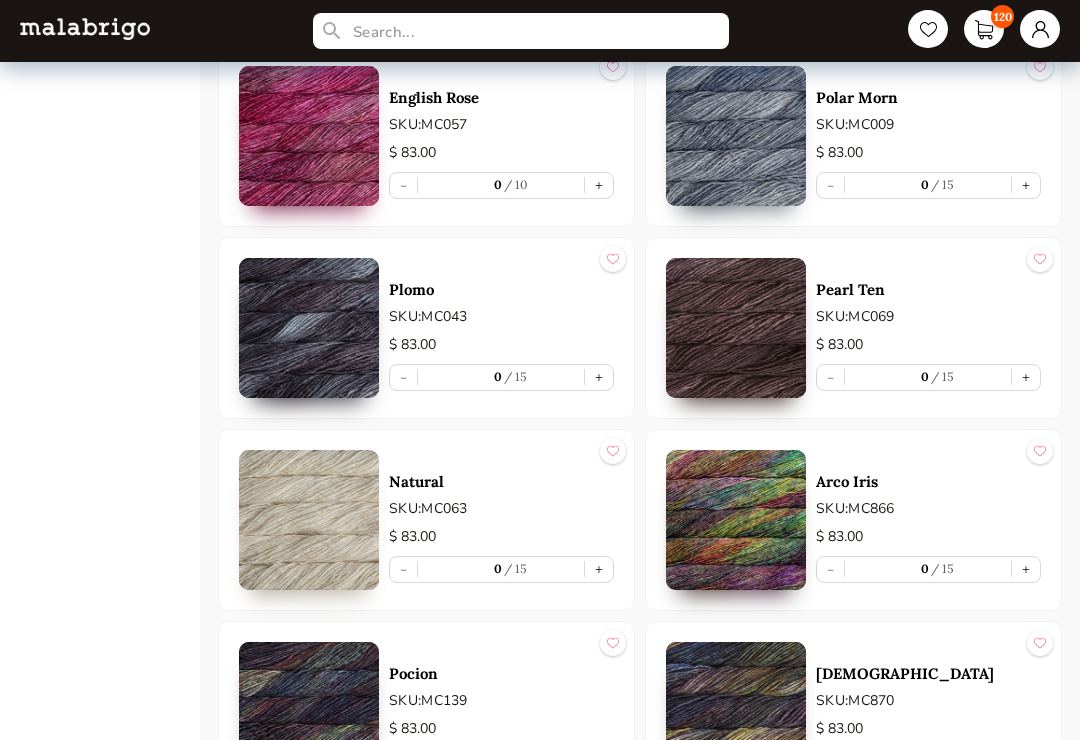 click on "+" at bounding box center (1026, 569) 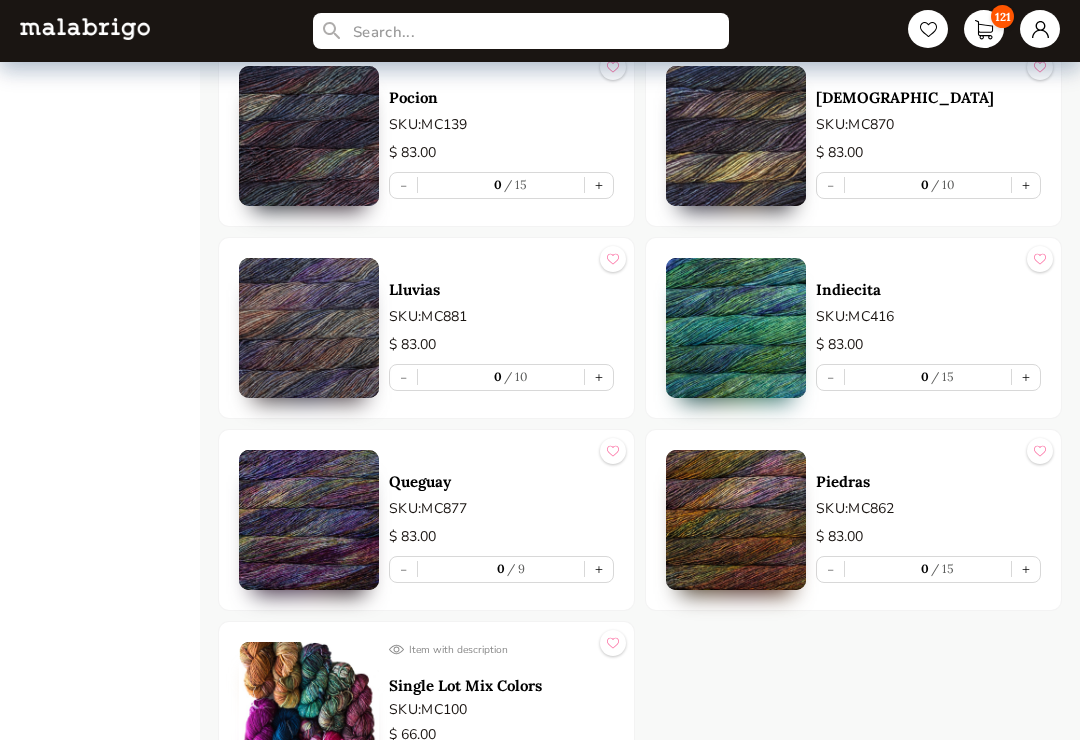 scroll, scrollTop: 5591, scrollLeft: 0, axis: vertical 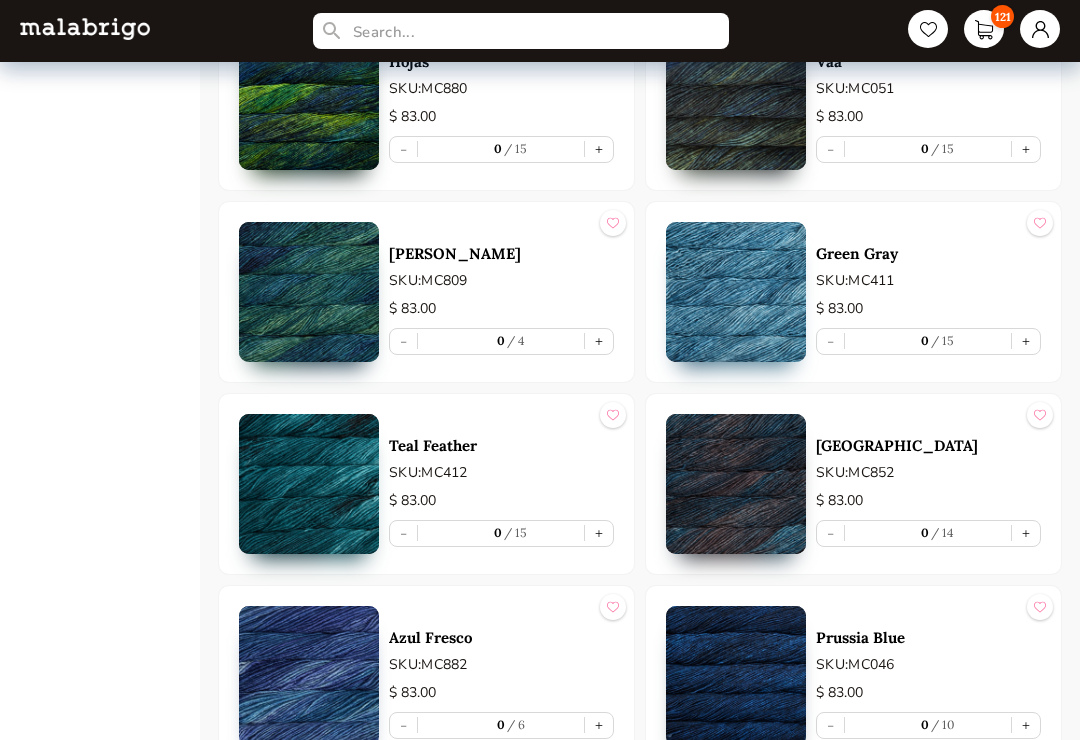 click on "+" at bounding box center (599, 342) 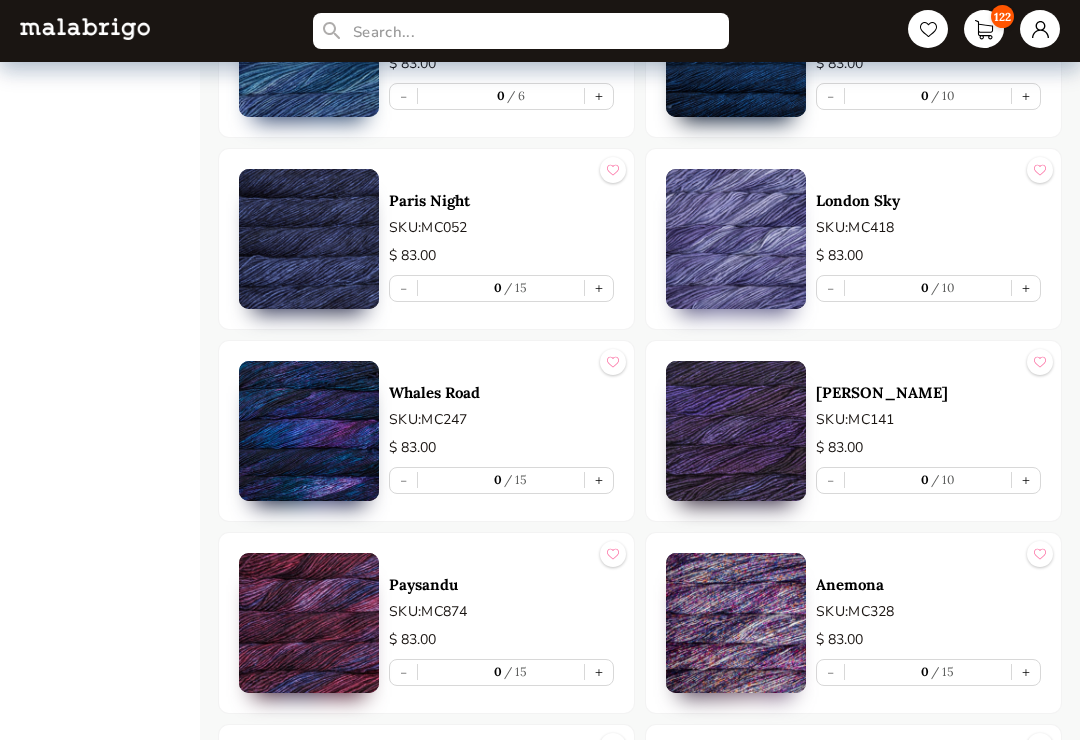 scroll, scrollTop: 4185, scrollLeft: 0, axis: vertical 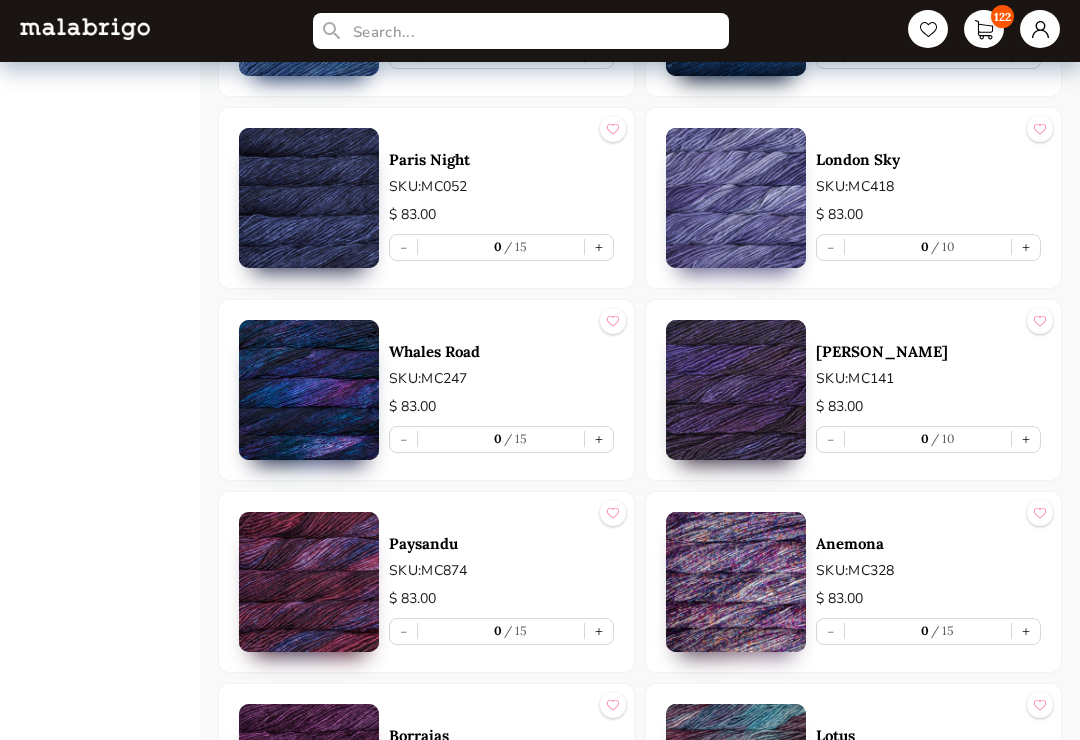 click on "+" at bounding box center [1026, 631] 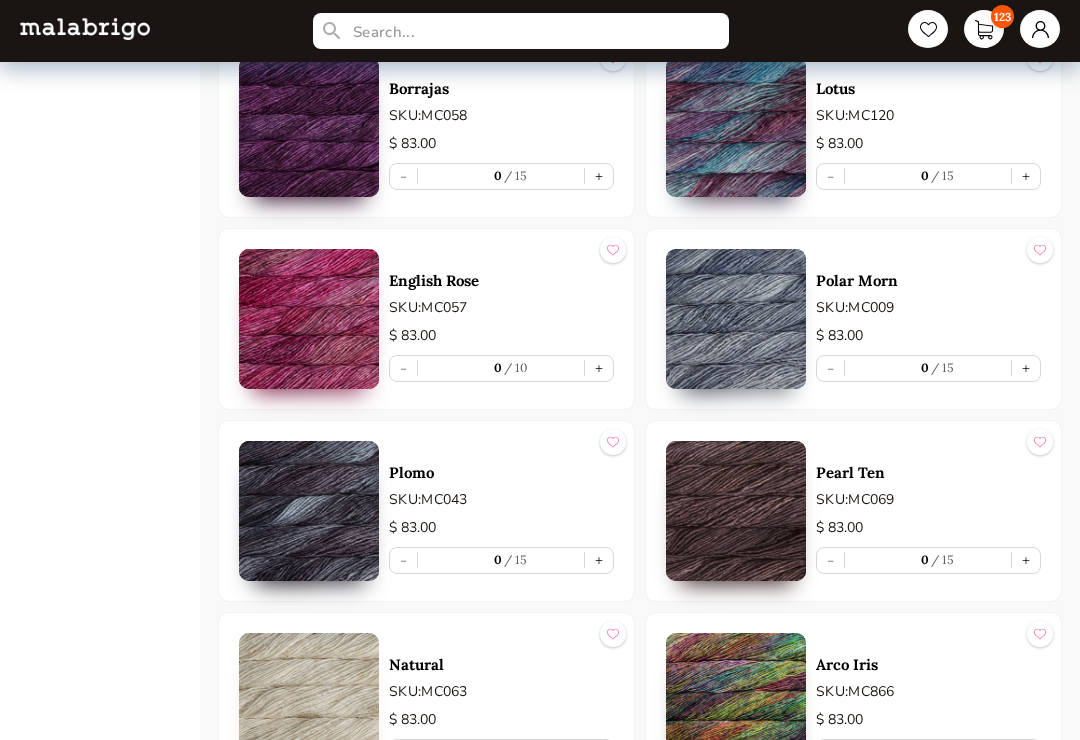 scroll, scrollTop: 4833, scrollLeft: 0, axis: vertical 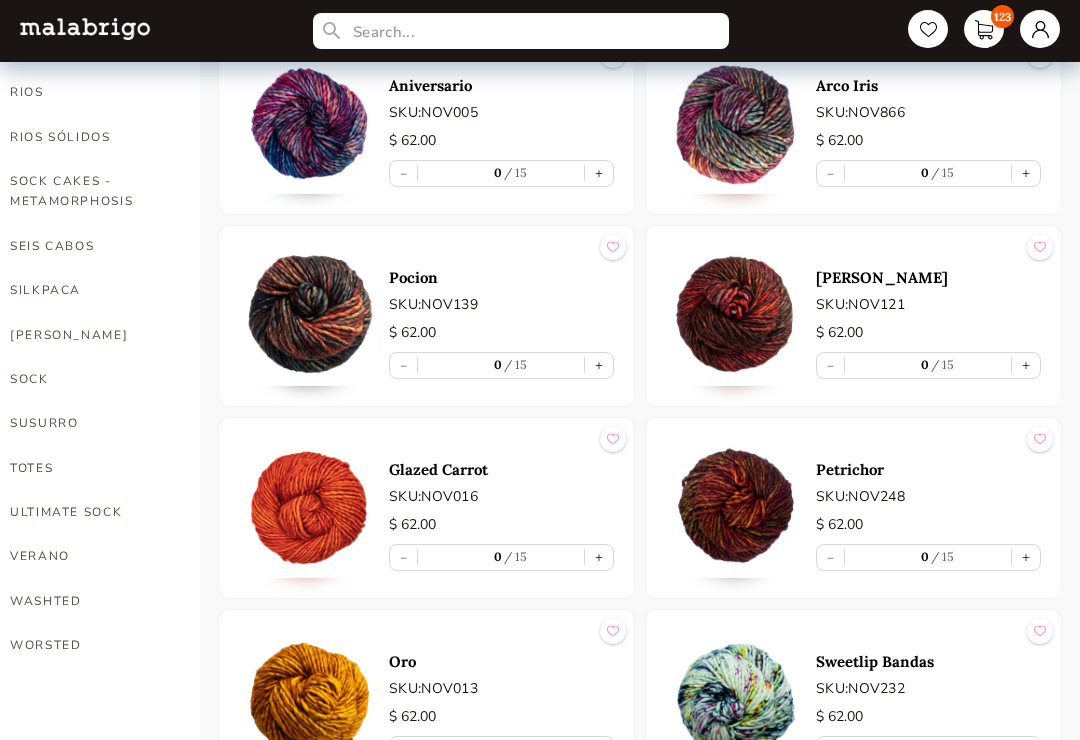 click on "VERANO" at bounding box center [90, 556] 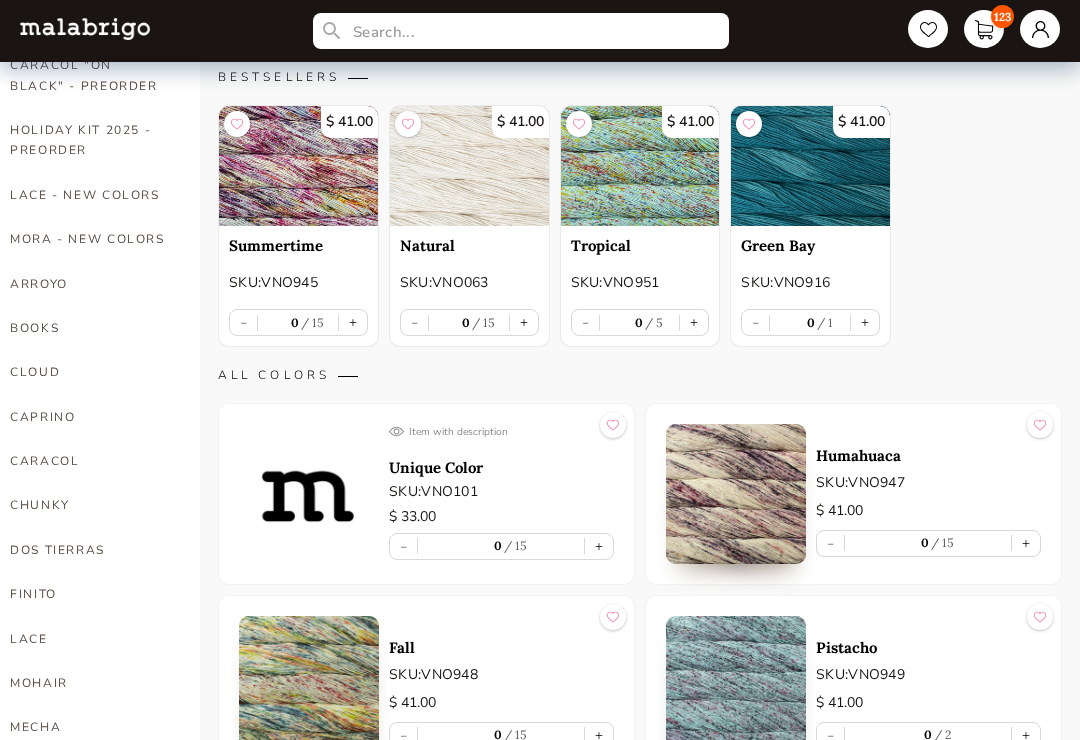 scroll, scrollTop: 240, scrollLeft: 0, axis: vertical 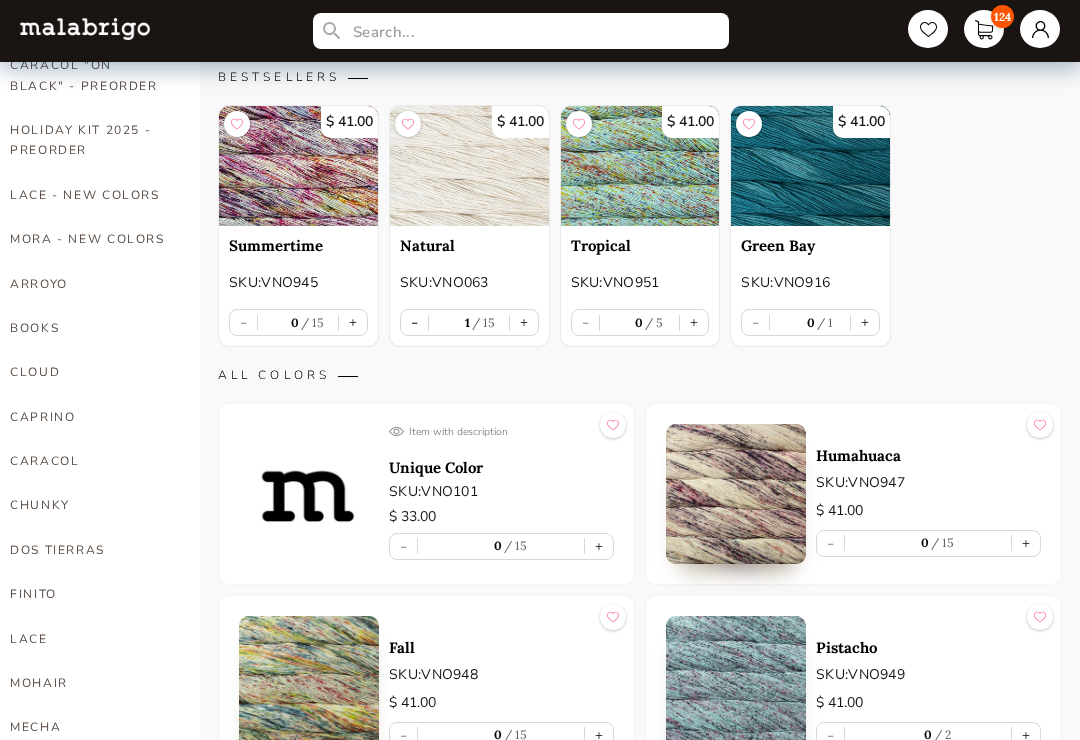 click on "+" at bounding box center (524, 322) 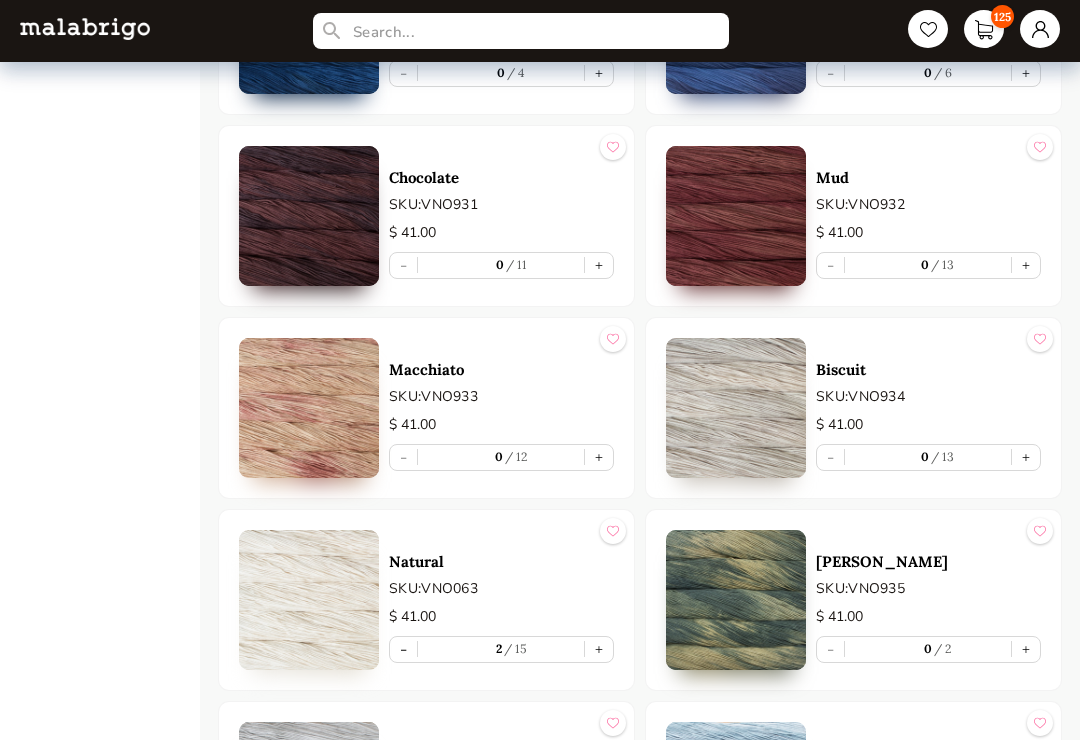 scroll, scrollTop: 3010, scrollLeft: 0, axis: vertical 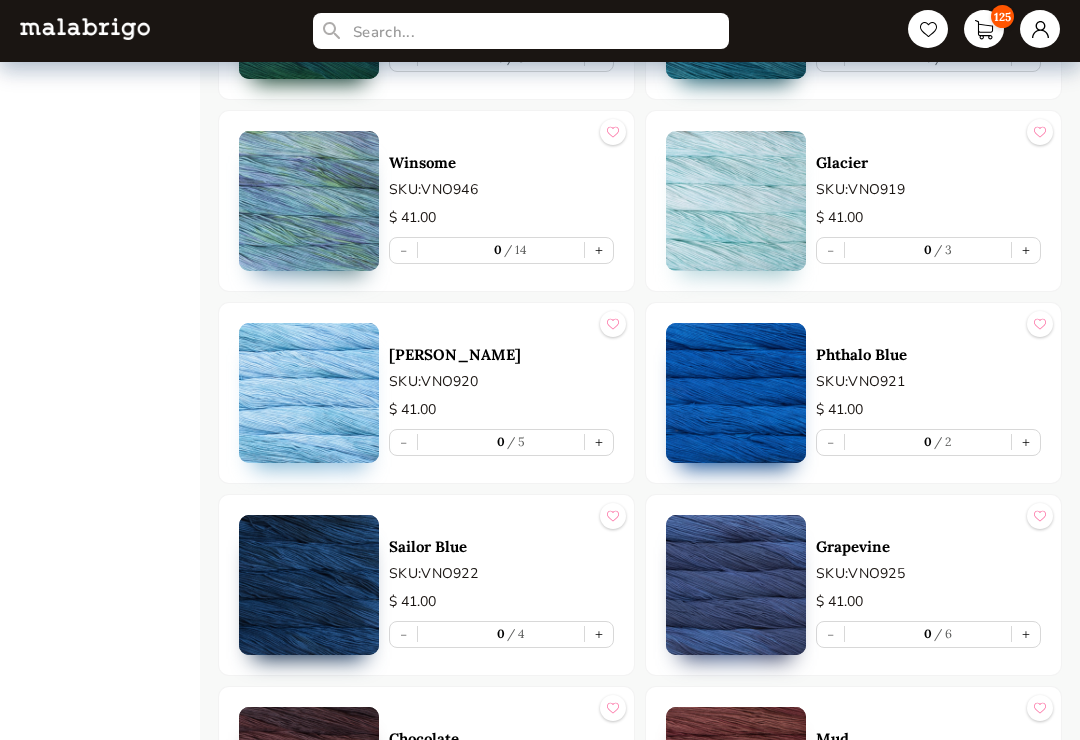 click on "+" at bounding box center [599, 251] 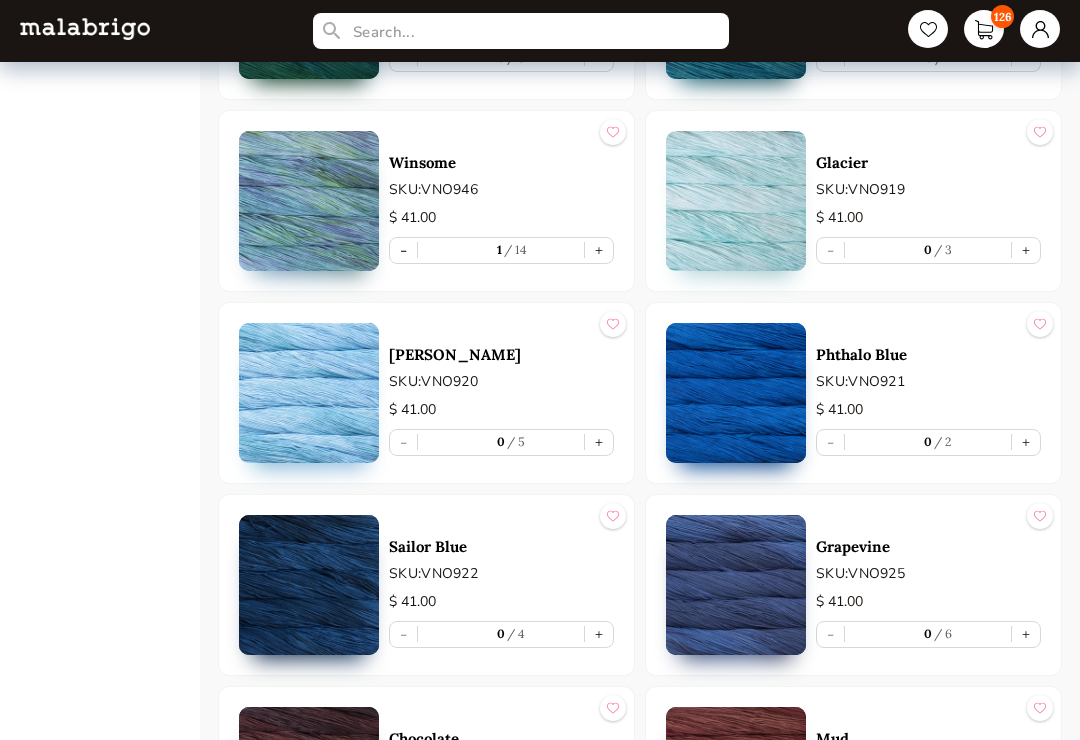 scroll, scrollTop: 2454, scrollLeft: 0, axis: vertical 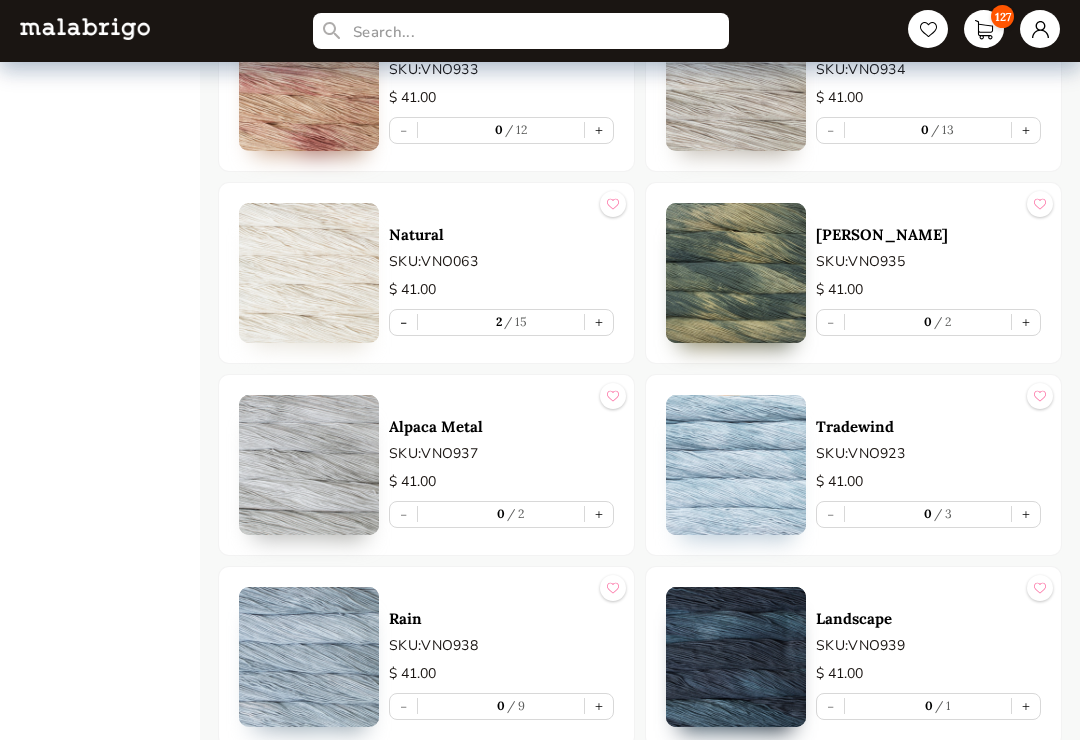 click on "+" at bounding box center (599, 706) 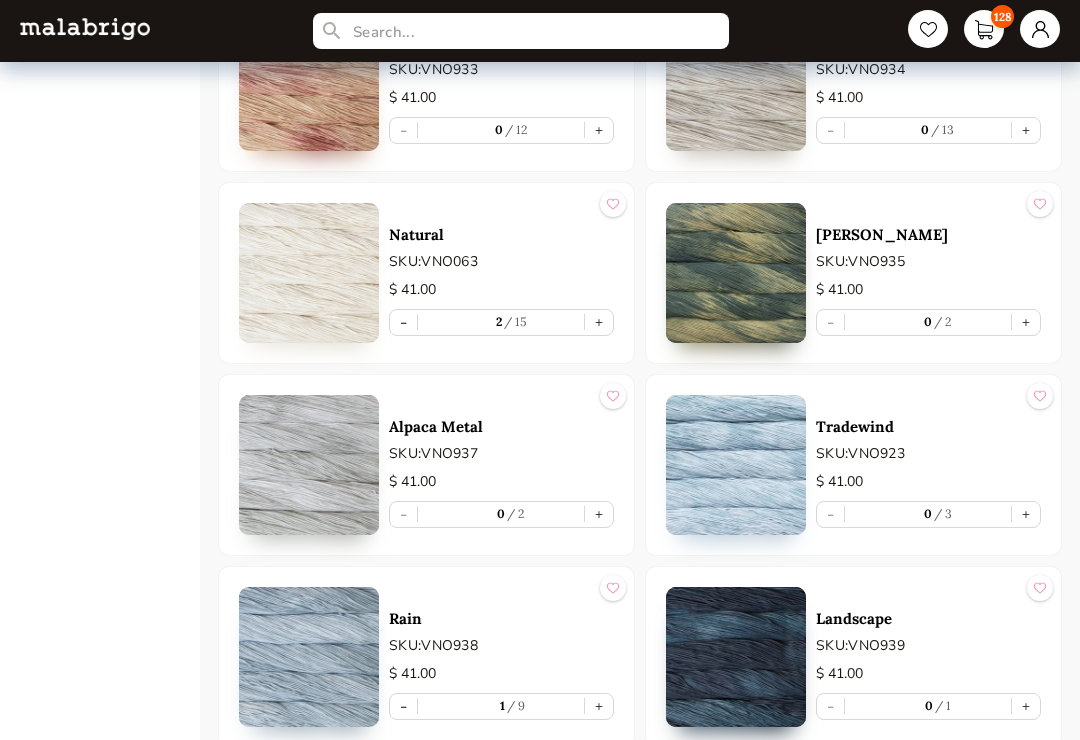 click on "- 1 9 +" at bounding box center [501, 706] 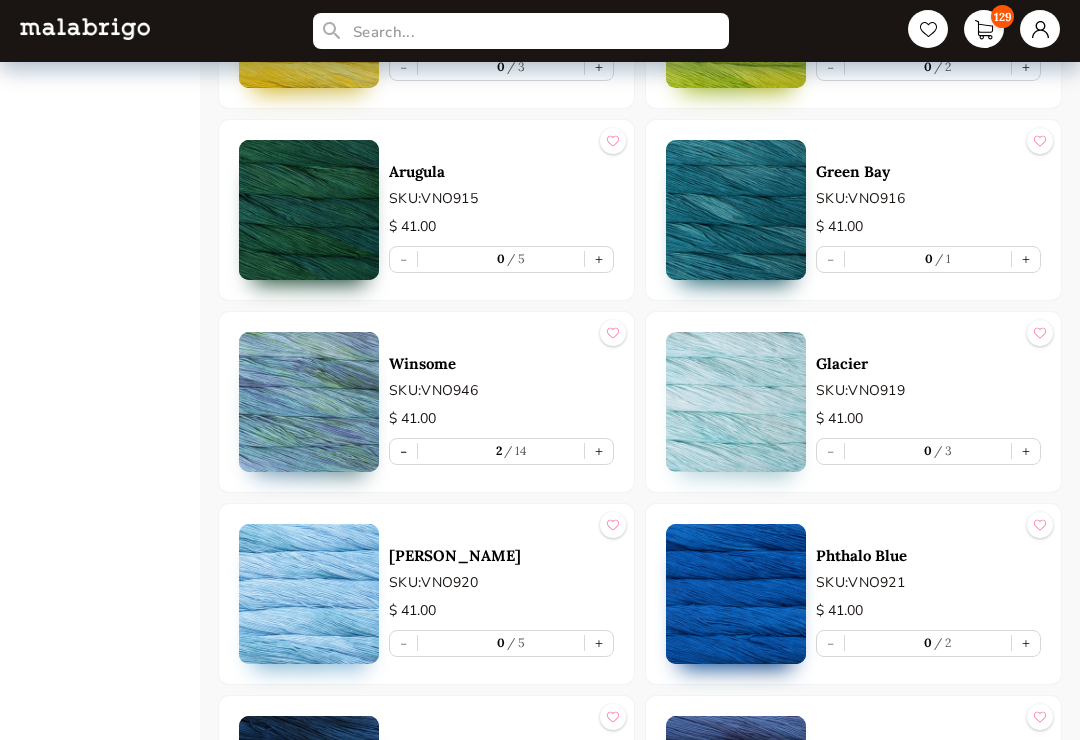 scroll, scrollTop: 2247, scrollLeft: 0, axis: vertical 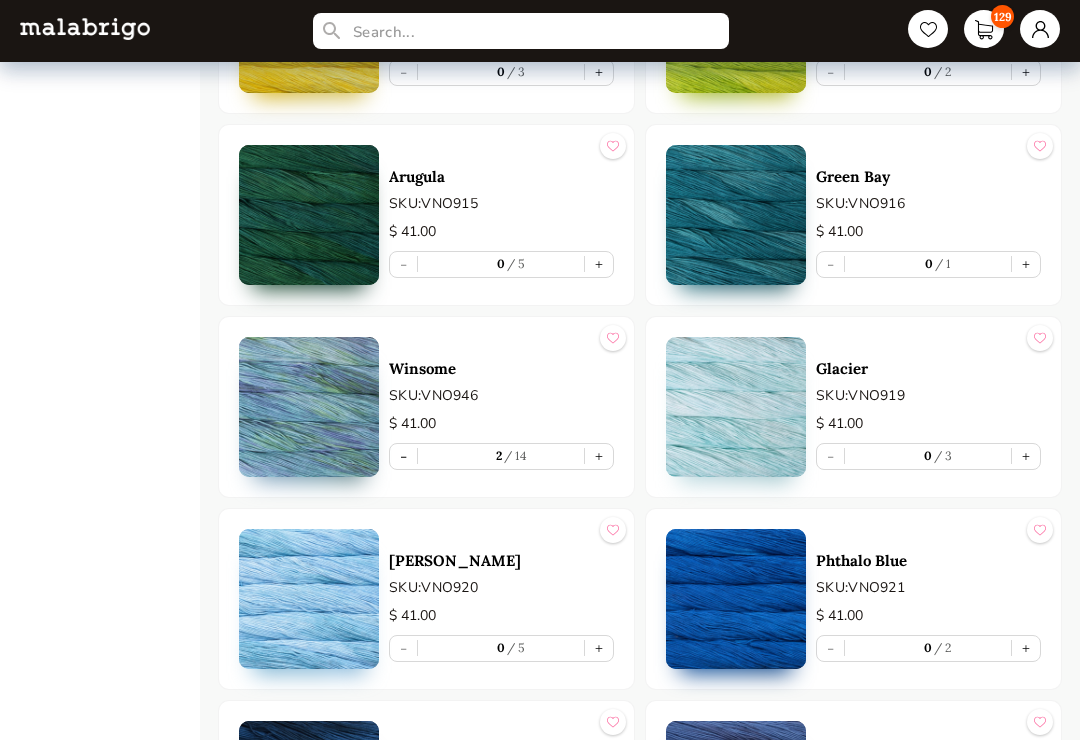 click on "+" at bounding box center [1026, 457] 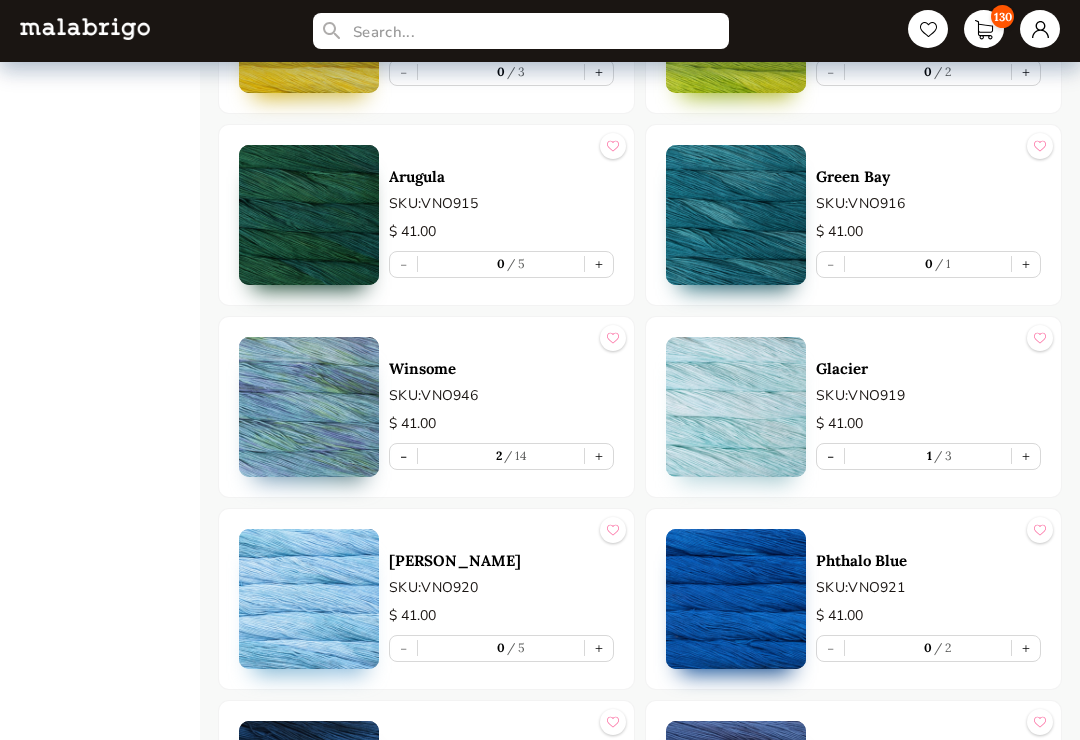 type on "1" 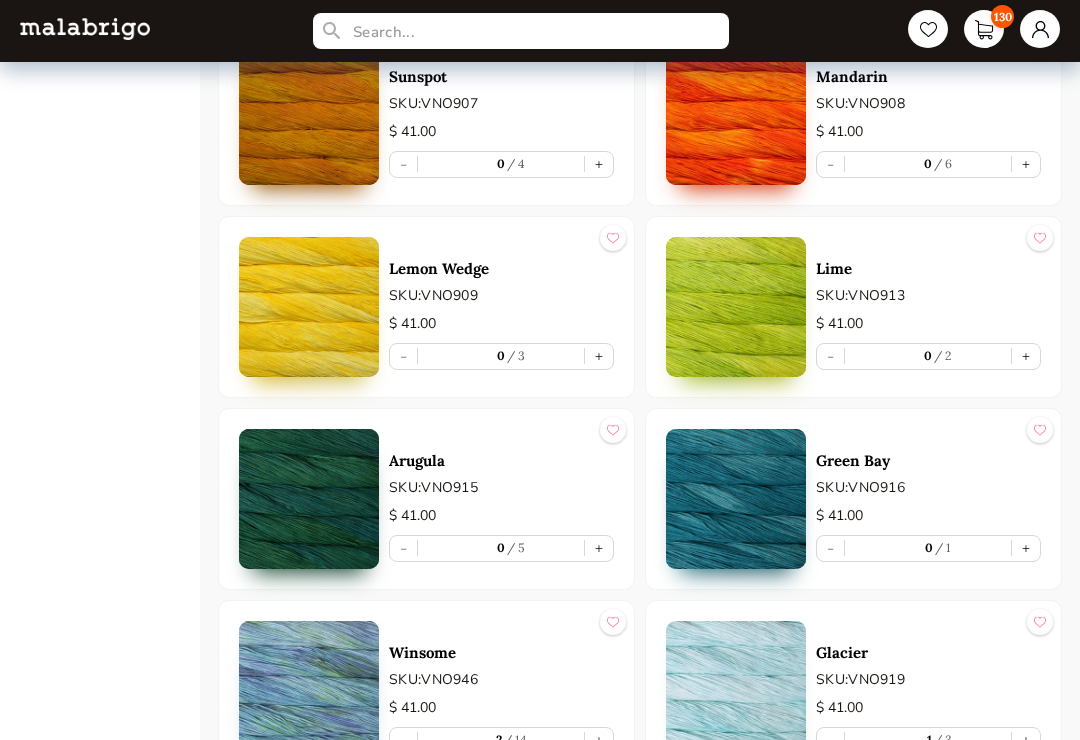 scroll, scrollTop: 1964, scrollLeft: 0, axis: vertical 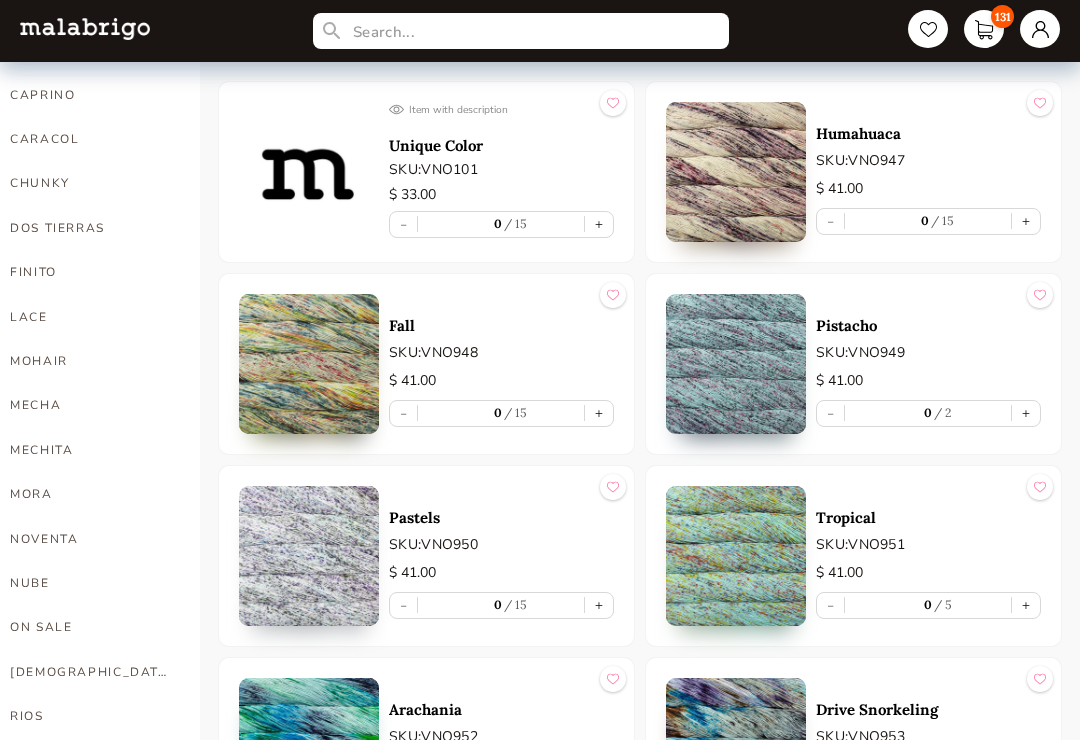 click on "MORA" at bounding box center [90, 494] 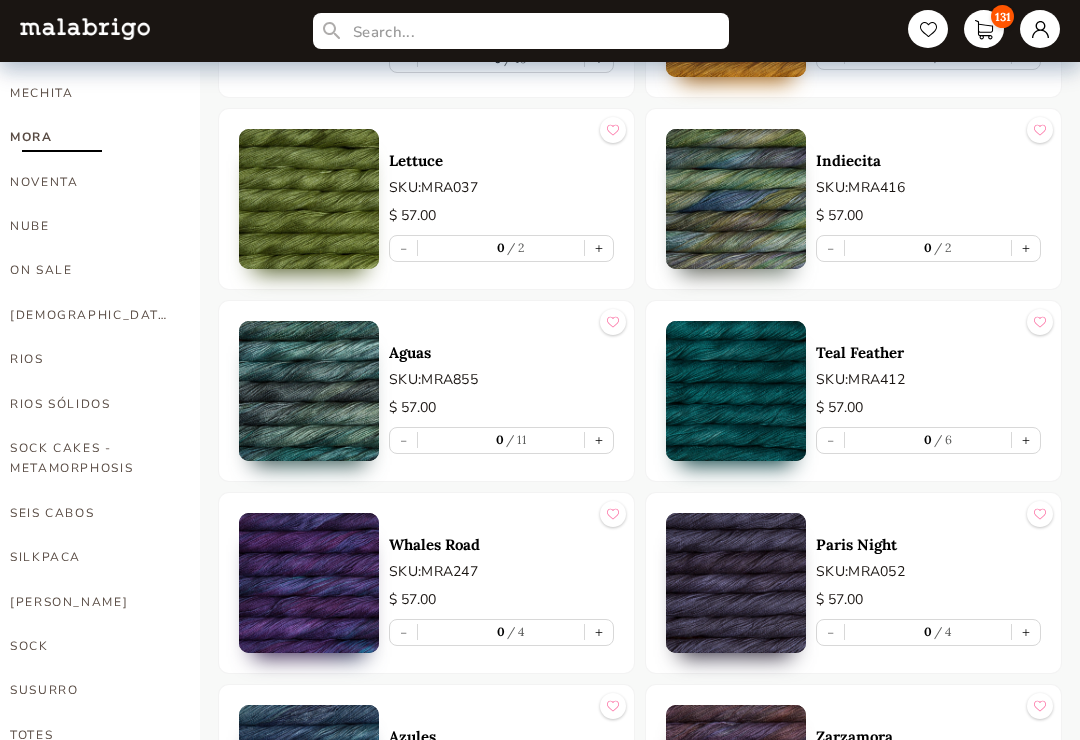 scroll, scrollTop: 914, scrollLeft: 0, axis: vertical 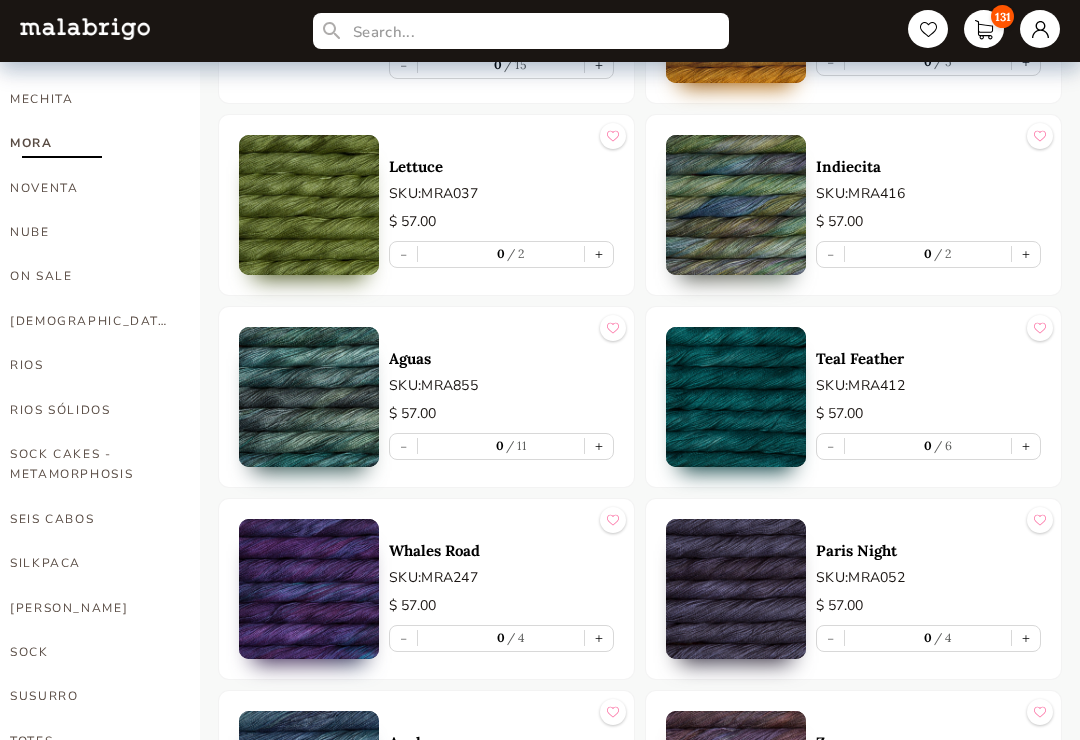 click on "+" at bounding box center [1026, 254] 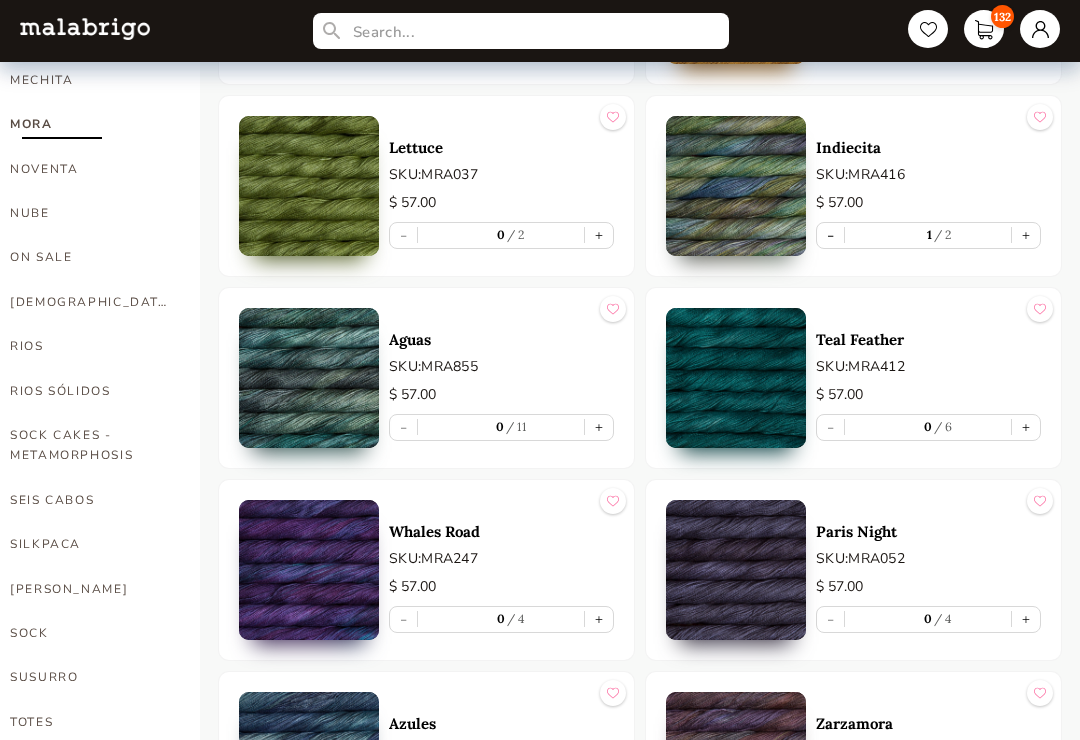 scroll, scrollTop: 933, scrollLeft: 0, axis: vertical 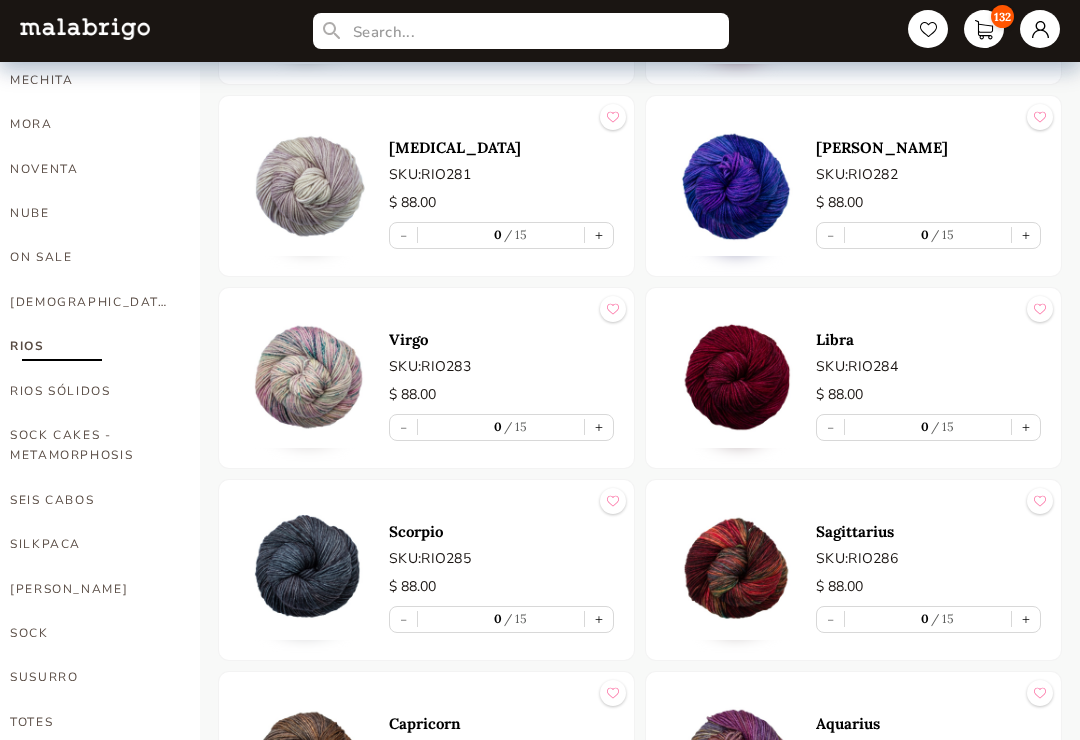 click on "132" at bounding box center (1002, 16) 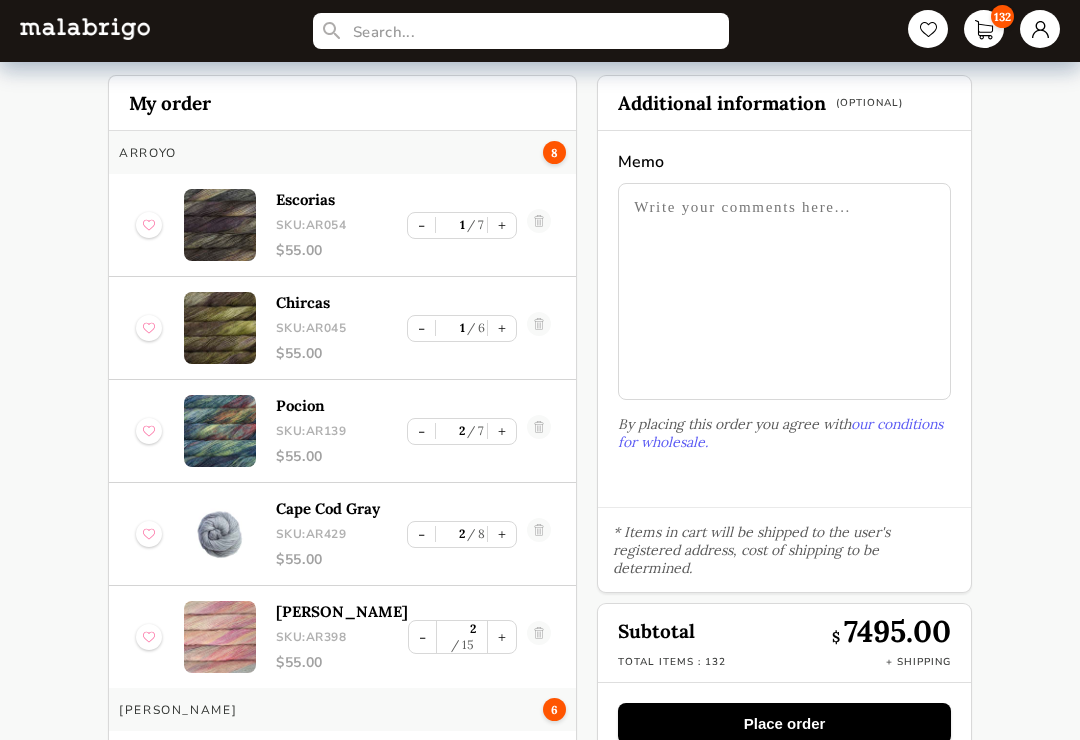 scroll, scrollTop: 0, scrollLeft: 0, axis: both 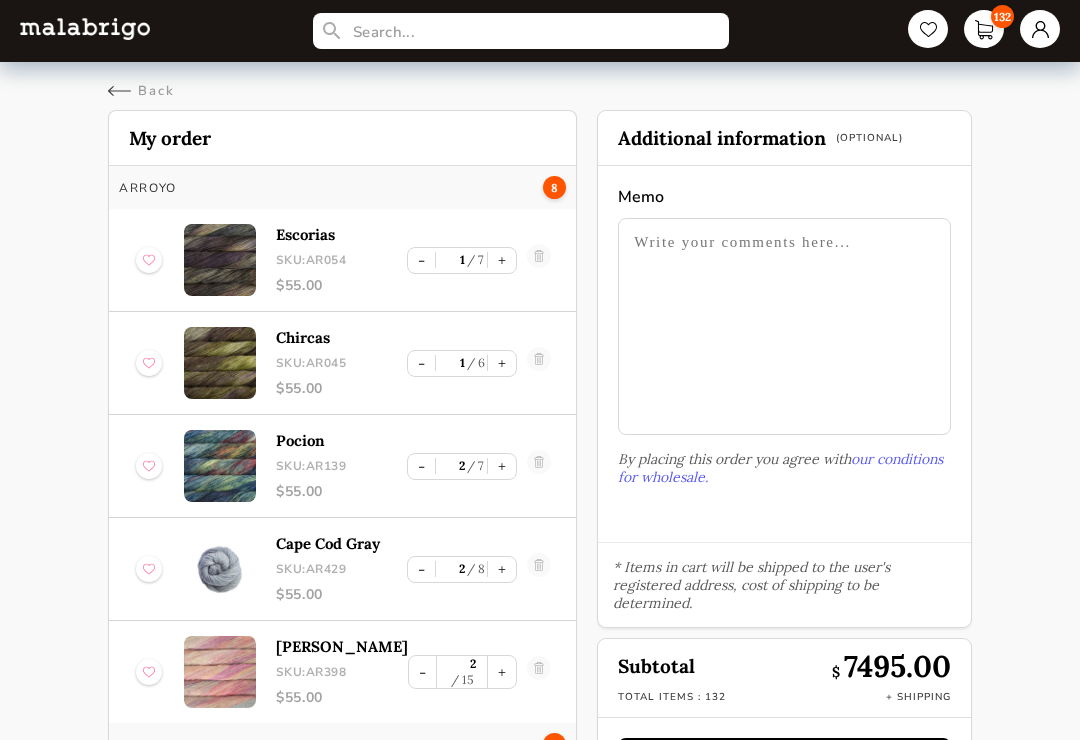 select on "INDEX" 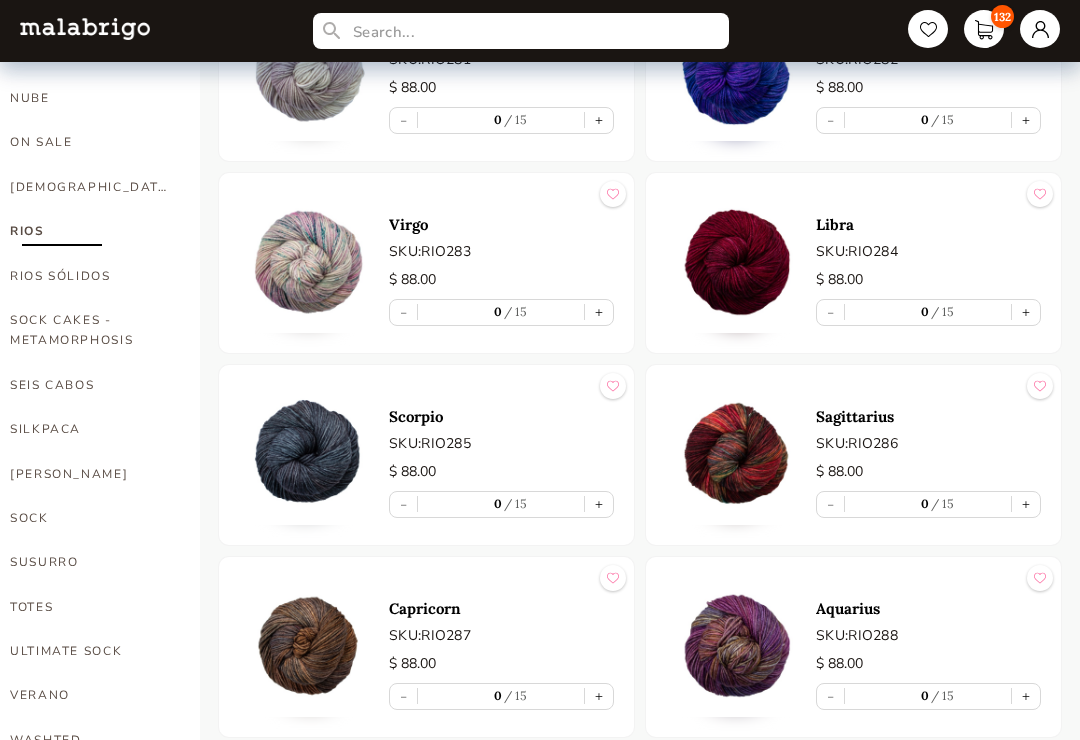 scroll, scrollTop: 1010, scrollLeft: 0, axis: vertical 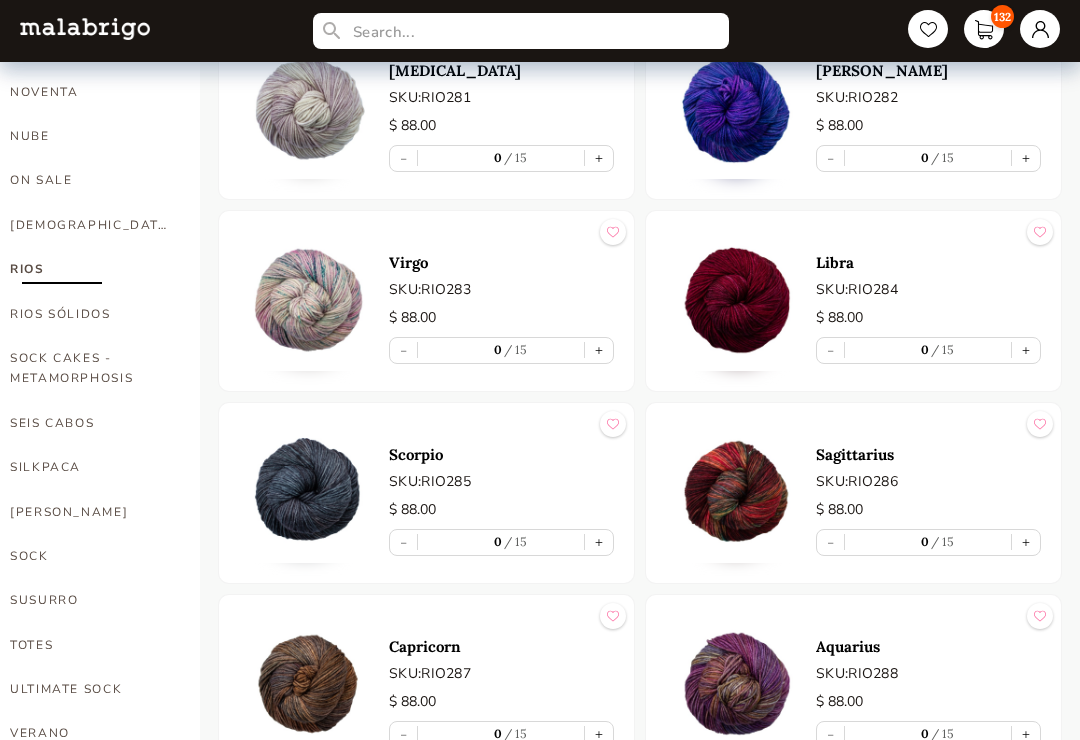 click on "RIOS" at bounding box center (90, 269) 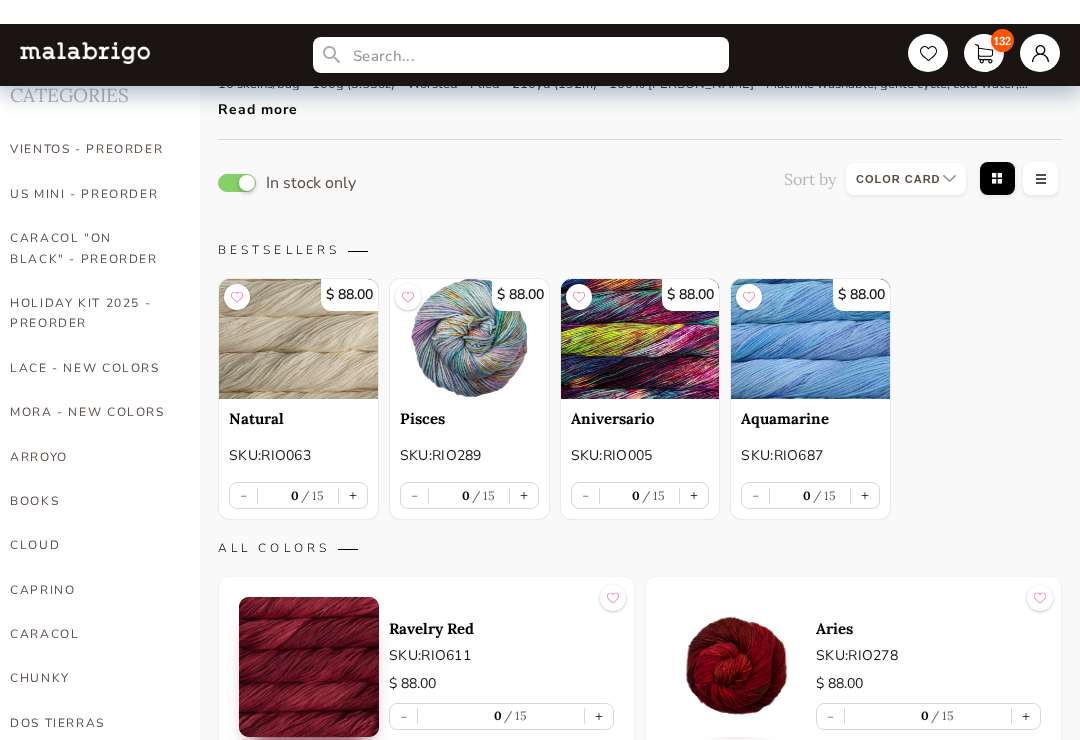 scroll, scrollTop: 67, scrollLeft: 0, axis: vertical 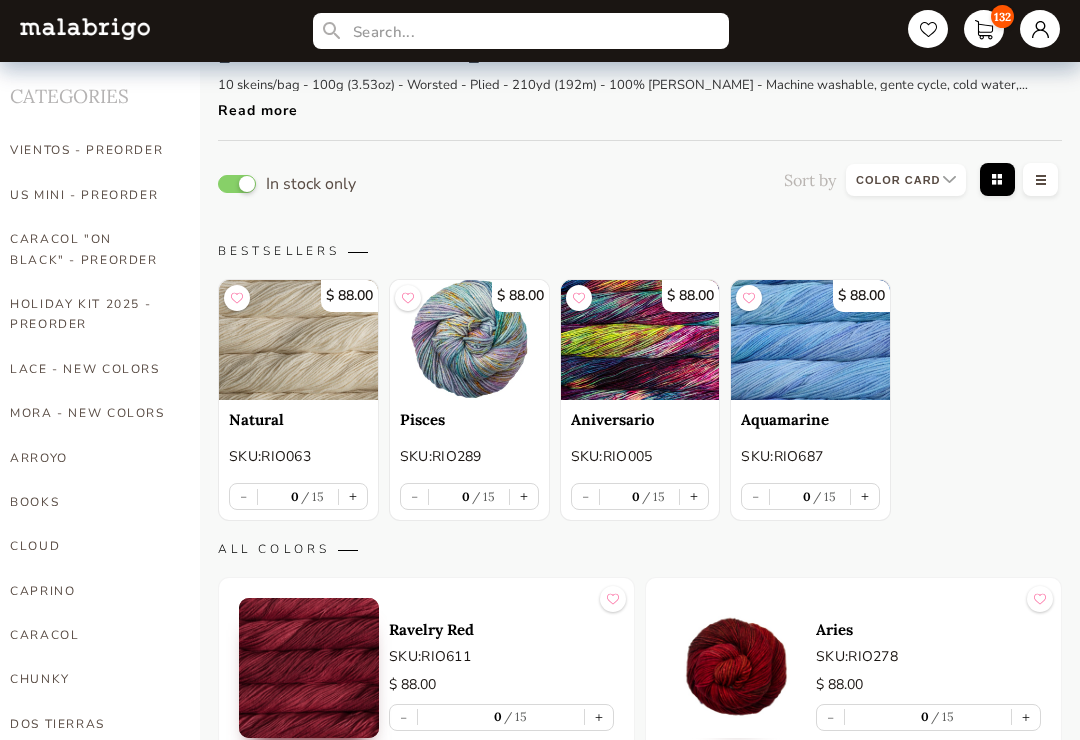 click on "+" at bounding box center (353, 496) 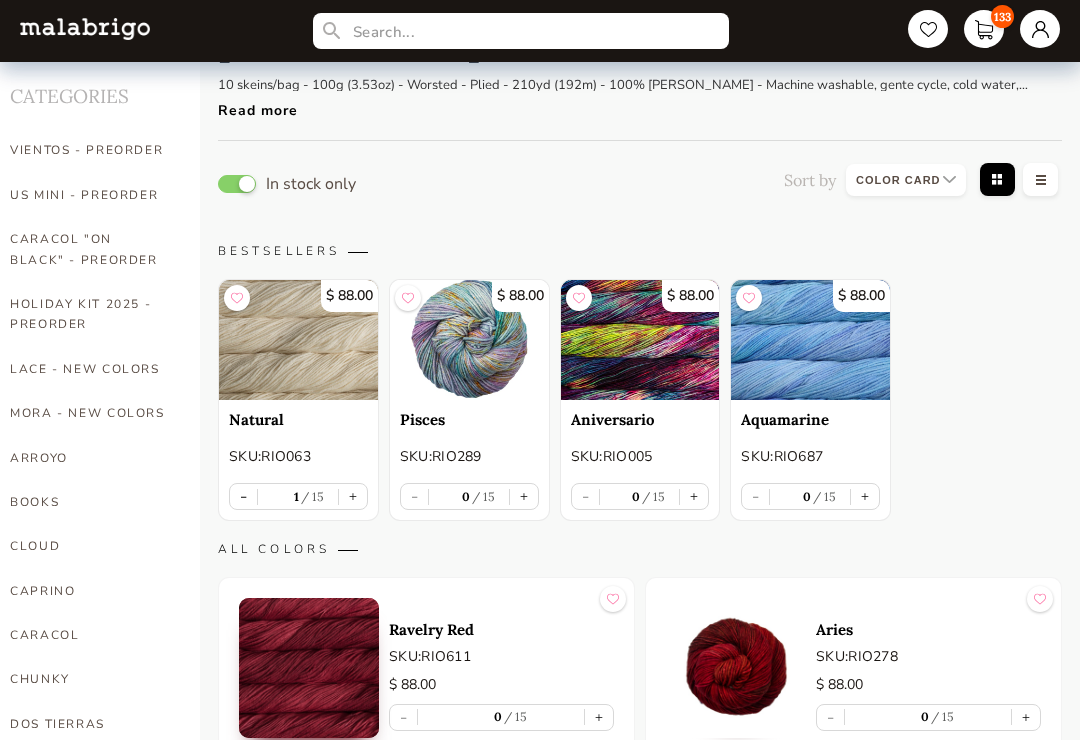 type on "1" 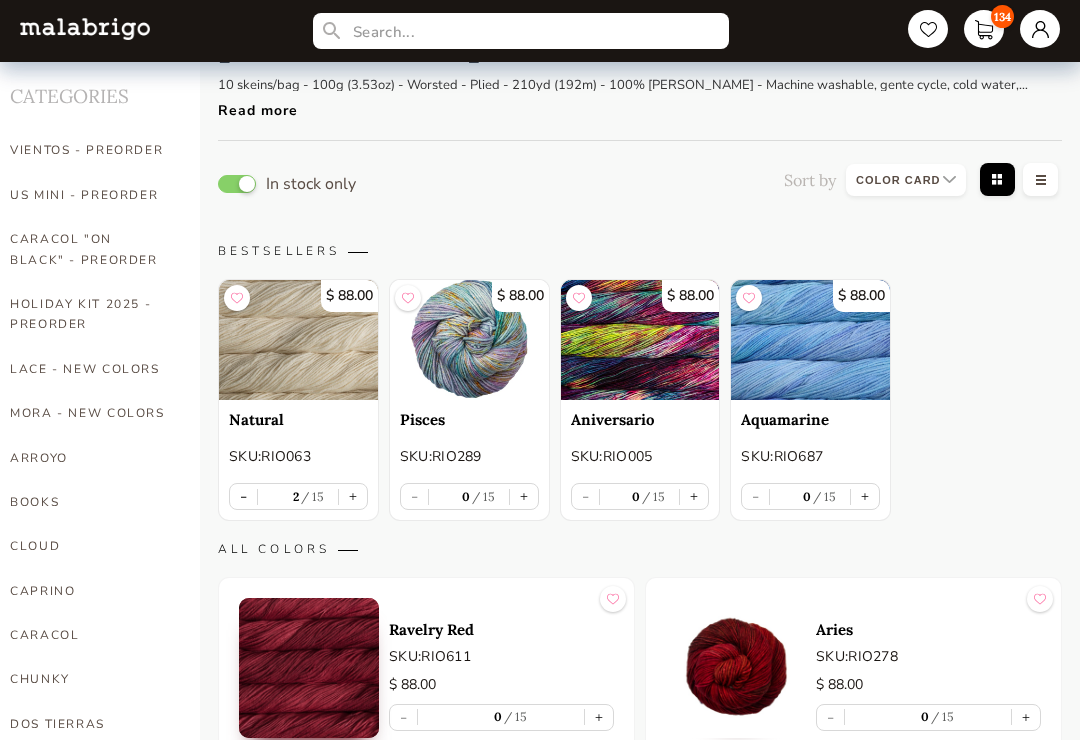 click on "HOME CATEGORIES VIENTOS - PREORDER US MINI - PREORDER CARACOL "ON BLACK" - PREORDER HOLIDAY KIT 2025 - PREORDER LACE - NEW COLORS [PERSON_NAME] - NEW COLORS [PERSON_NAME] BOOKS CLOUD [PERSON_NAME] CARACOL CHUNKY DOS TIERRAS FINITO LACE MOHAIR MECHA [PERSON_NAME] NOVENTA NUBE ON SALE RASTA [PERSON_NAME] SÓLIDOS SOCK CAKES - METAMORPHOSIS SEIS CABOS SILKPACA SILKY MERINO SOCK SUSURRO TOTES ULTIMATE SOCK VERANO WASHTED WORSTED" at bounding box center [100, 5393] 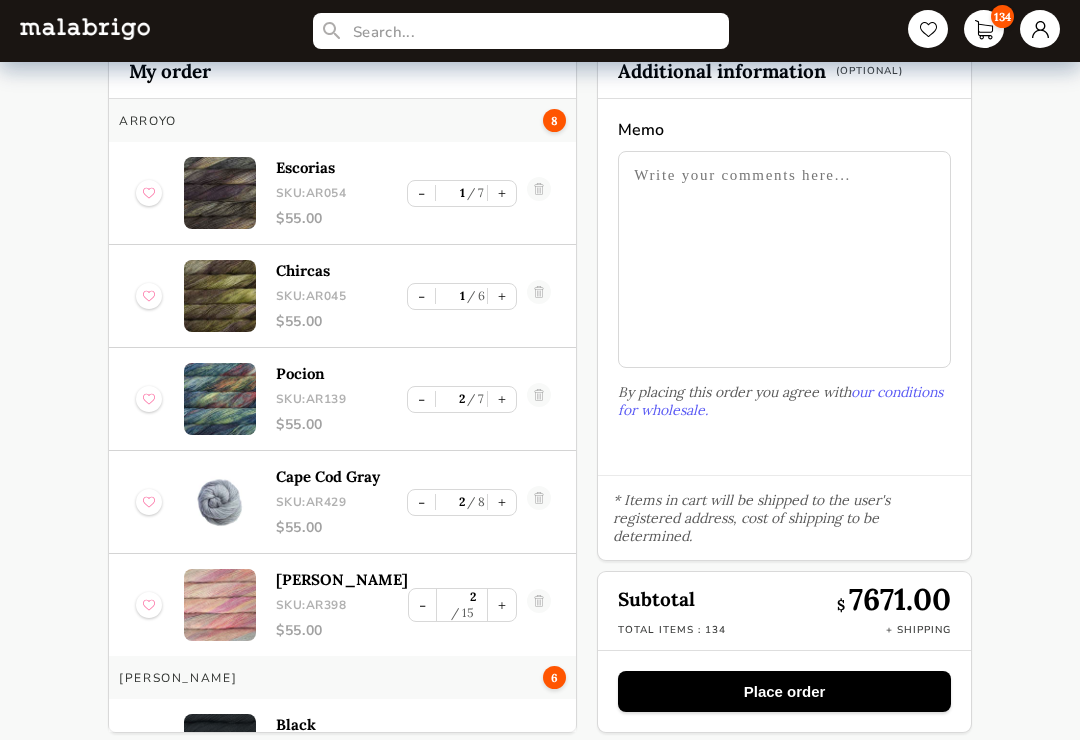 scroll, scrollTop: 50, scrollLeft: 0, axis: vertical 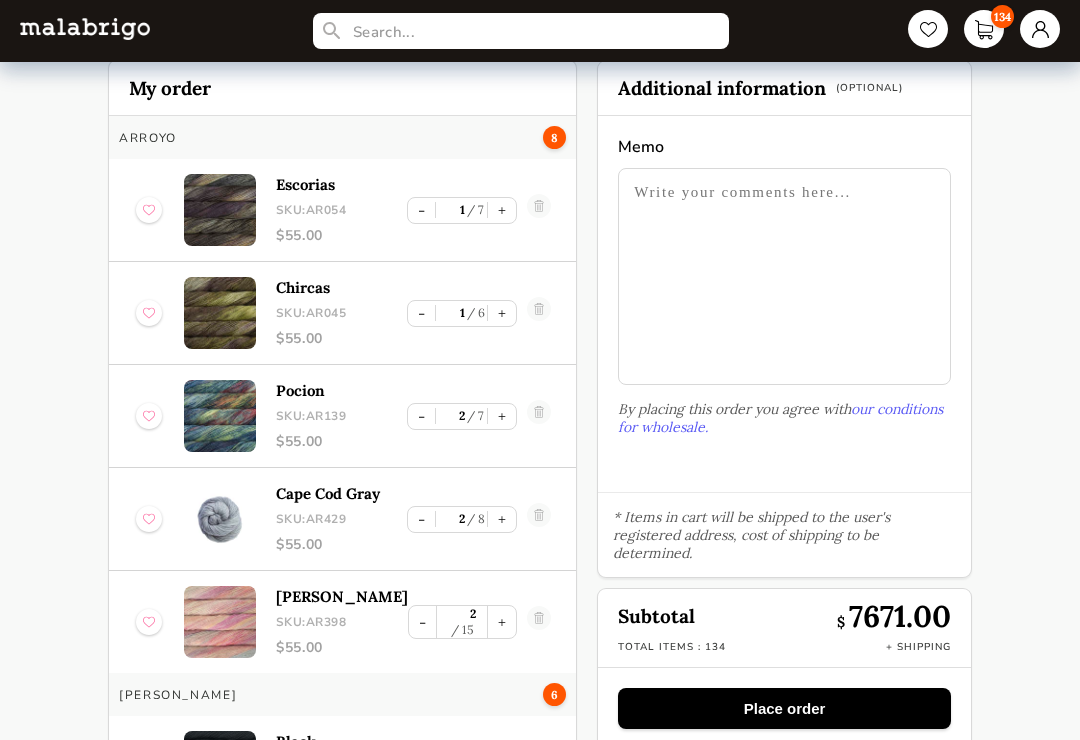click on "Place order" at bounding box center [784, 708] 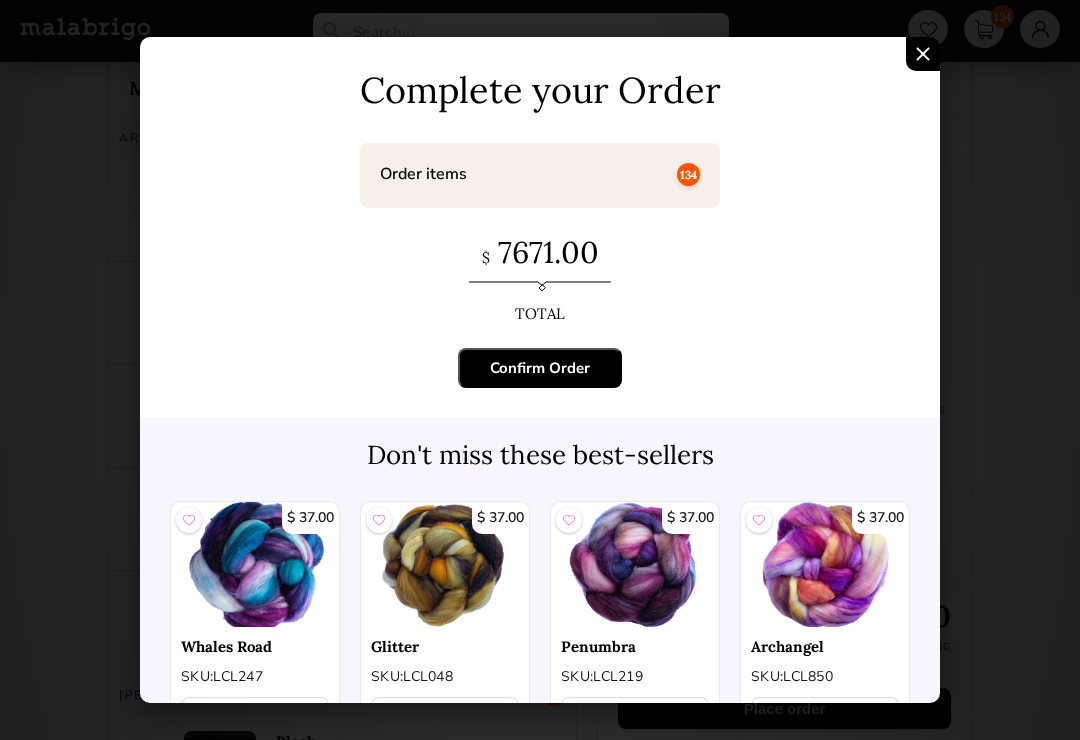 click on "Confirm Order" at bounding box center [540, 368] 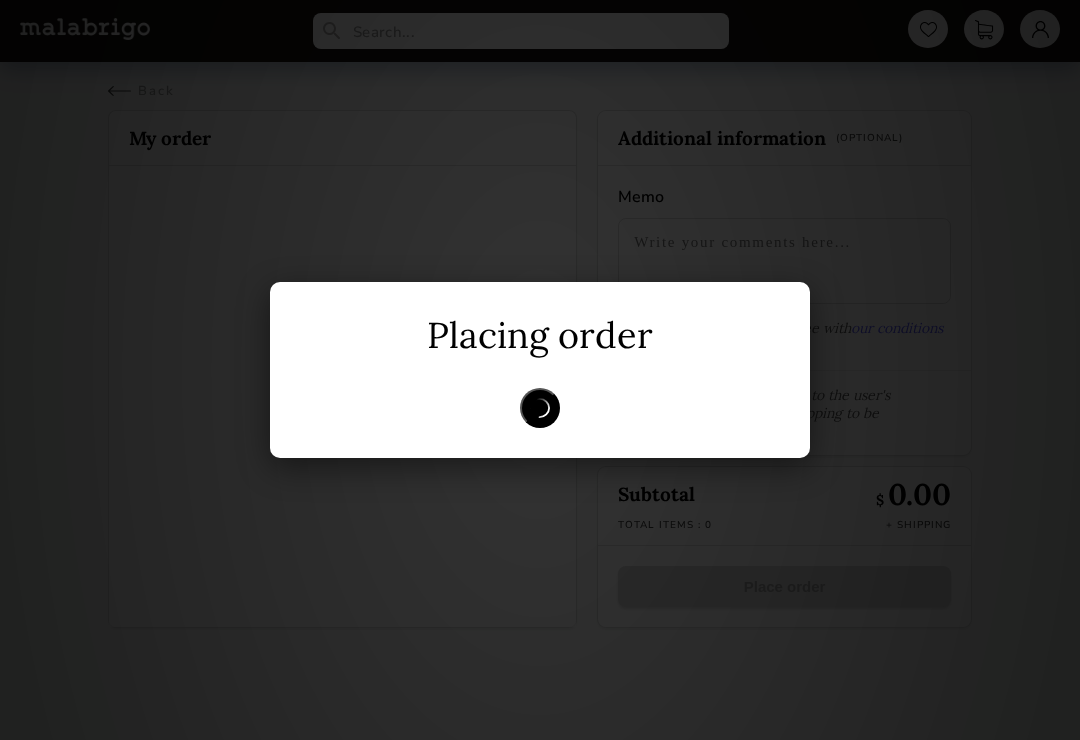 scroll, scrollTop: 0, scrollLeft: 0, axis: both 